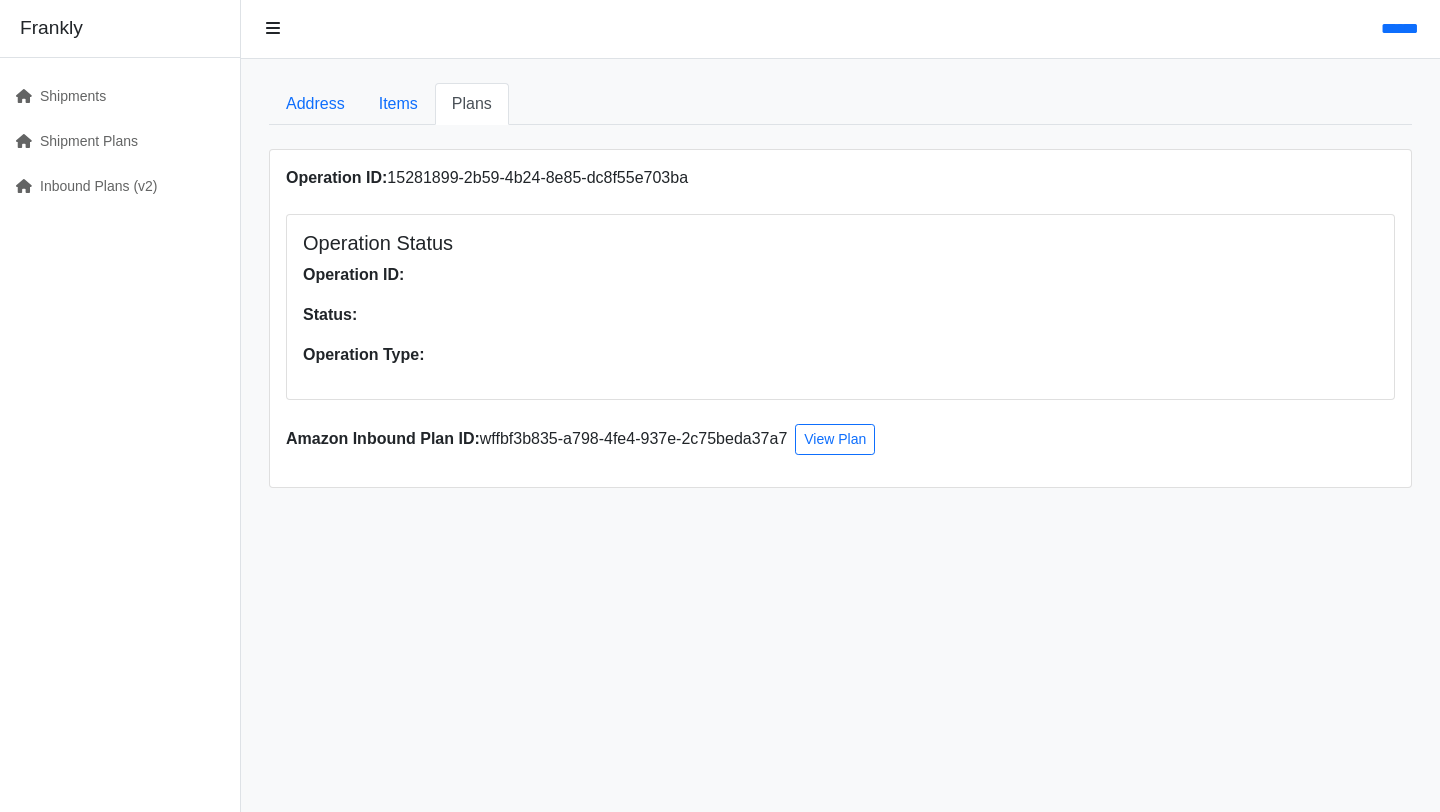 scroll, scrollTop: 0, scrollLeft: 0, axis: both 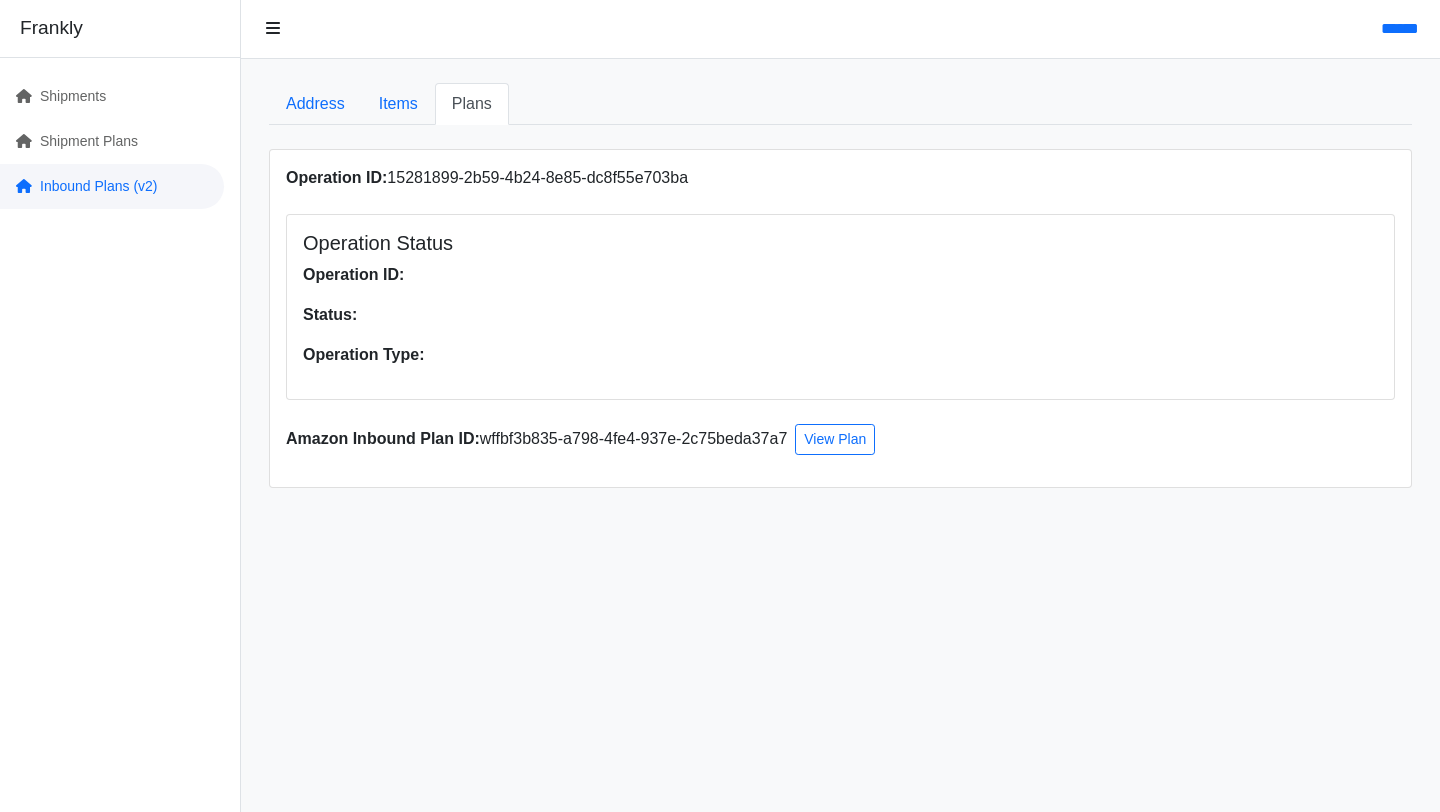 click on "Inbound Plans (v2)" at bounding box center (112, 186) 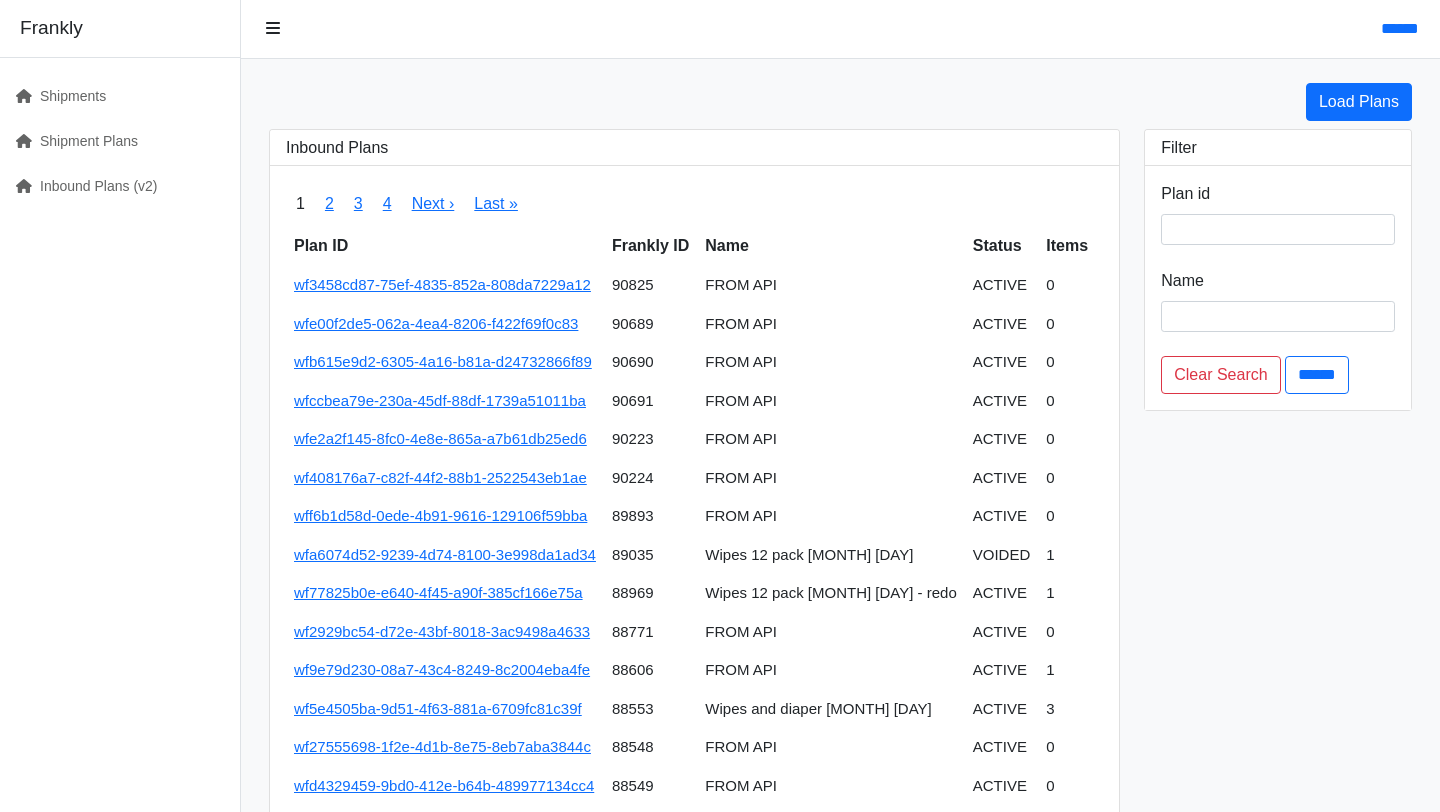 scroll, scrollTop: 0, scrollLeft: 0, axis: both 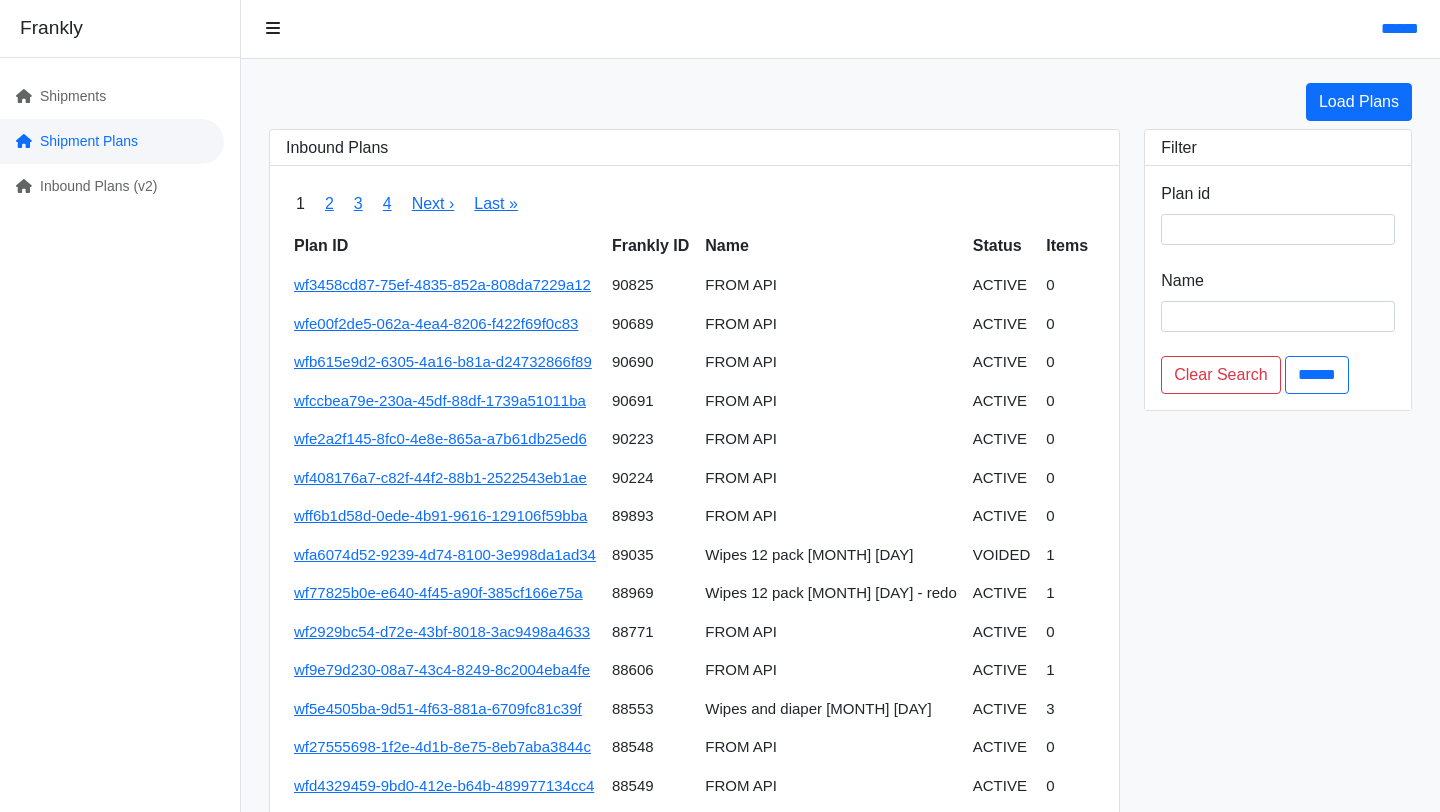 click on "Shipment Plans" at bounding box center [112, 141] 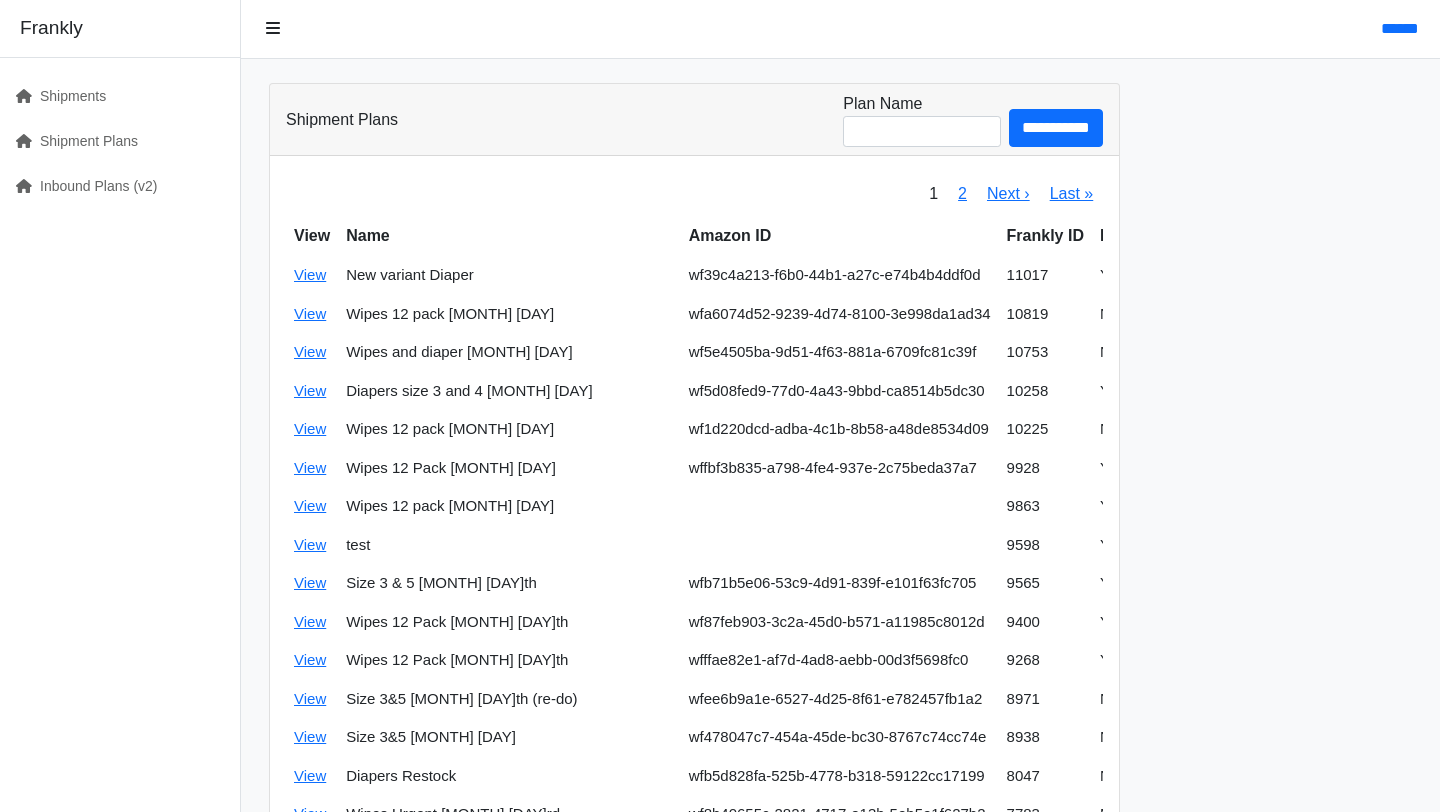 scroll, scrollTop: 0, scrollLeft: 0, axis: both 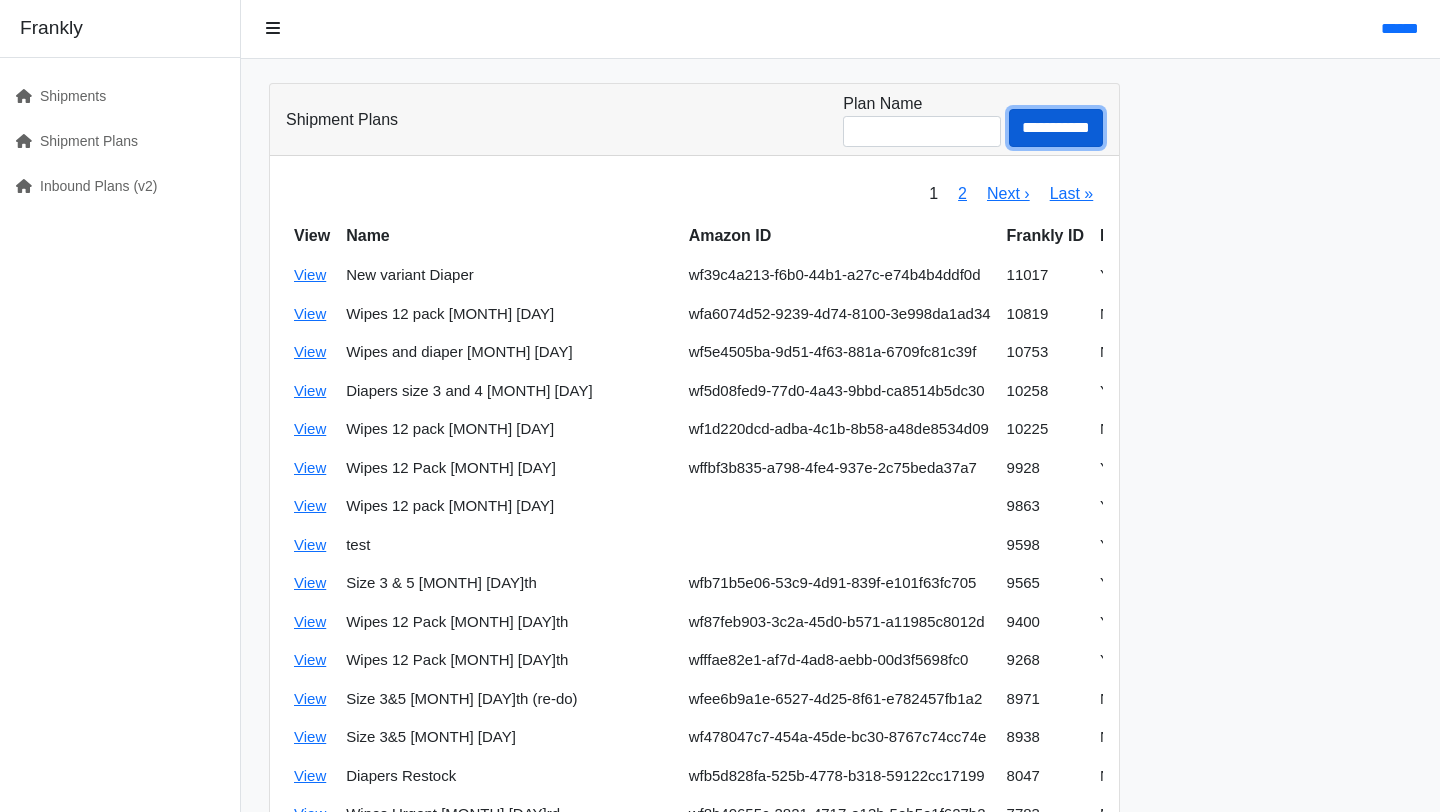 click on "**********" at bounding box center (1056, 128) 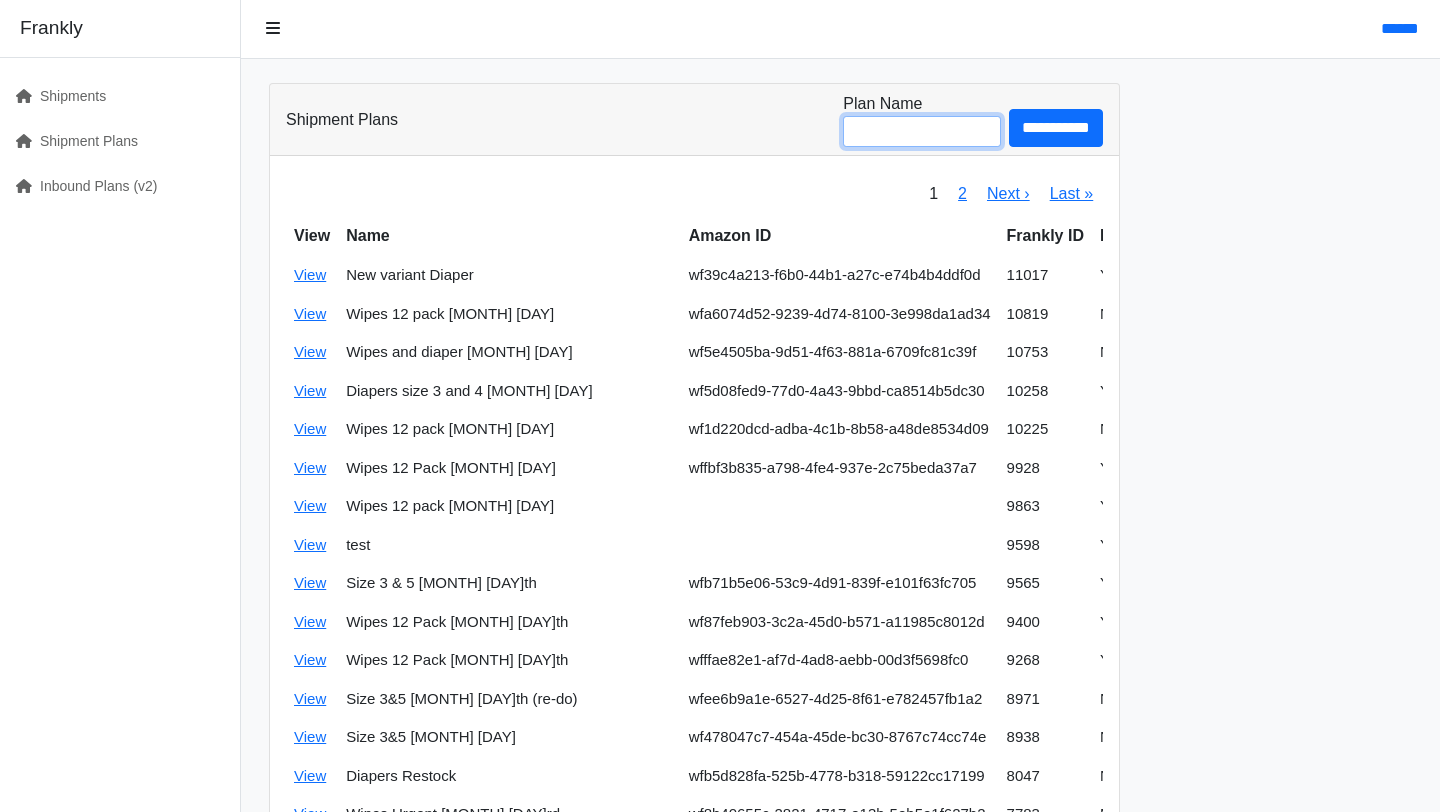 click on "Plan Name" at bounding box center [922, 131] 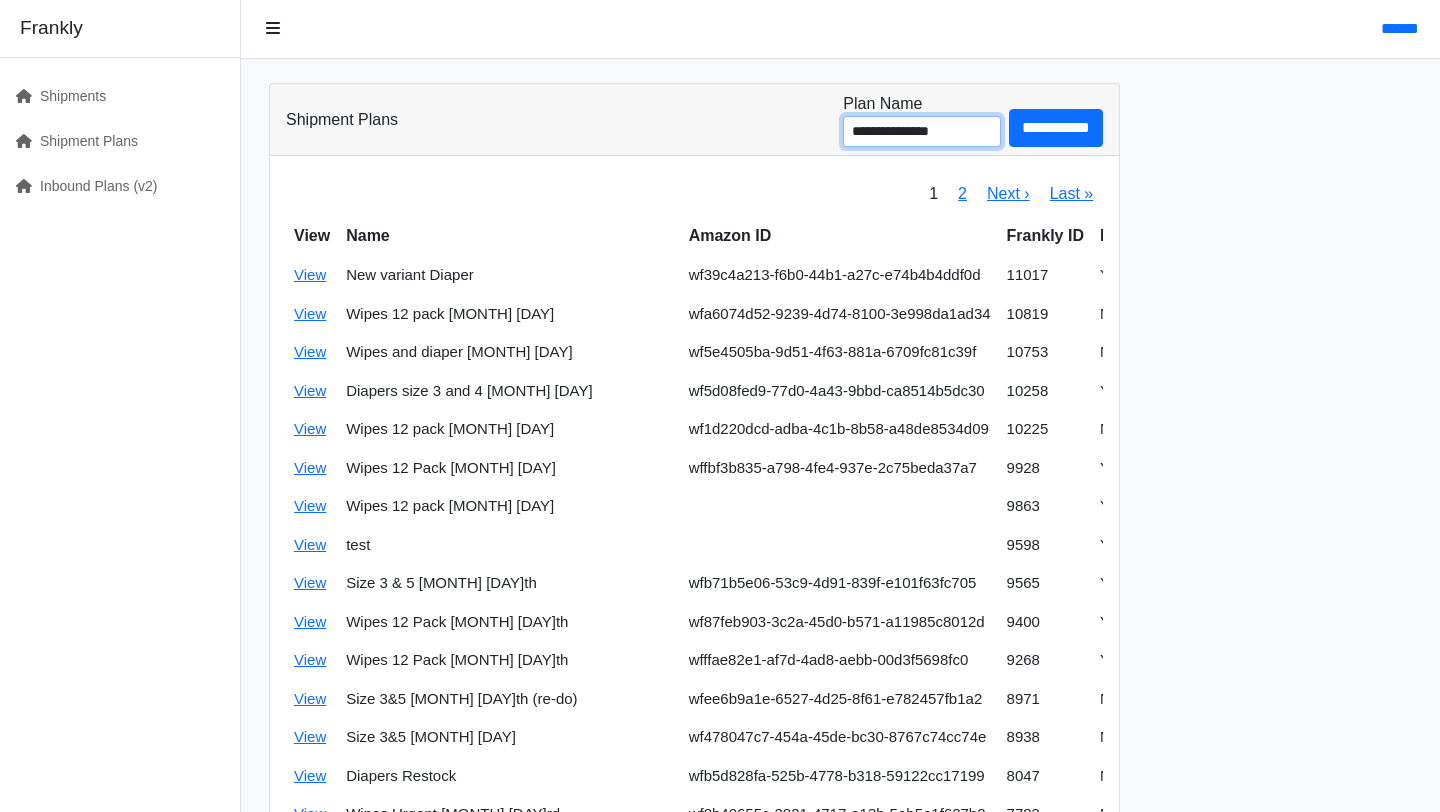type on "**********" 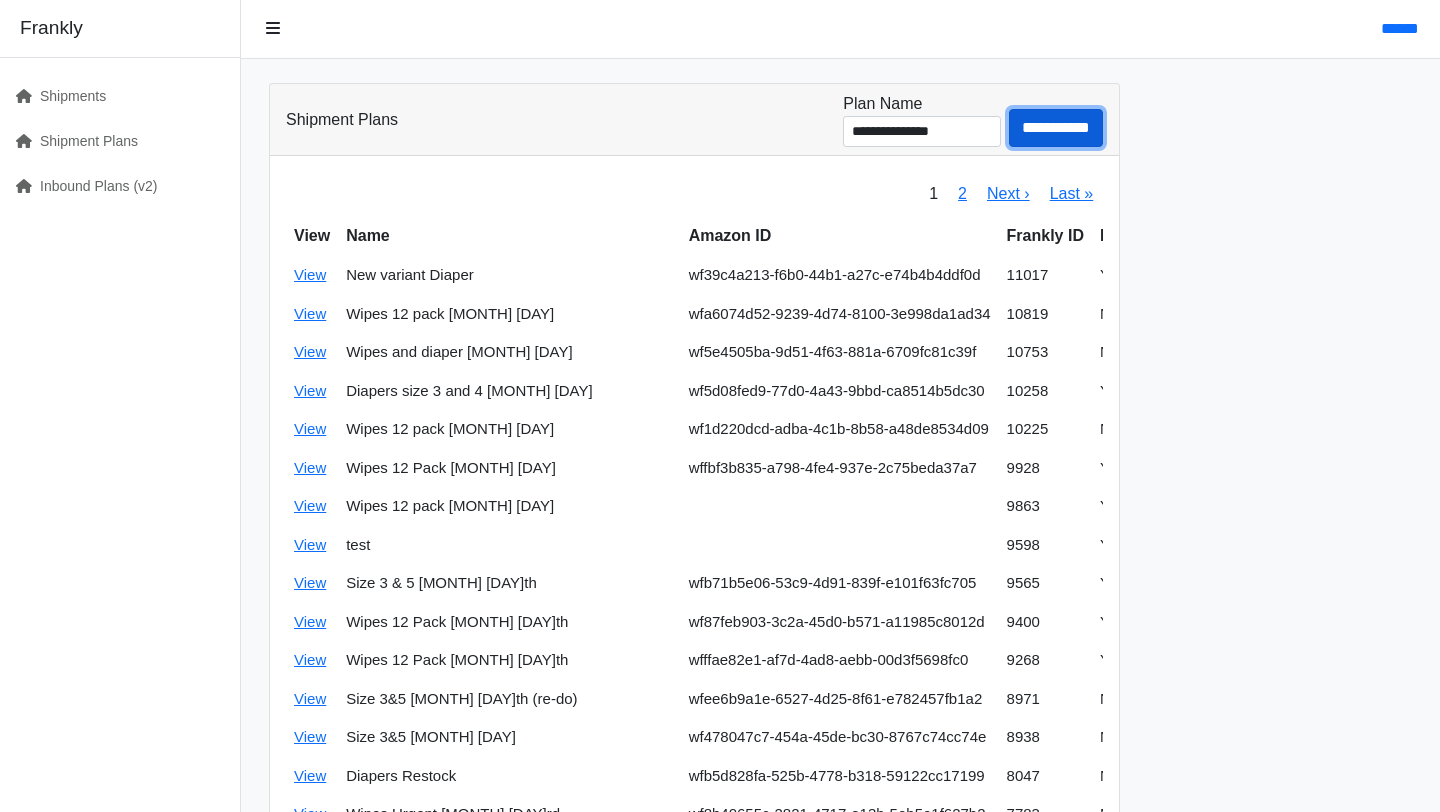 click on "**********" at bounding box center (1056, 128) 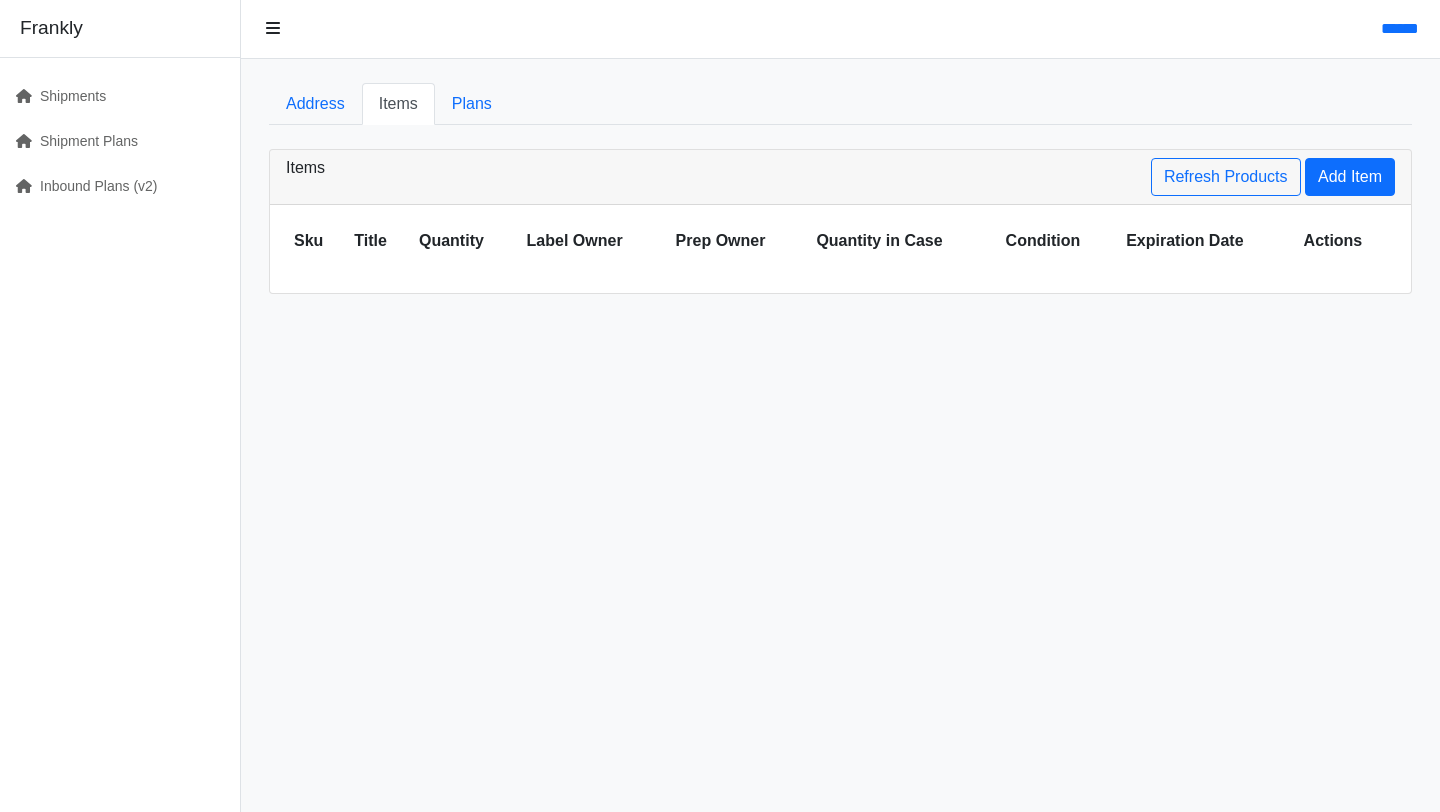 scroll, scrollTop: 0, scrollLeft: 0, axis: both 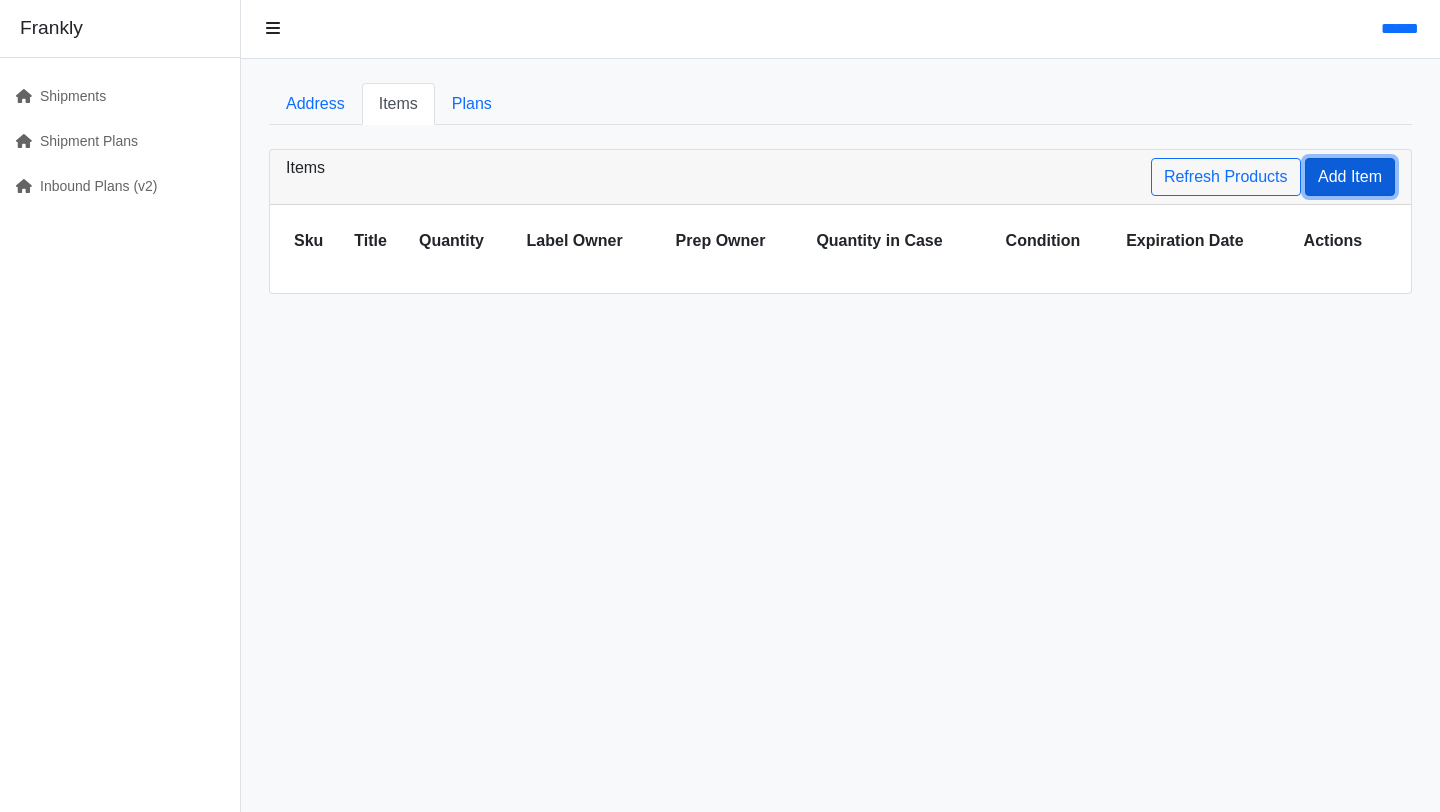 click on "Add Item" at bounding box center [1350, 177] 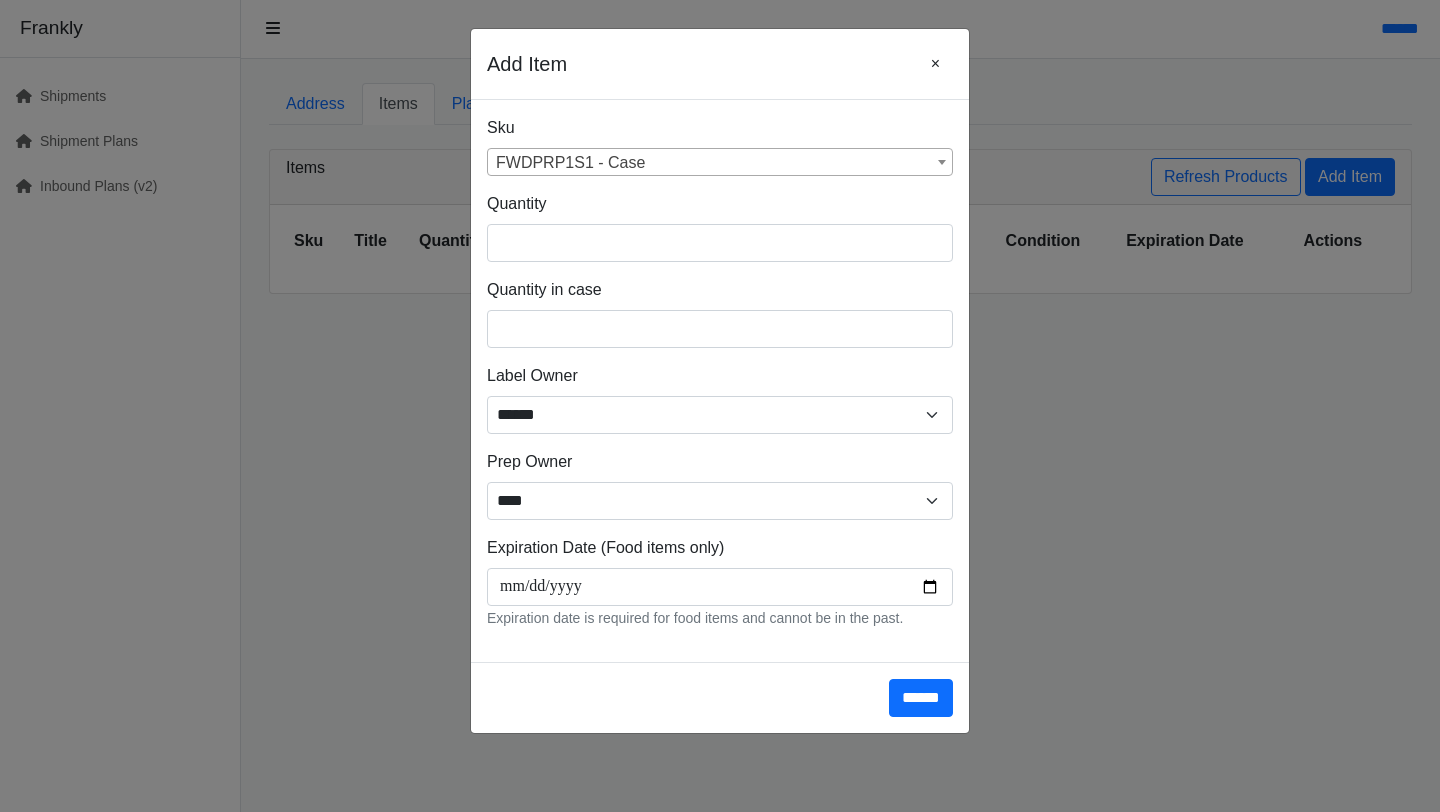 click on "FWDPRP1S1 - Case" at bounding box center (720, 162) 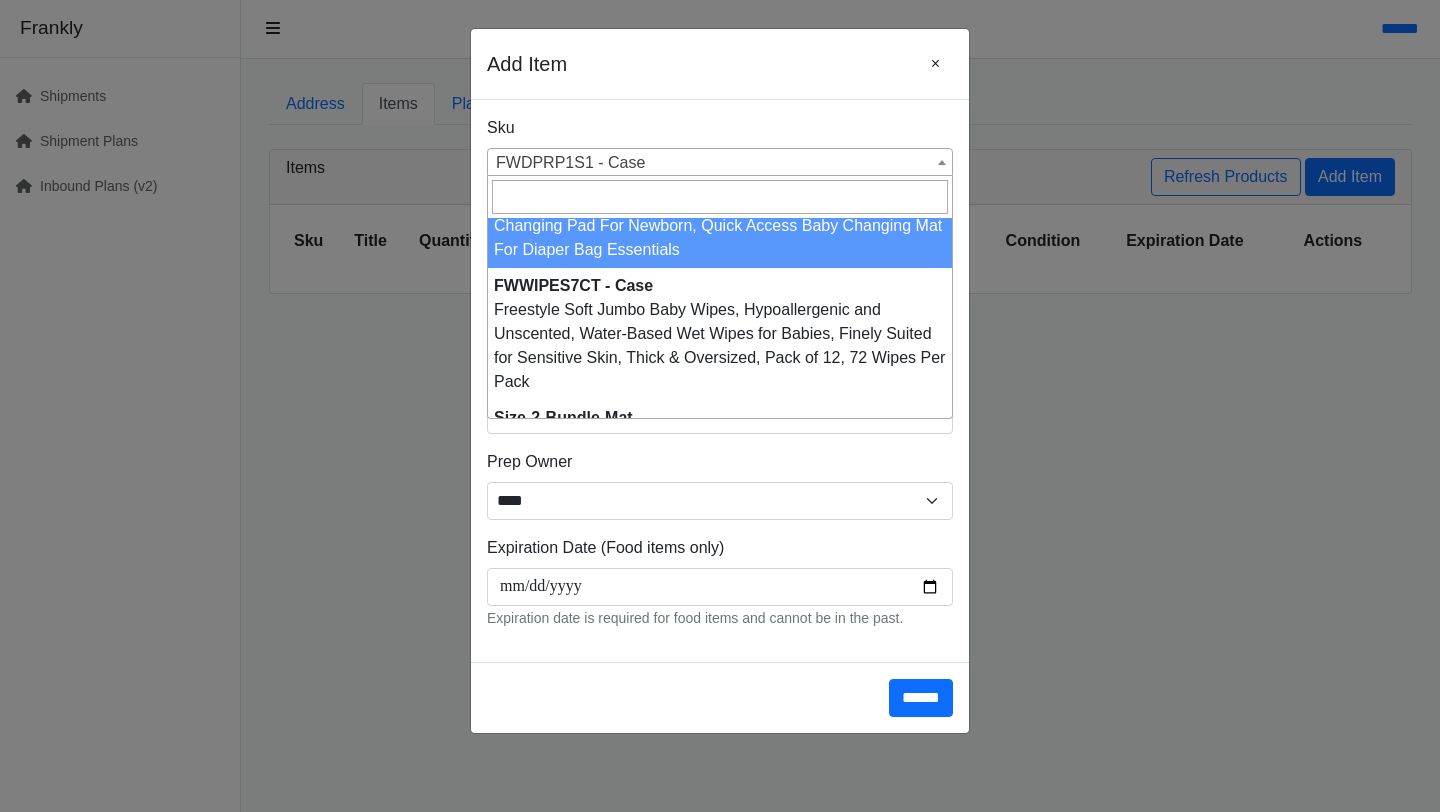 scroll, scrollTop: 1530, scrollLeft: 0, axis: vertical 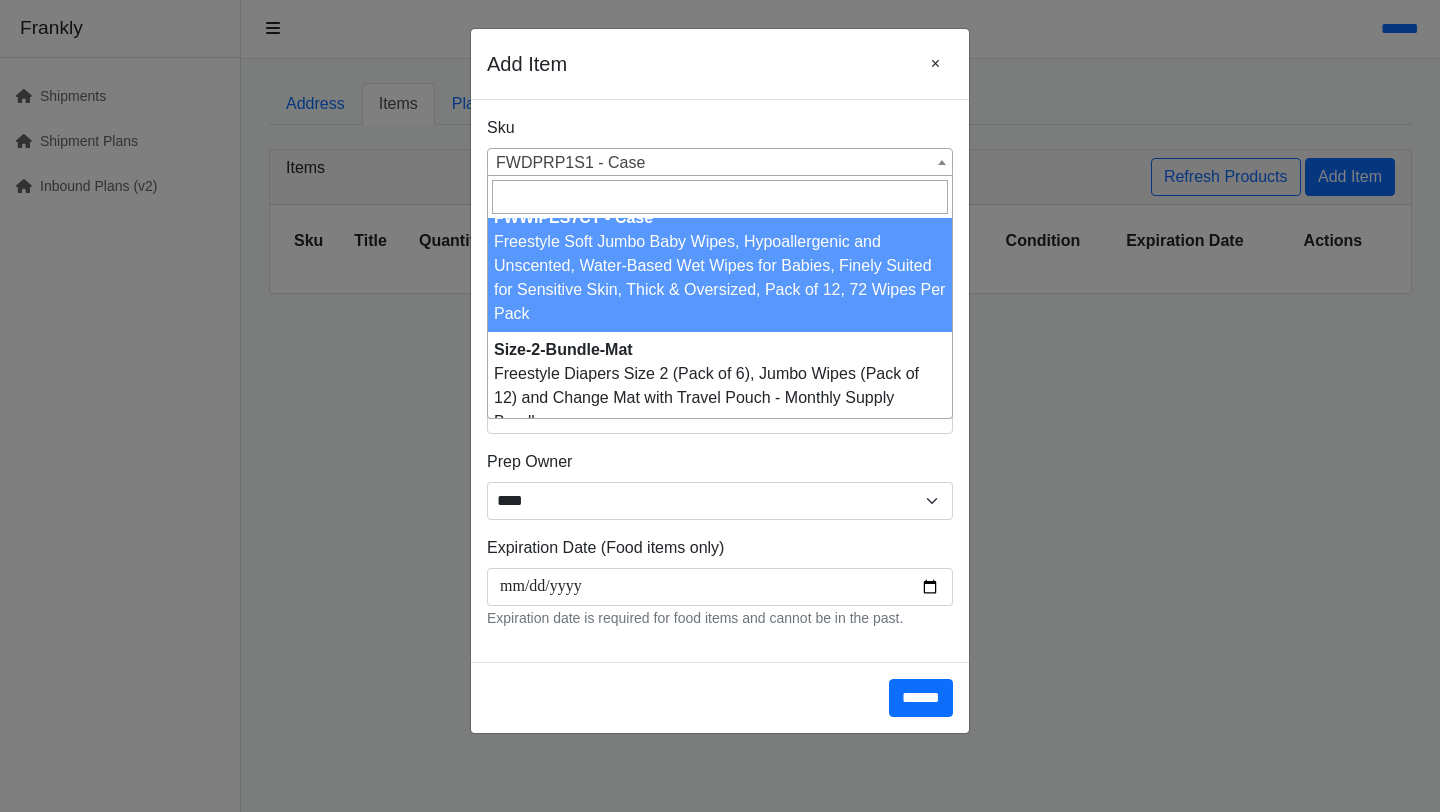 select on "**********" 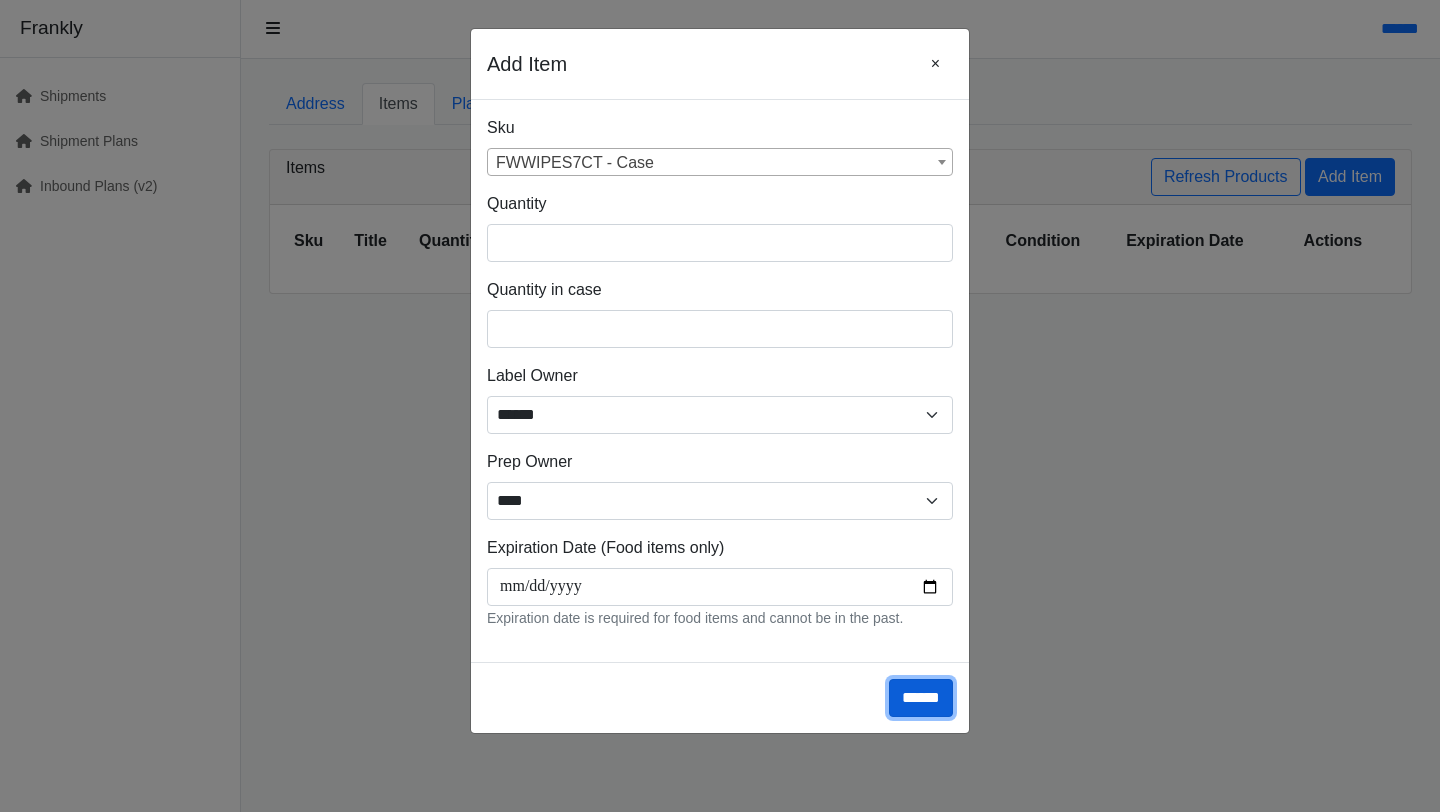click on "******" at bounding box center (921, 698) 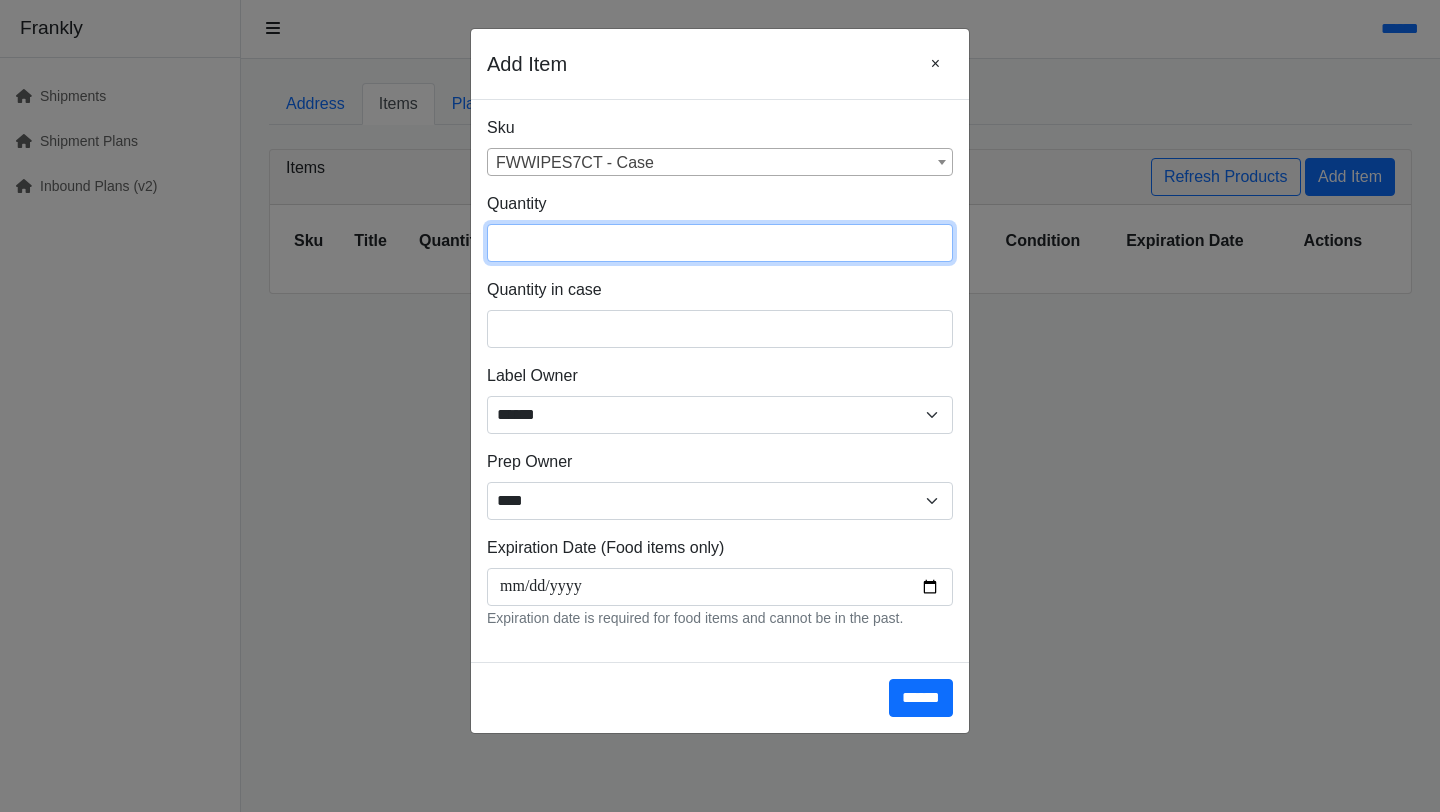 click at bounding box center [720, 243] 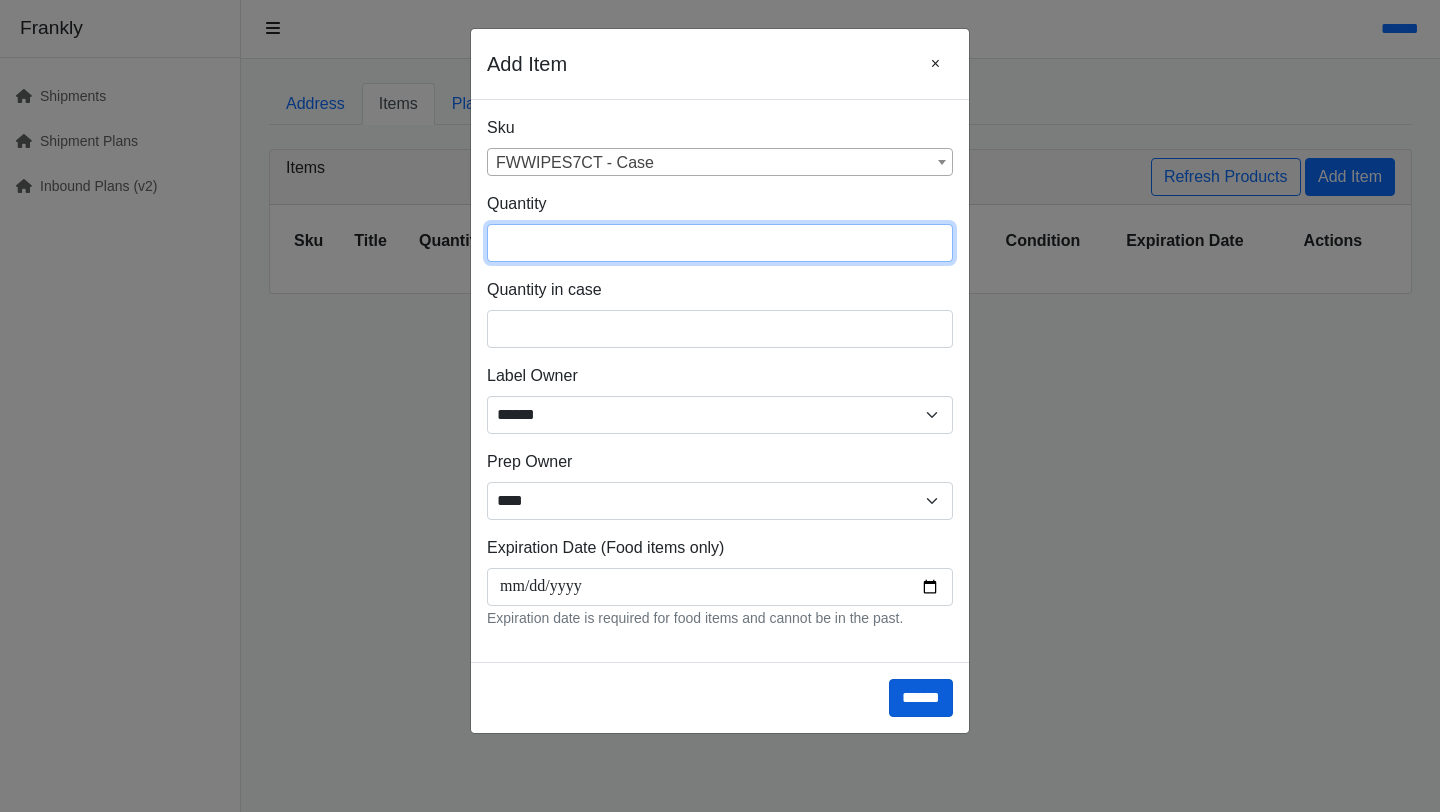 type on "***" 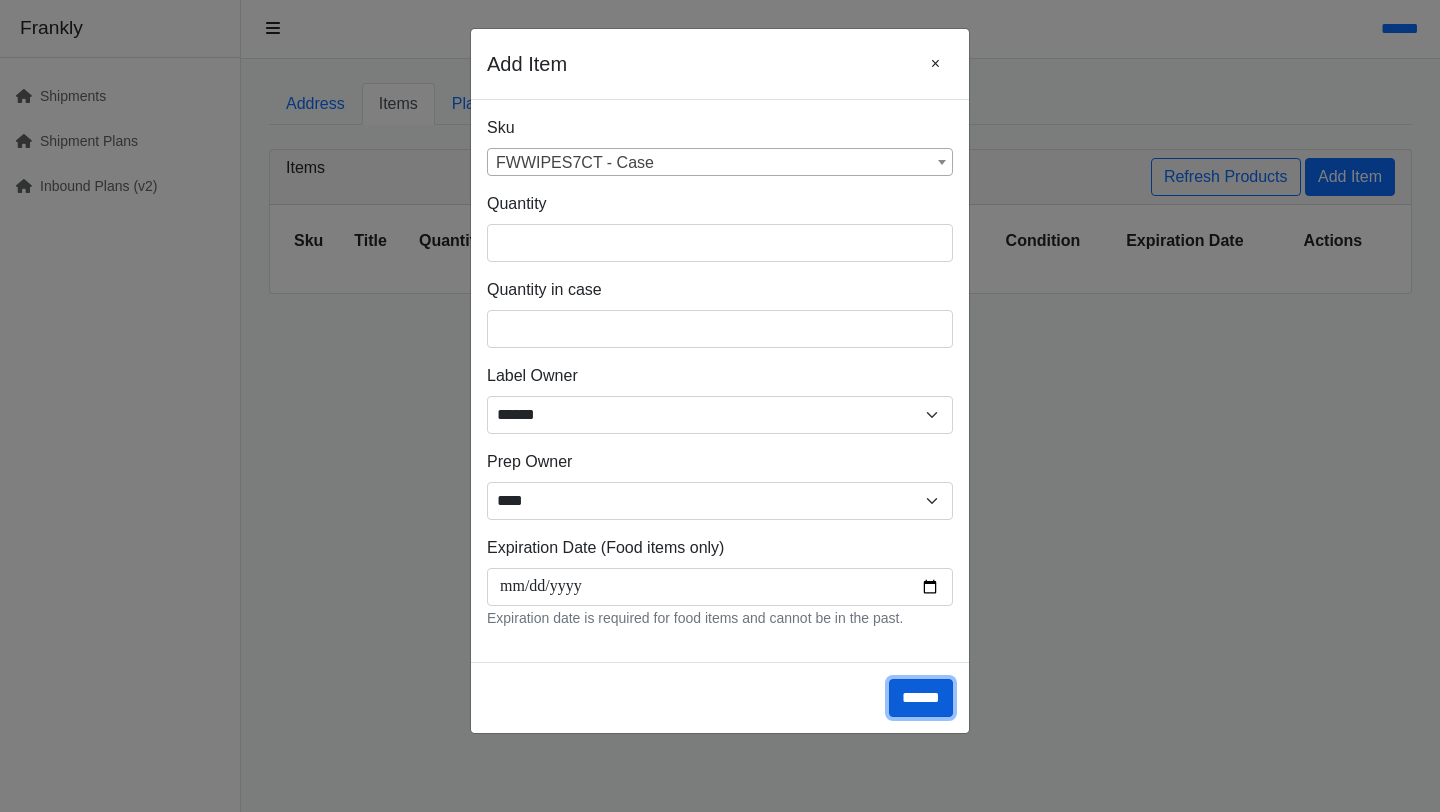 click on "******" at bounding box center [921, 698] 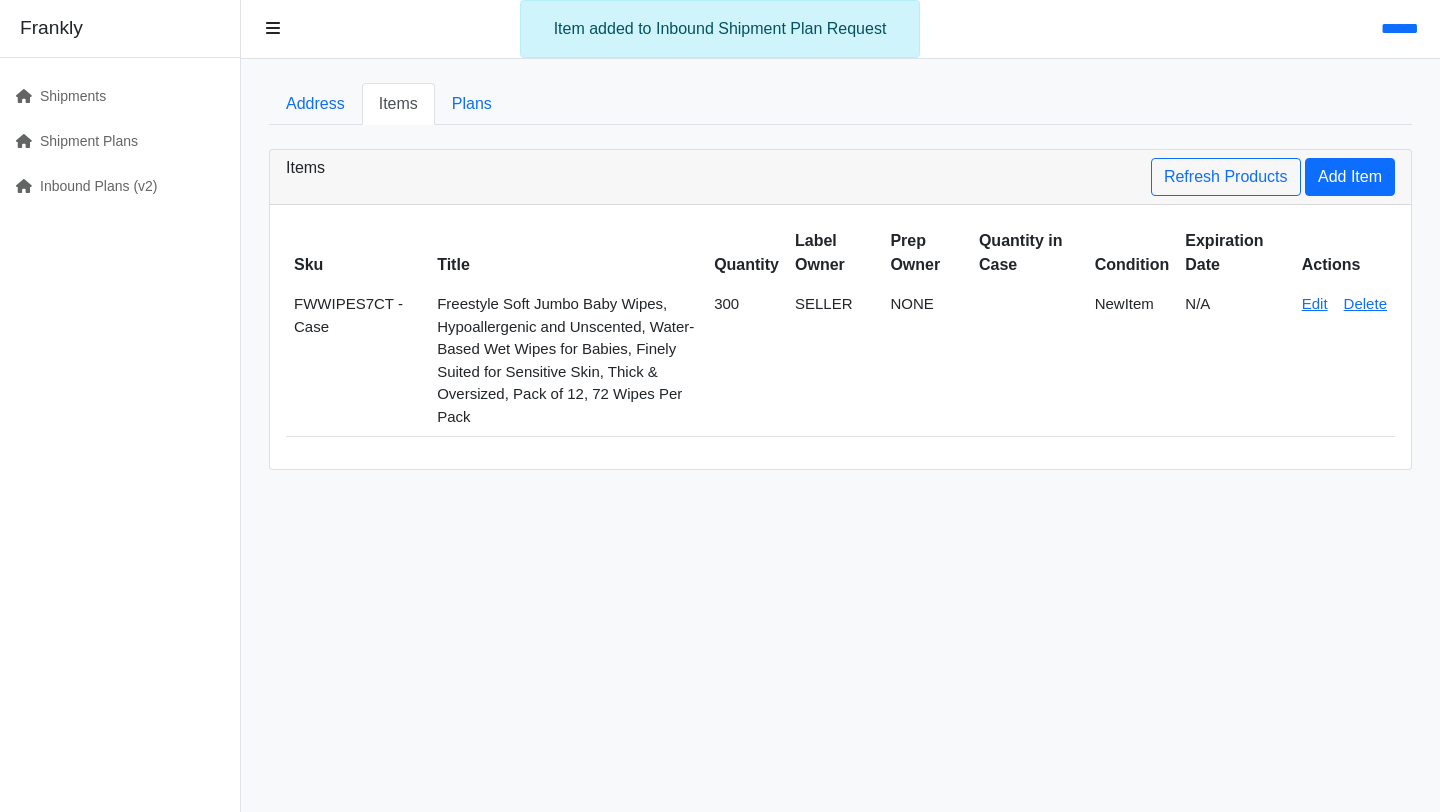scroll, scrollTop: 0, scrollLeft: 0, axis: both 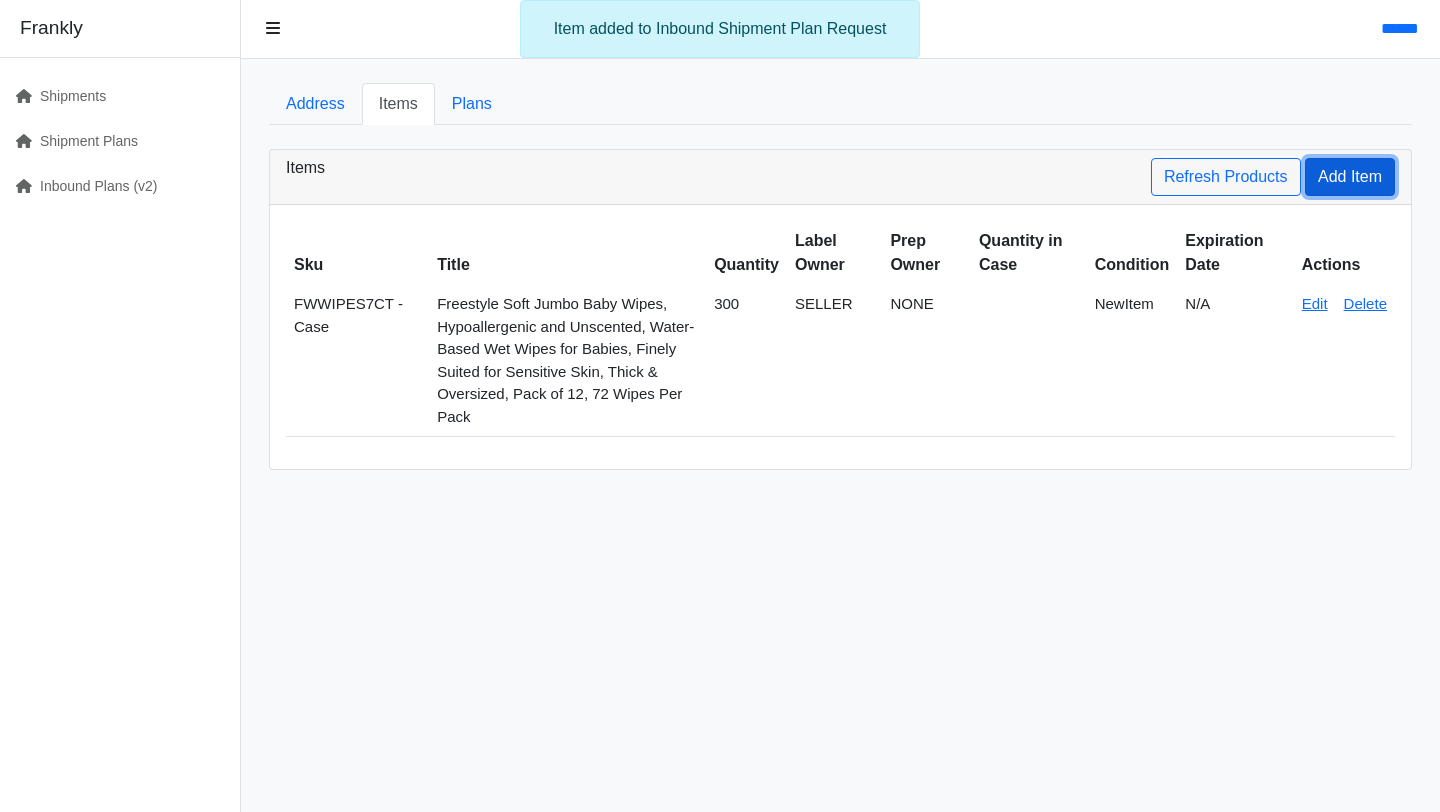 click on "Add Item" at bounding box center [1350, 177] 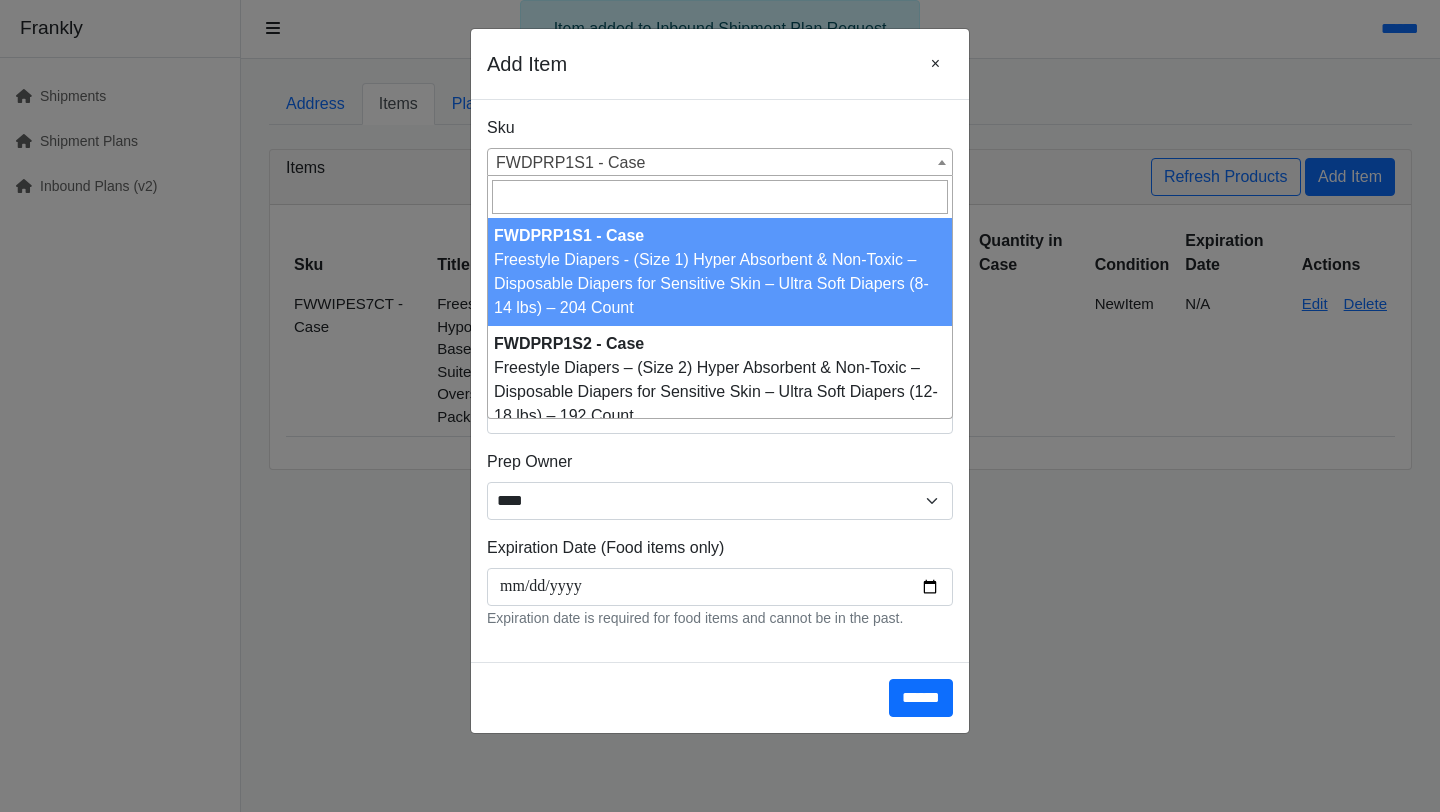 click on "**********" at bounding box center (720, 406) 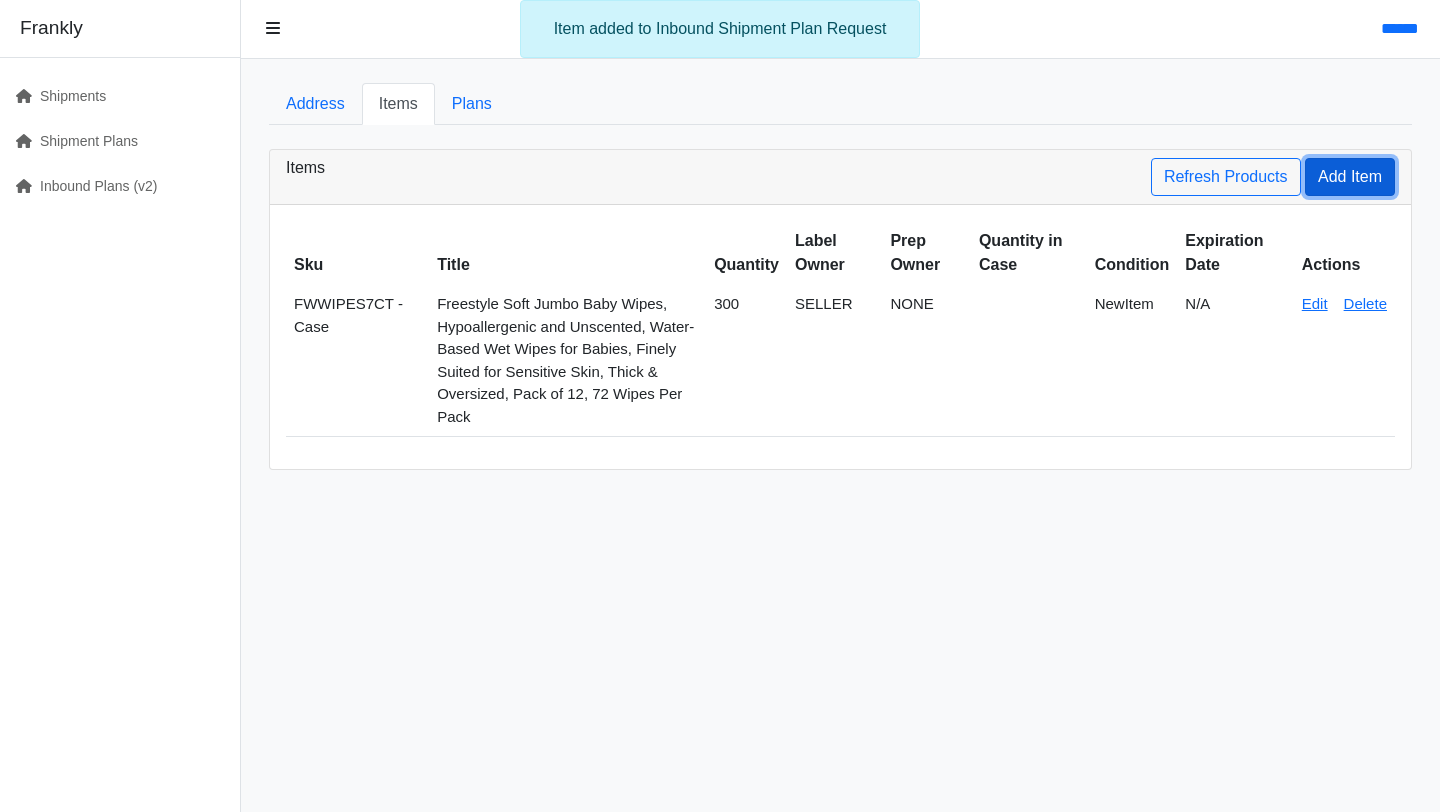 click on "Add Item" at bounding box center (1350, 177) 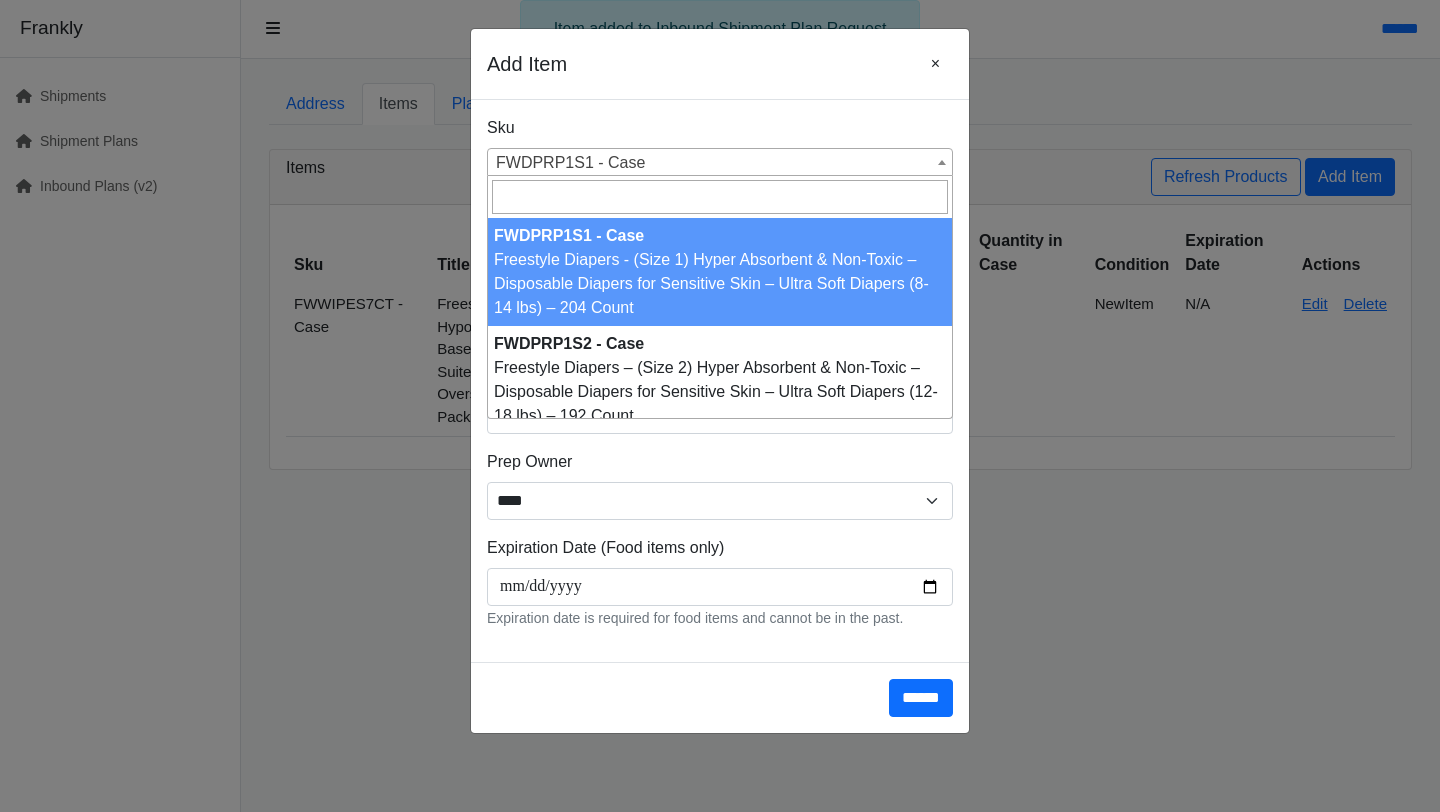 click on "FWDPRP1S1 - Case" at bounding box center (720, 163) 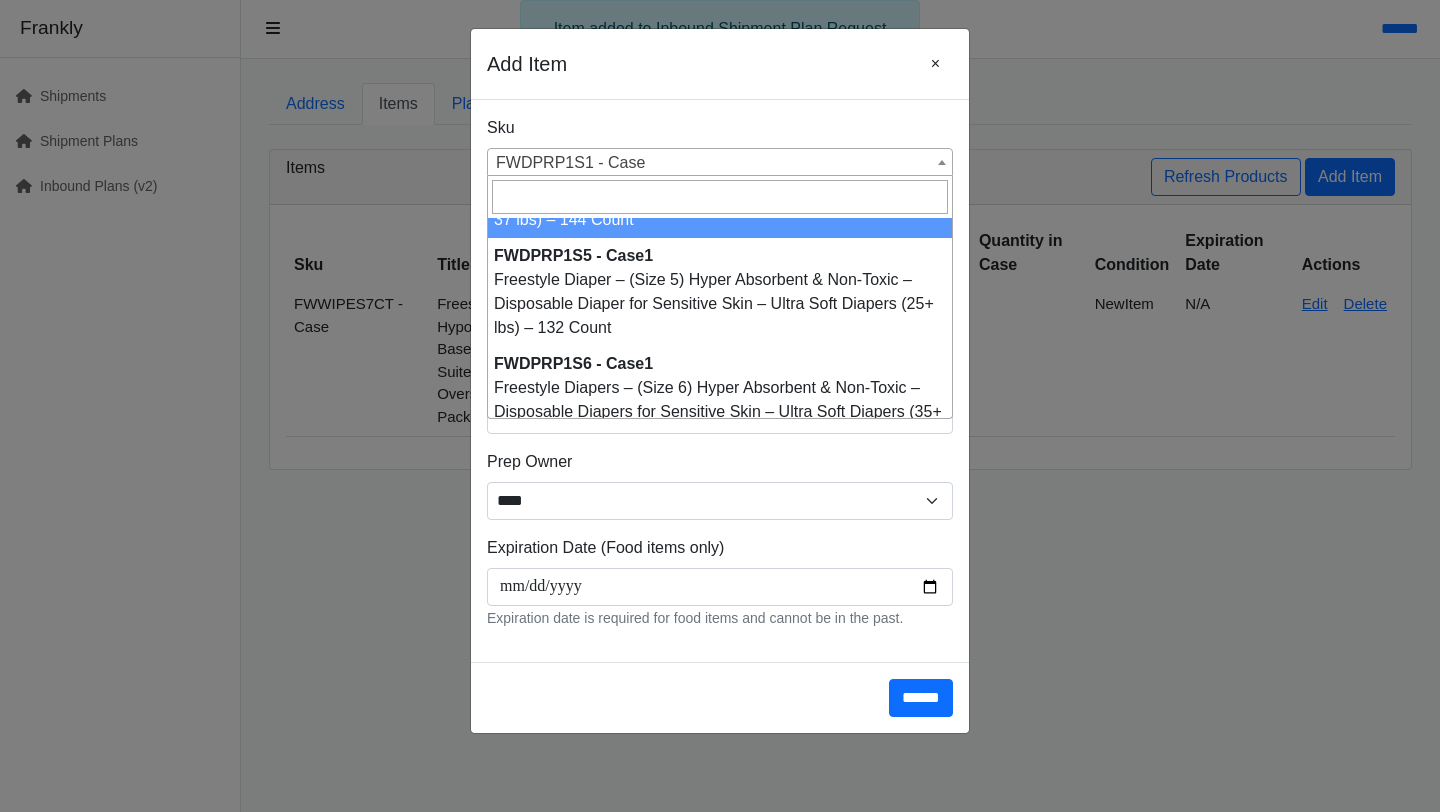scroll, scrollTop: 1040, scrollLeft: 0, axis: vertical 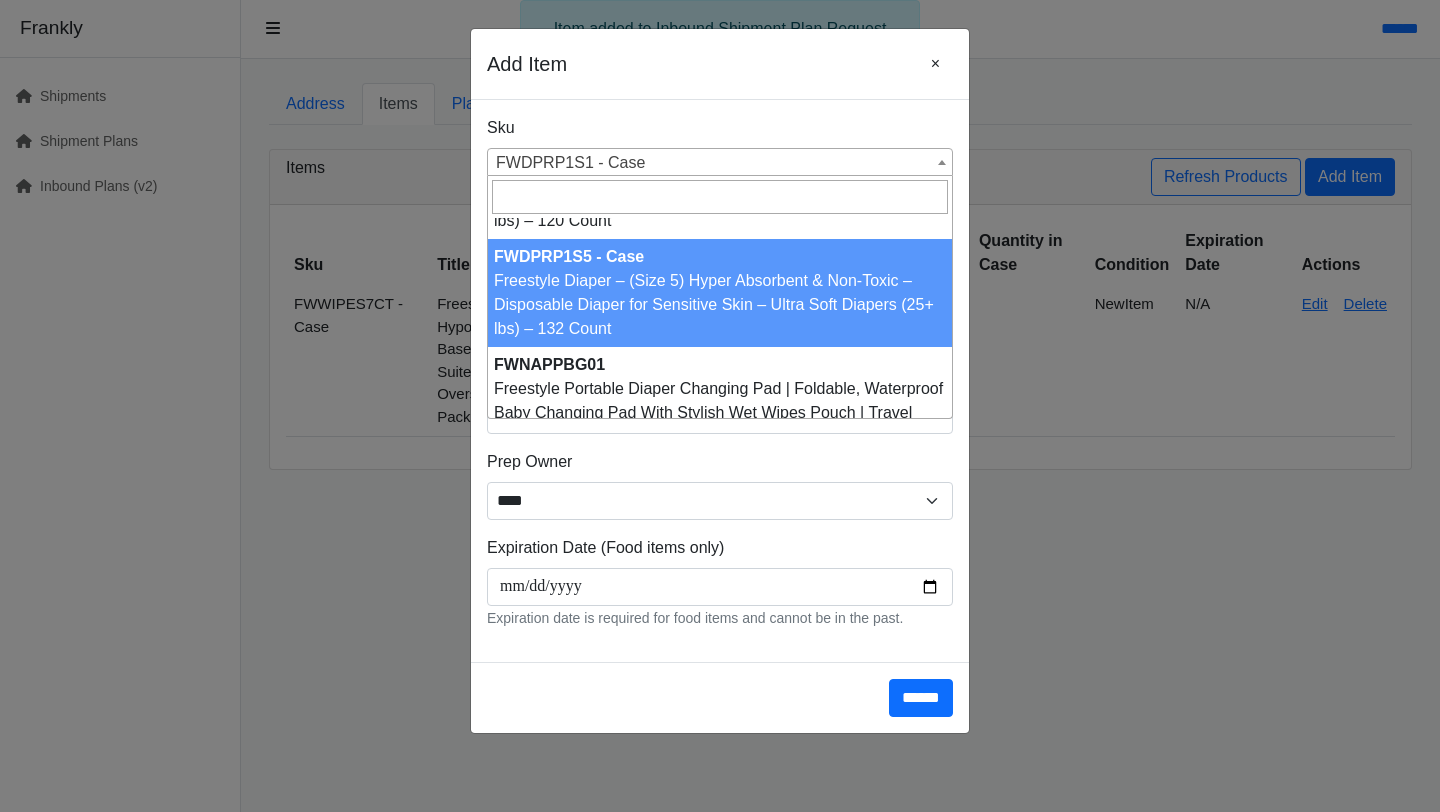 select on "**********" 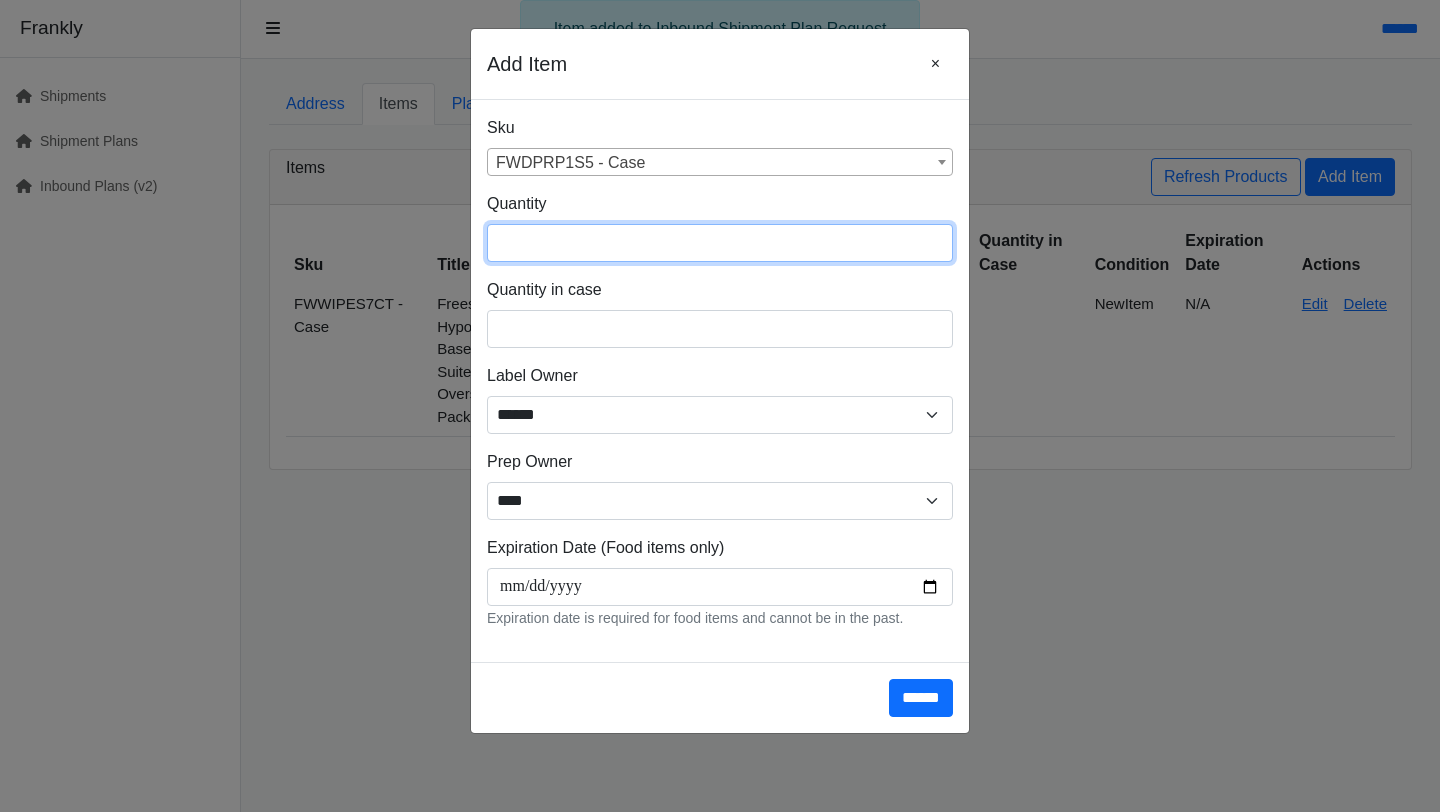 click at bounding box center [720, 243] 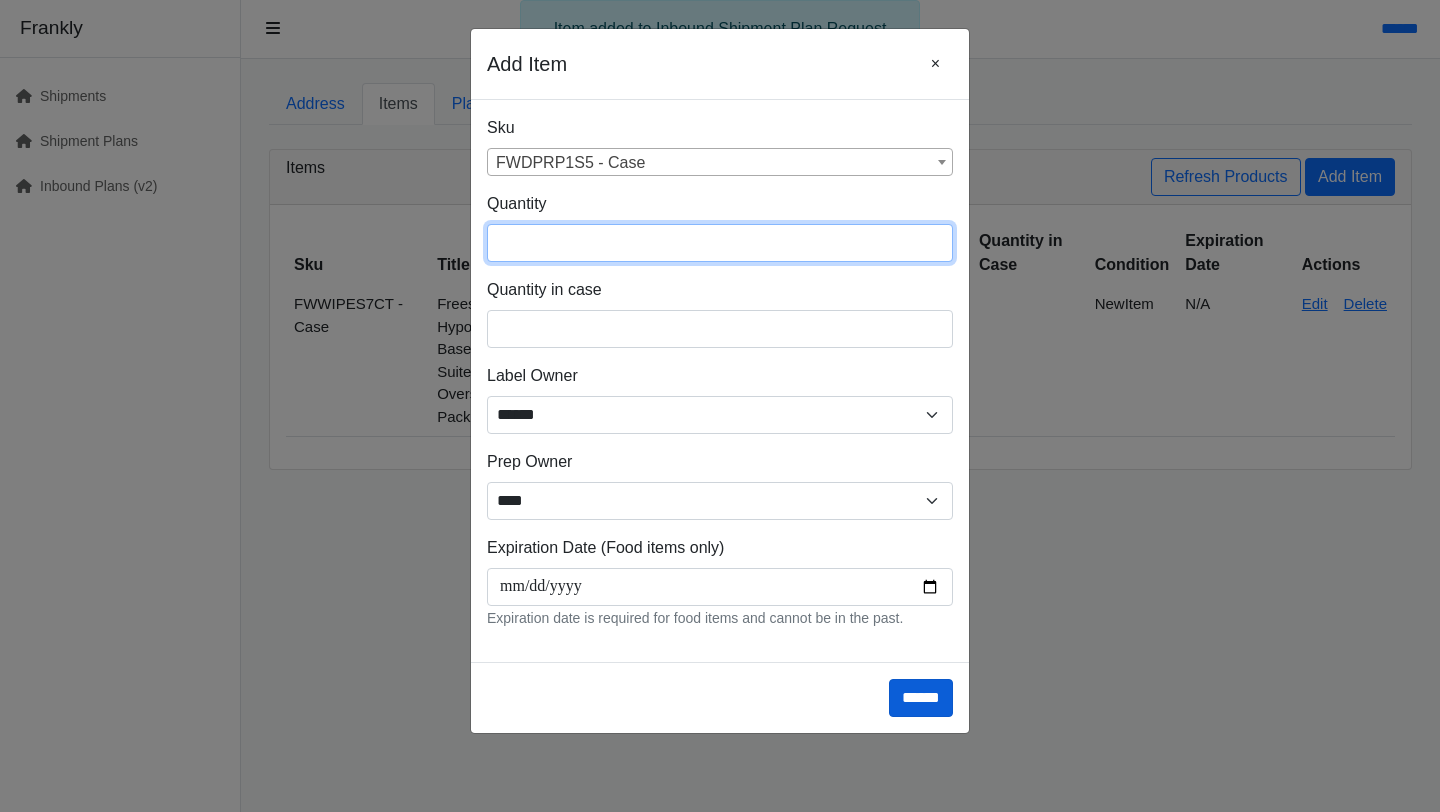 type on "***" 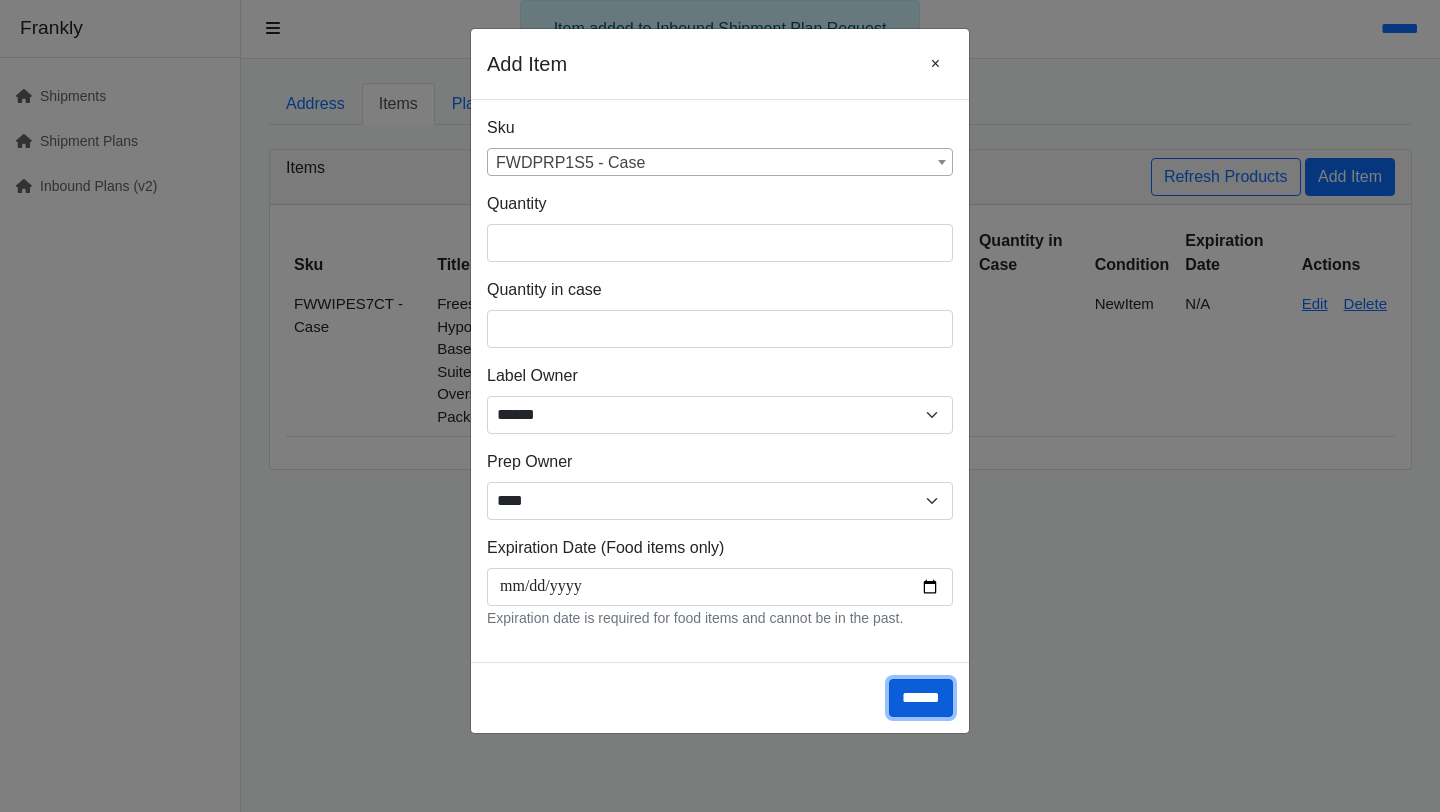 click on "******" at bounding box center (921, 698) 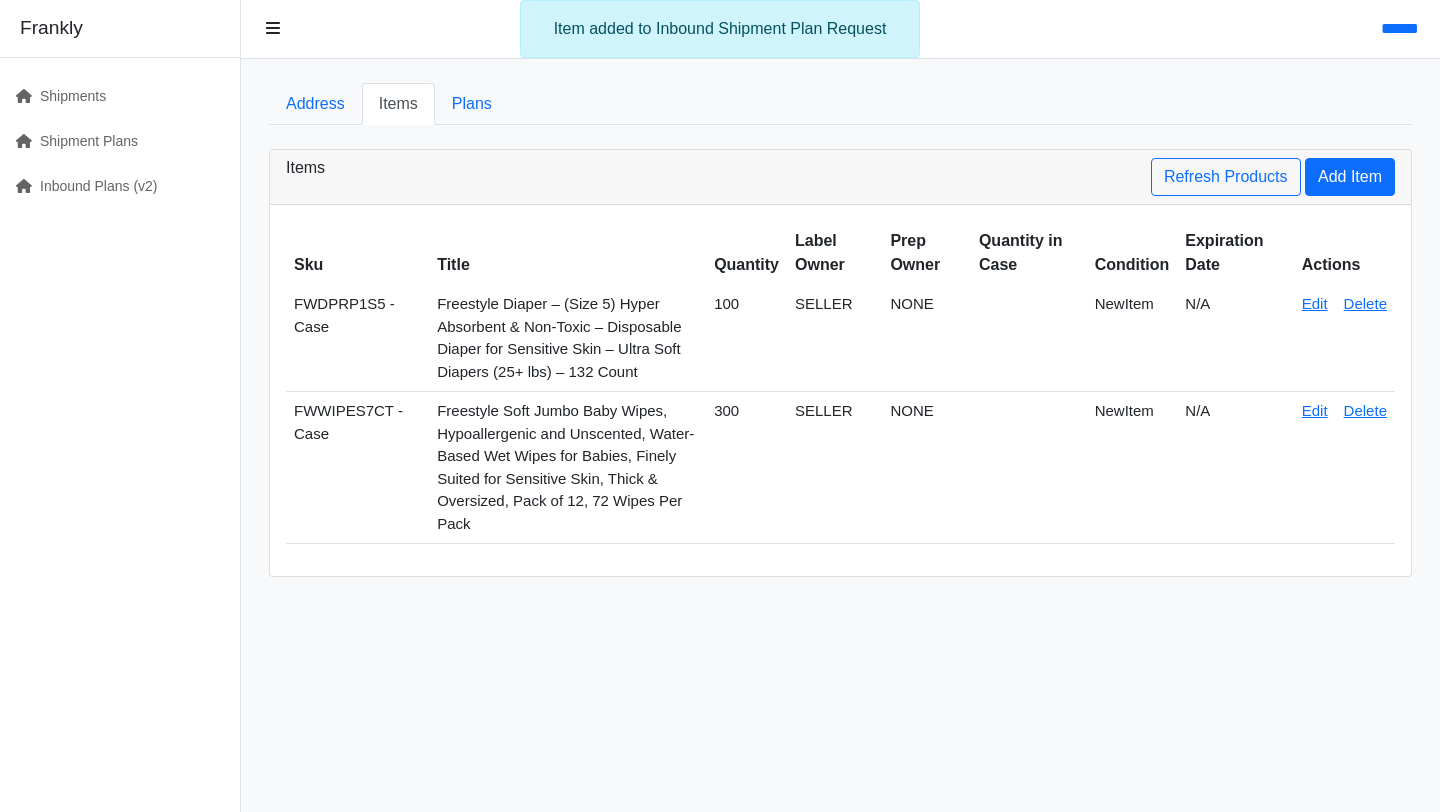 scroll, scrollTop: 0, scrollLeft: 0, axis: both 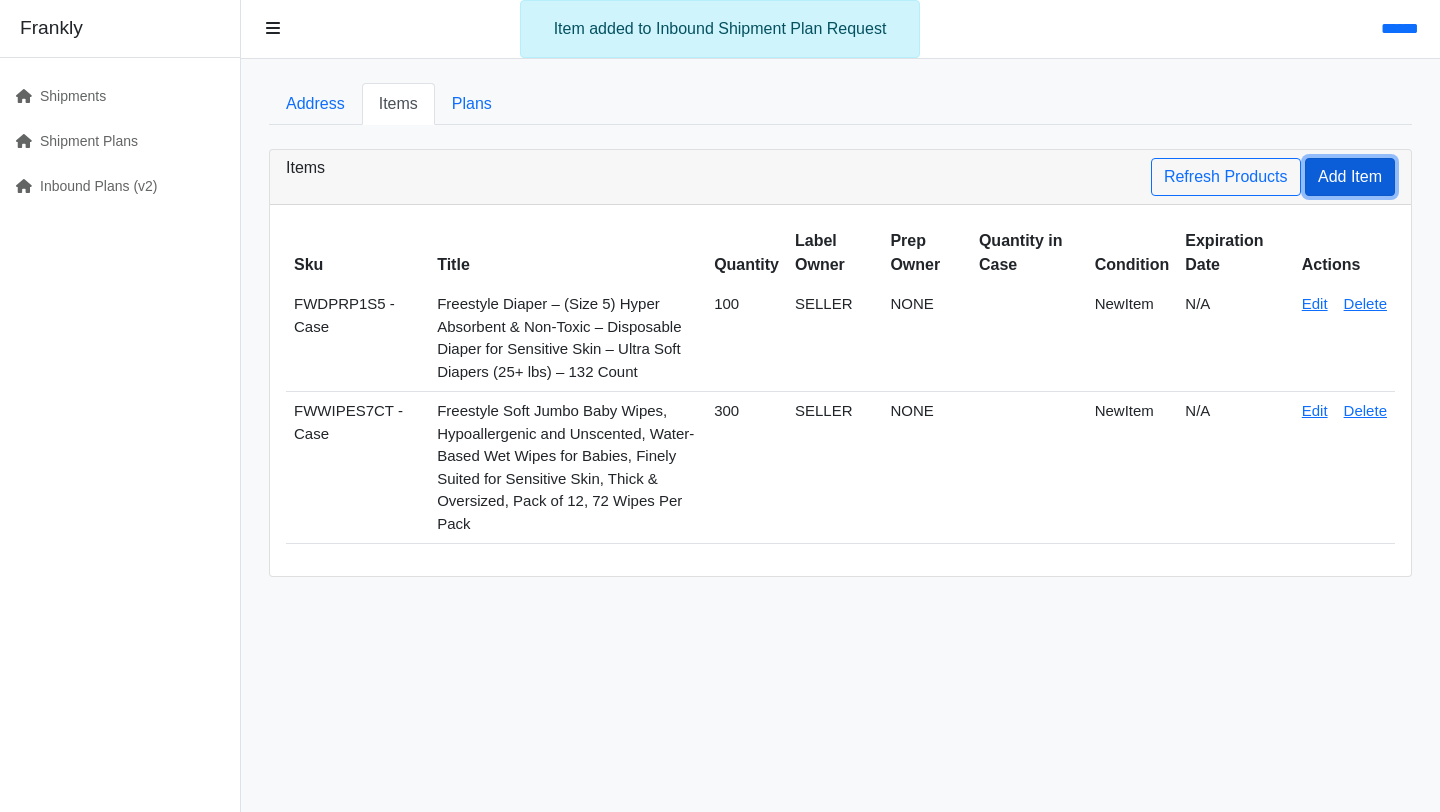 click on "Add Item" at bounding box center (1350, 177) 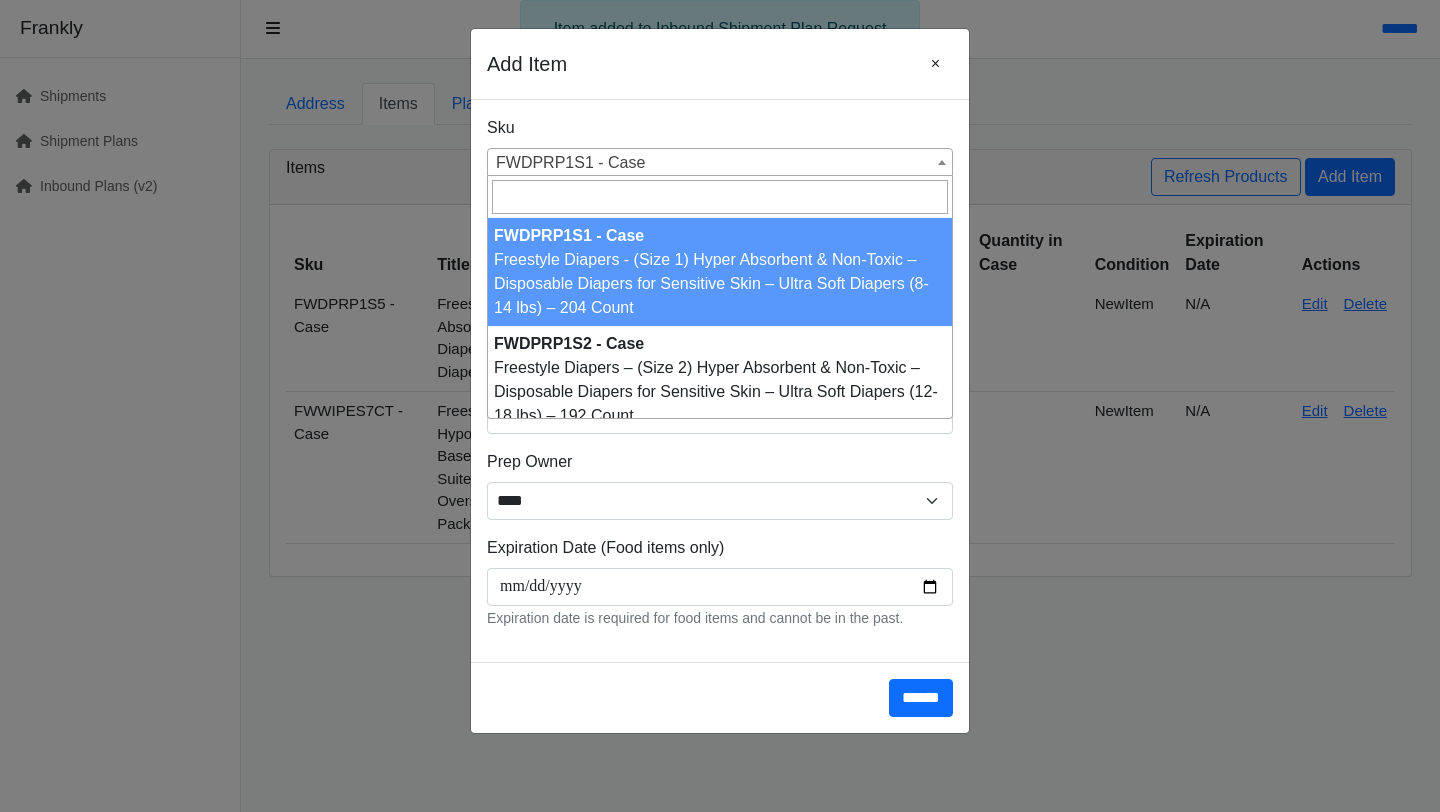 click on "FWDPRP1S1 - Case" at bounding box center [720, 163] 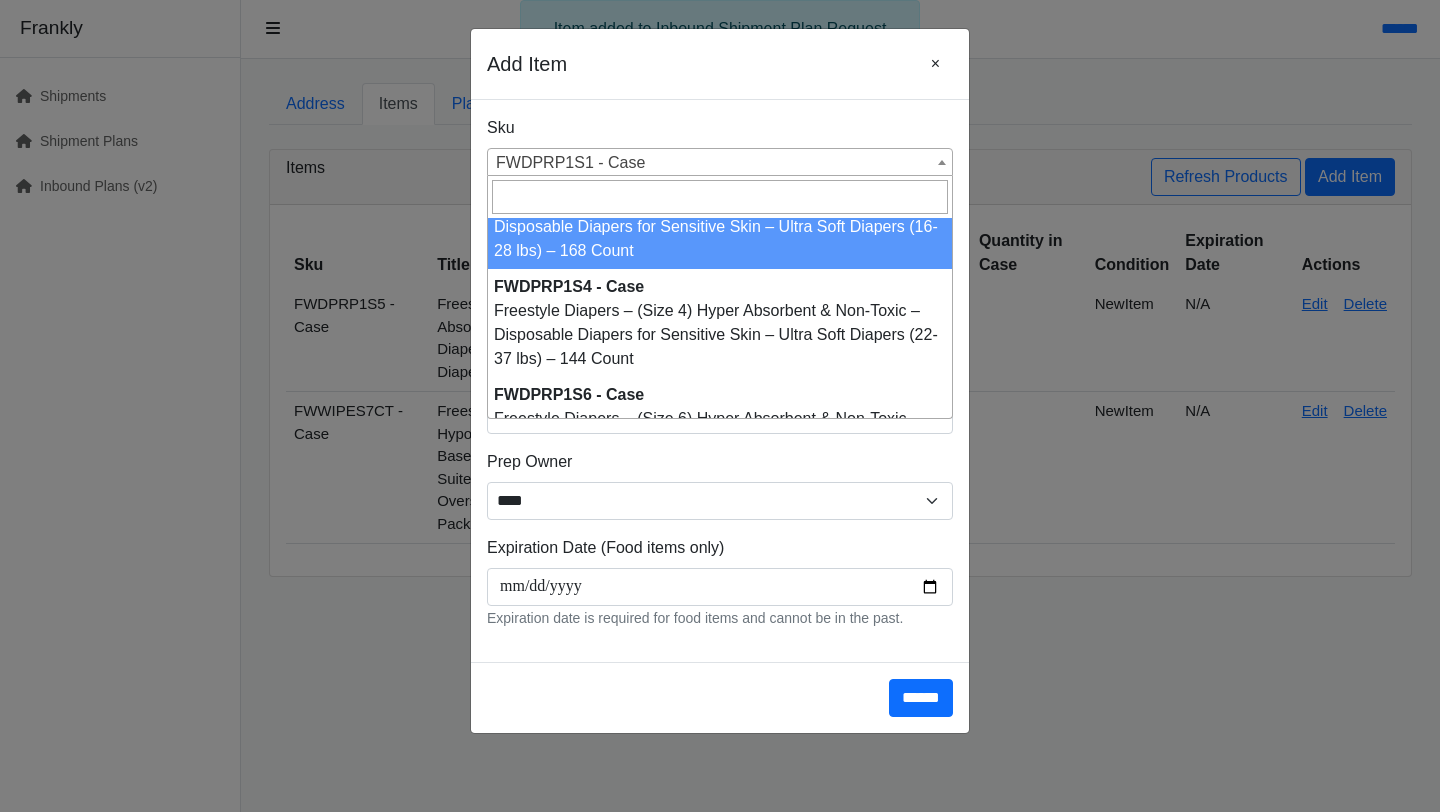 scroll, scrollTop: 282, scrollLeft: 0, axis: vertical 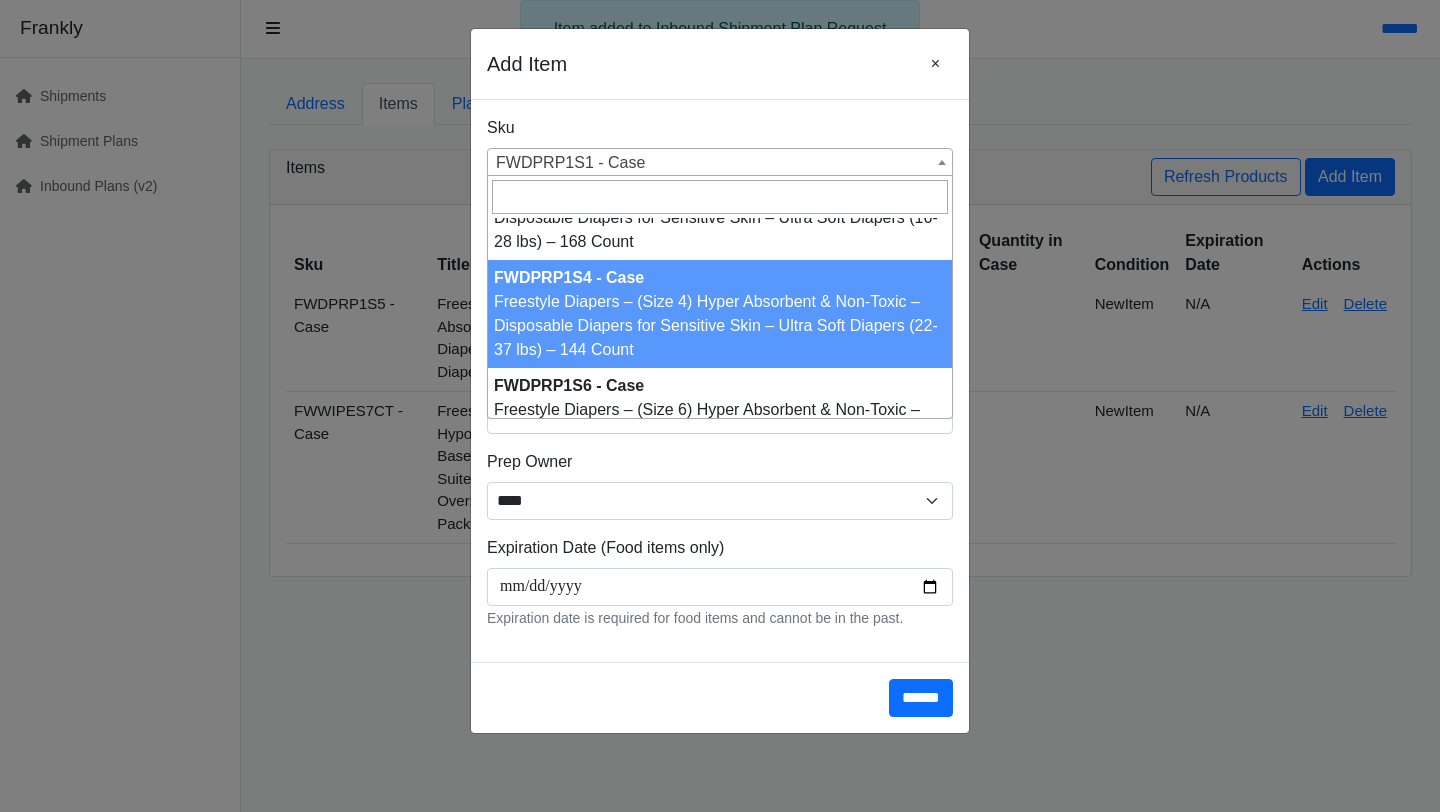 select on "**********" 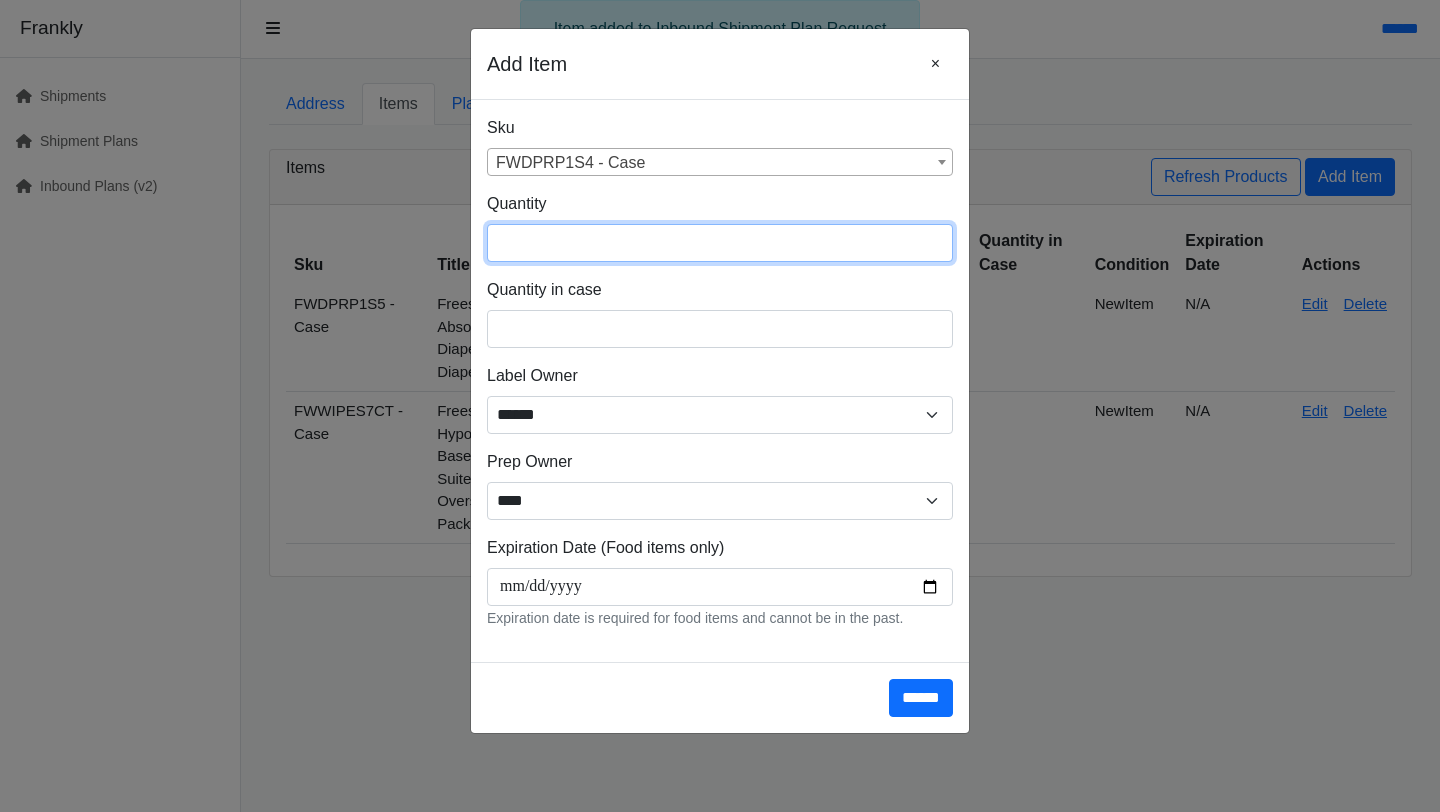 click at bounding box center [720, 243] 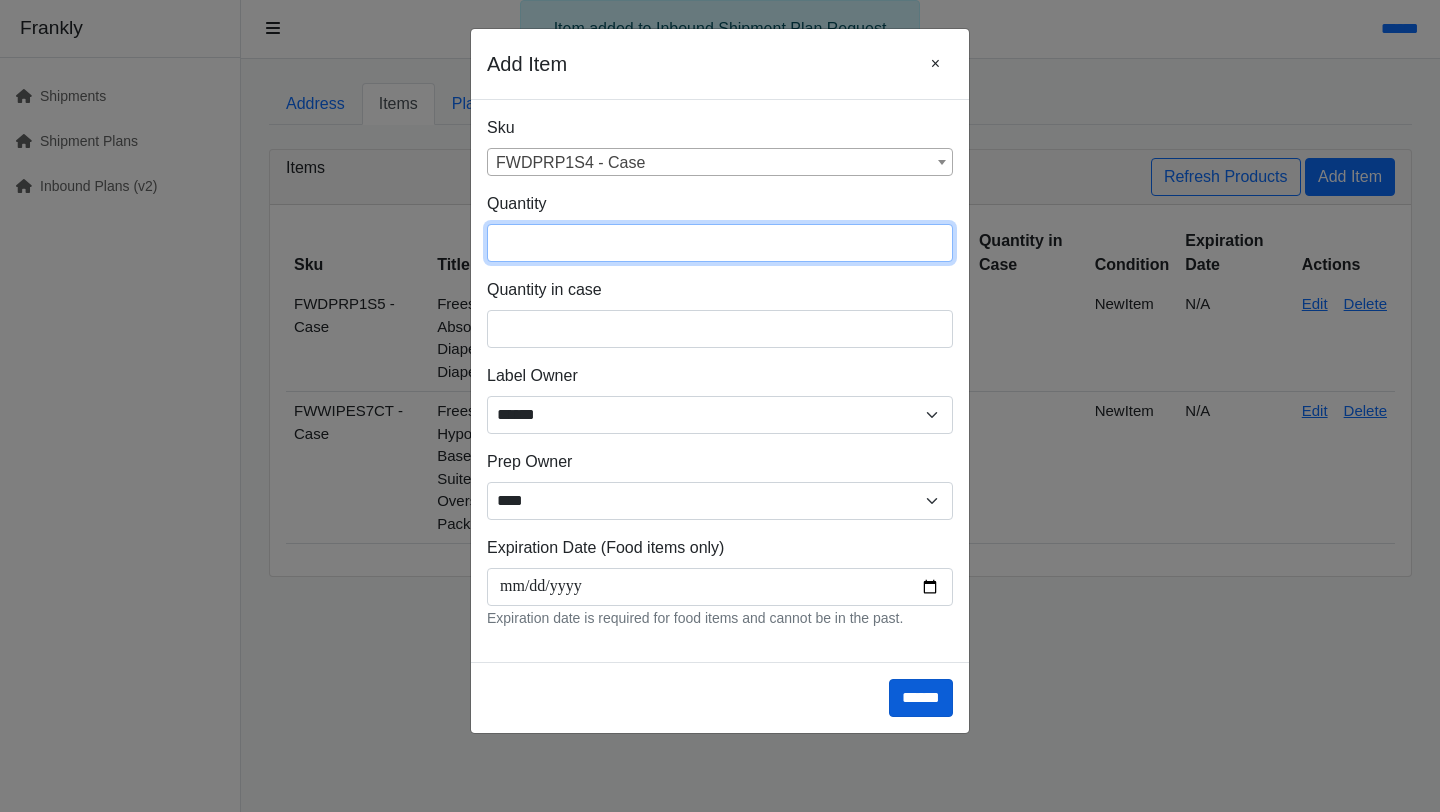 type on "***" 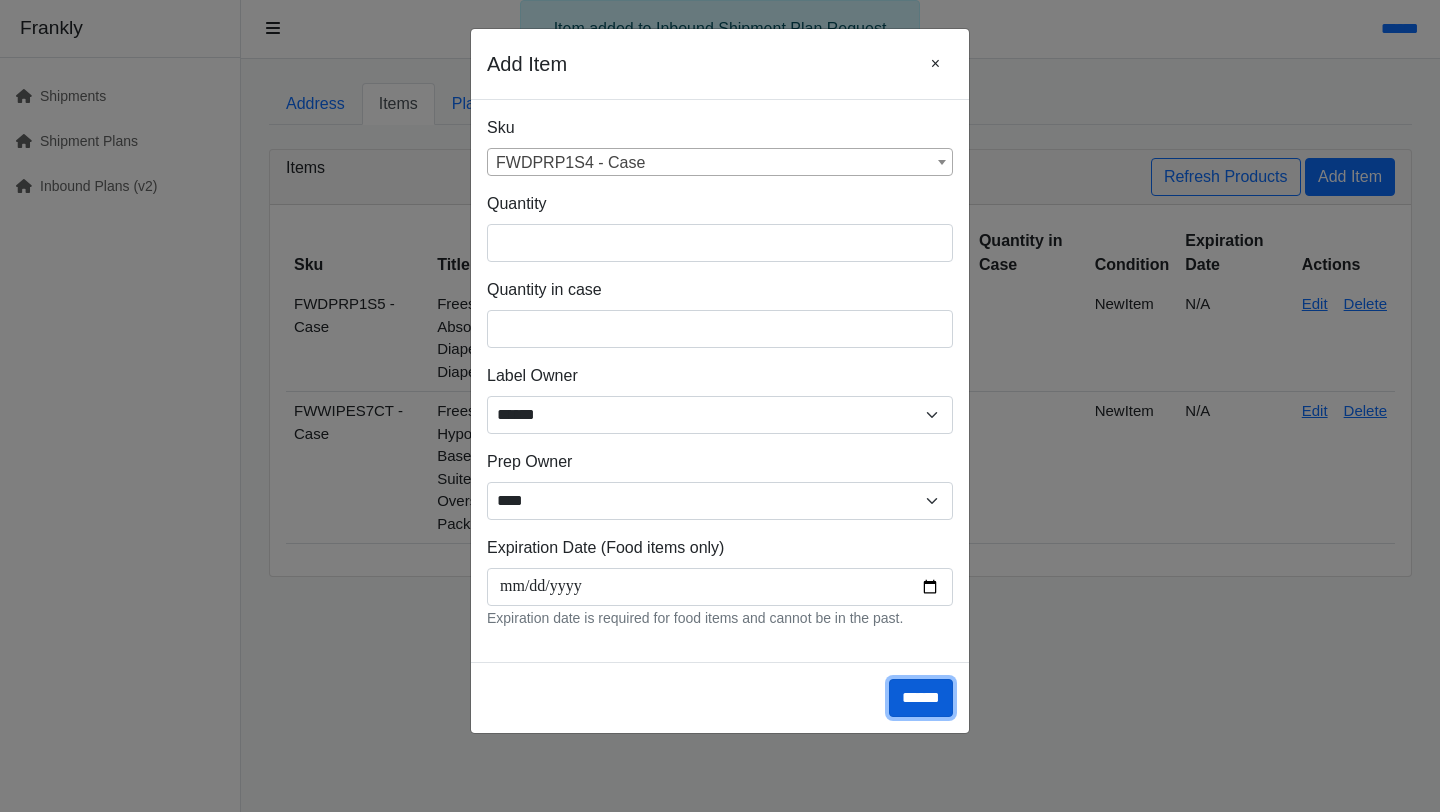 click on "******" at bounding box center [921, 698] 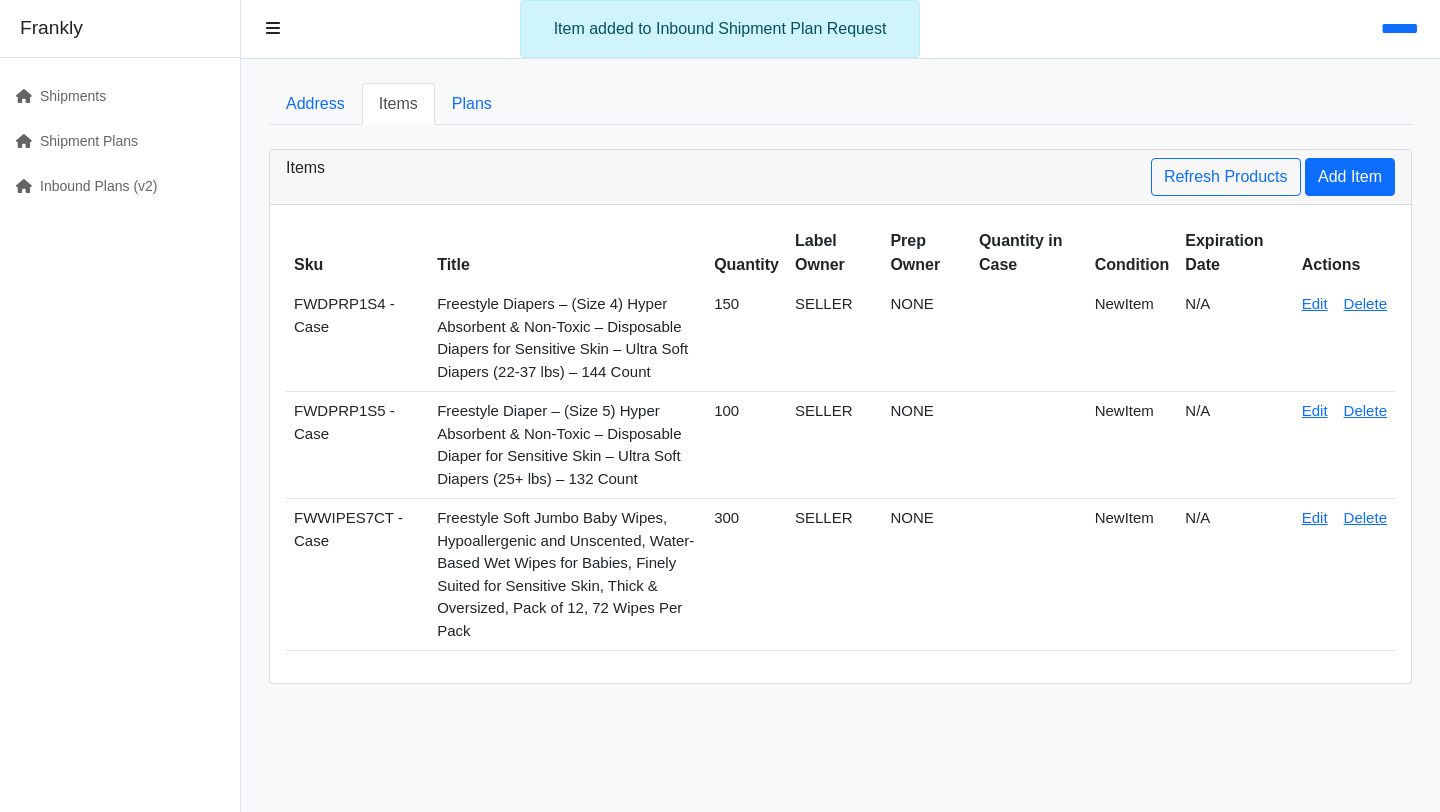 scroll, scrollTop: 0, scrollLeft: 0, axis: both 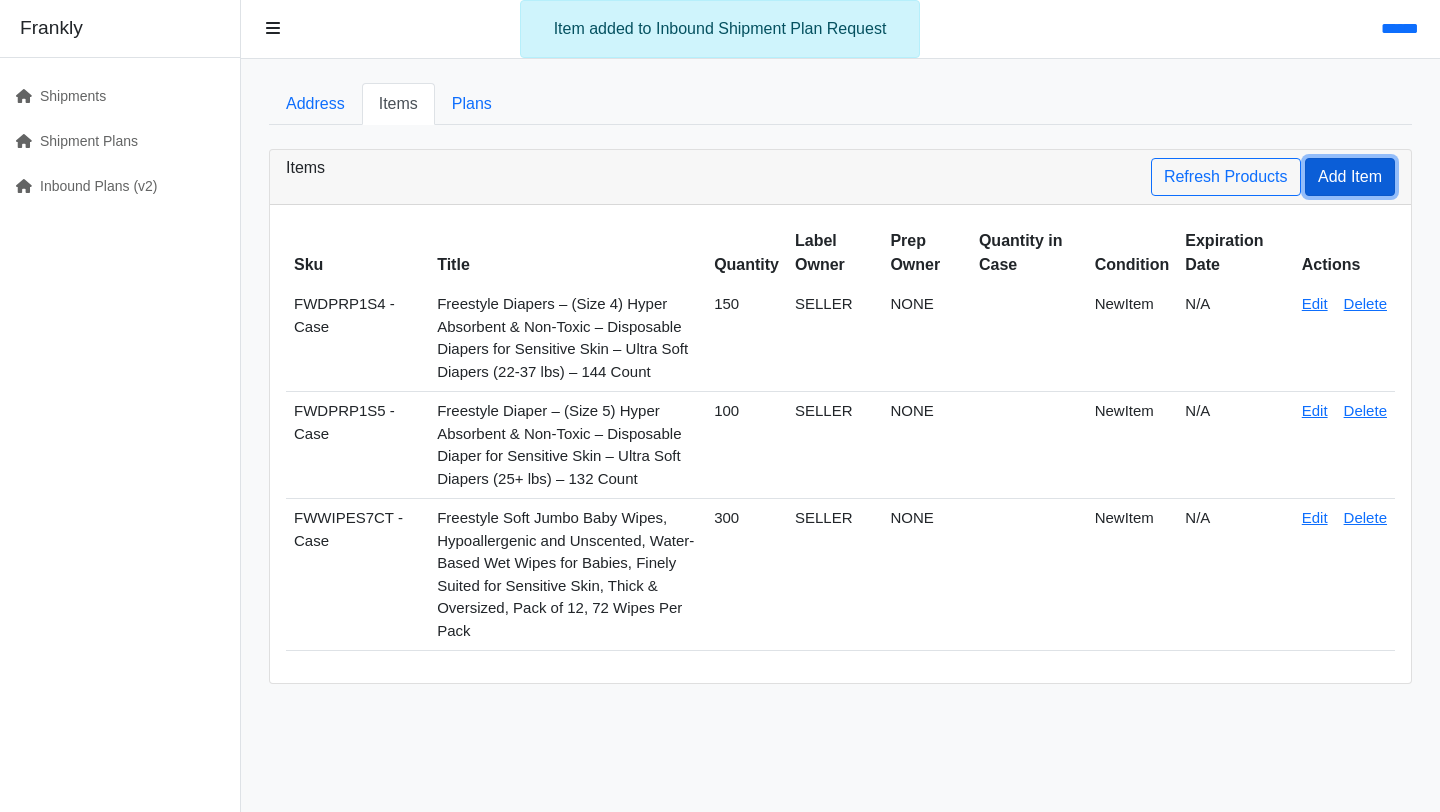click on "Add Item" at bounding box center [1350, 177] 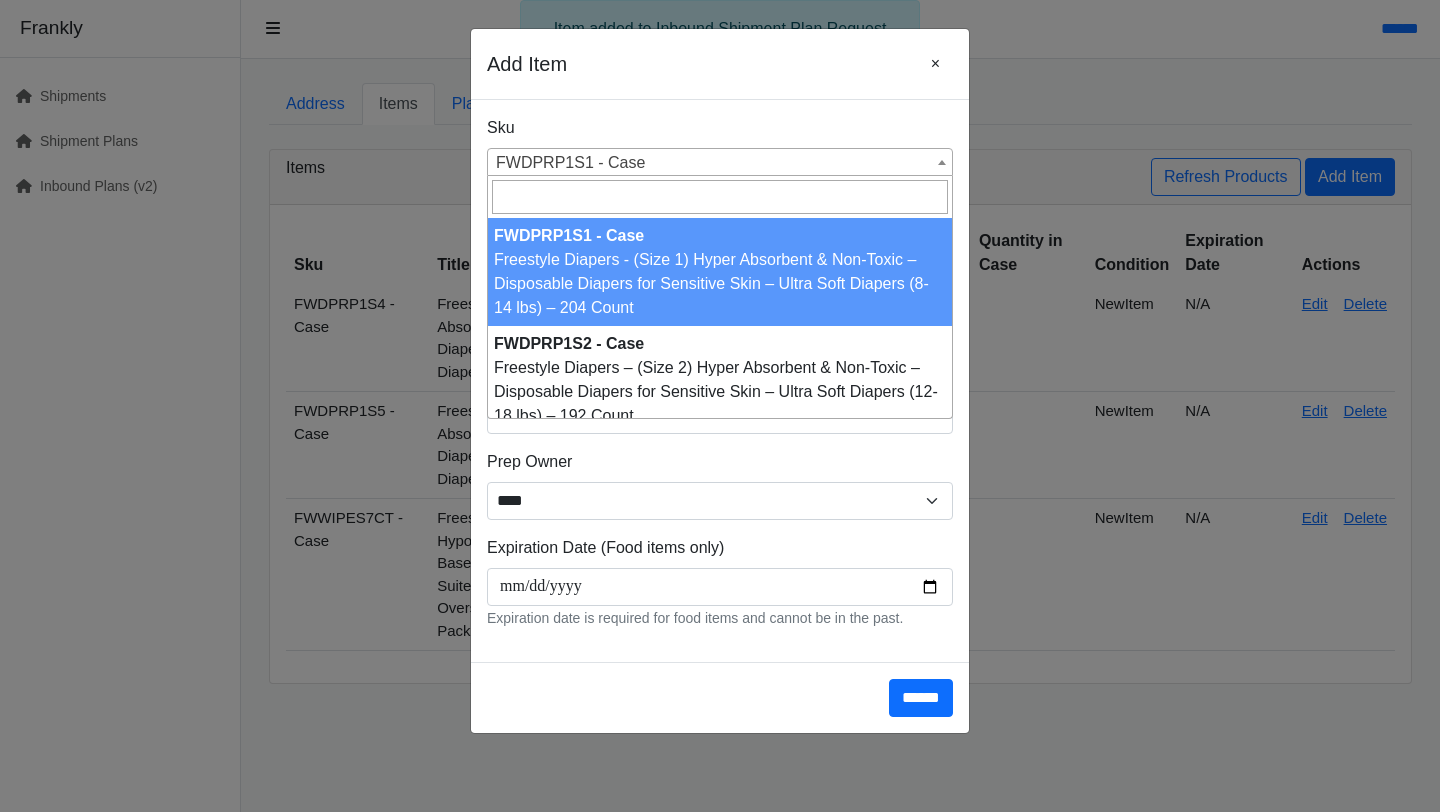 click on "FWDPRP1S1 - Case" at bounding box center [720, 163] 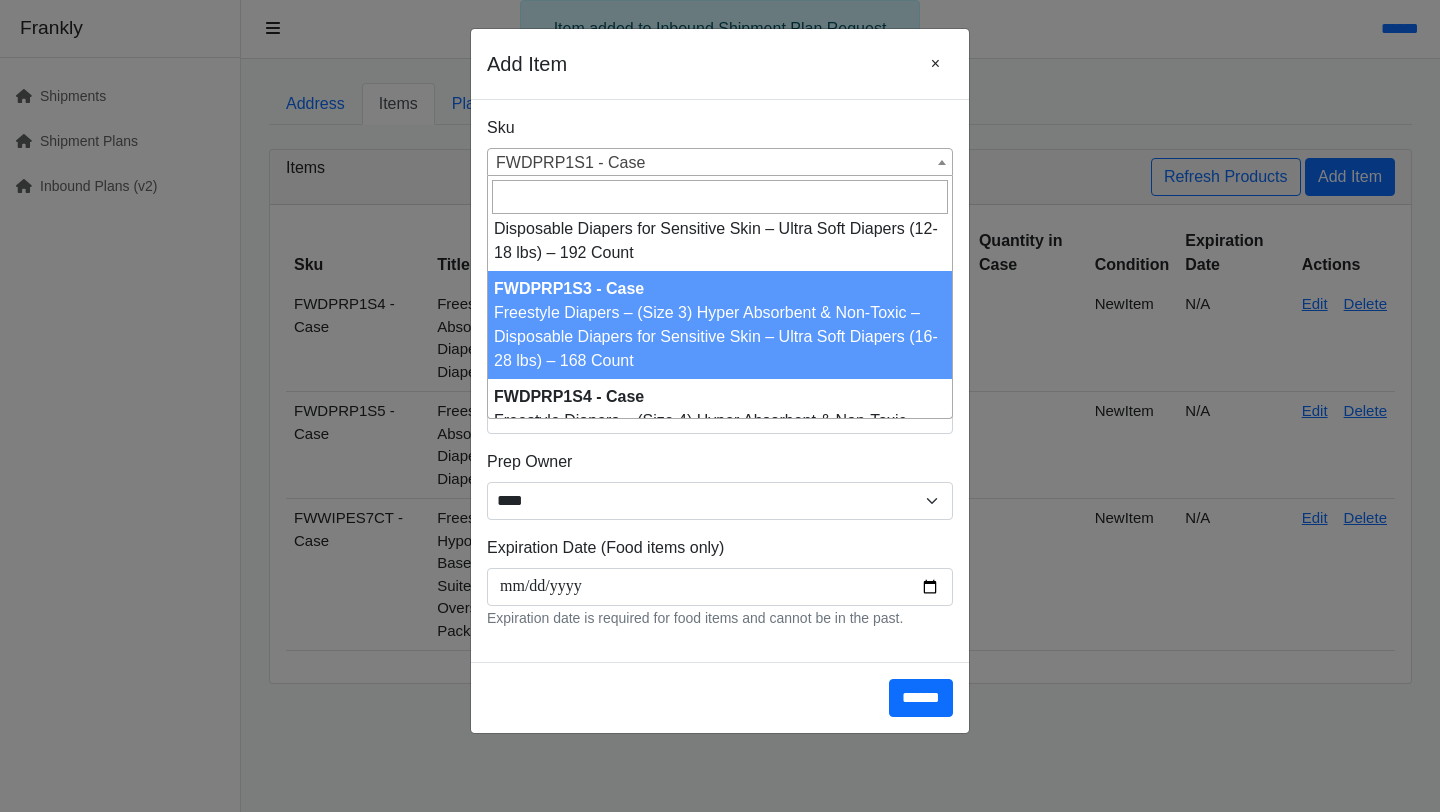 scroll, scrollTop: 164, scrollLeft: 0, axis: vertical 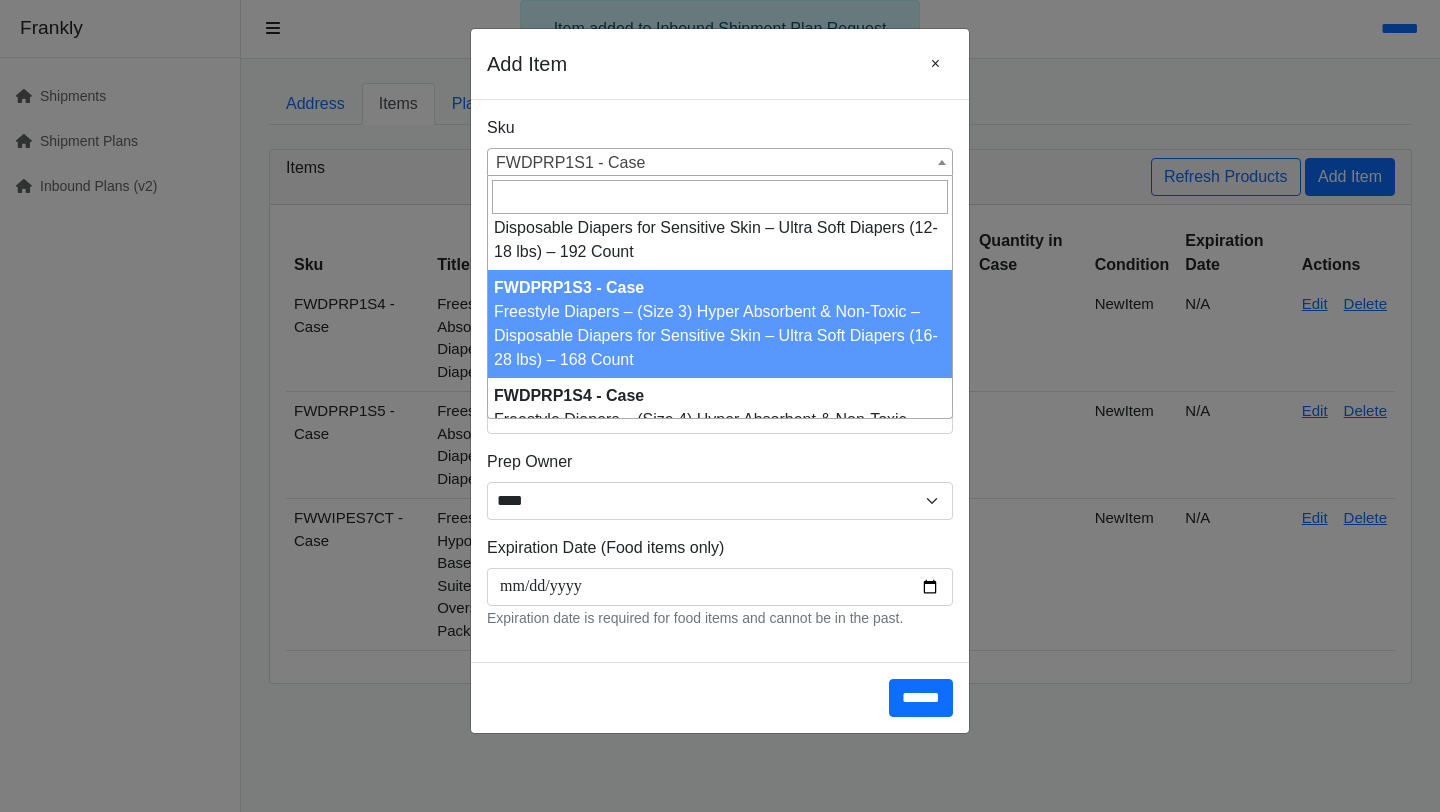 select on "**********" 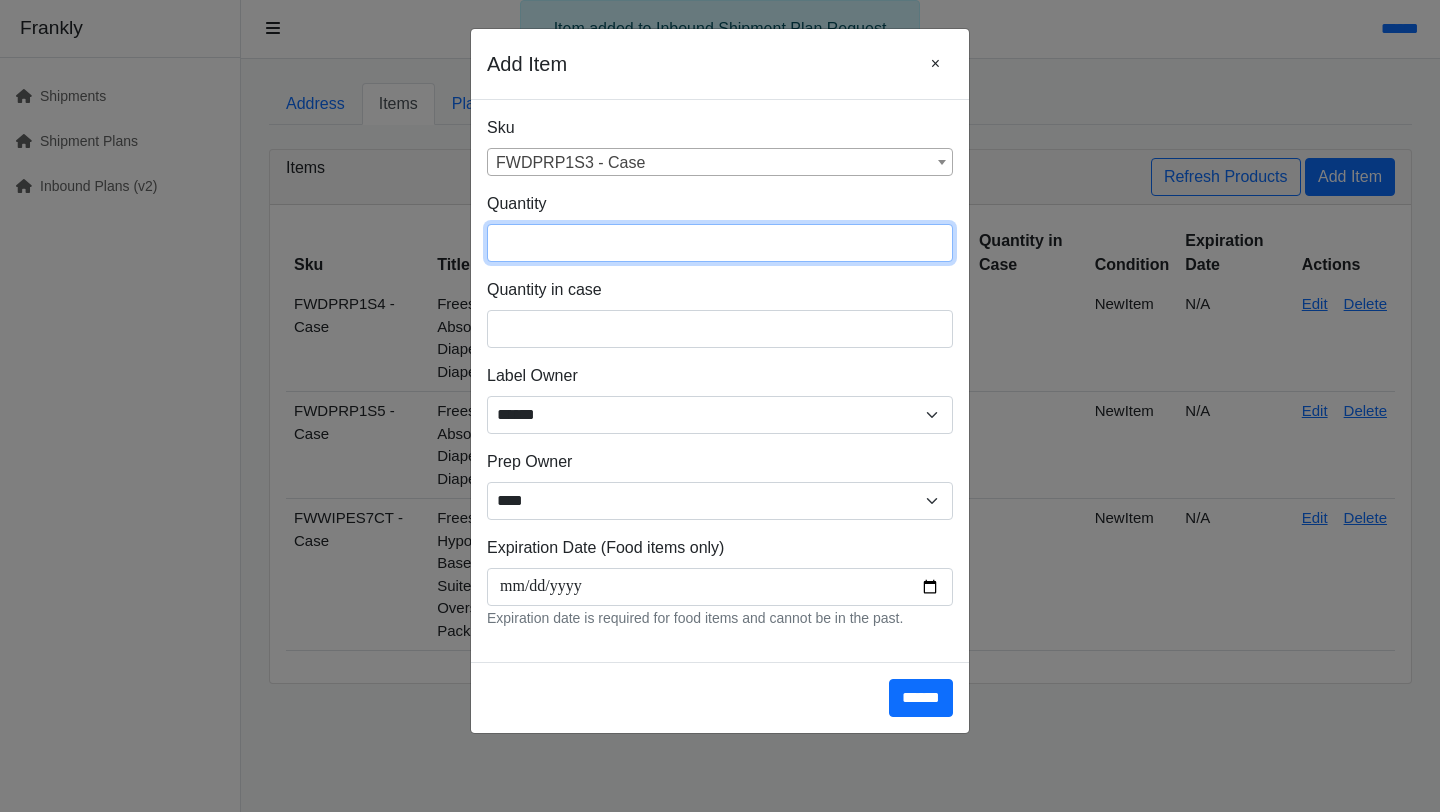 click at bounding box center [720, 243] 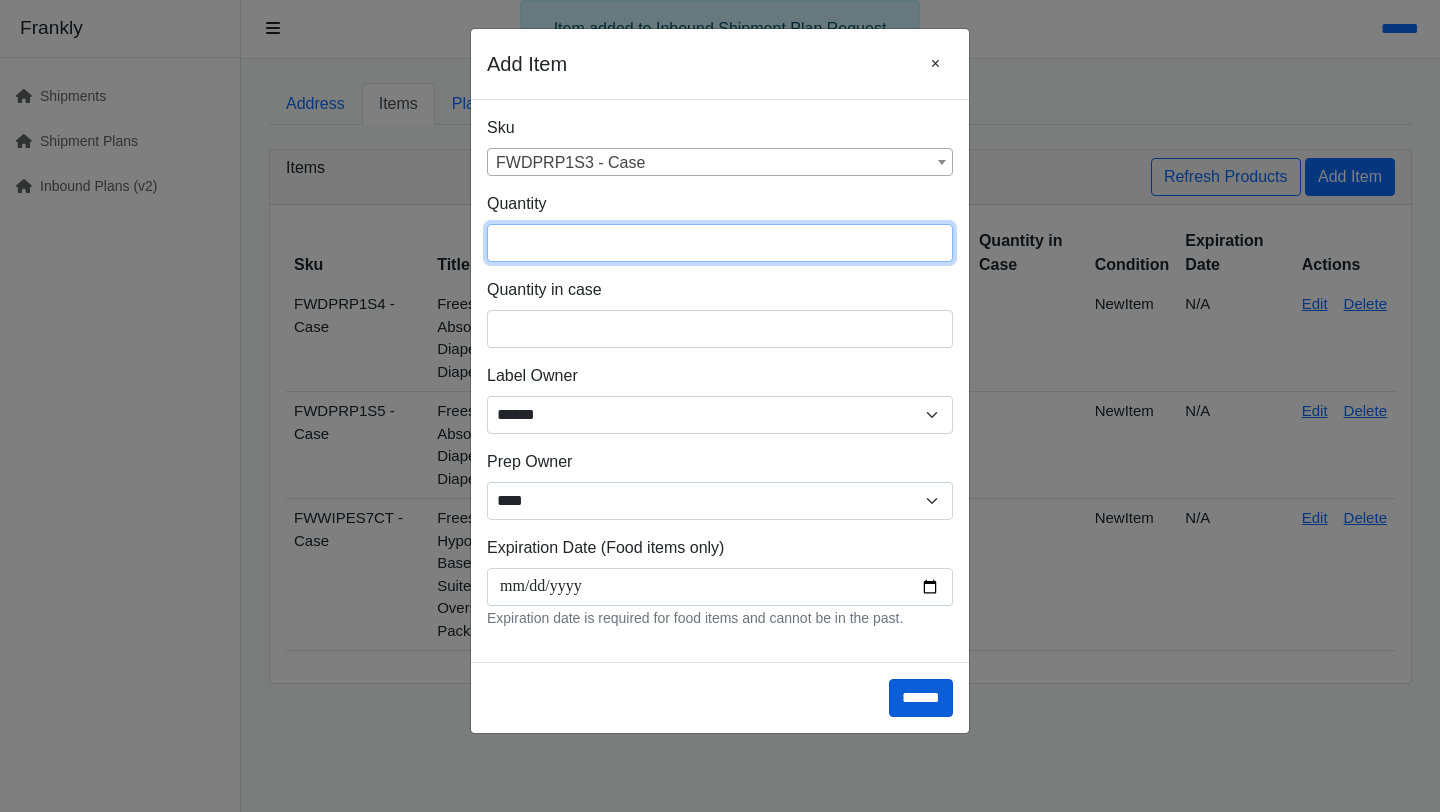 type on "***" 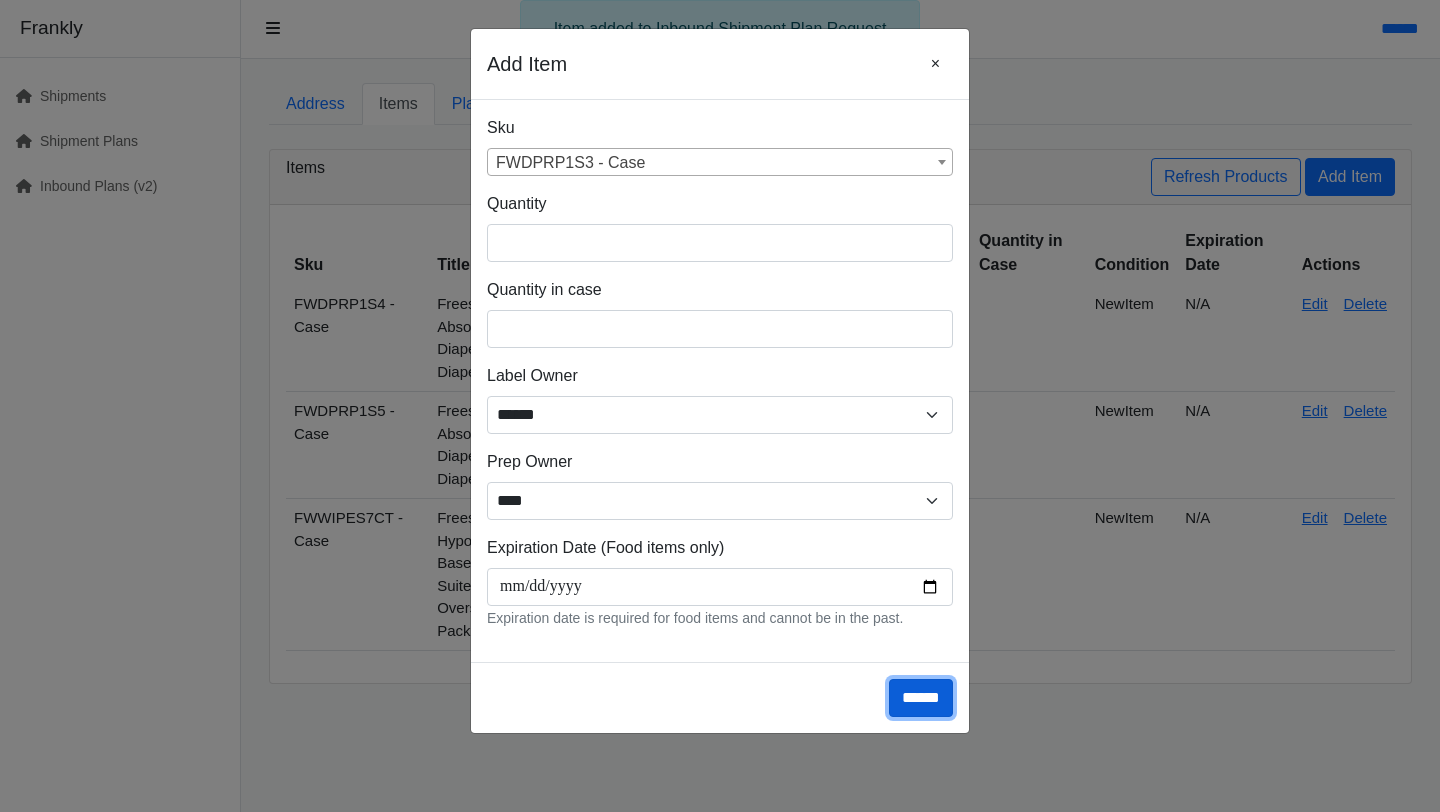 click on "******" at bounding box center (921, 698) 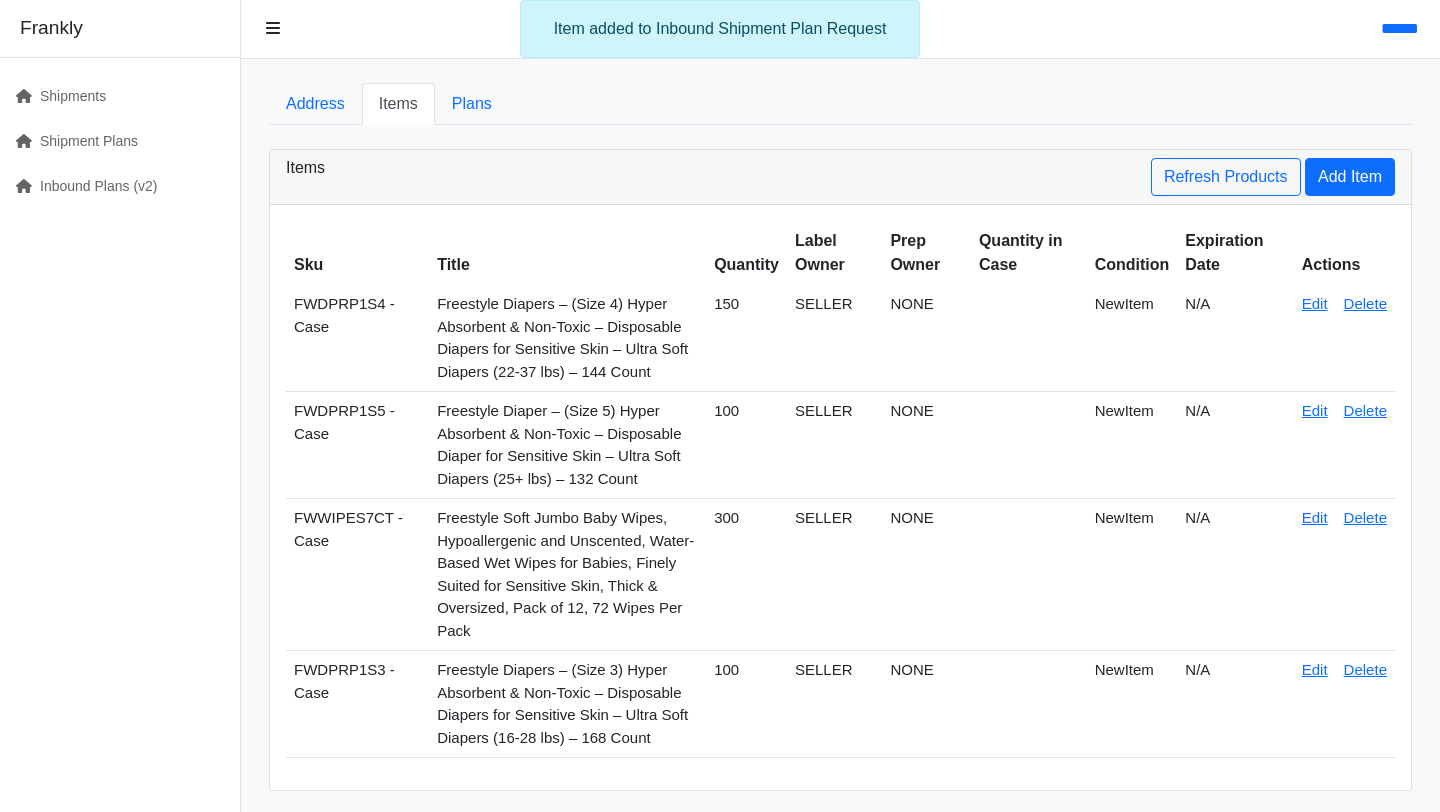 scroll, scrollTop: 0, scrollLeft: 0, axis: both 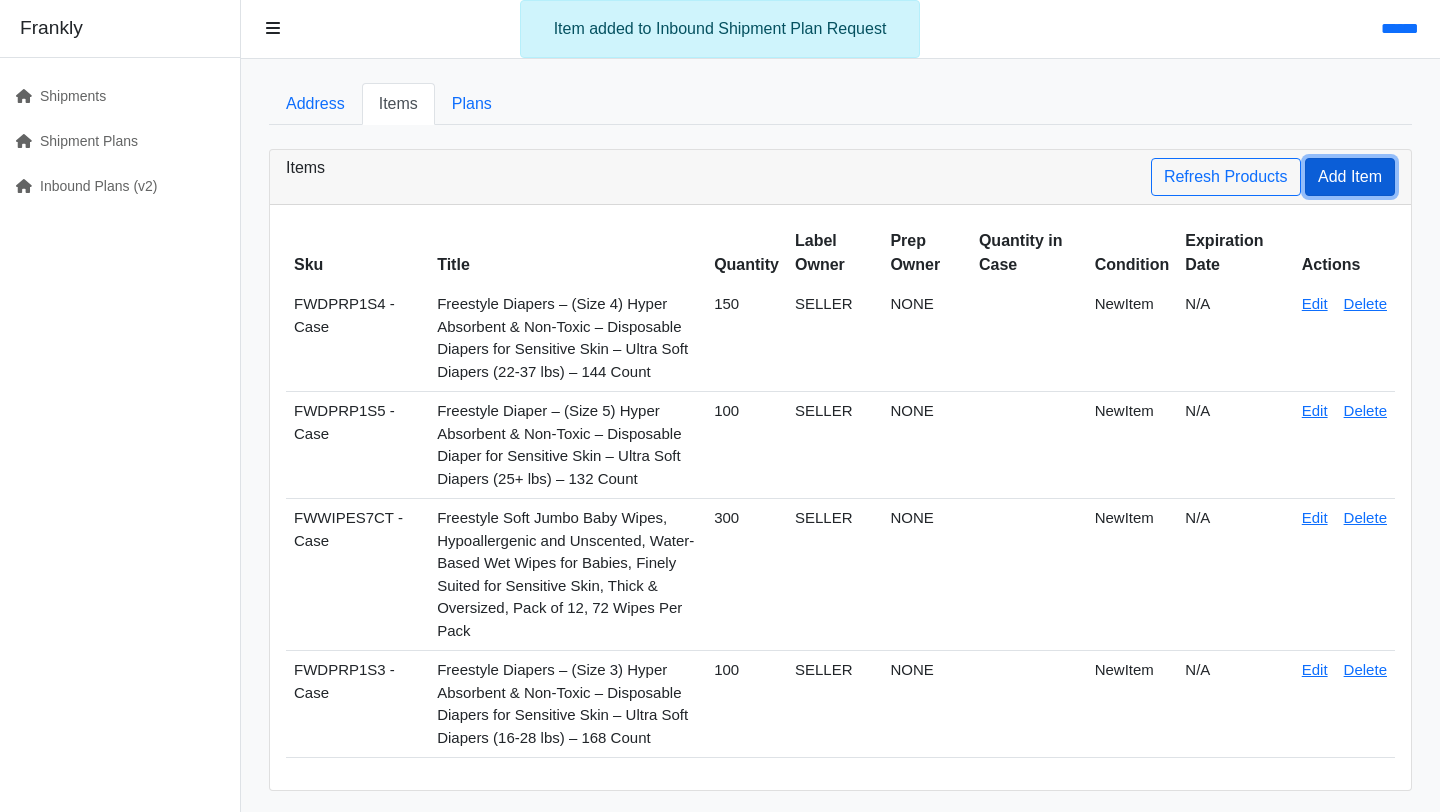click on "Add Item" at bounding box center [1350, 177] 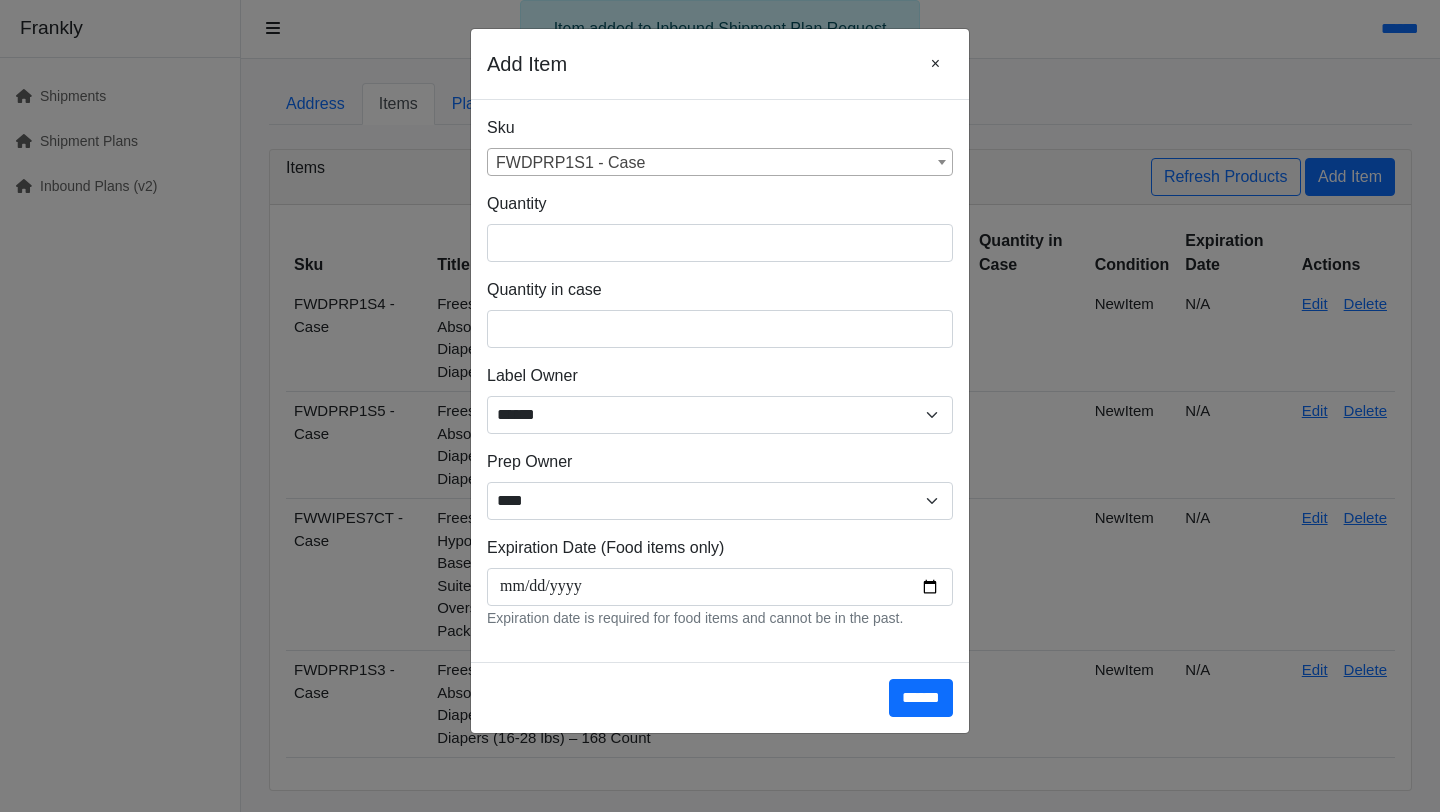 click on "FWDPRP1S1 - Case" at bounding box center (720, 163) 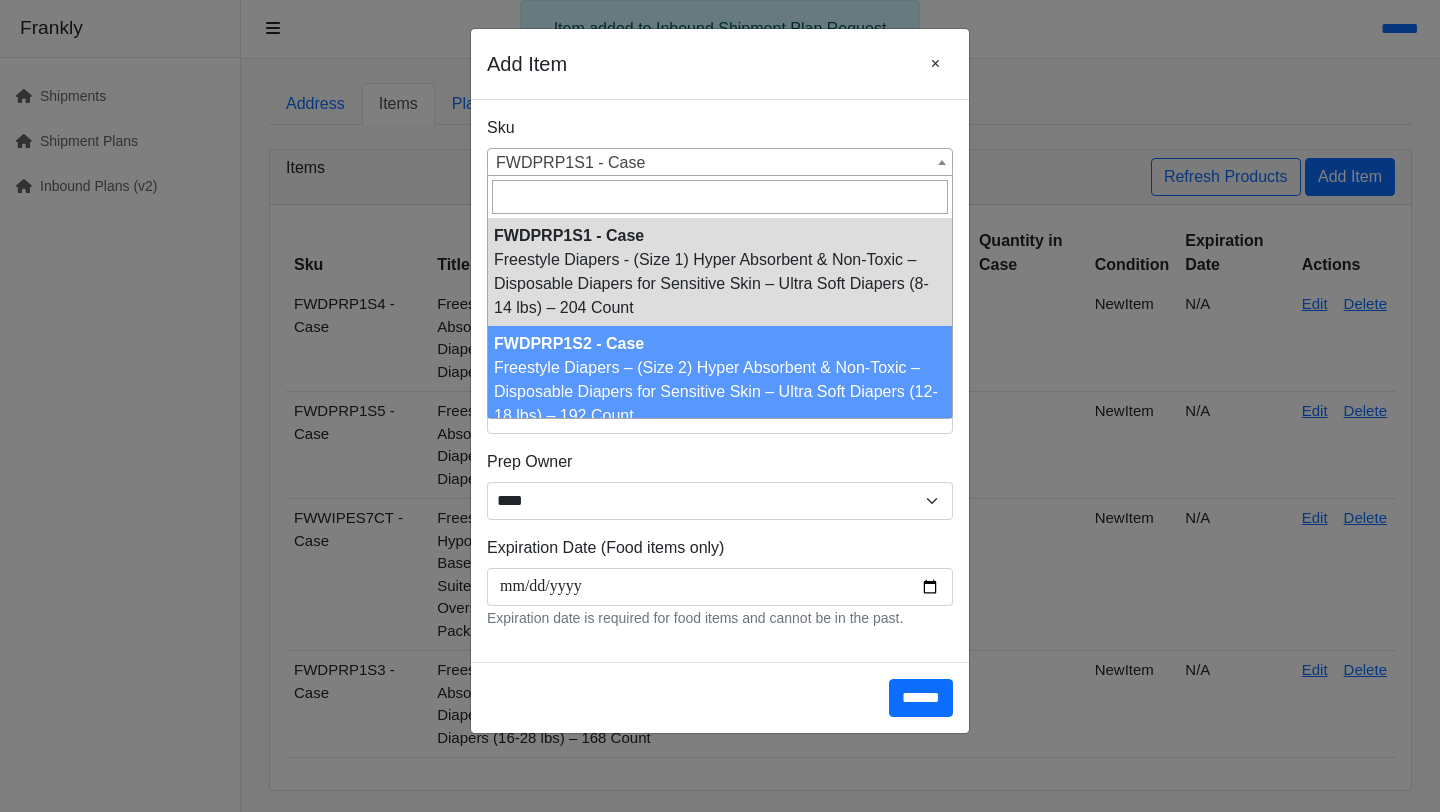 select on "**********" 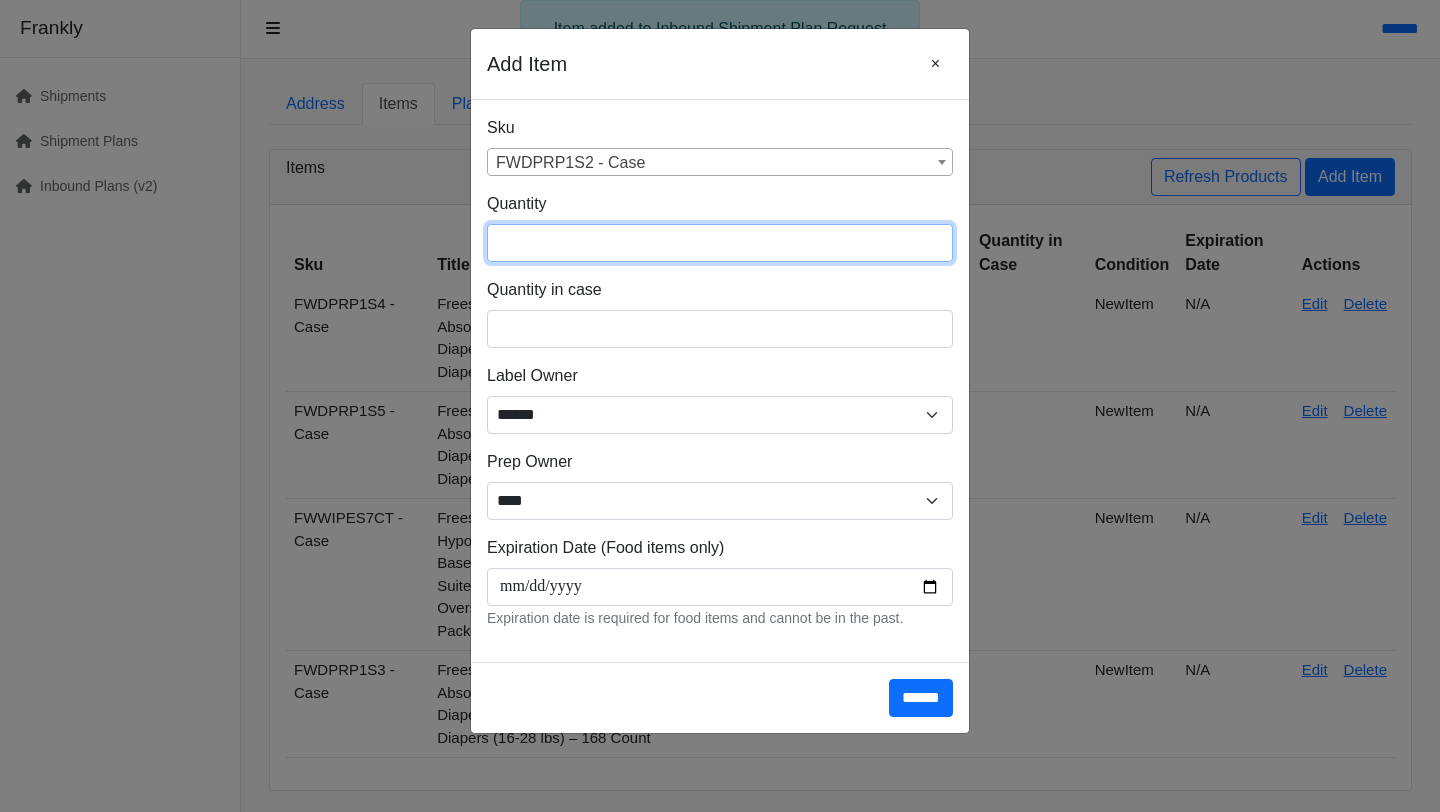 click at bounding box center [720, 243] 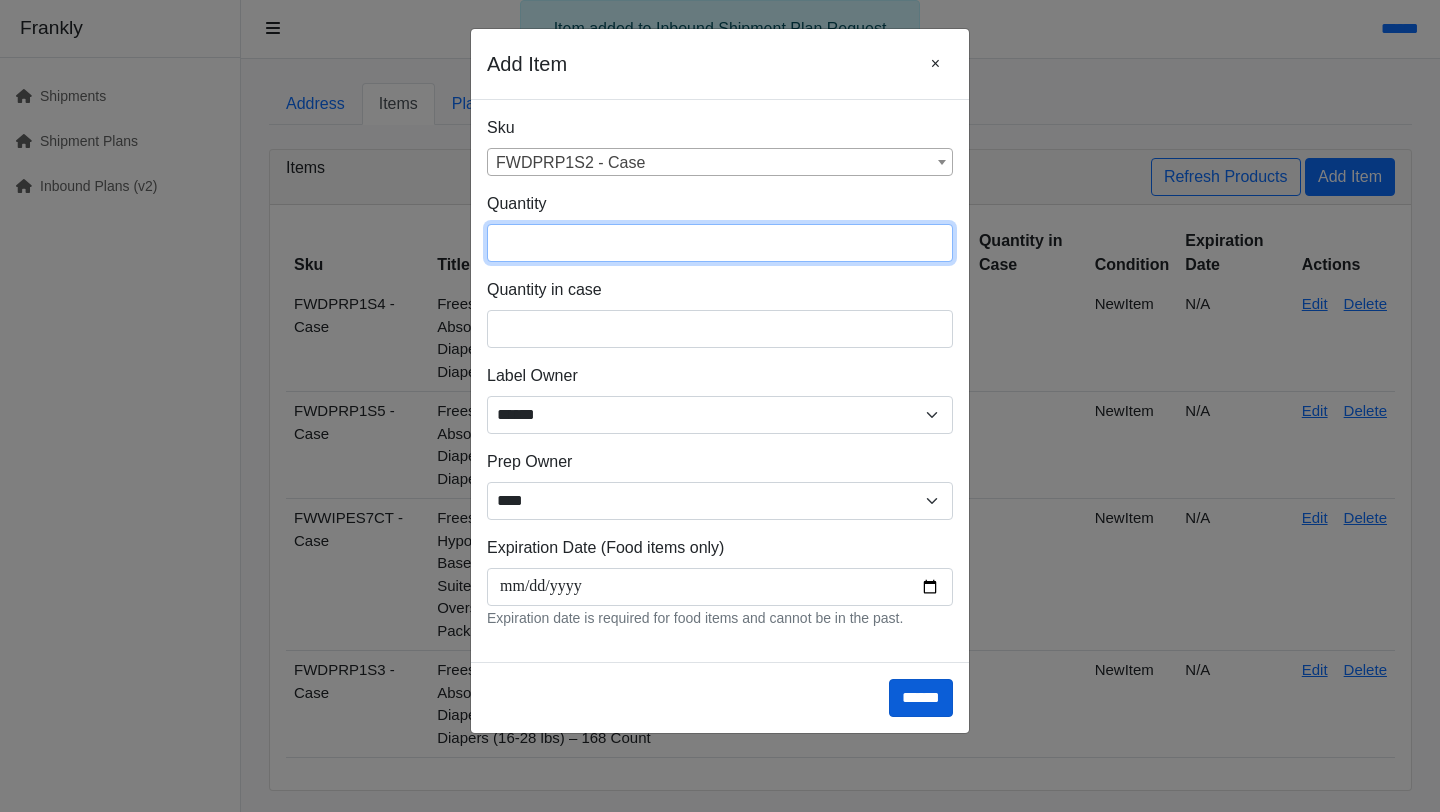 type on "***" 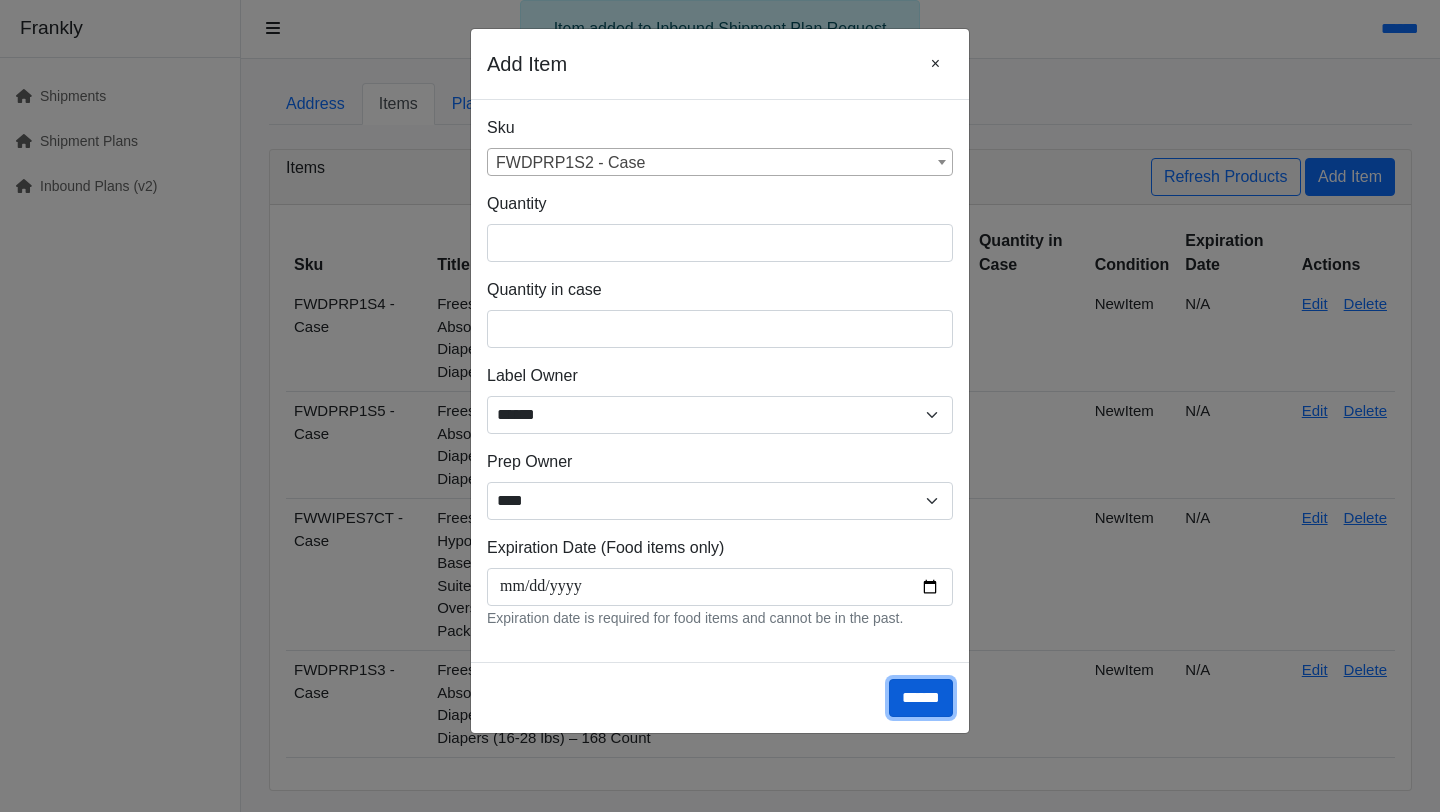 click on "******" at bounding box center (921, 698) 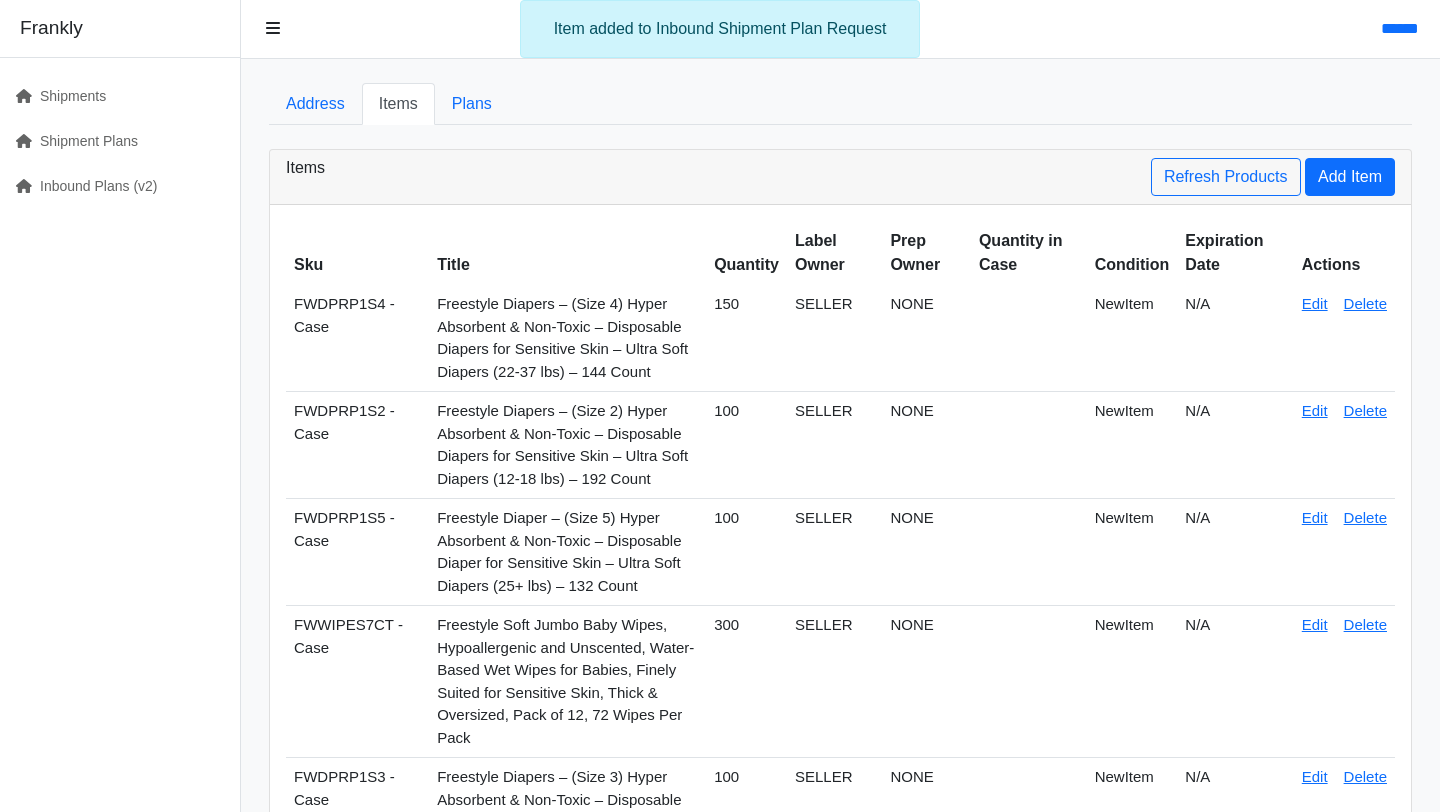 scroll, scrollTop: 158, scrollLeft: 0, axis: vertical 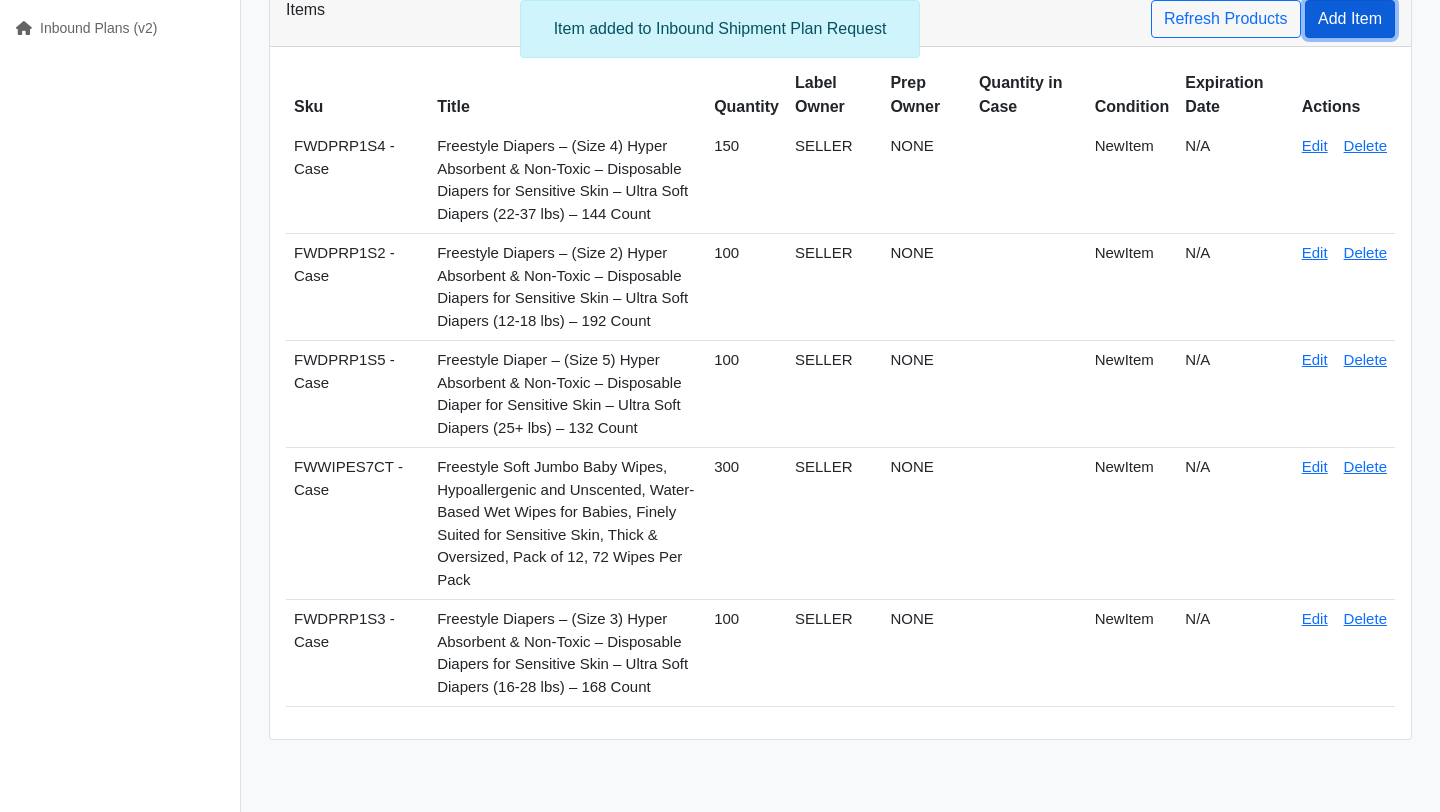 click on "Add Item" at bounding box center [1350, 19] 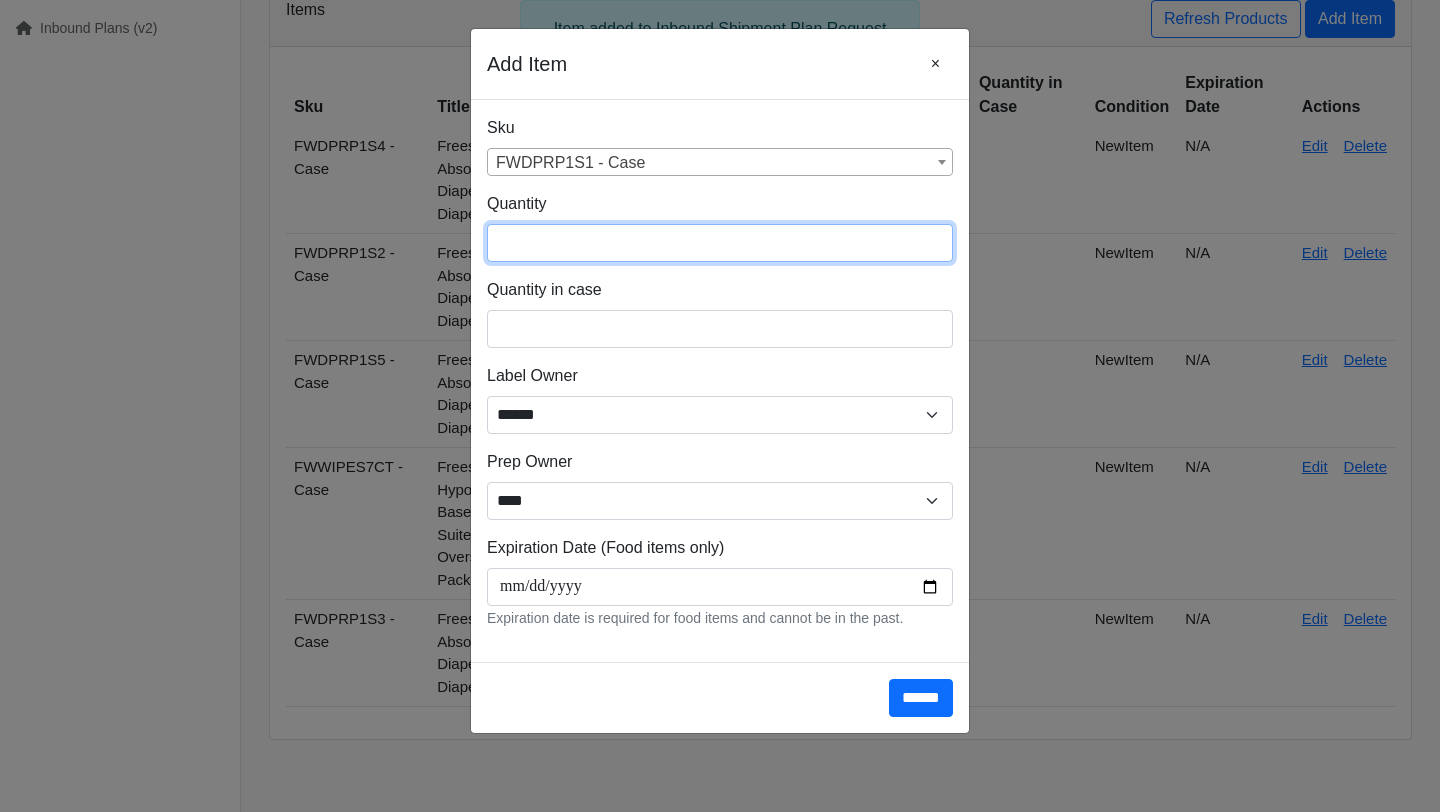 click at bounding box center (720, 243) 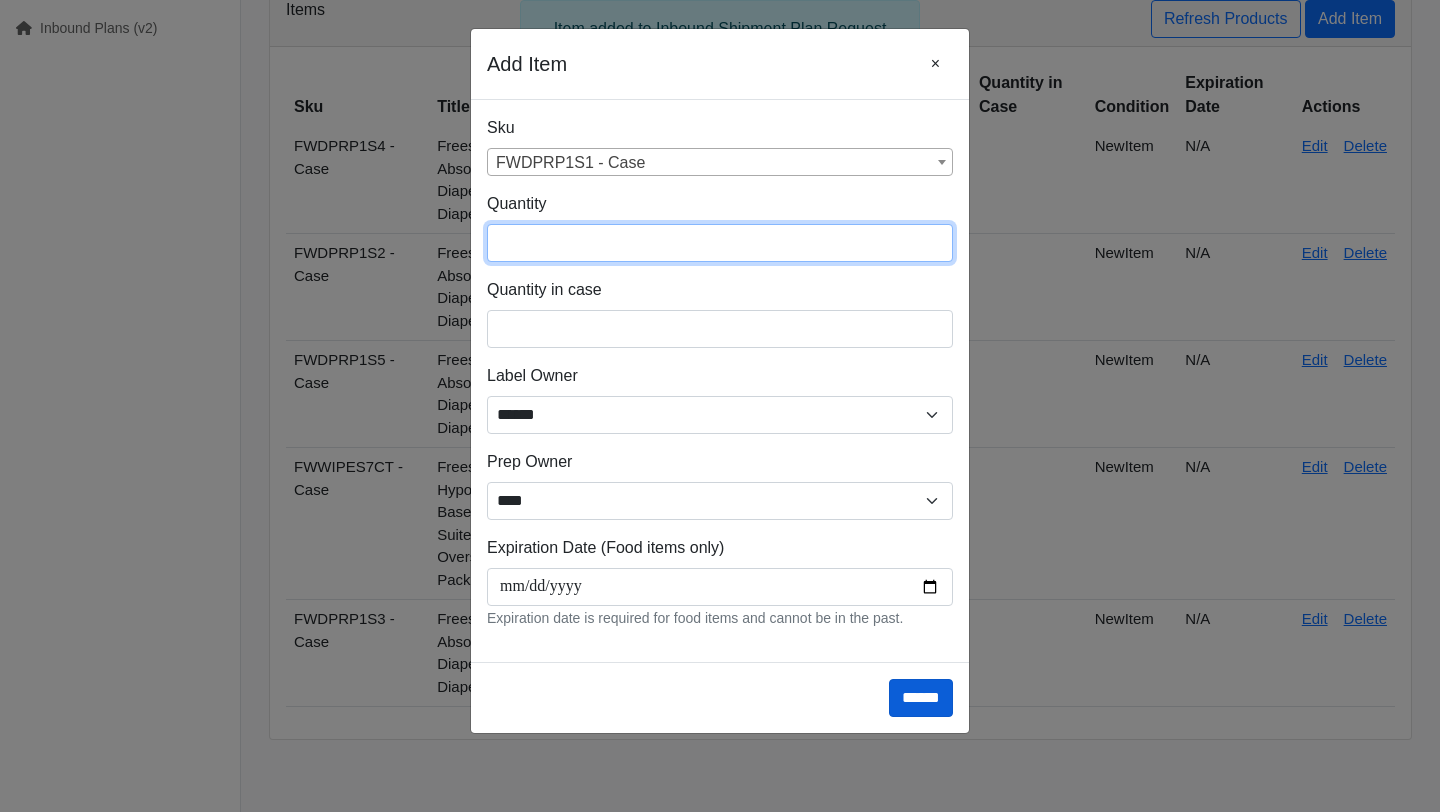 type on "***" 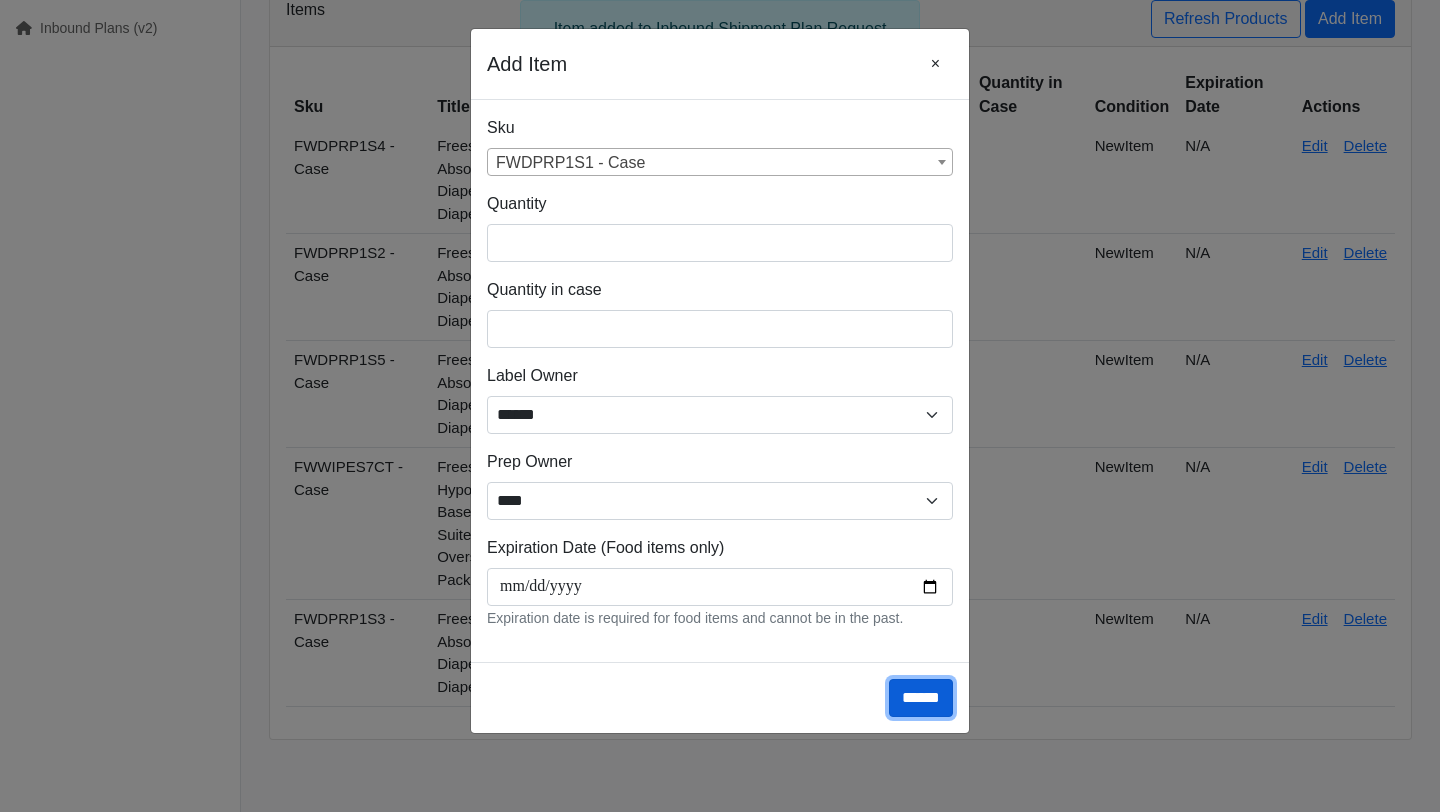 click on "******" at bounding box center [921, 698] 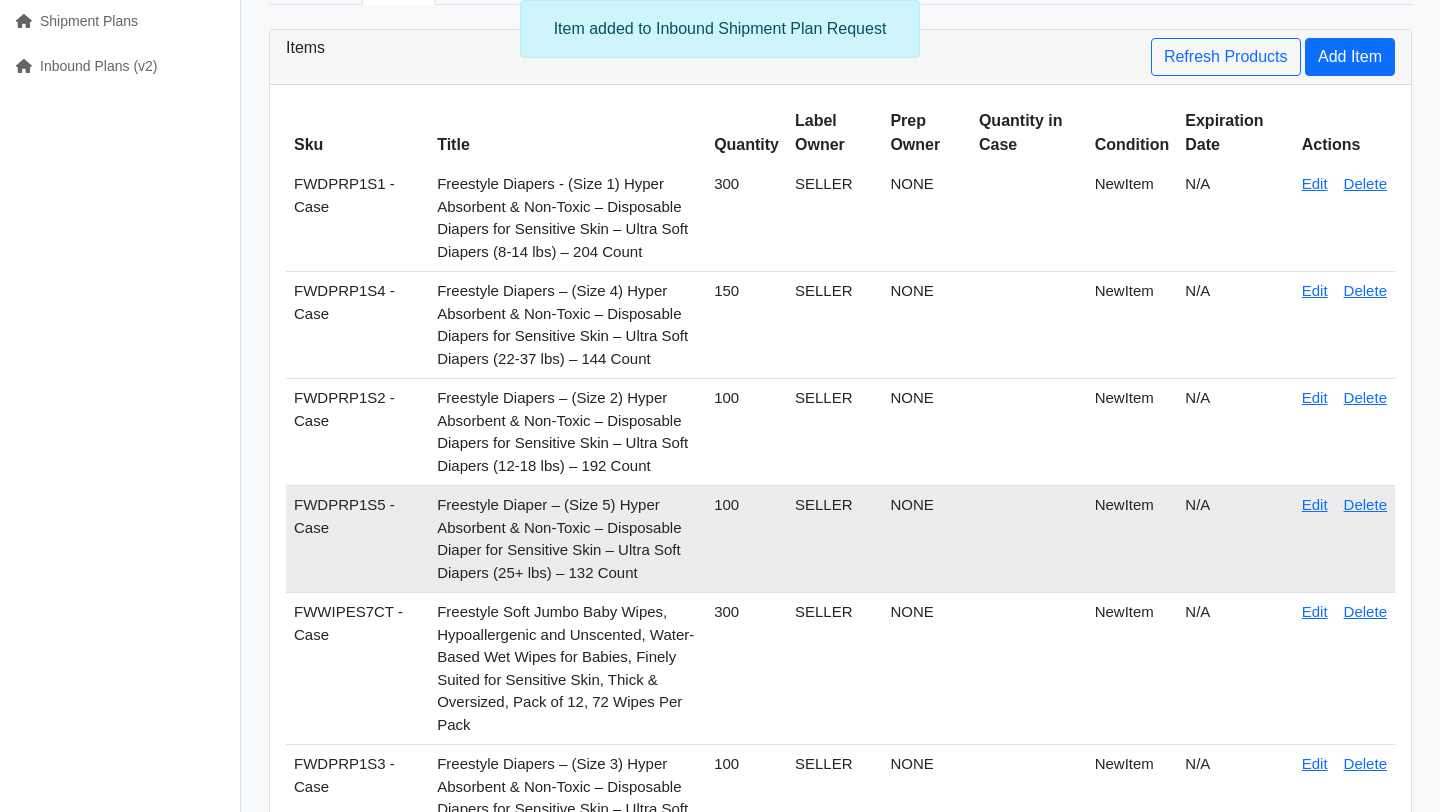 scroll, scrollTop: 0, scrollLeft: 0, axis: both 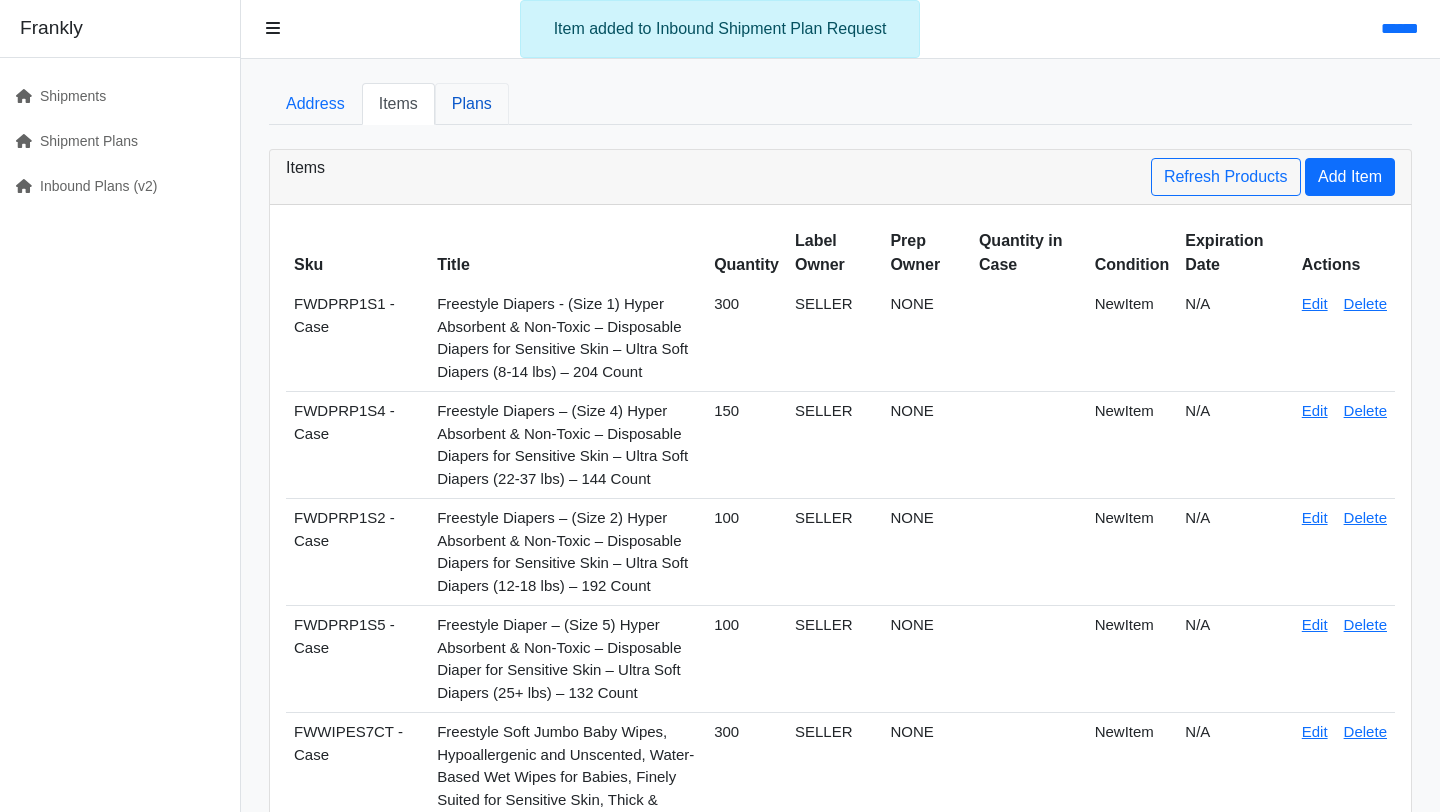 click on "Plans" at bounding box center [472, 104] 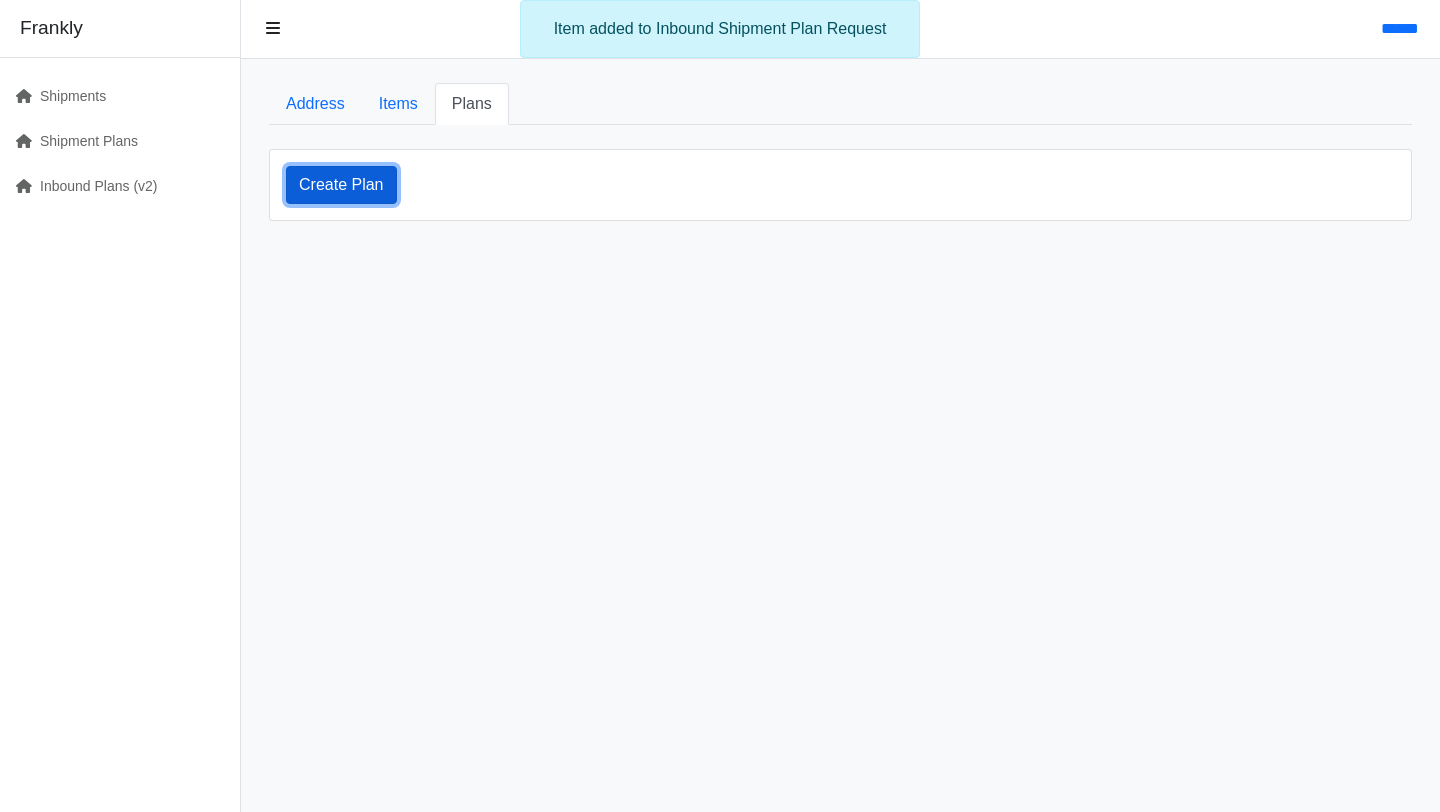 click on "Create Plan" at bounding box center (341, 185) 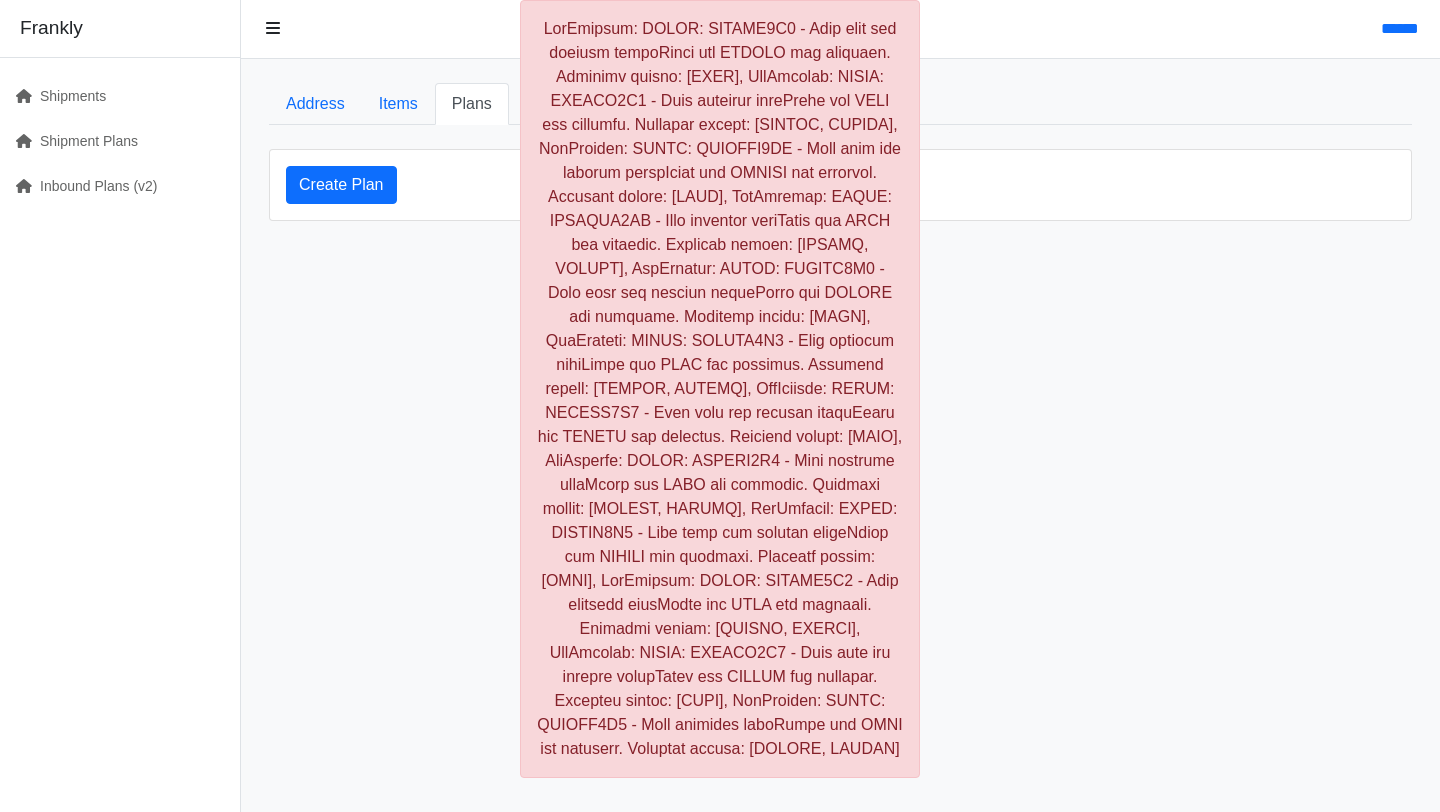scroll, scrollTop: 0, scrollLeft: 0, axis: both 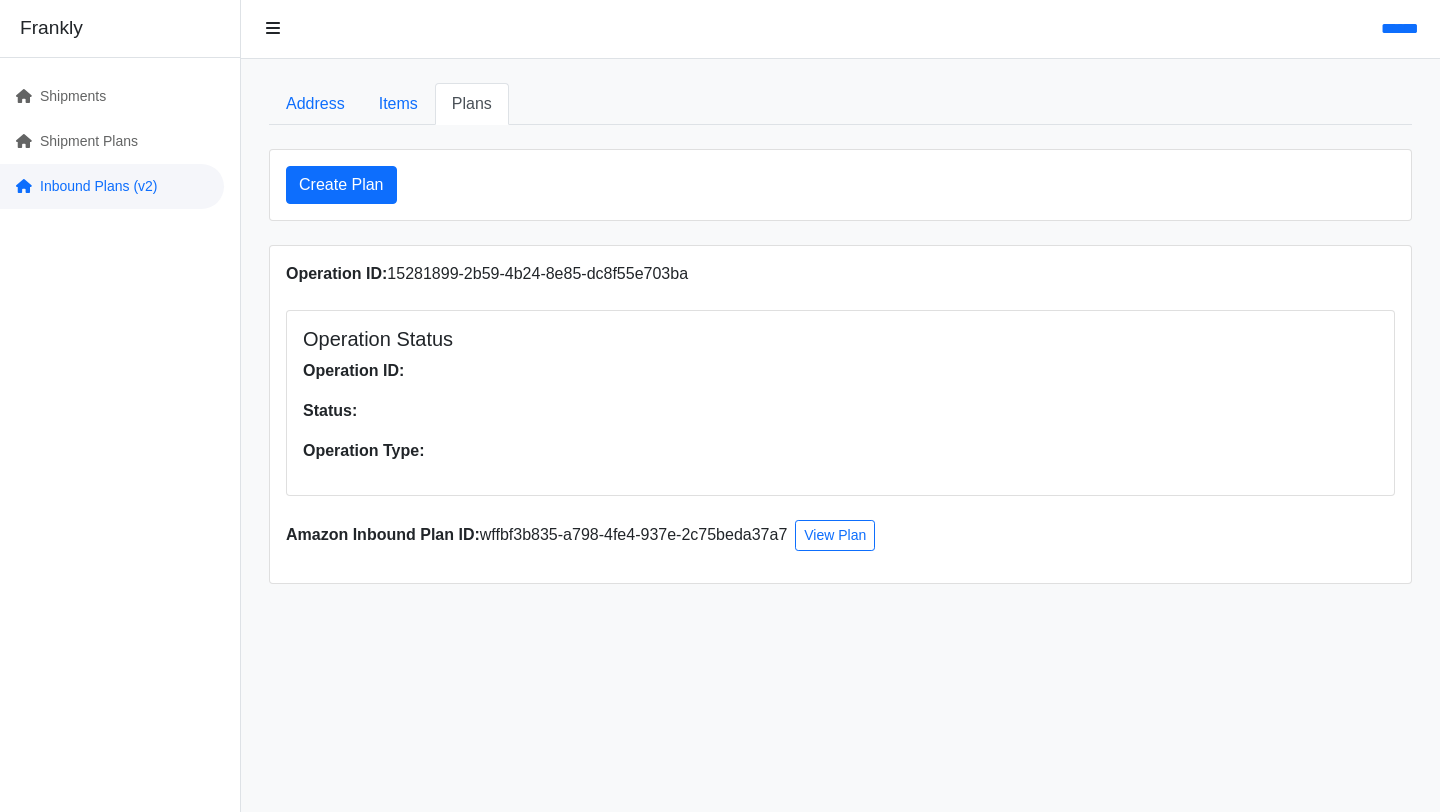 click on "Inbound Plans (v2)" at bounding box center [112, 186] 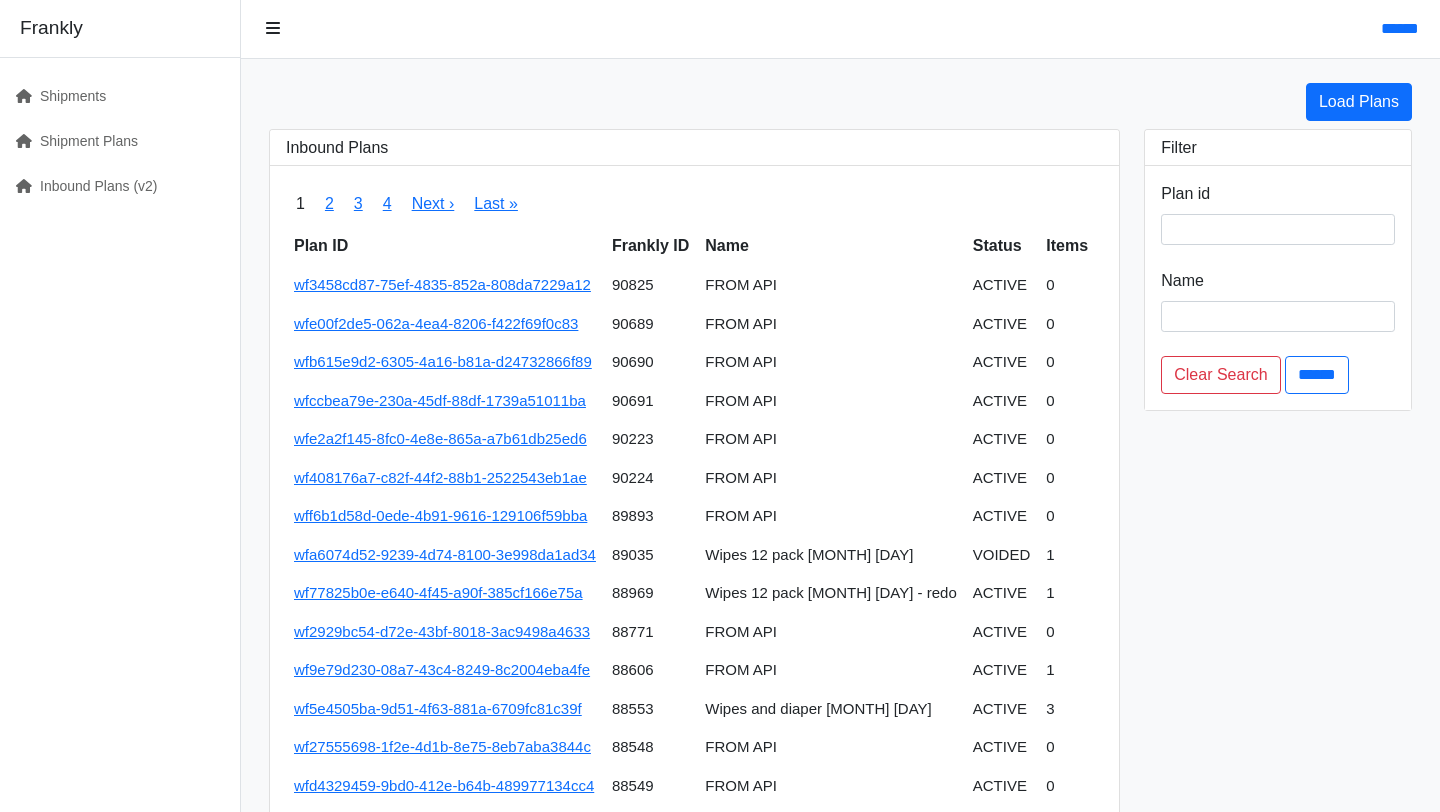 scroll, scrollTop: 0, scrollLeft: 0, axis: both 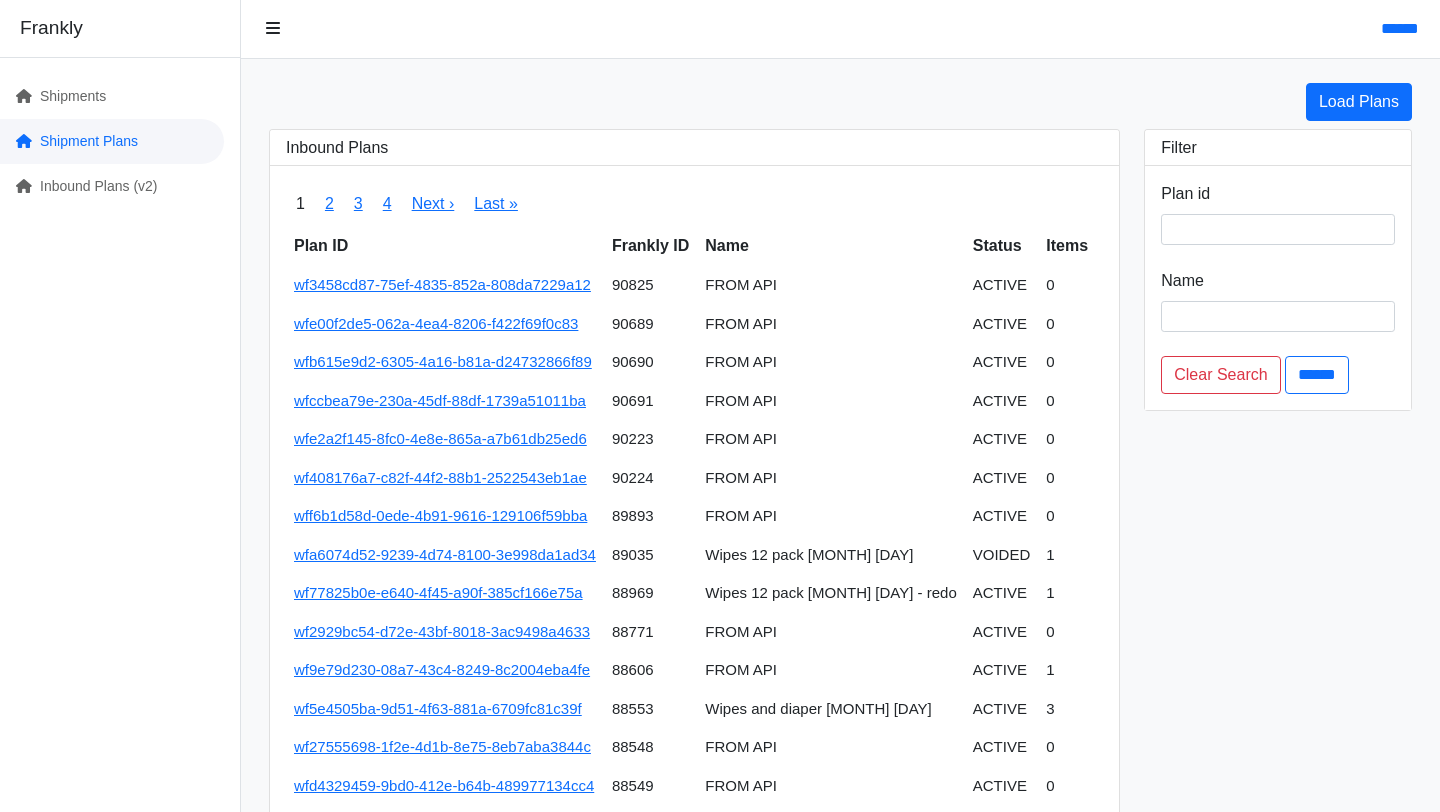 click on "Shipment Plans" at bounding box center [112, 141] 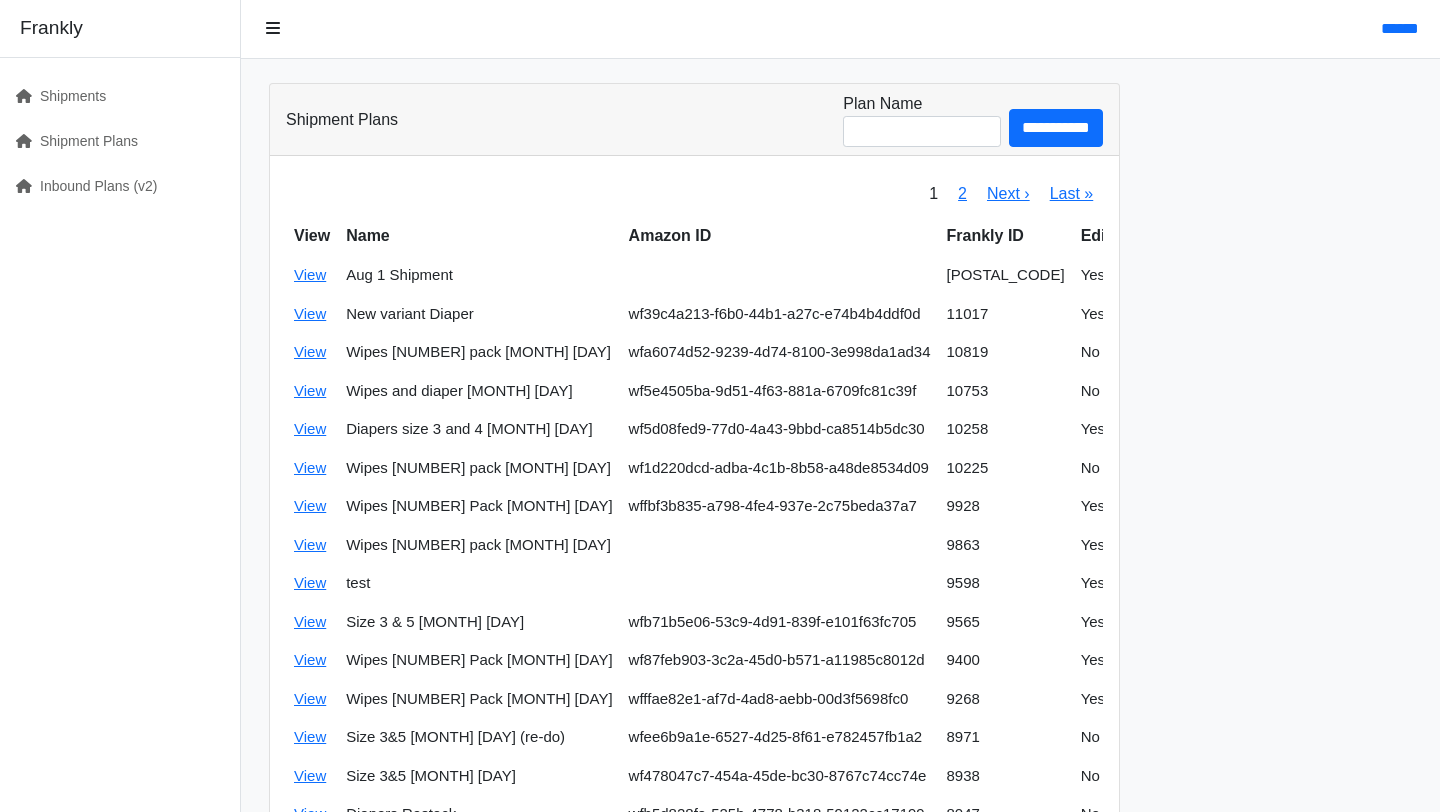 scroll, scrollTop: 0, scrollLeft: 0, axis: both 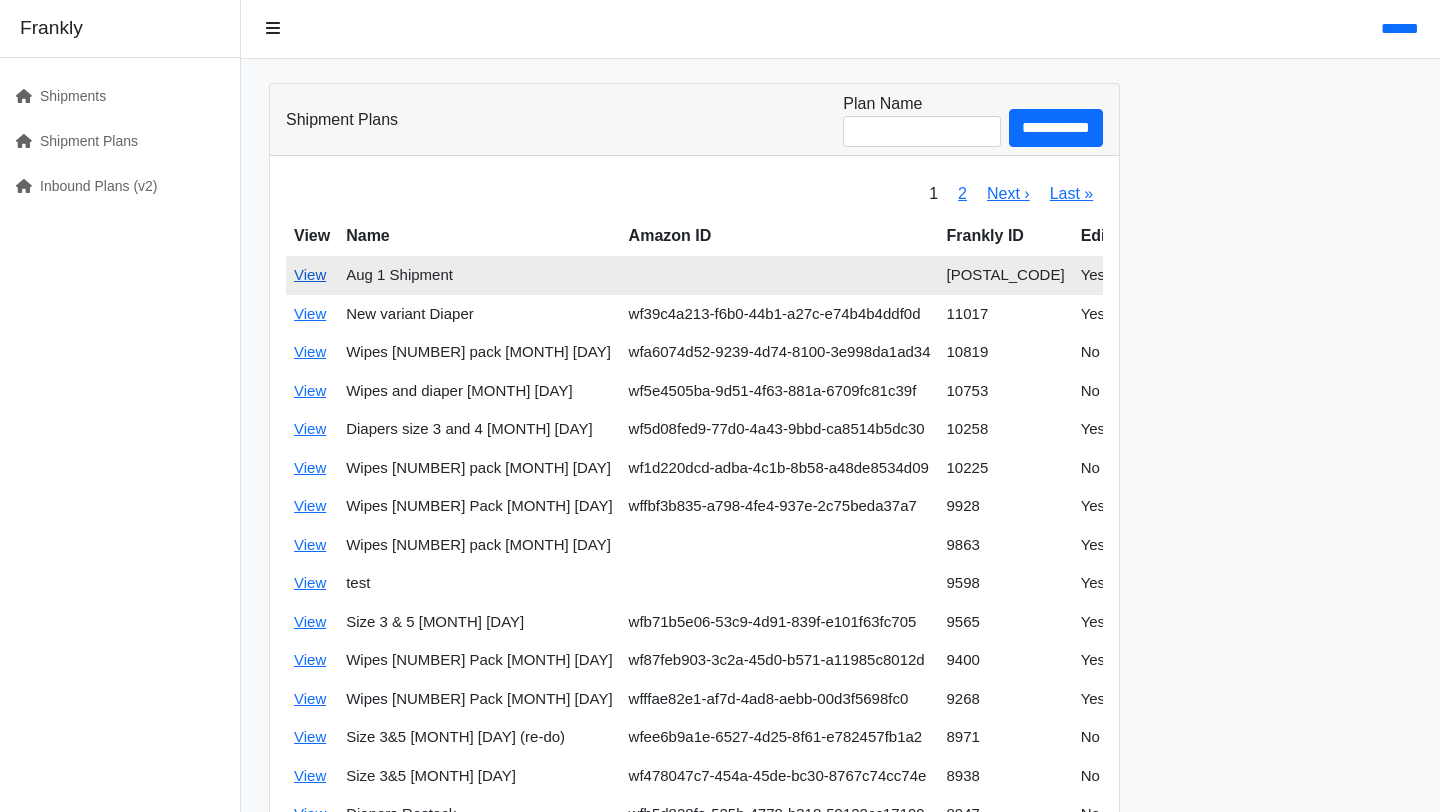 click on "View" at bounding box center [310, 274] 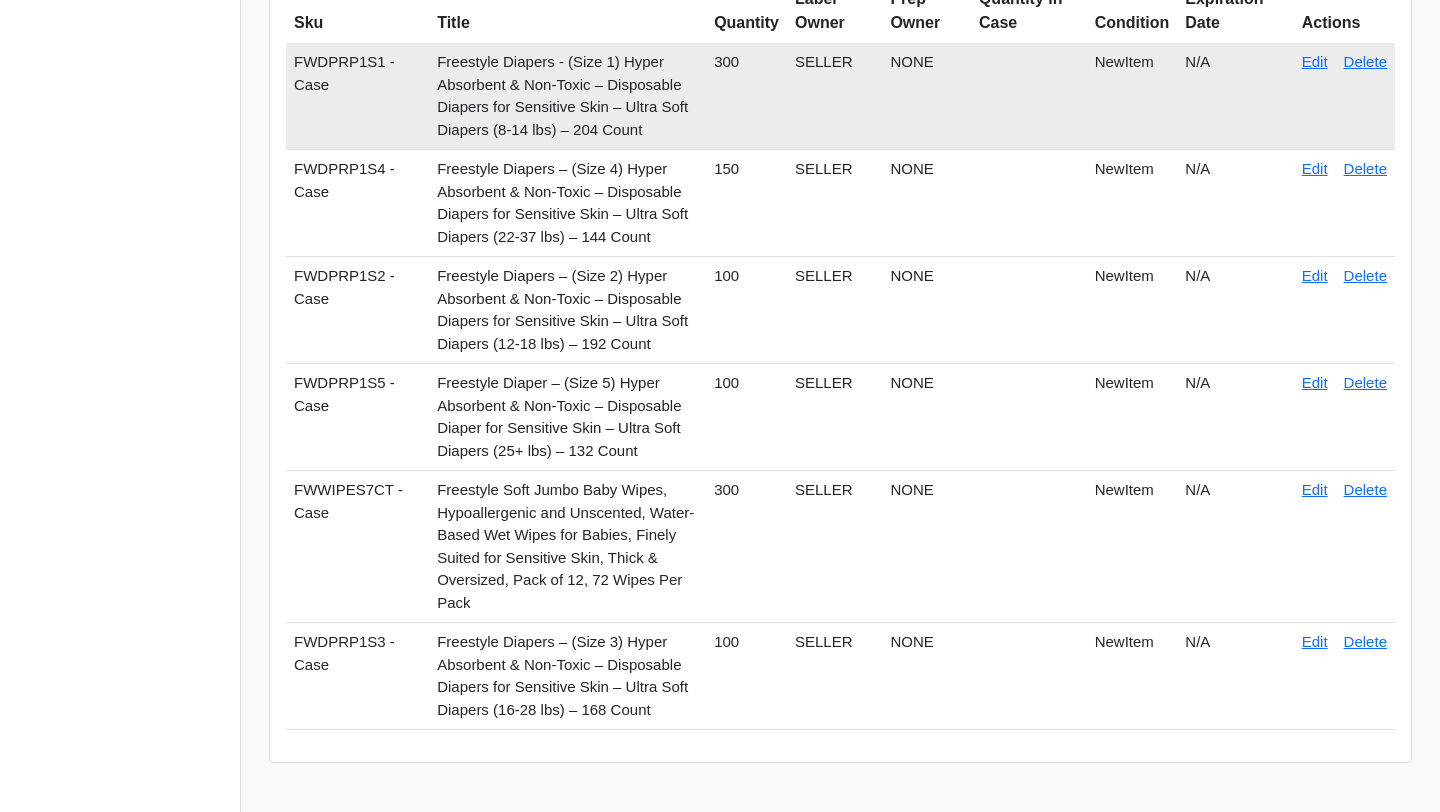 scroll, scrollTop: 265, scrollLeft: 0, axis: vertical 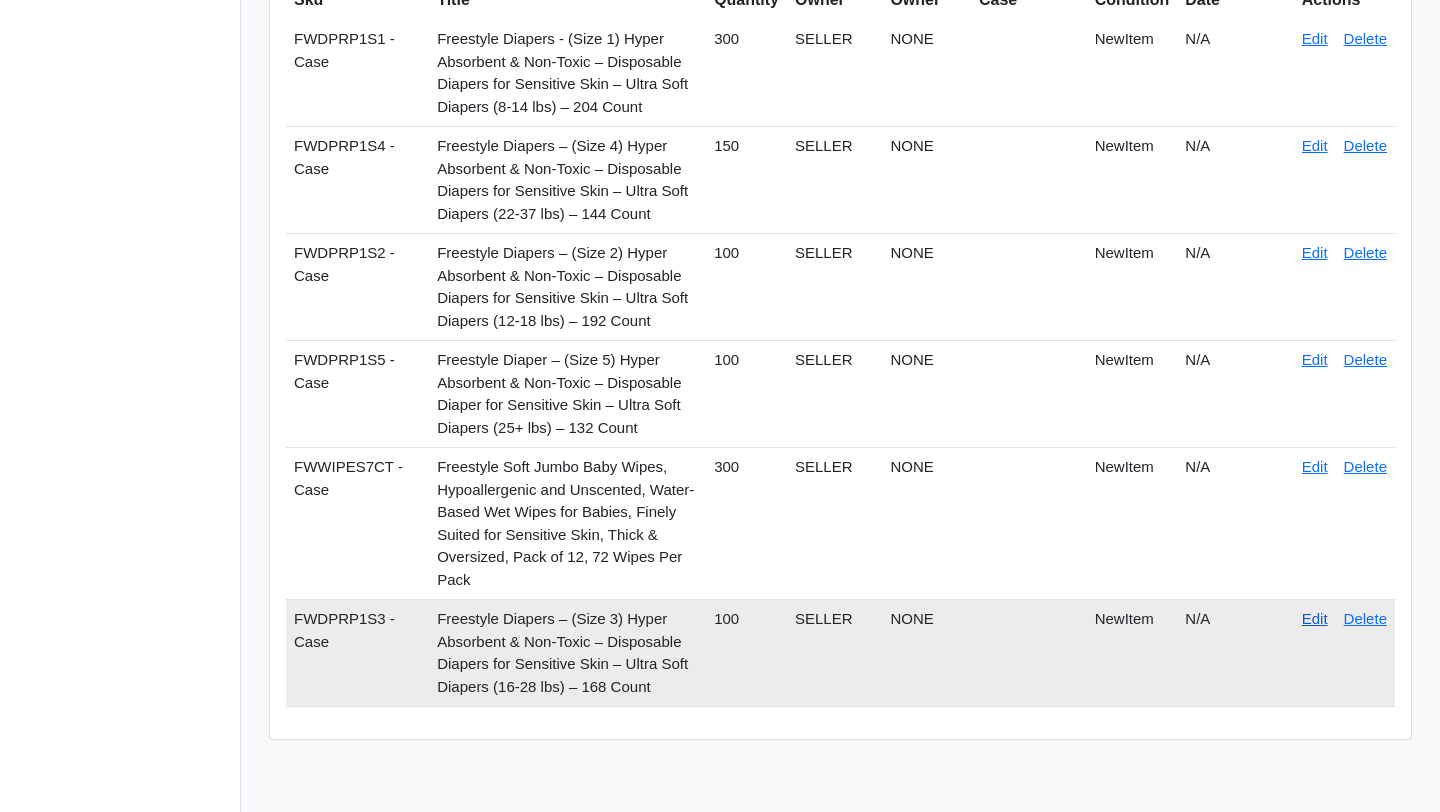click on "Edit" at bounding box center [1315, 618] 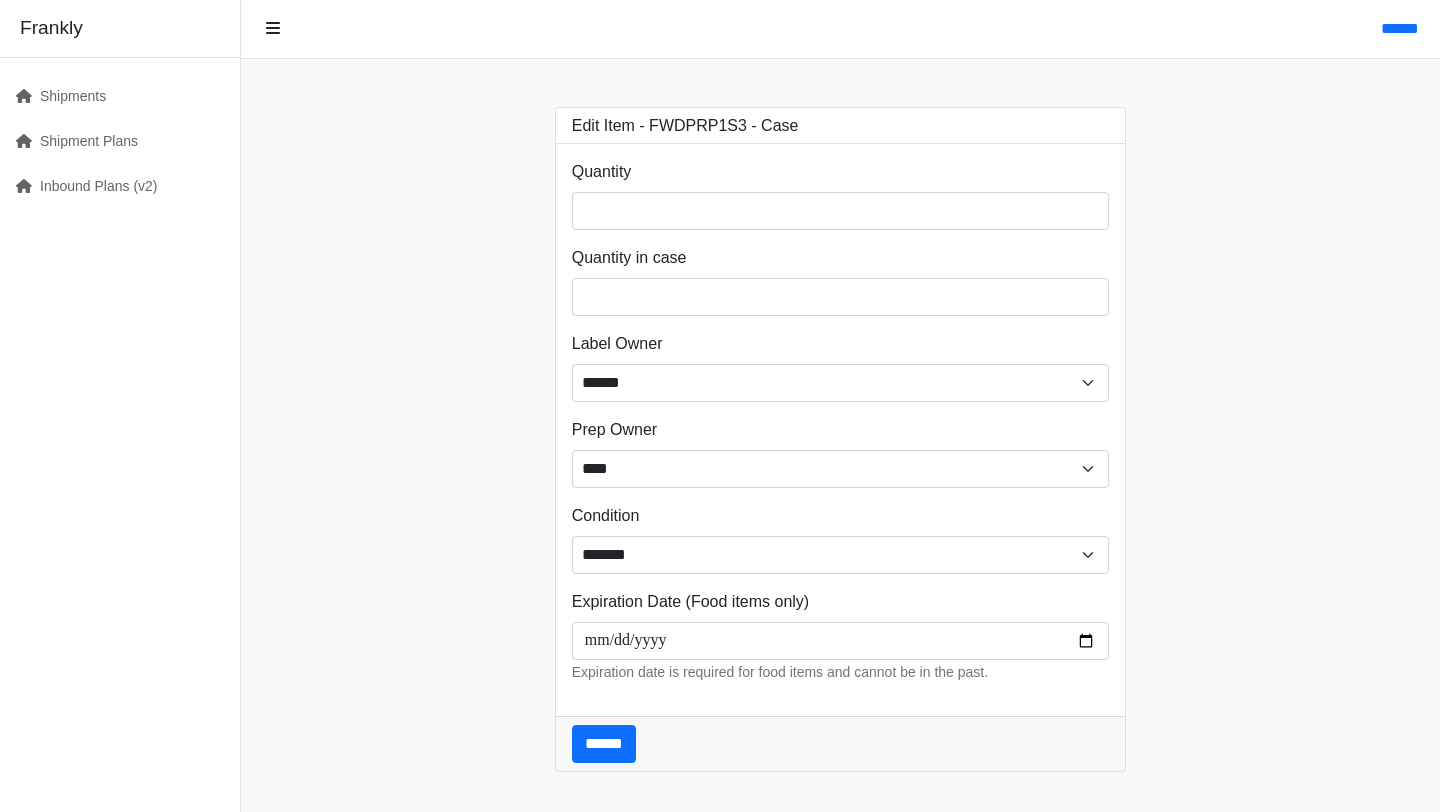scroll, scrollTop: 0, scrollLeft: 0, axis: both 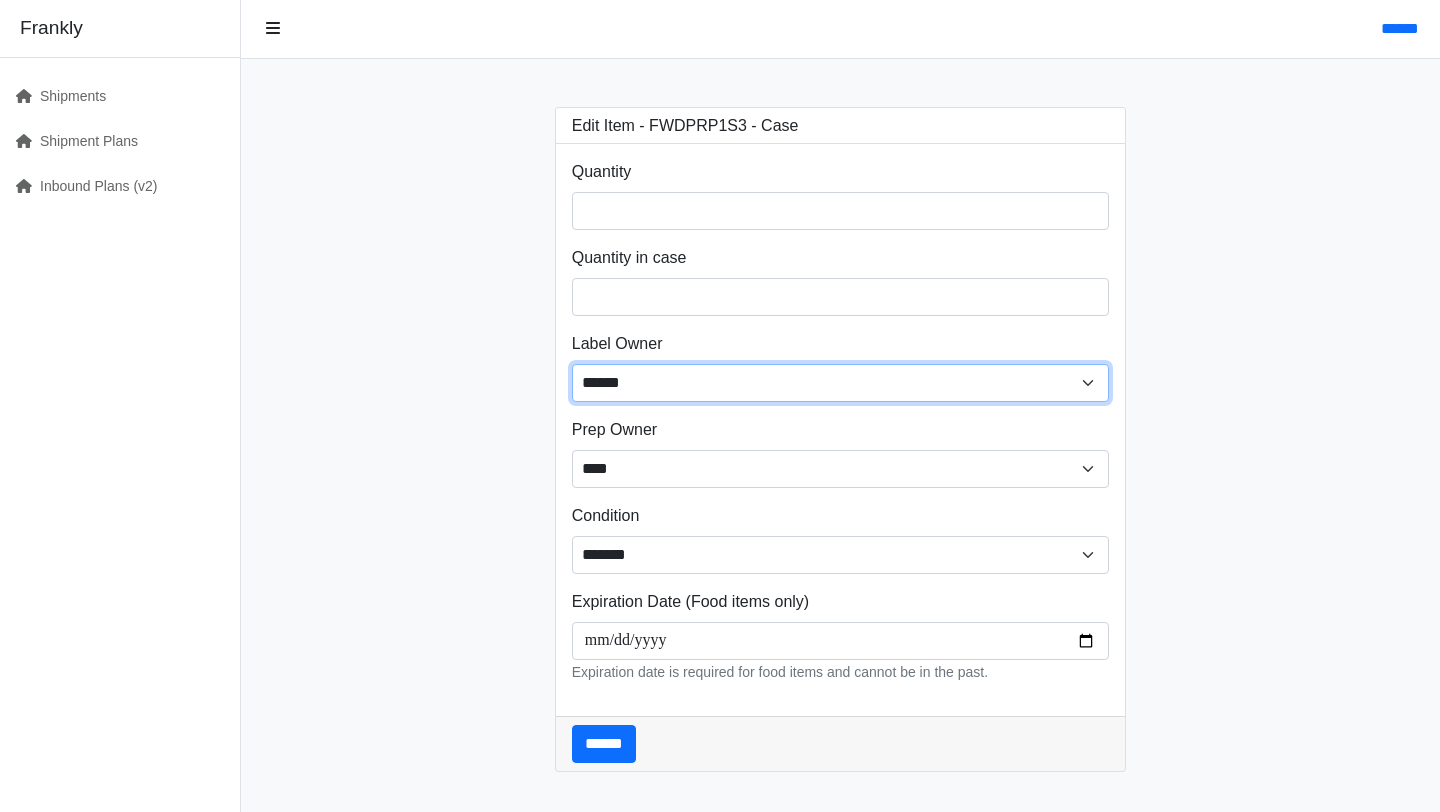 click on "******
******
****" at bounding box center [841, 383] 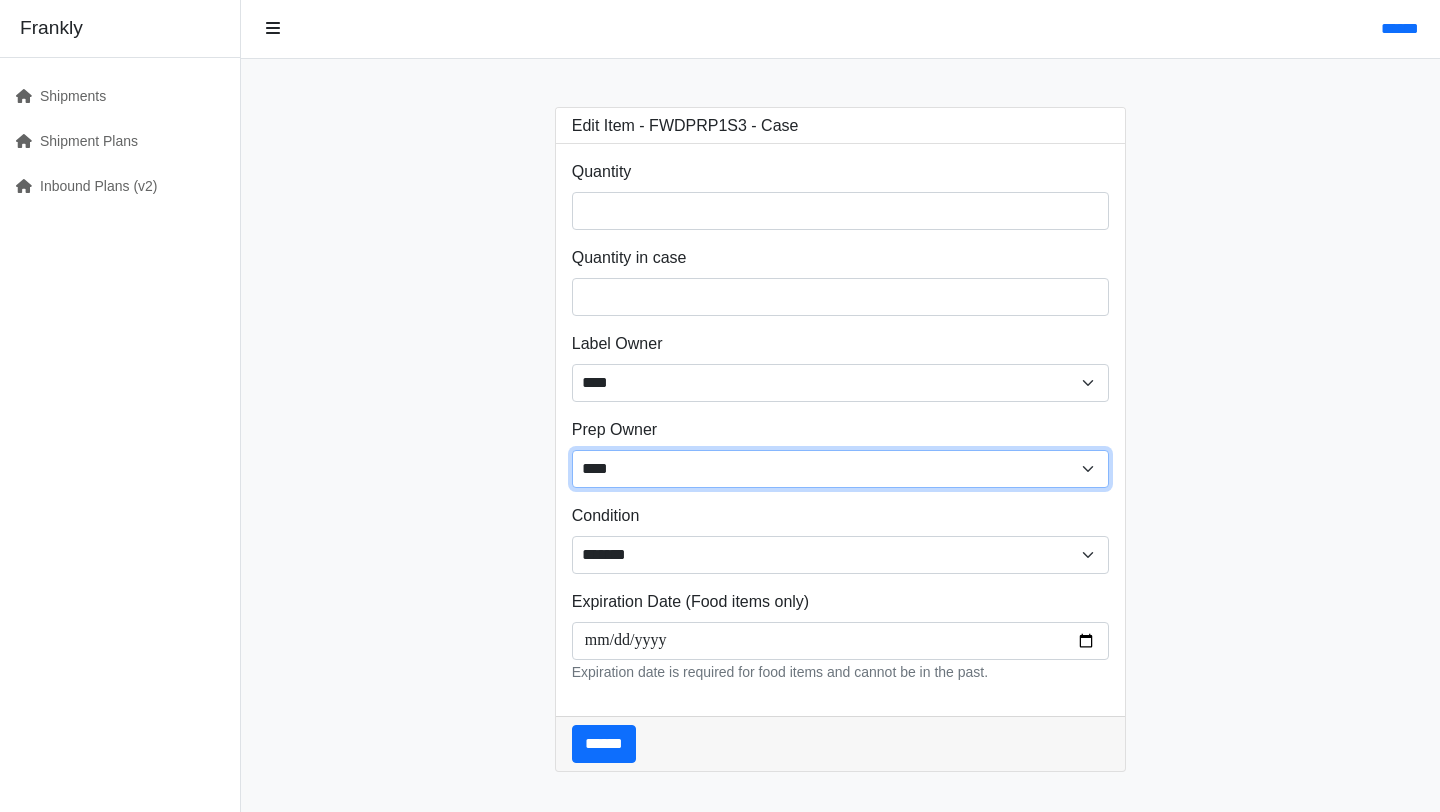 click on "****
******
******" at bounding box center (841, 469) 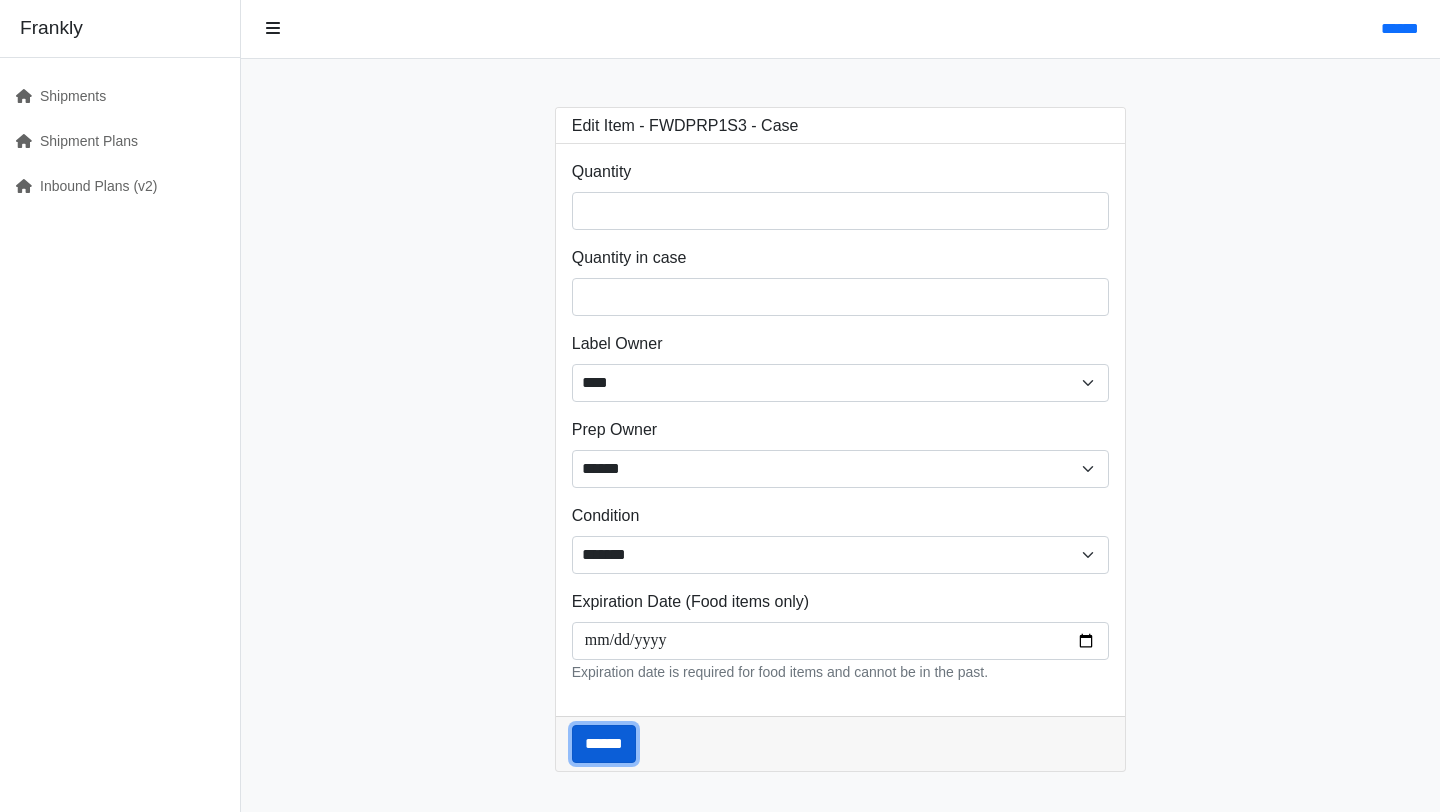 click on "******" at bounding box center (604, 744) 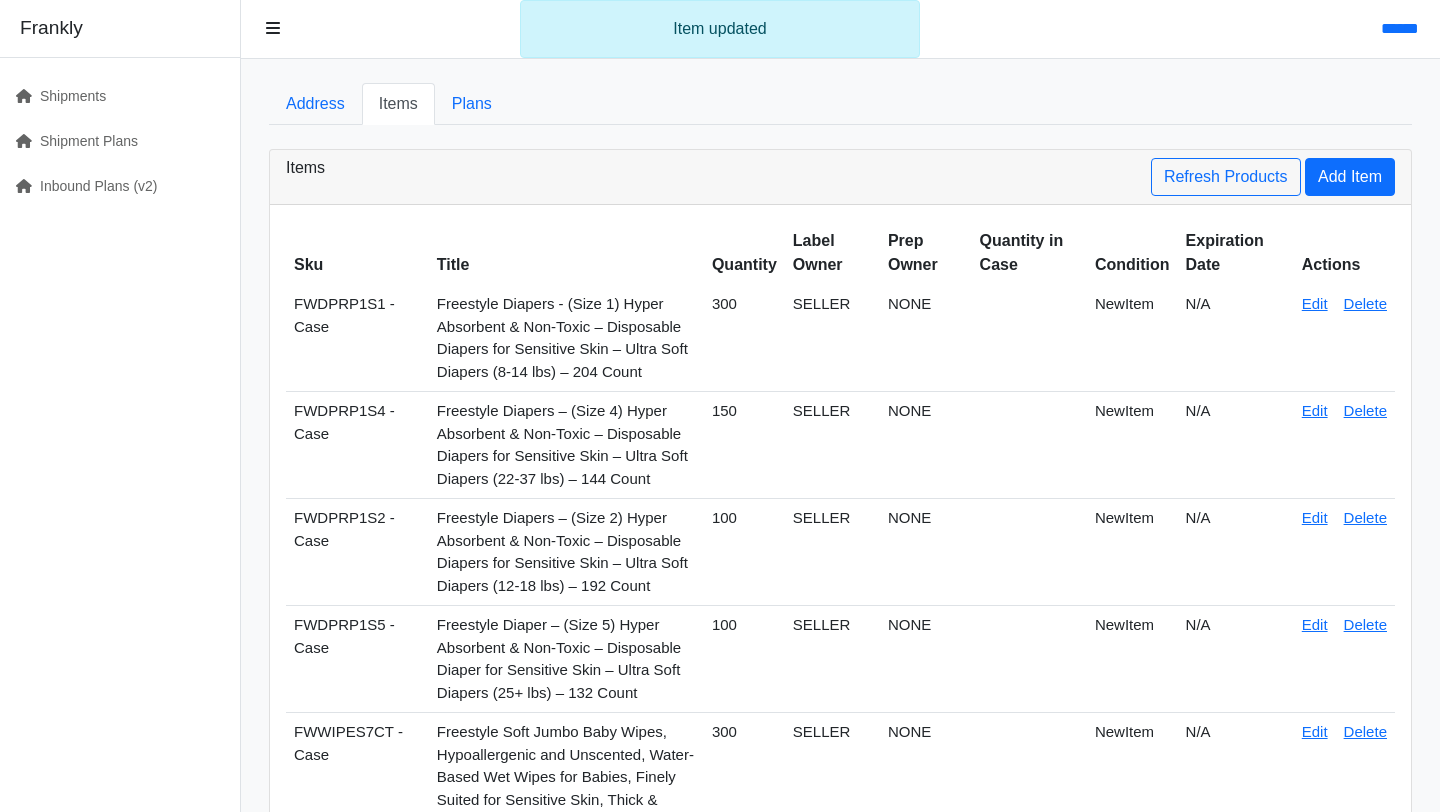 scroll, scrollTop: 0, scrollLeft: 0, axis: both 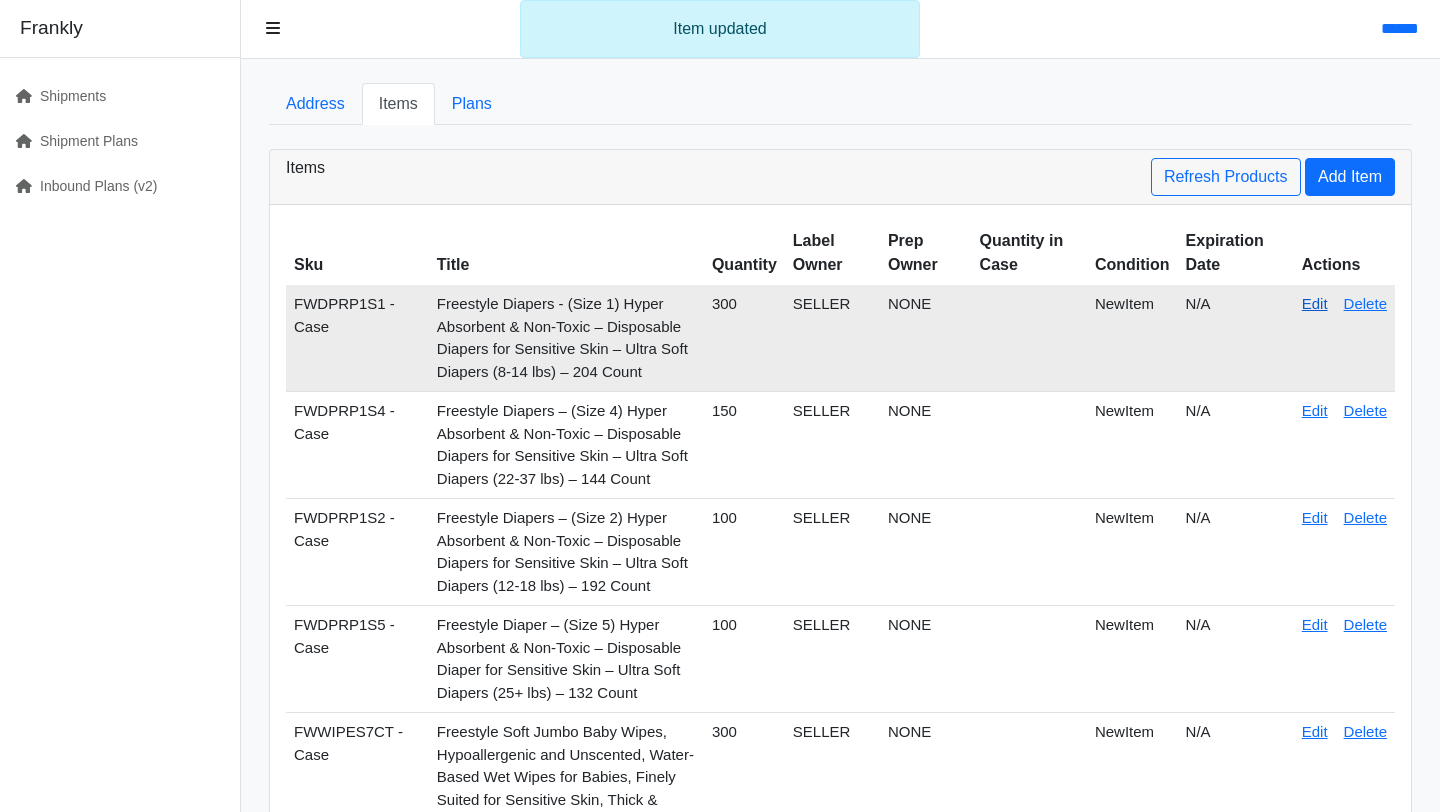 click on "Edit" at bounding box center [1315, 303] 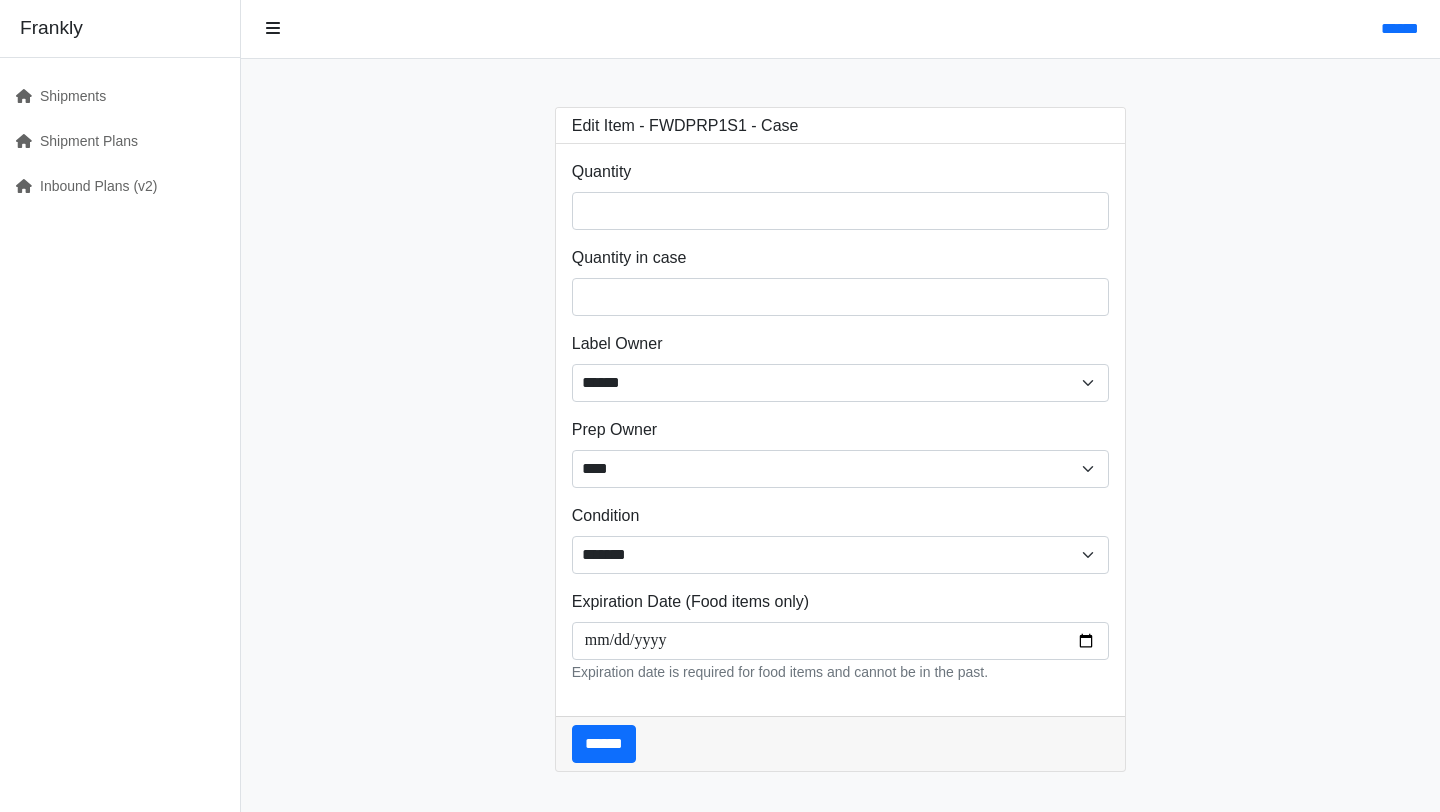 scroll, scrollTop: 0, scrollLeft: 0, axis: both 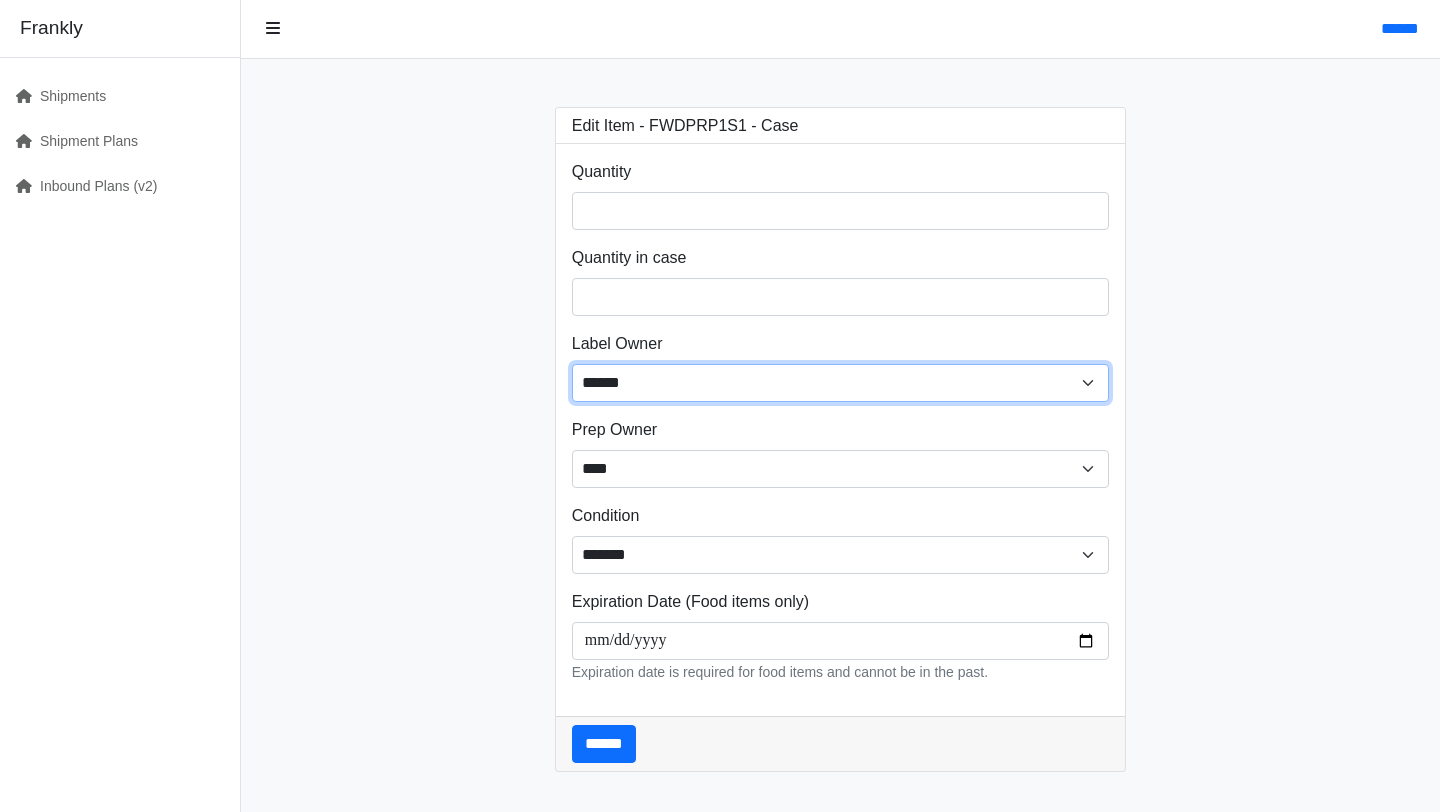 click on "******
******
****" at bounding box center (841, 383) 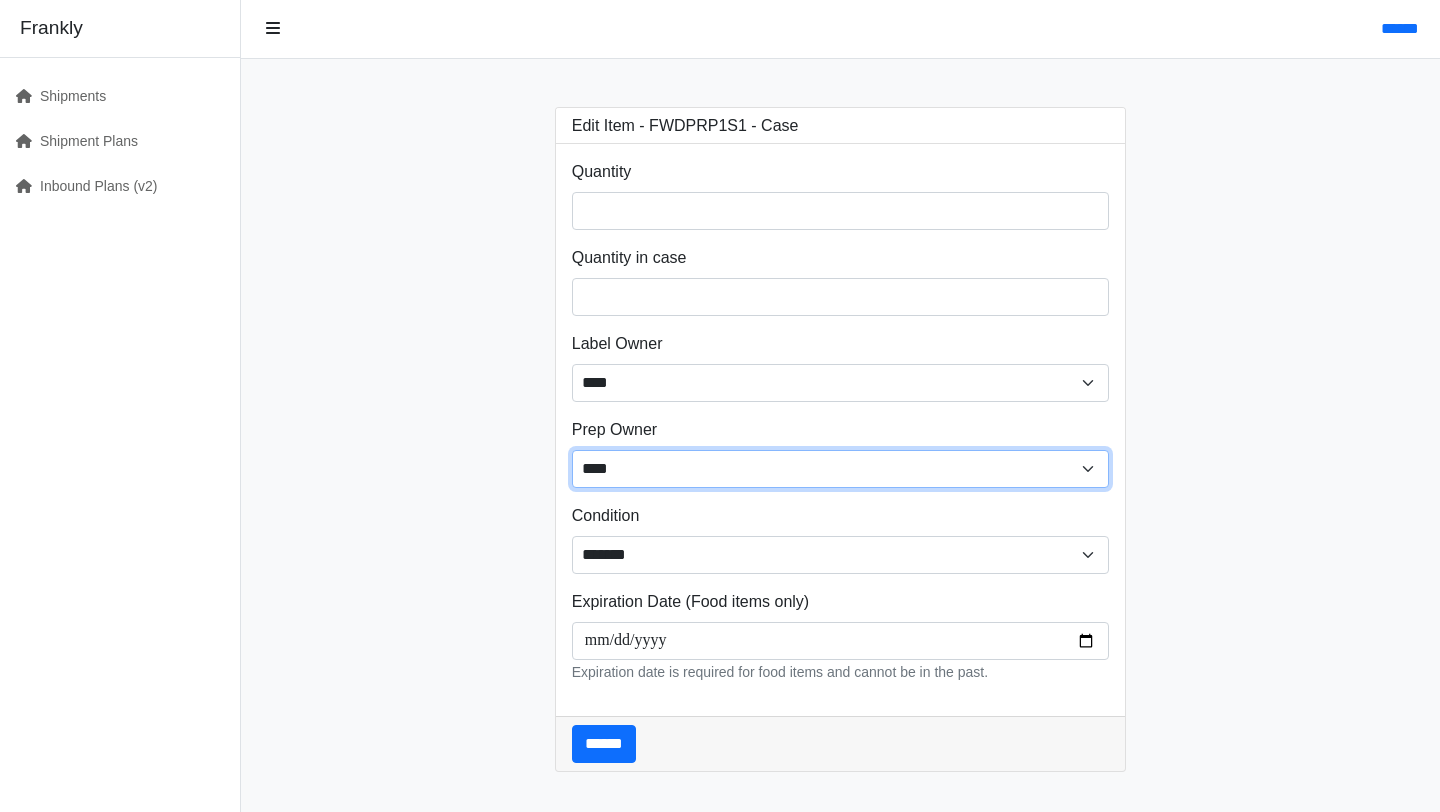 click on "****
******
******" at bounding box center [841, 469] 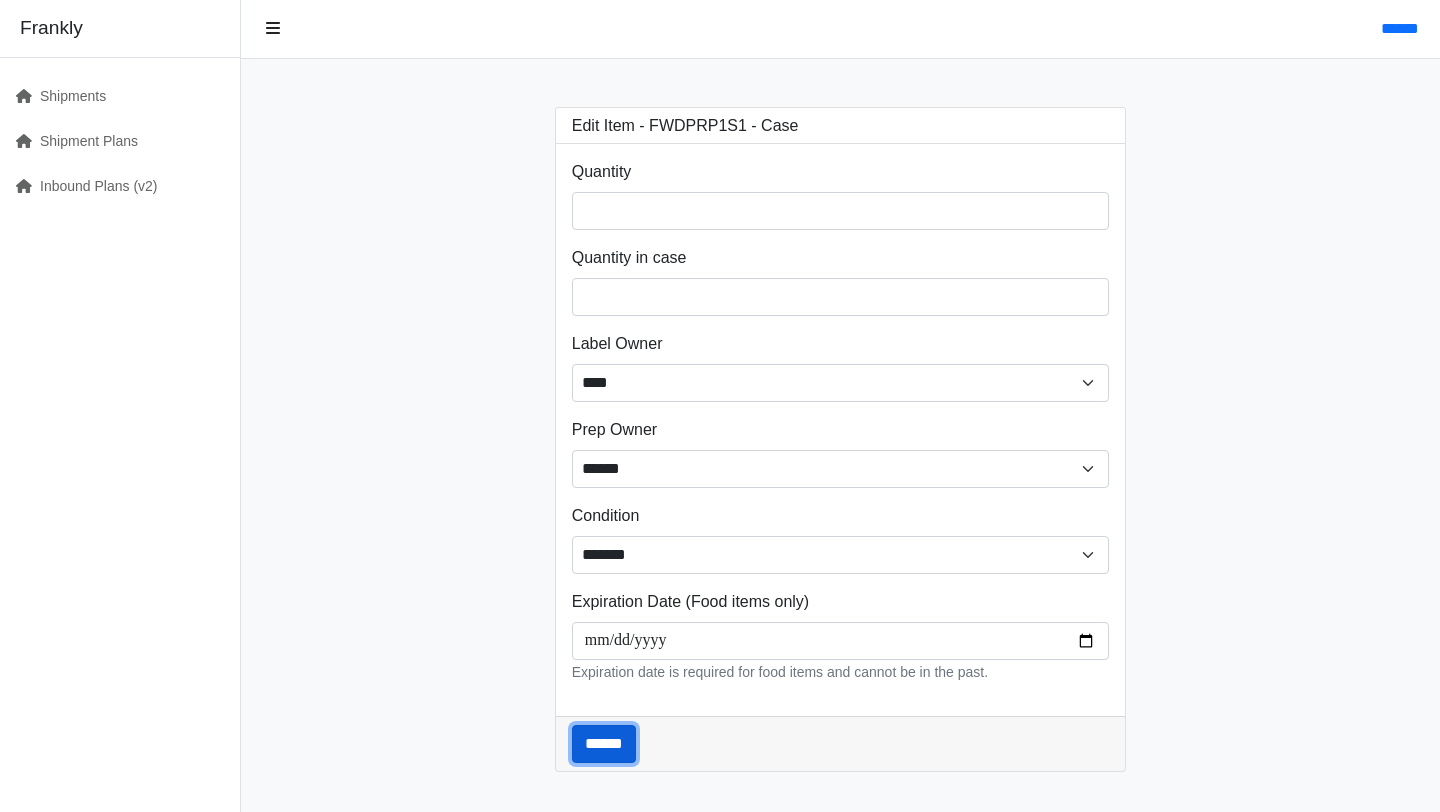 click on "******" at bounding box center (604, 744) 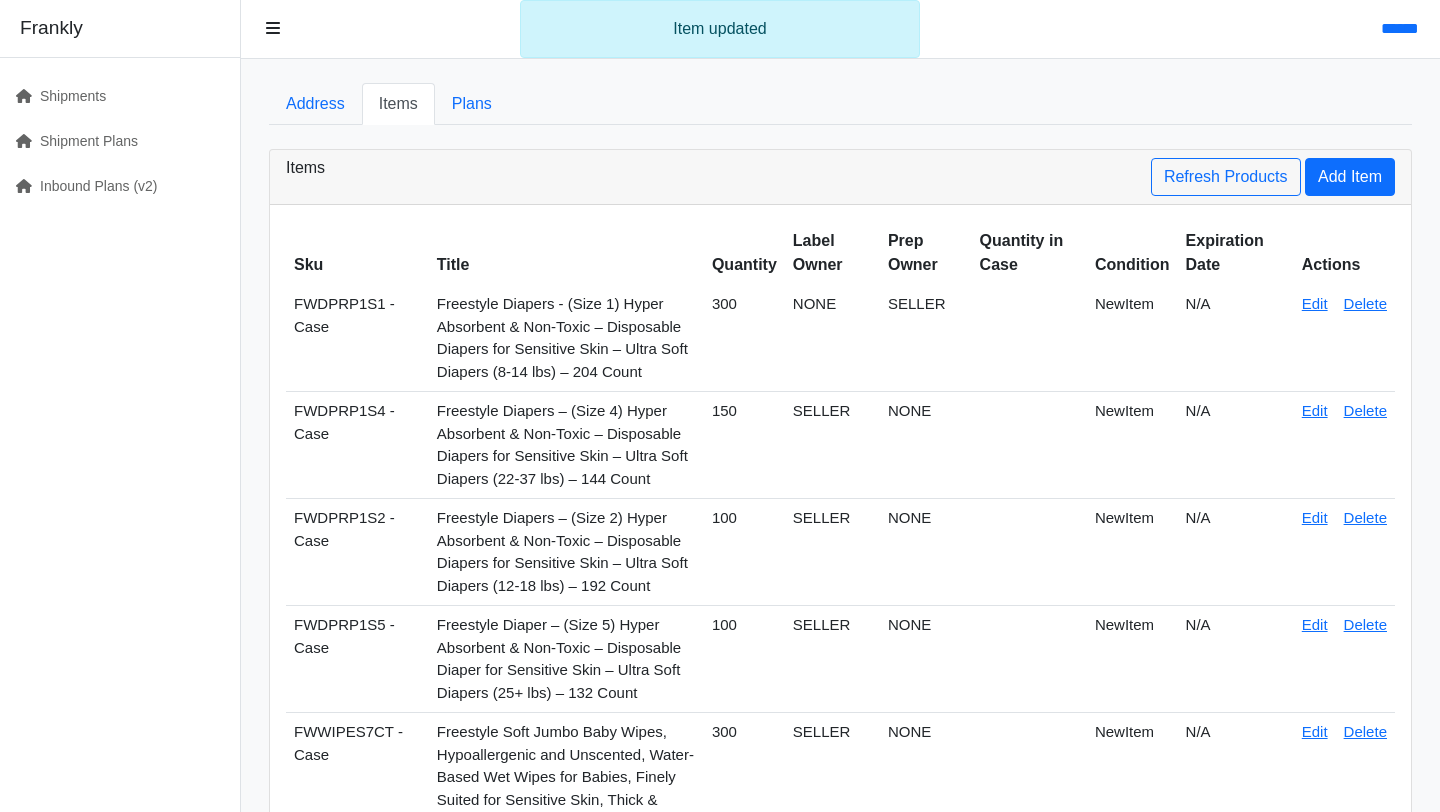 scroll, scrollTop: 0, scrollLeft: 0, axis: both 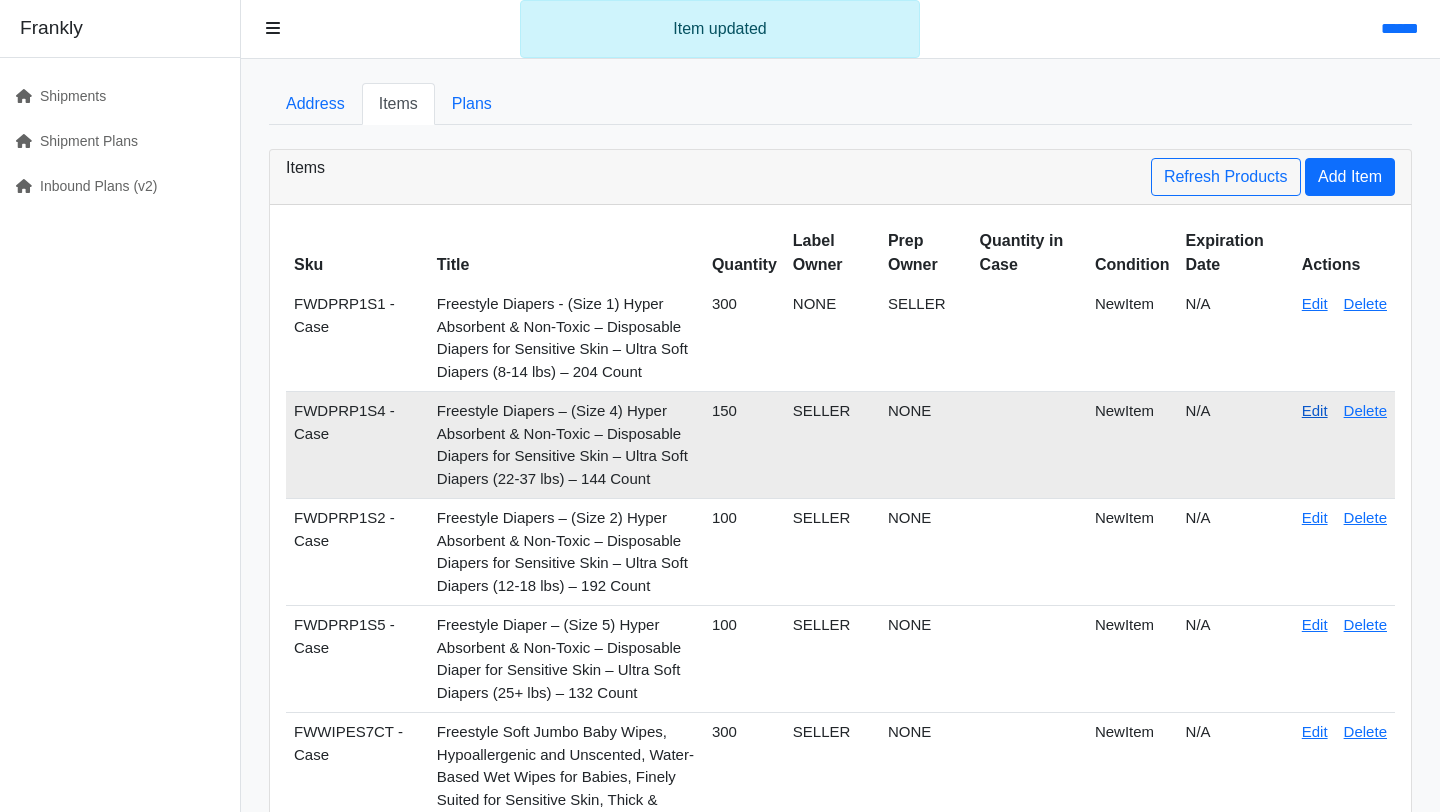 click on "Edit" at bounding box center [1315, 410] 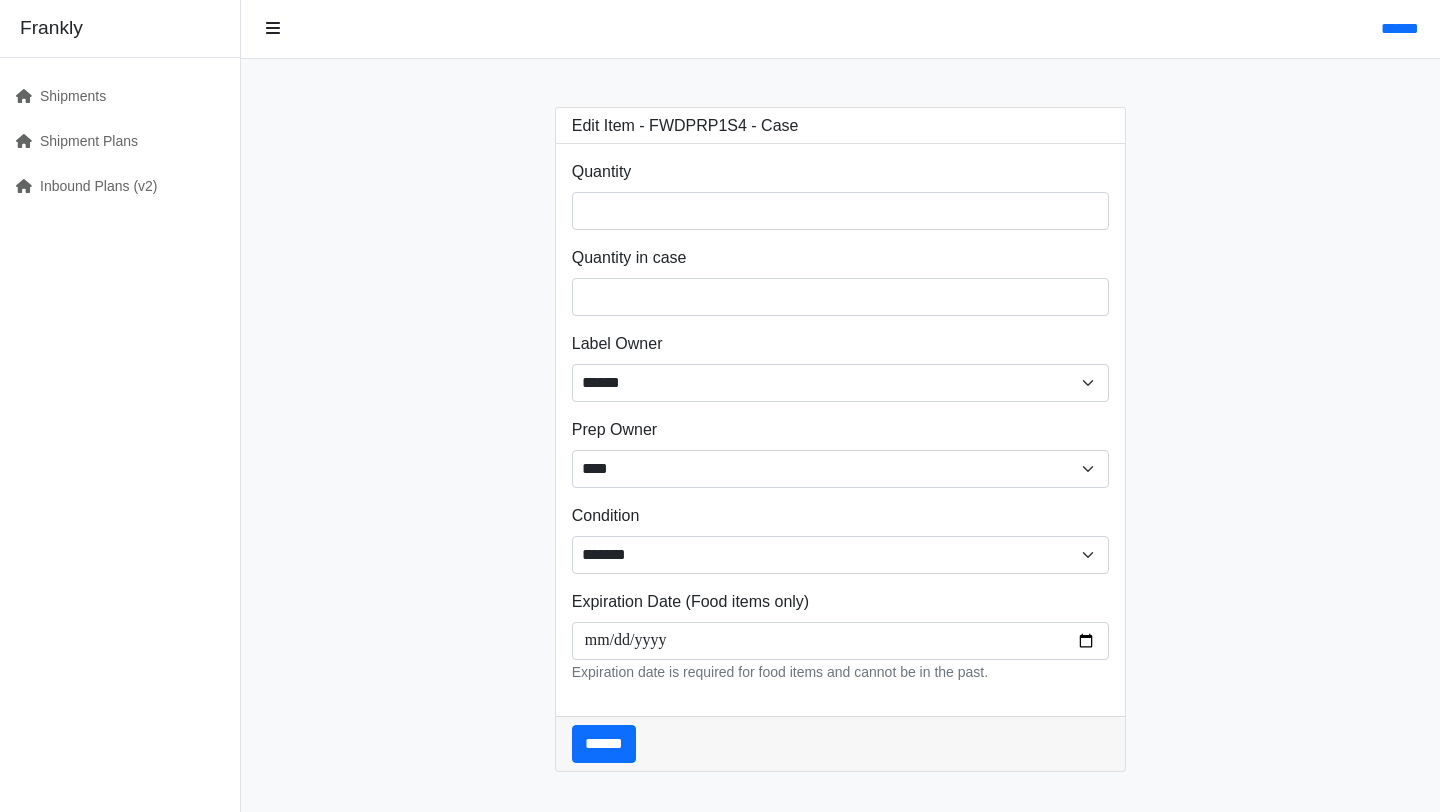 scroll, scrollTop: 0, scrollLeft: 0, axis: both 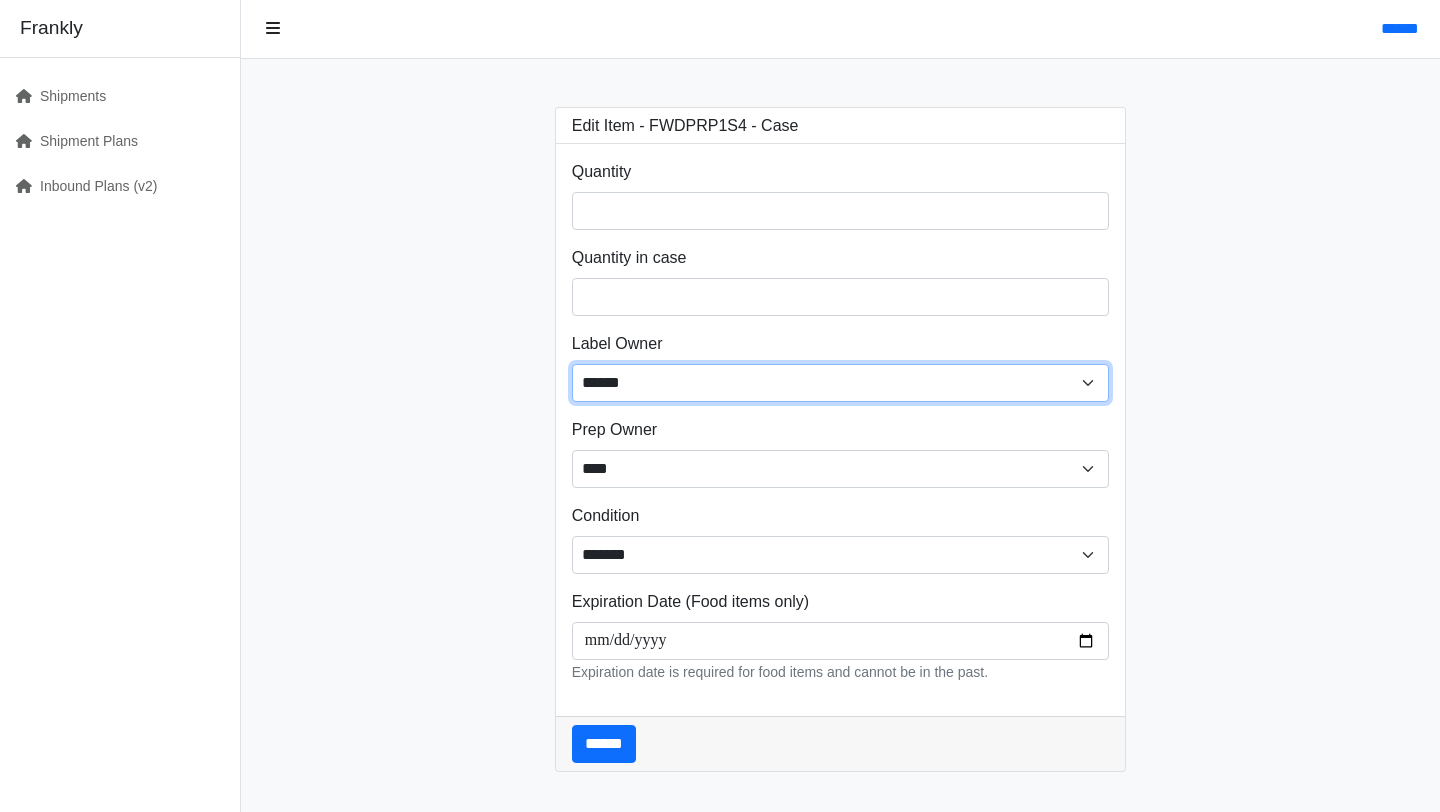 click on "******
******
****" at bounding box center [841, 383] 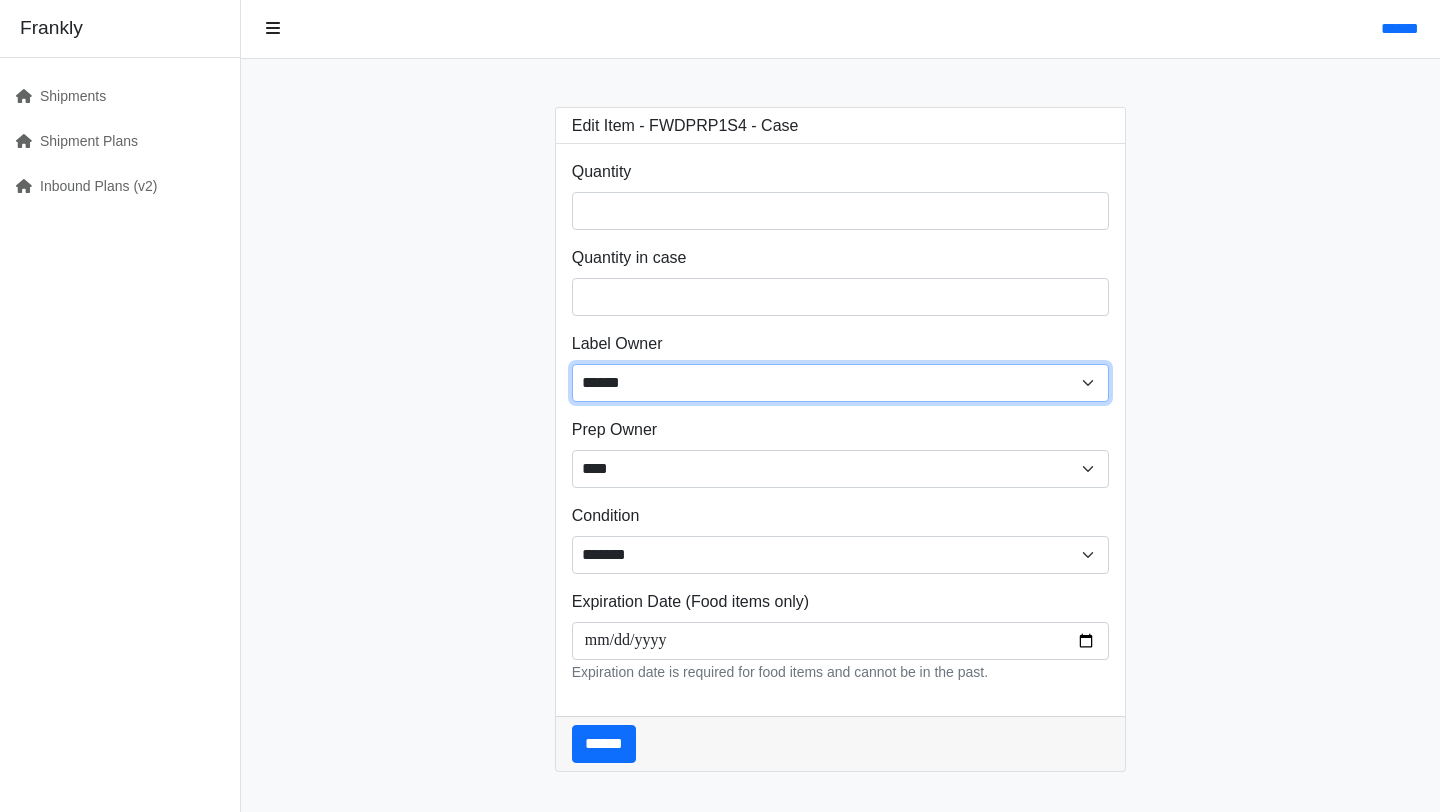 select on "****" 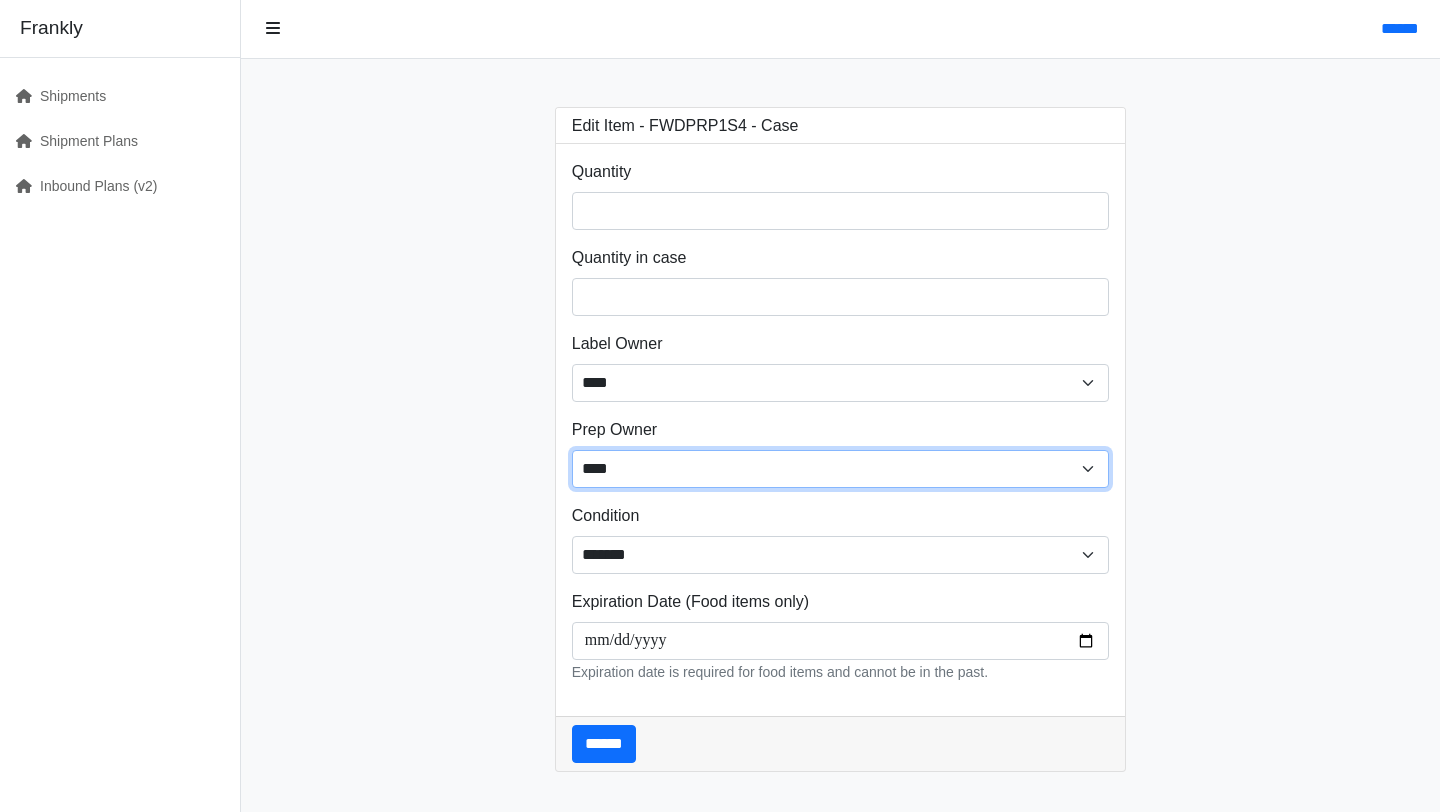click on "****
******
******" at bounding box center (841, 469) 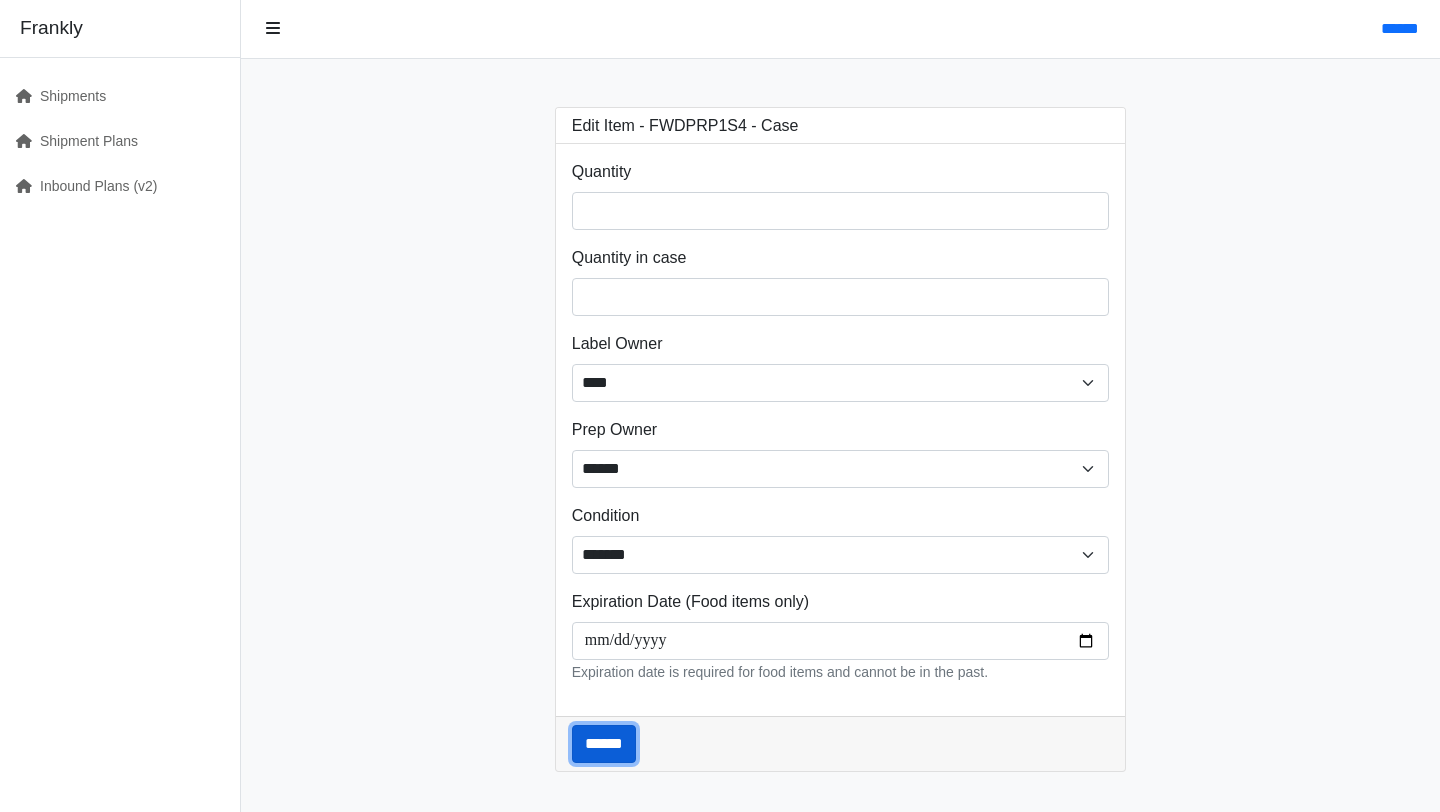click on "******" at bounding box center (604, 744) 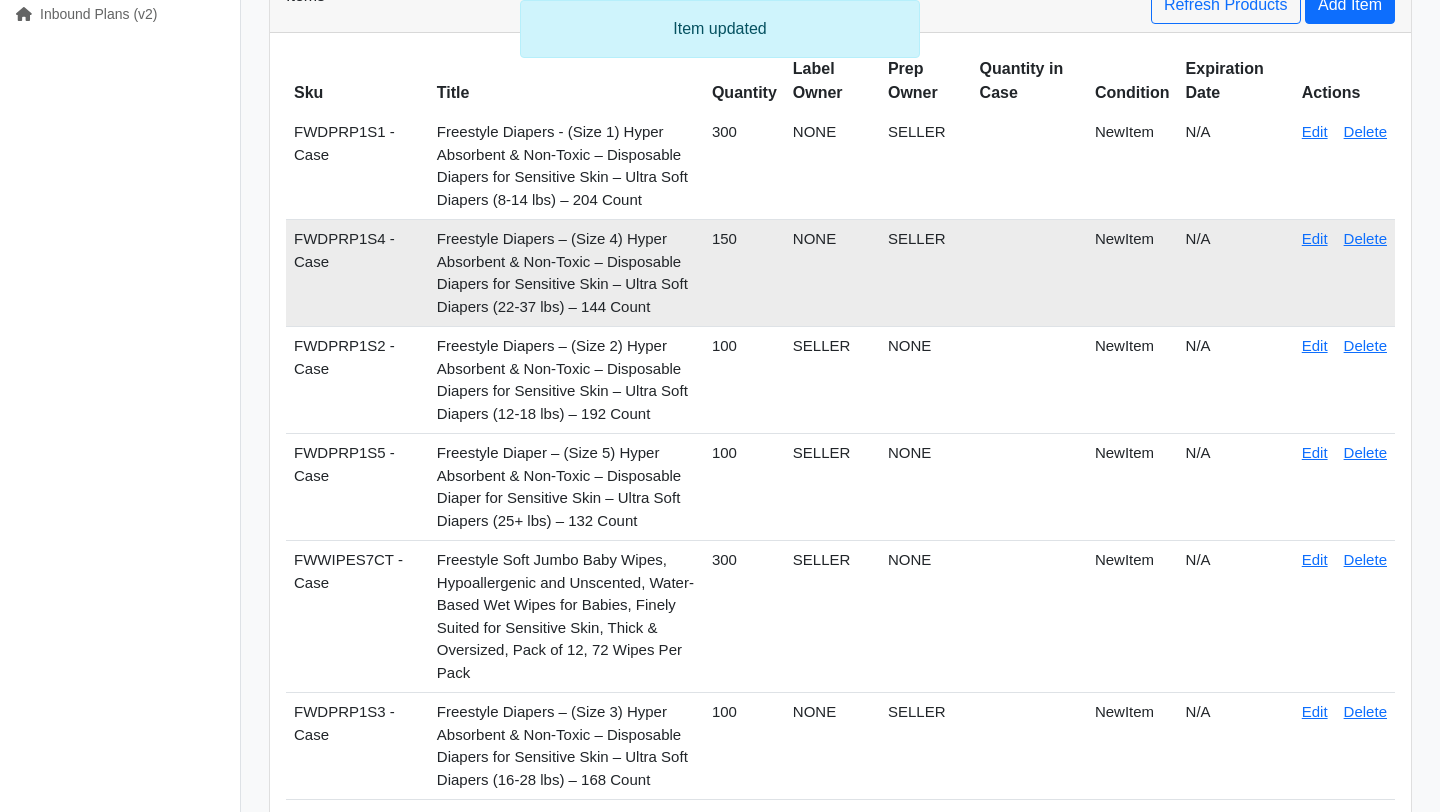 scroll, scrollTop: 179, scrollLeft: 0, axis: vertical 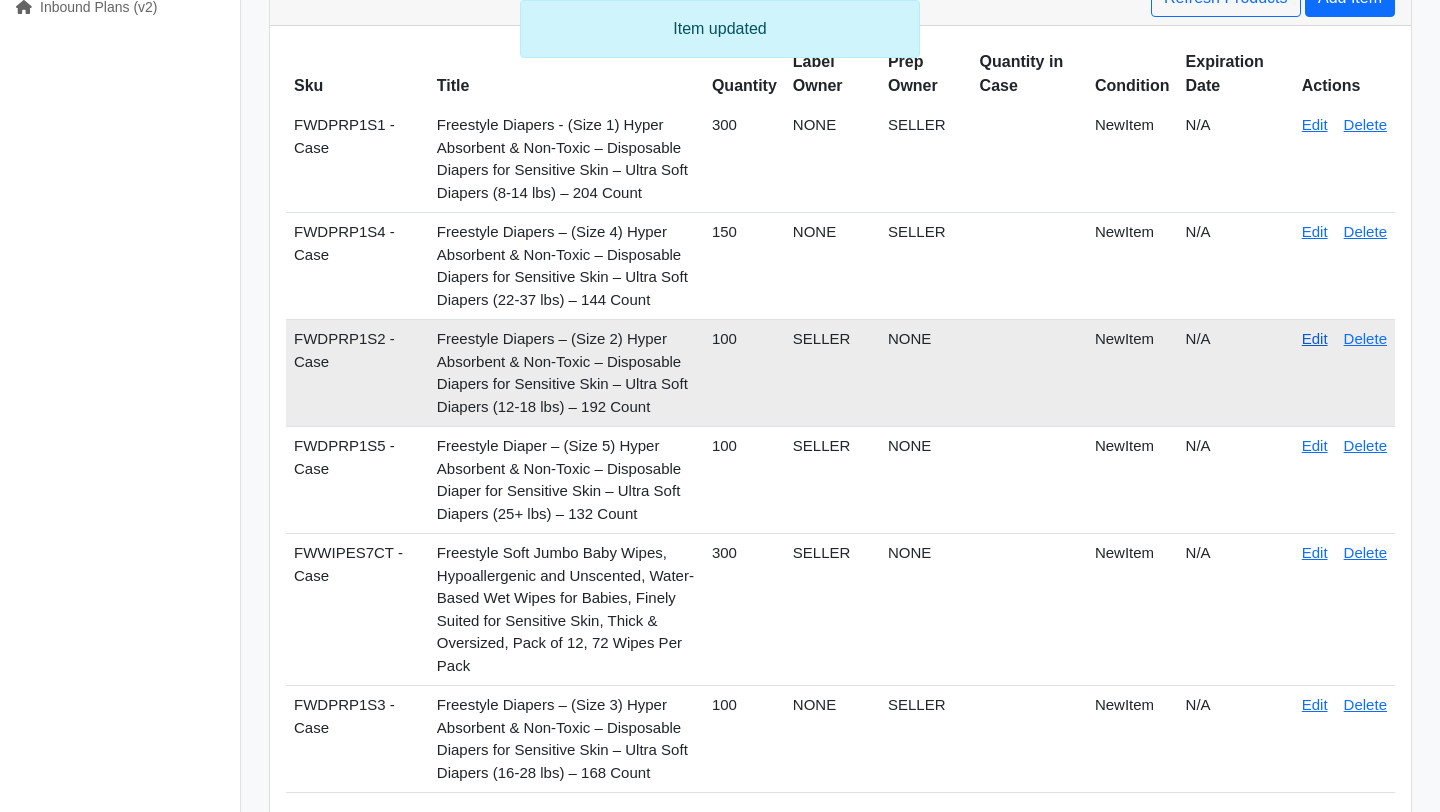 click on "Edit" at bounding box center (1315, 338) 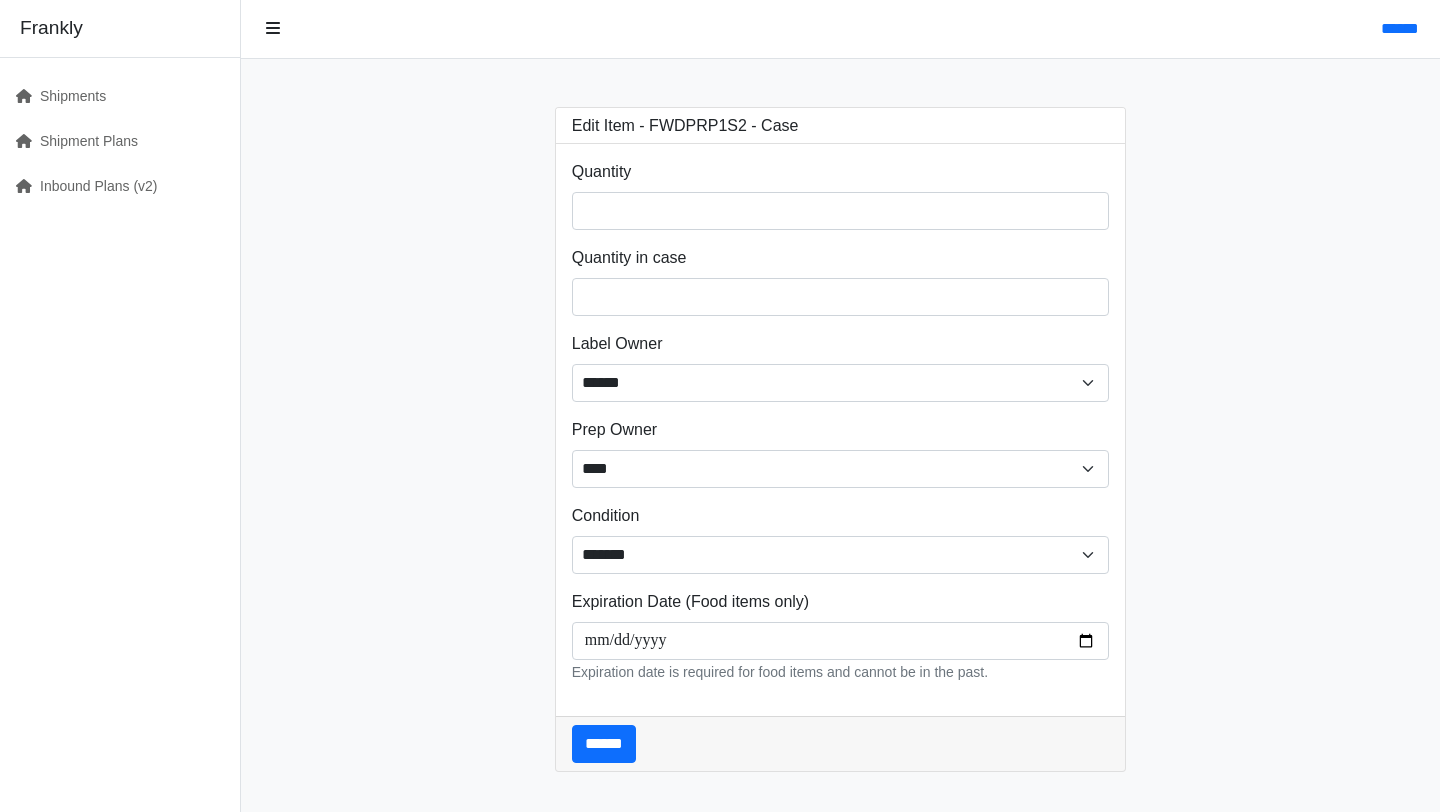 scroll, scrollTop: 0, scrollLeft: 0, axis: both 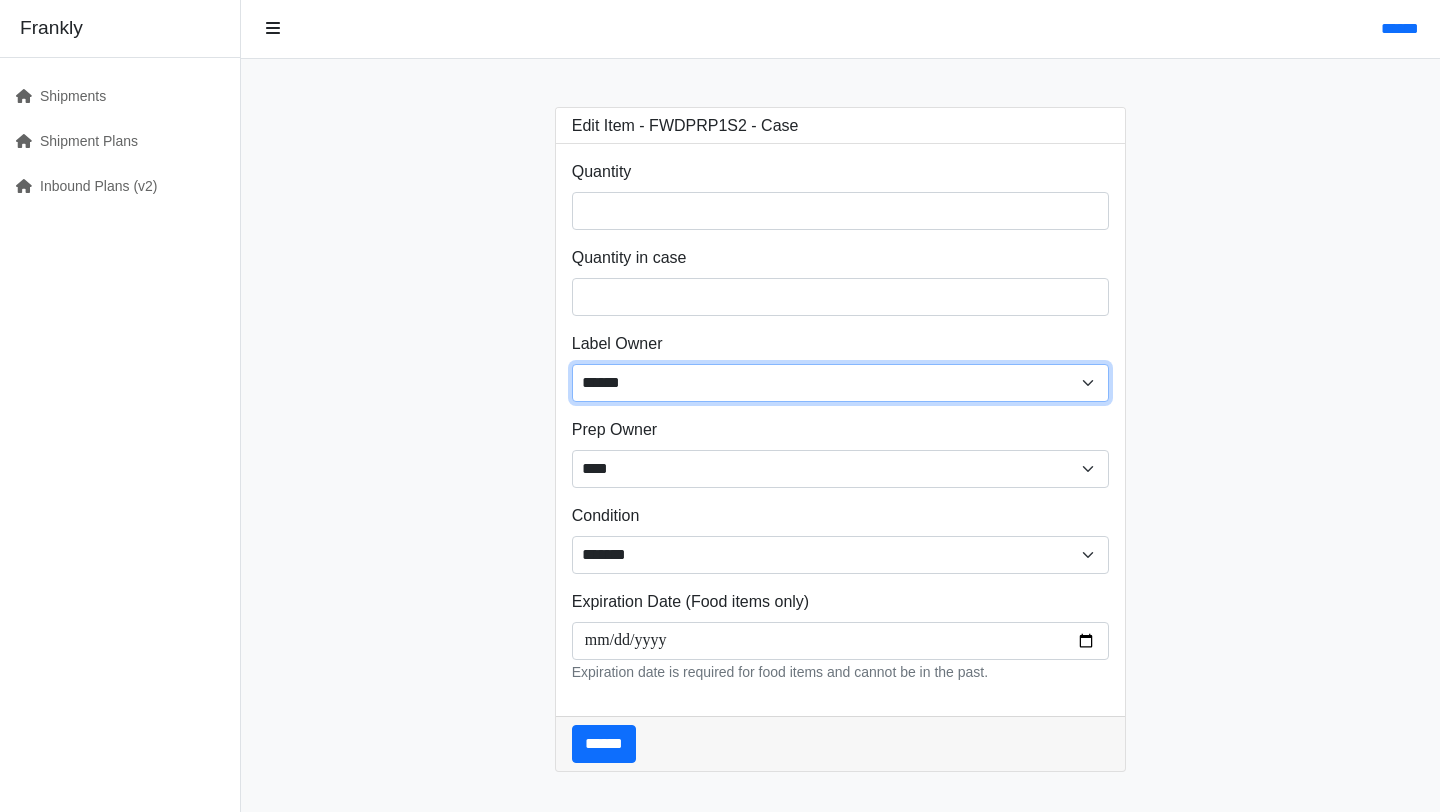 click on "******
******
****" at bounding box center (841, 383) 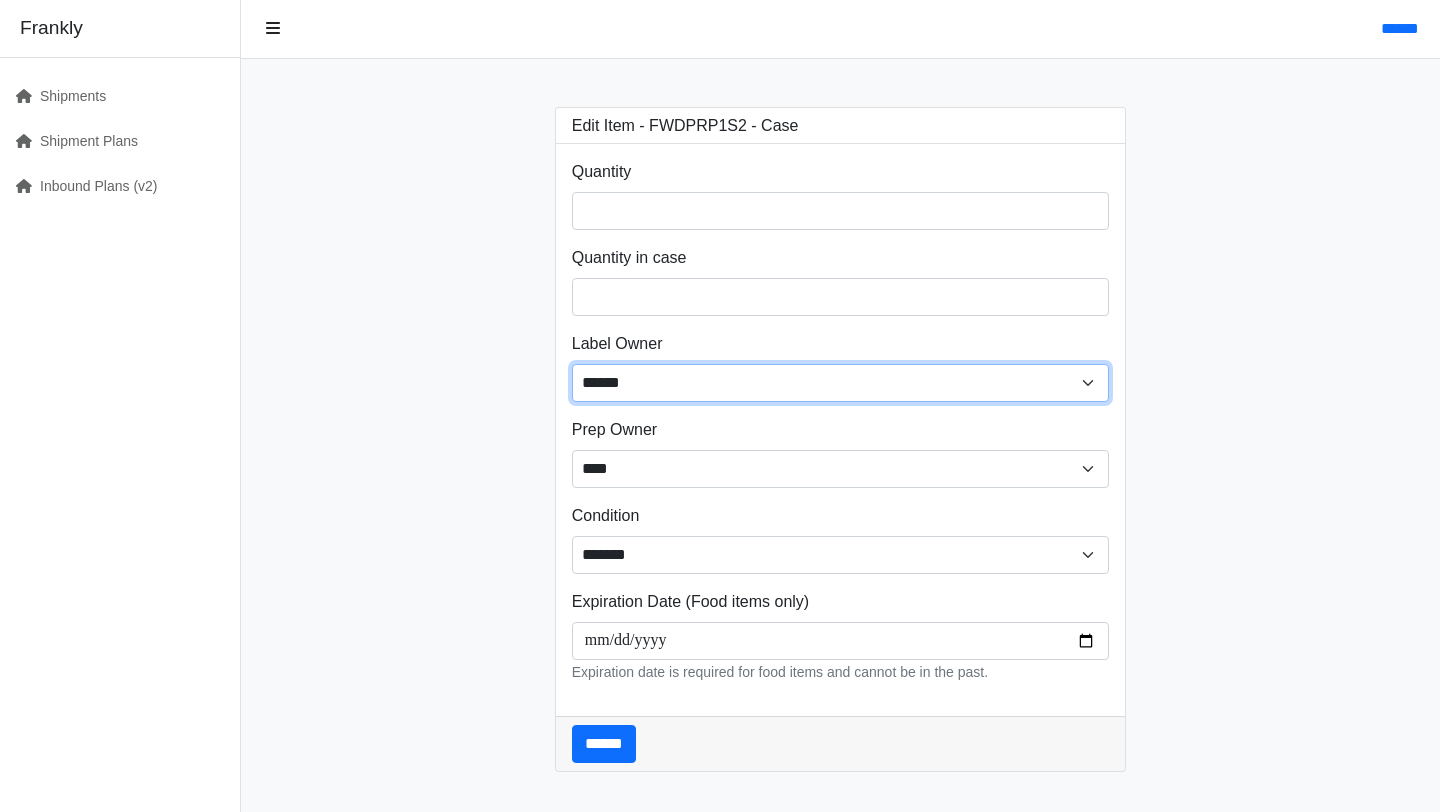 select on "****" 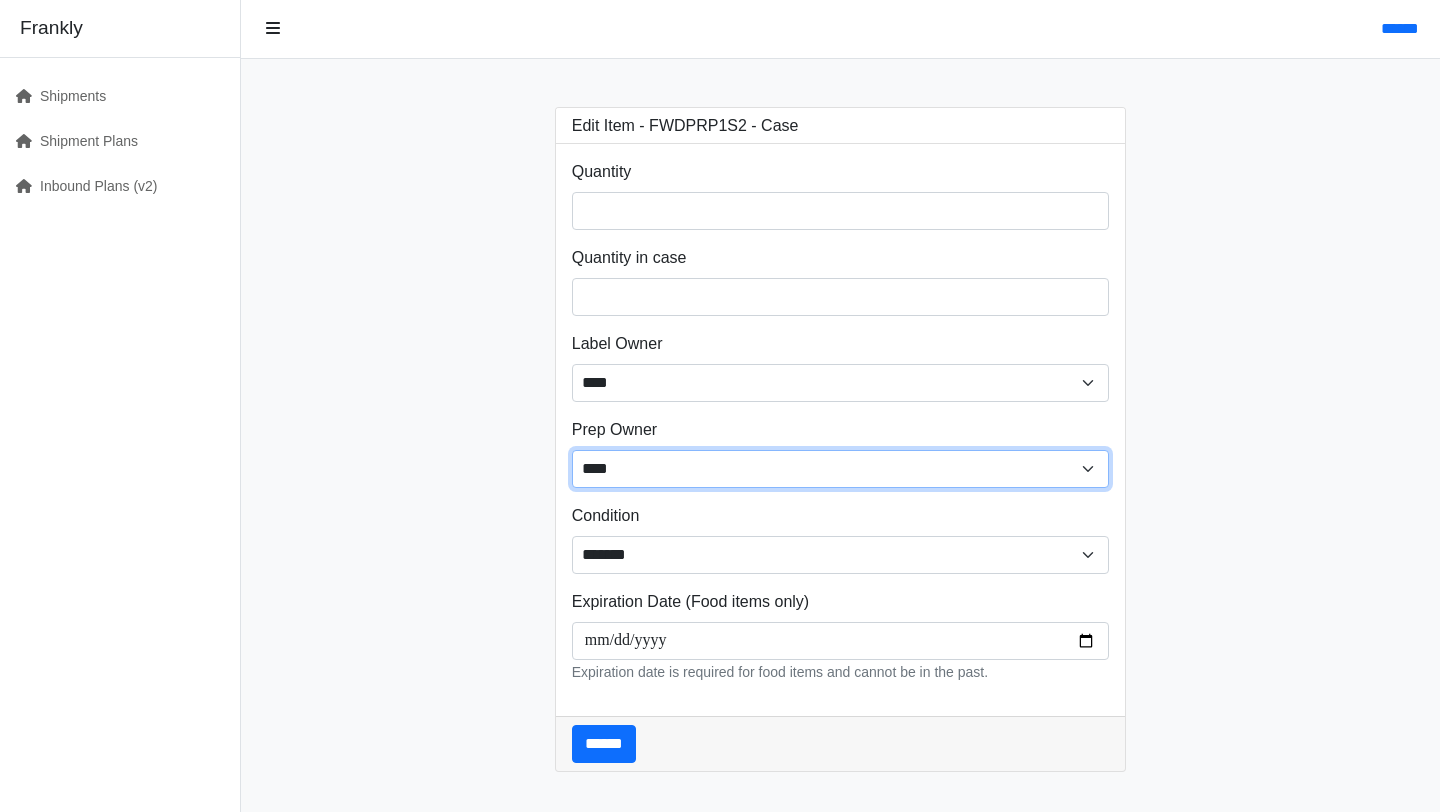 click on "****
******
******" at bounding box center (841, 469) 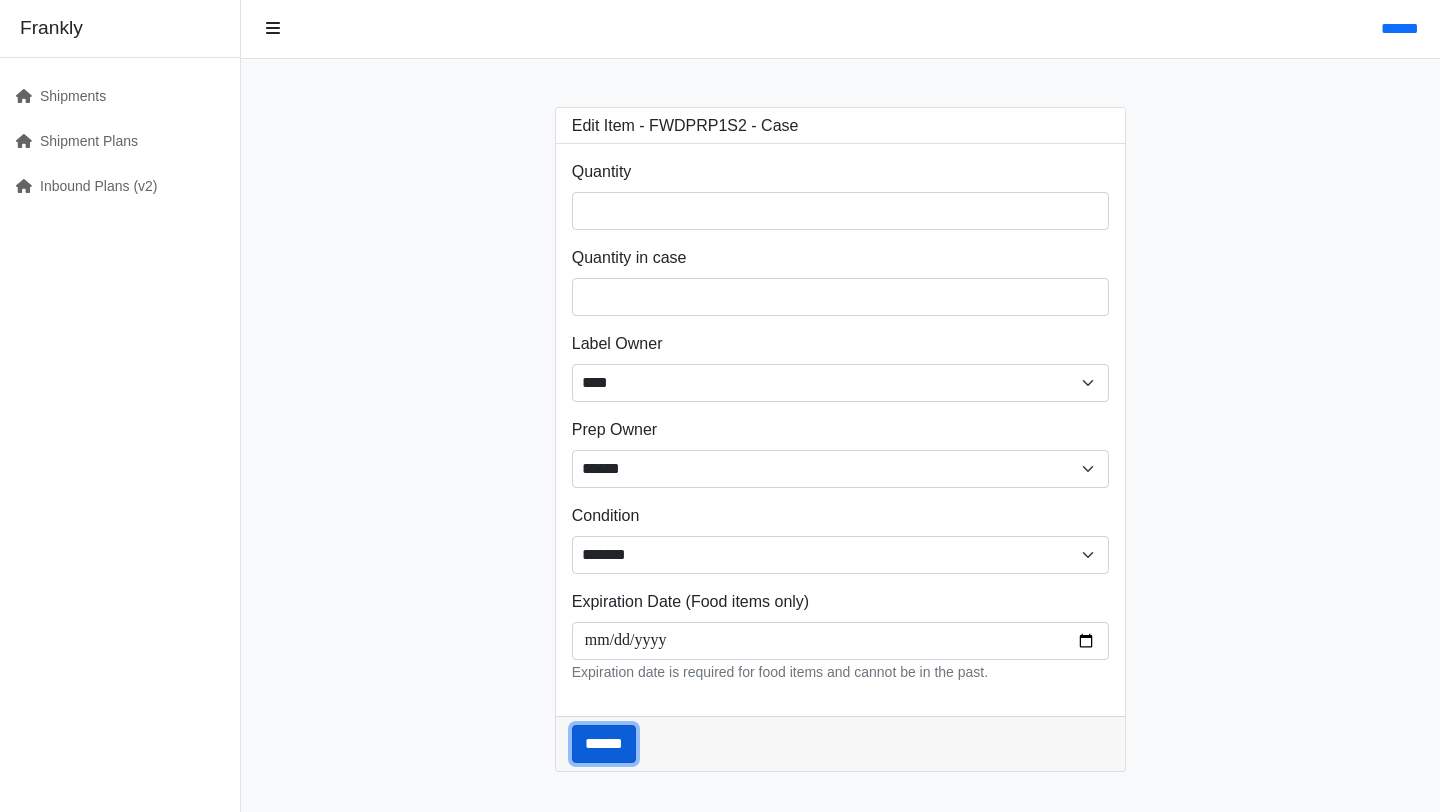 click on "******" at bounding box center [604, 744] 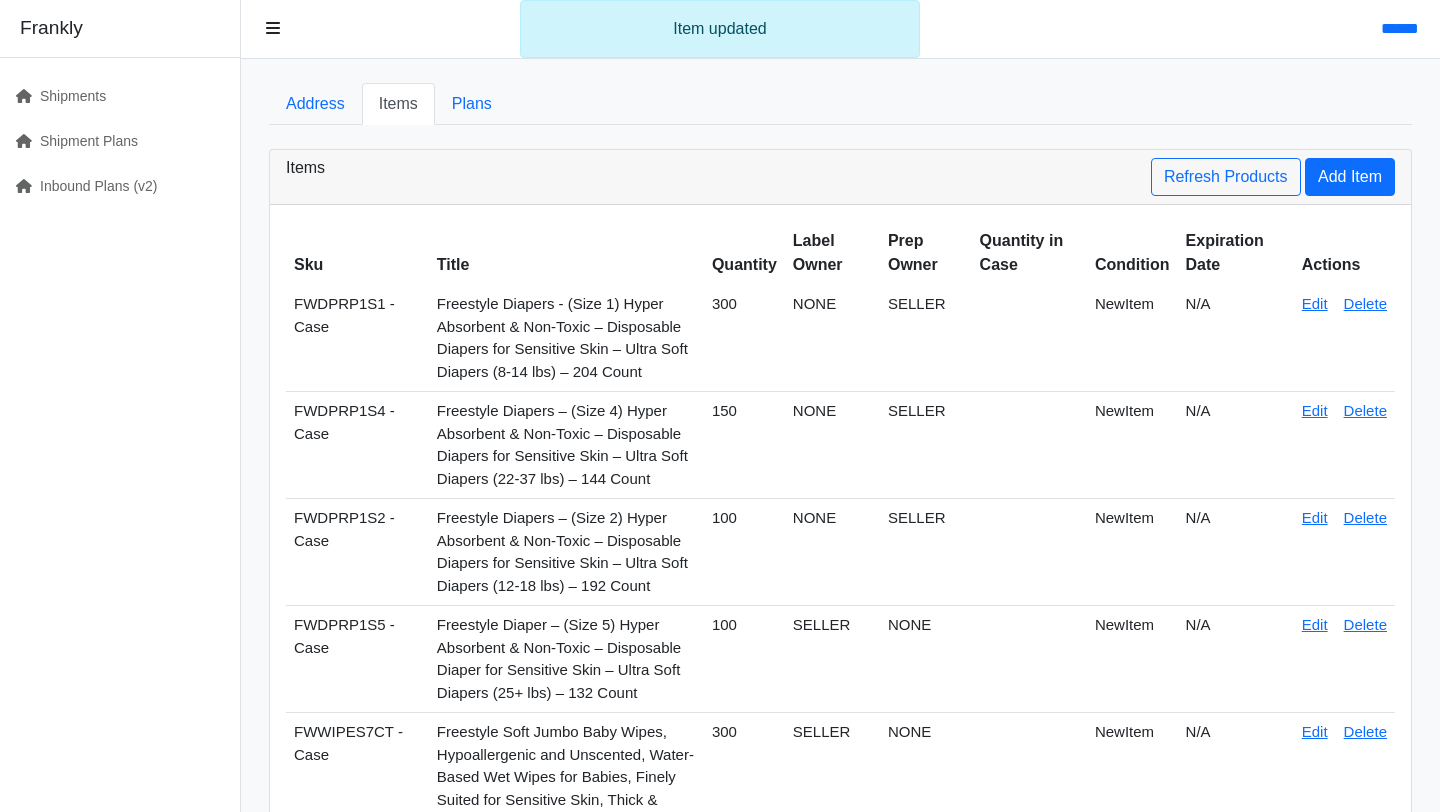 scroll, scrollTop: 0, scrollLeft: 0, axis: both 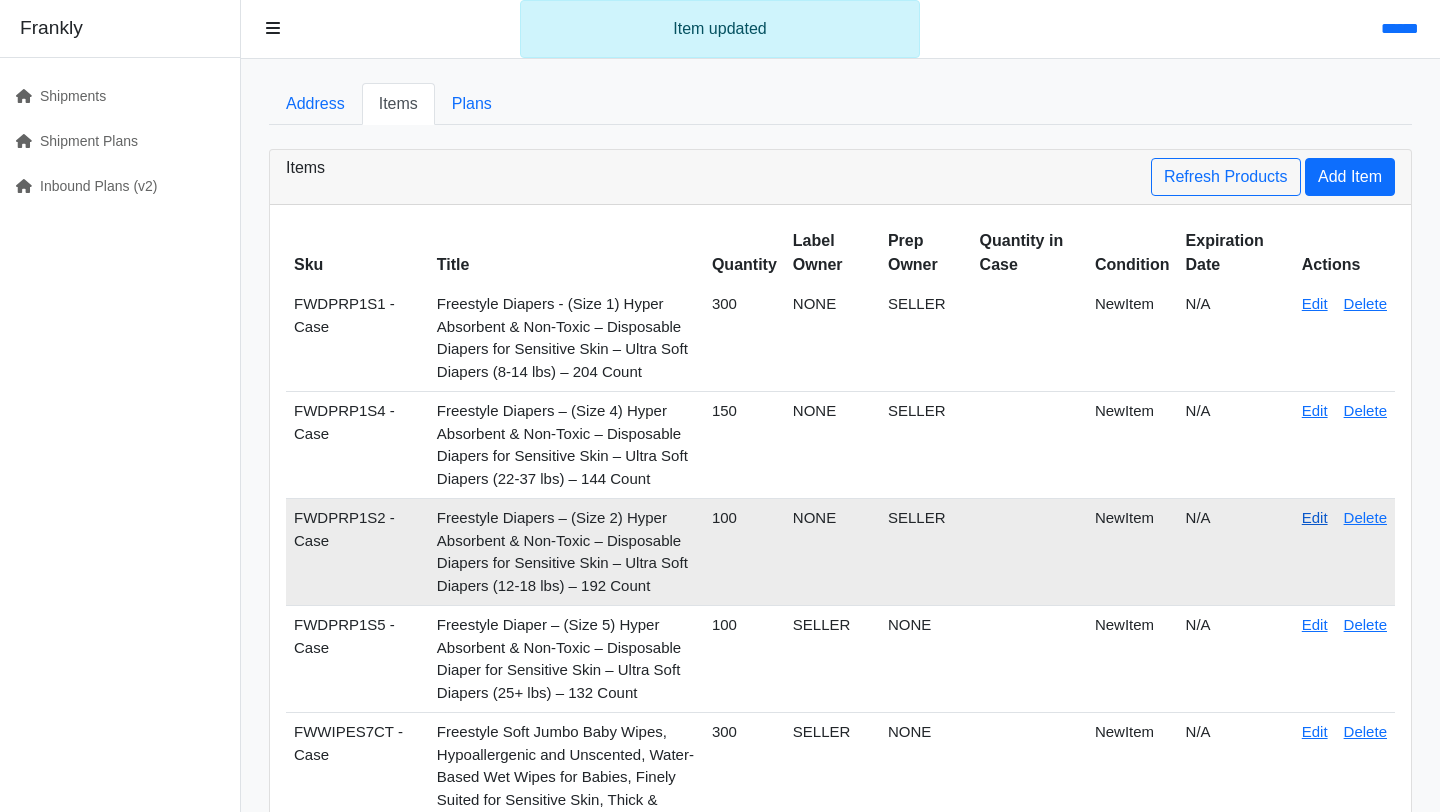 click on "Edit" at bounding box center (1315, 517) 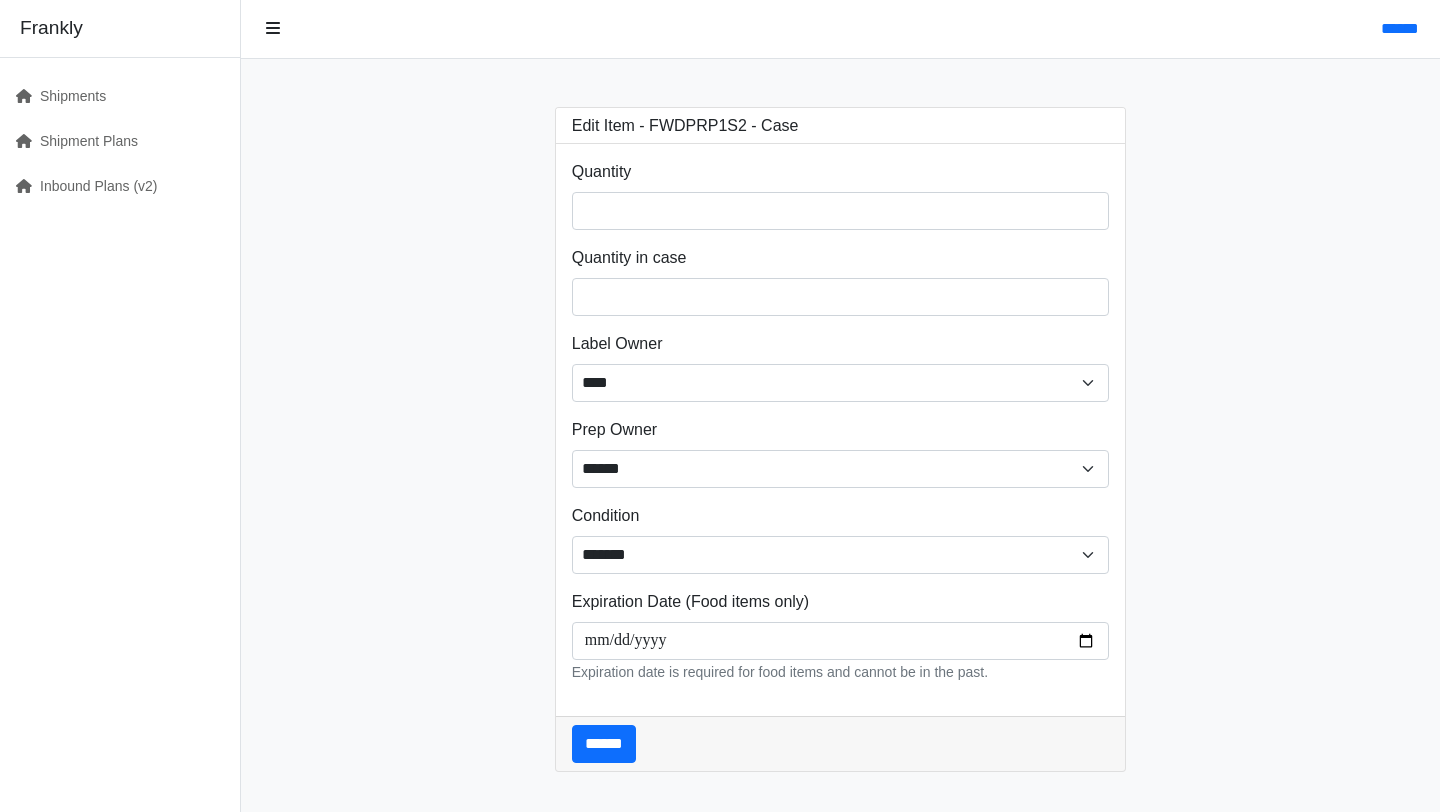 scroll, scrollTop: 0, scrollLeft: 0, axis: both 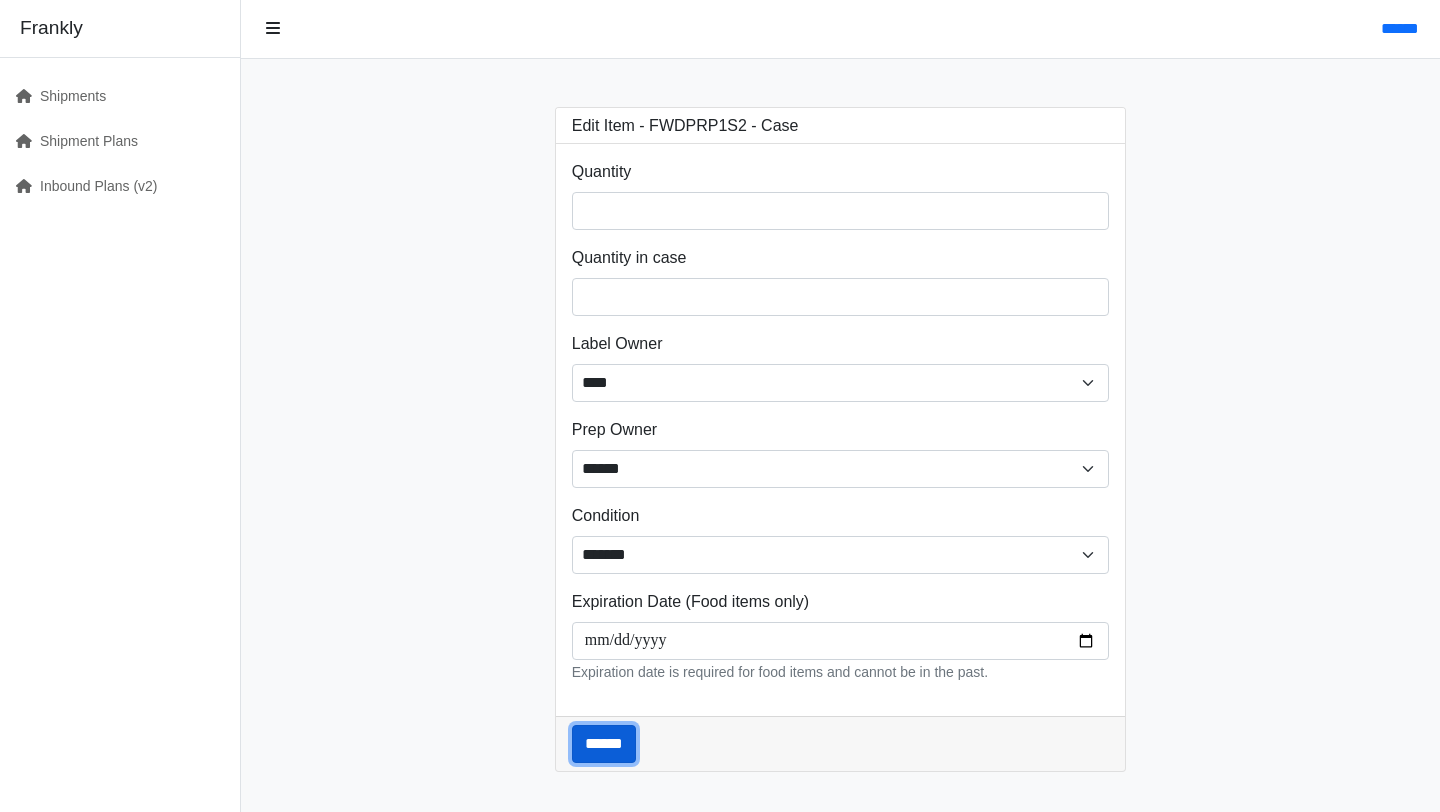 click on "******" at bounding box center (604, 744) 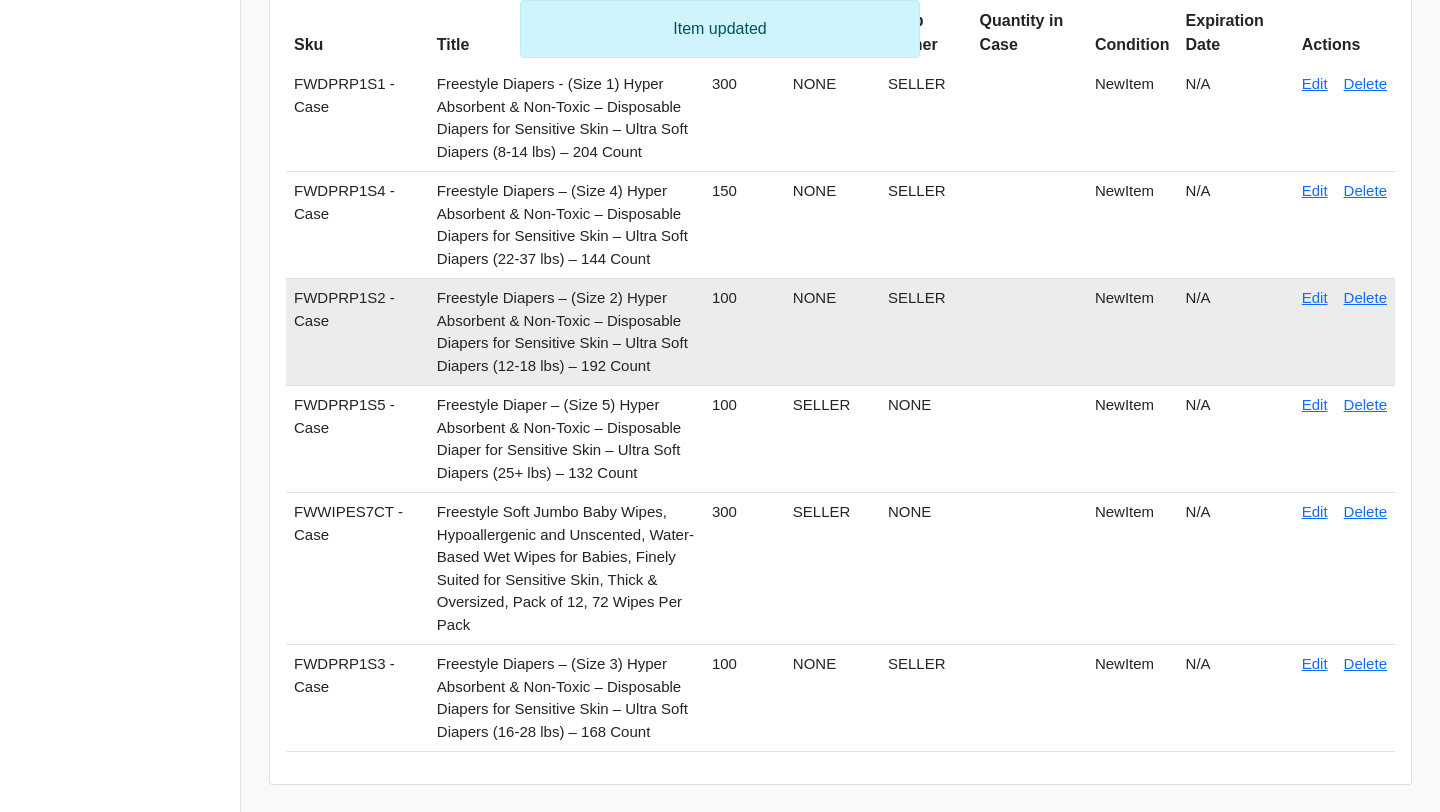 scroll, scrollTop: 265, scrollLeft: 0, axis: vertical 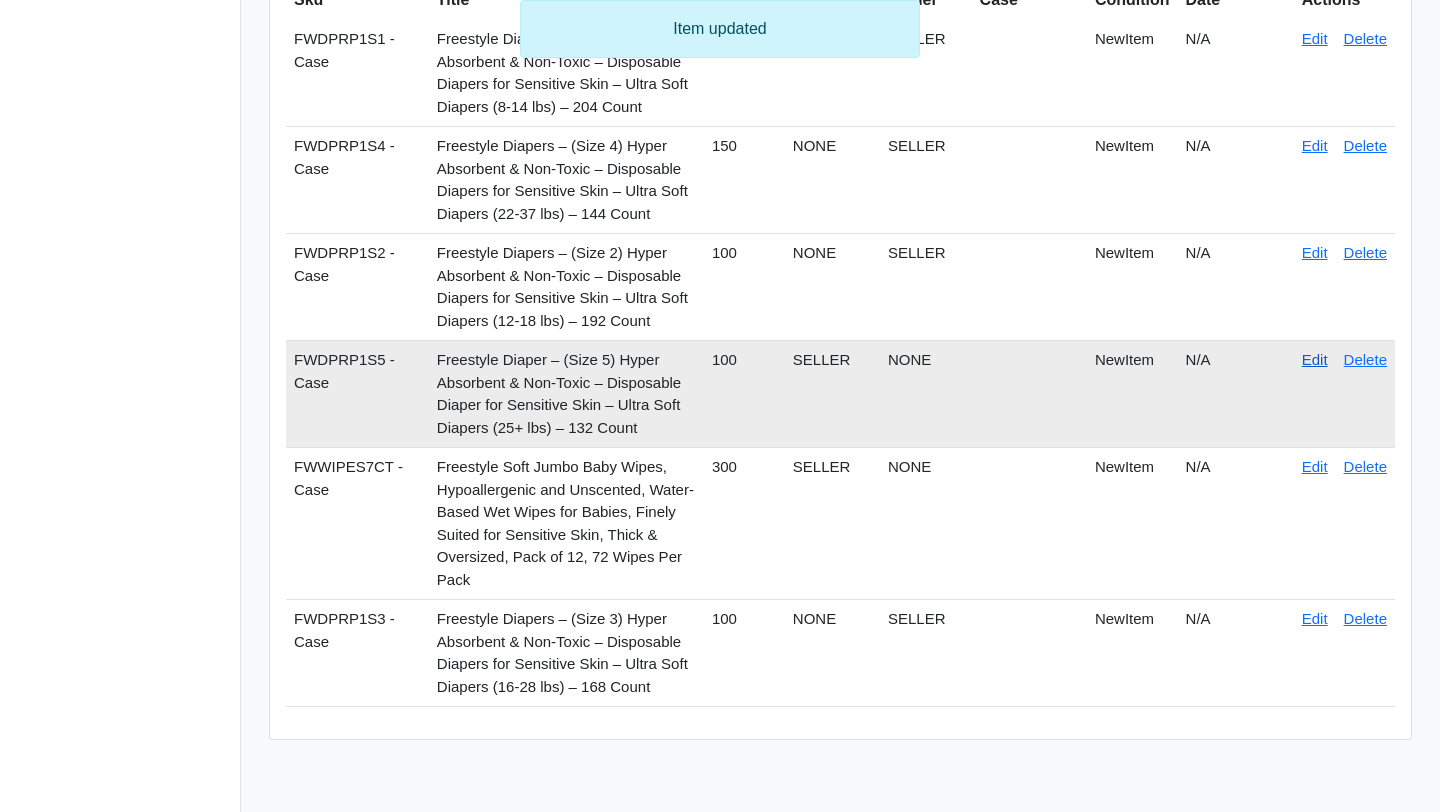 click on "Edit" at bounding box center (1315, 359) 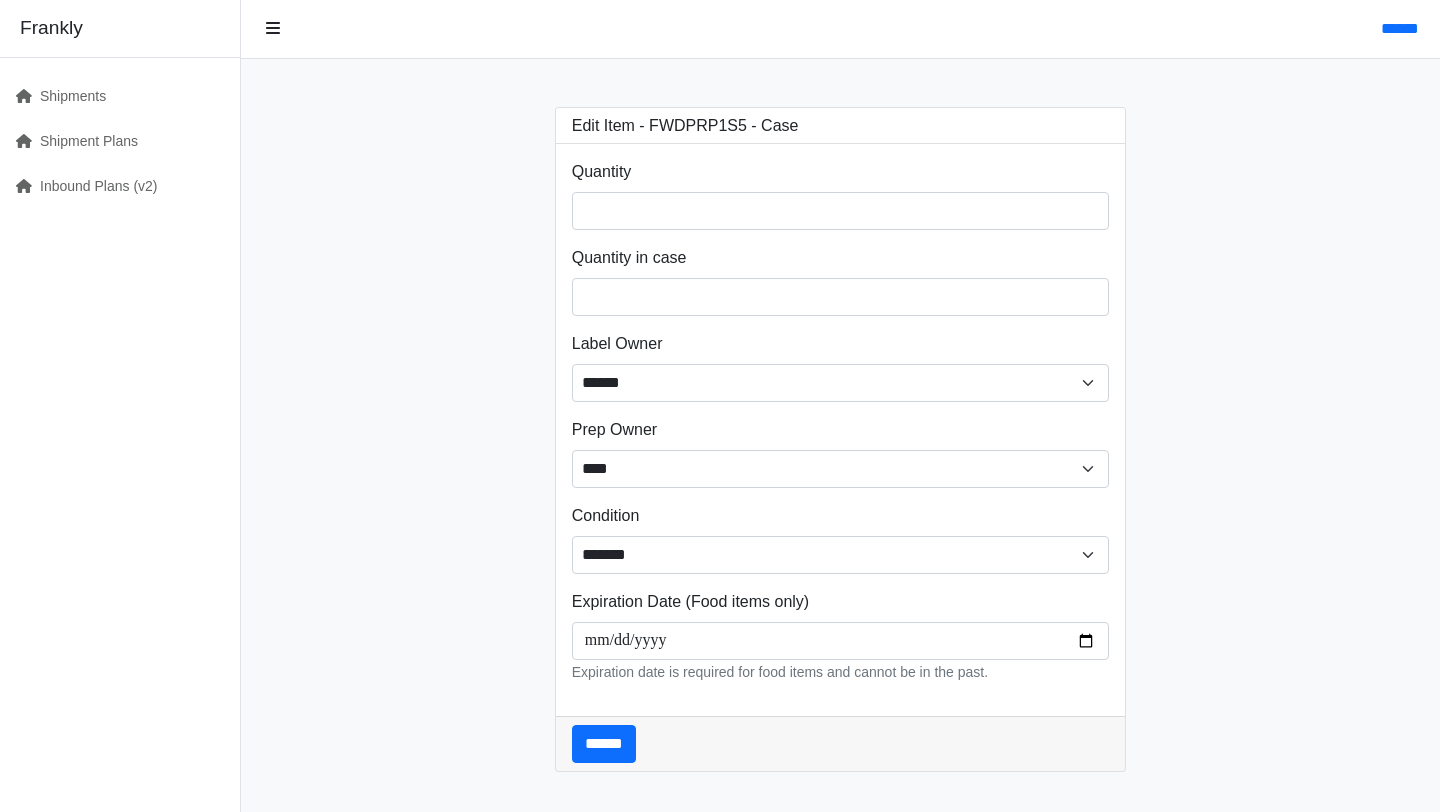 scroll, scrollTop: 0, scrollLeft: 0, axis: both 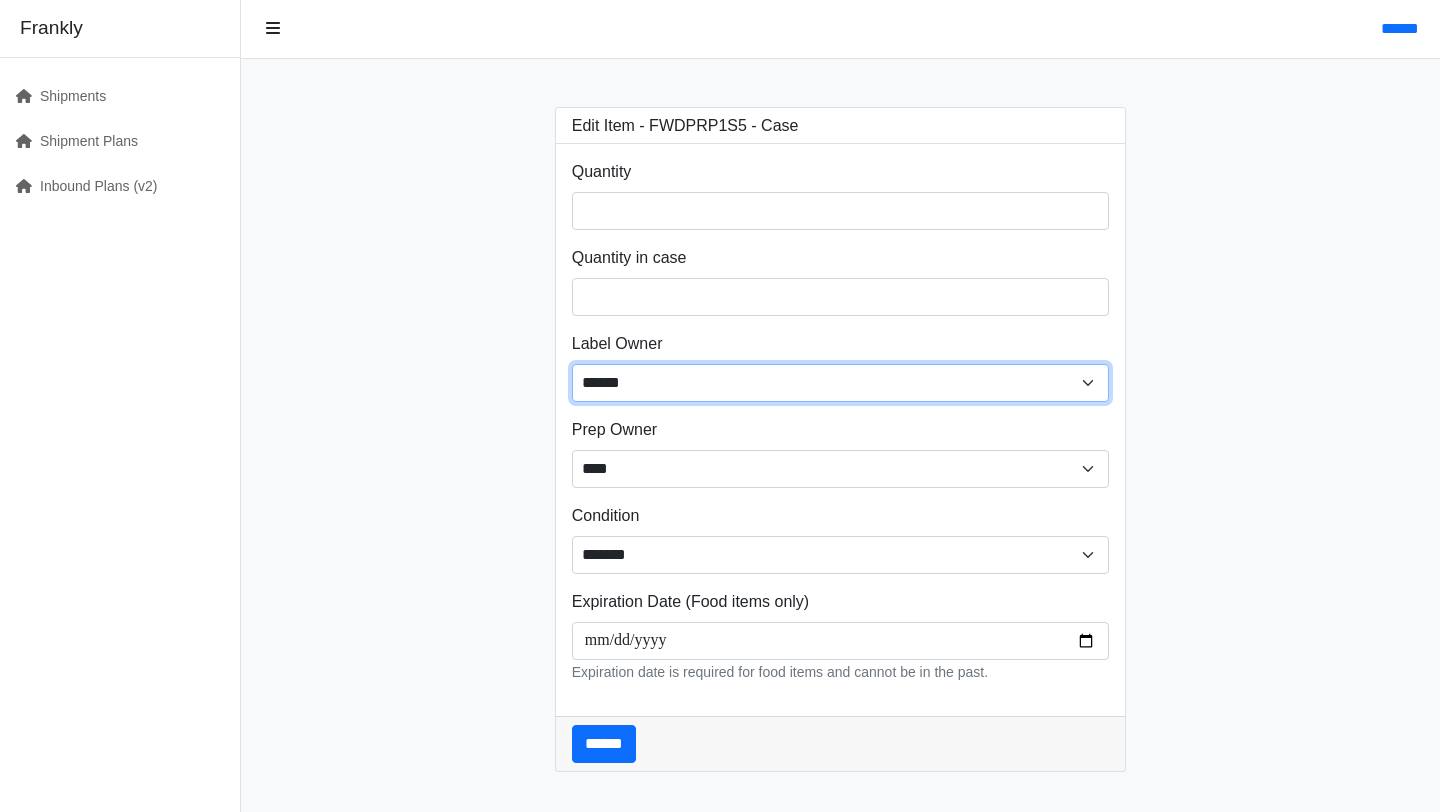 click on "******
******
****" at bounding box center [841, 383] 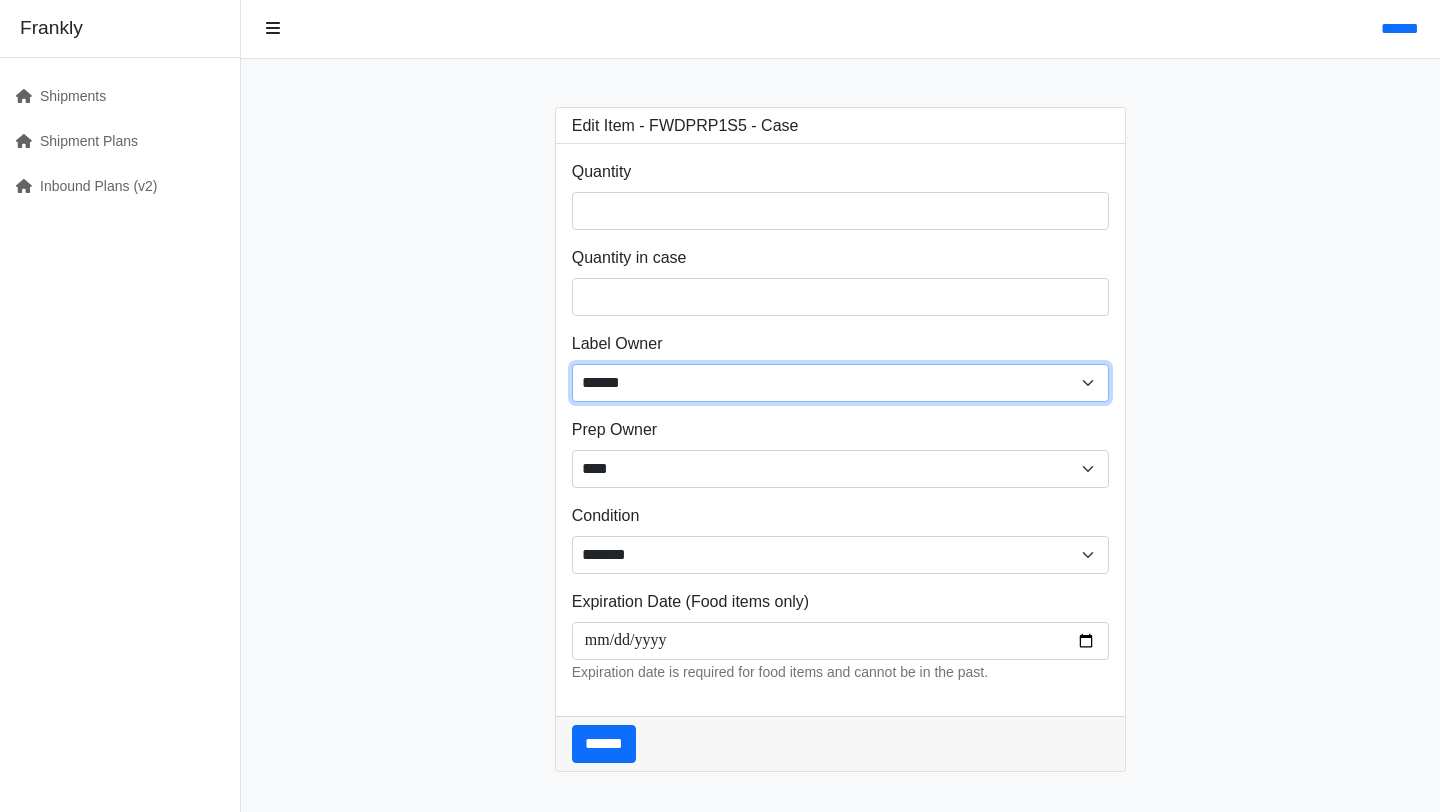 select on "****" 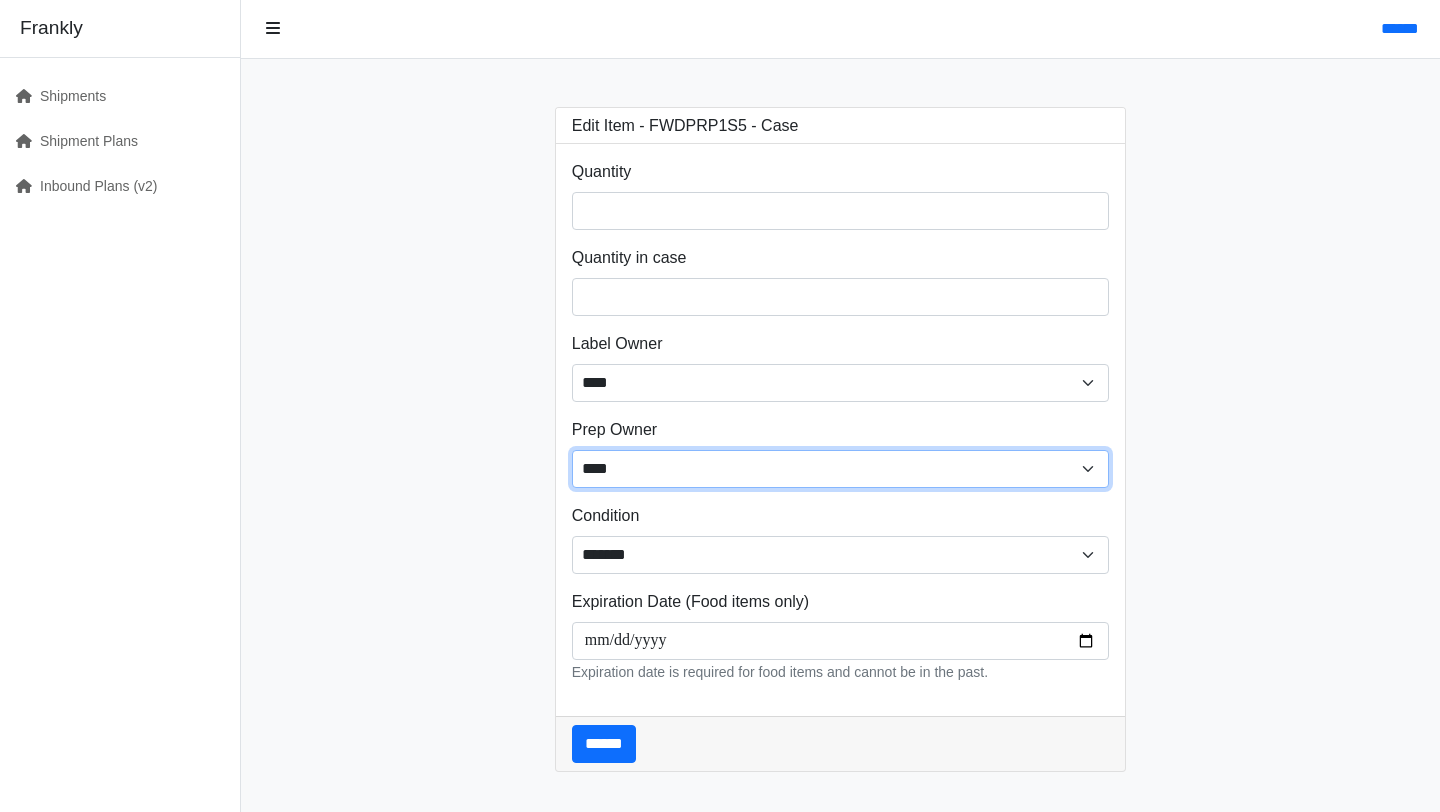 click on "****
******
******" at bounding box center (841, 469) 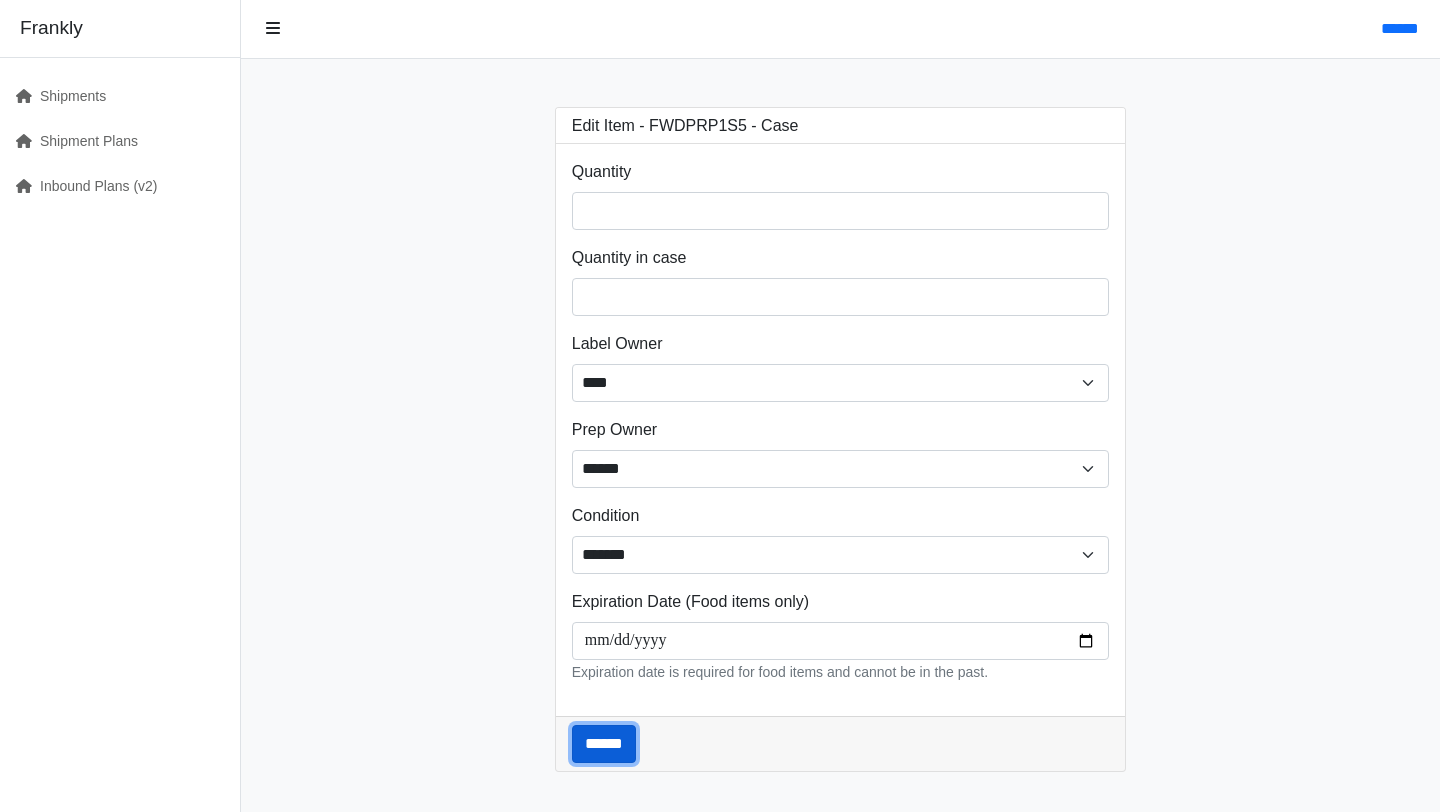click on "******" at bounding box center (604, 744) 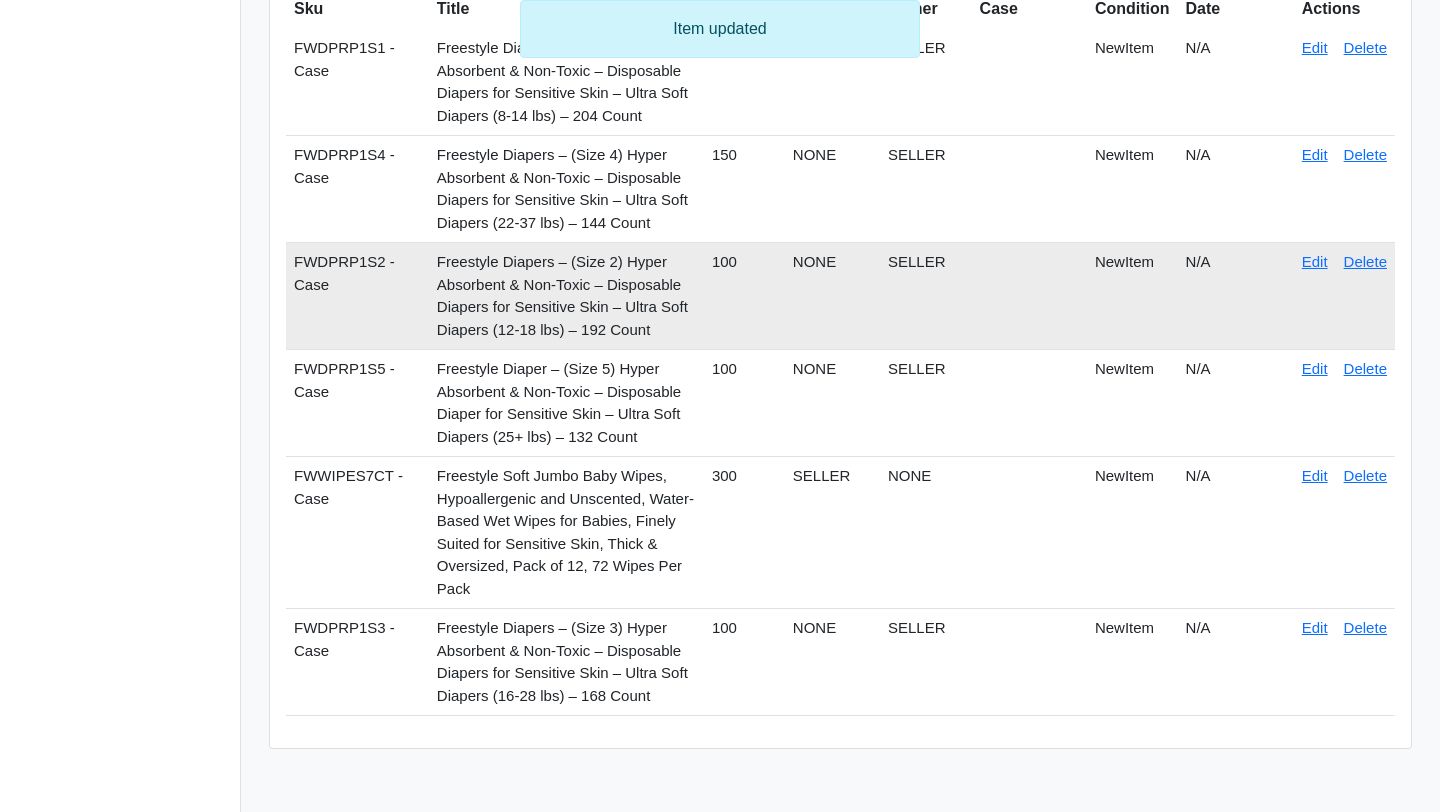 scroll, scrollTop: 265, scrollLeft: 0, axis: vertical 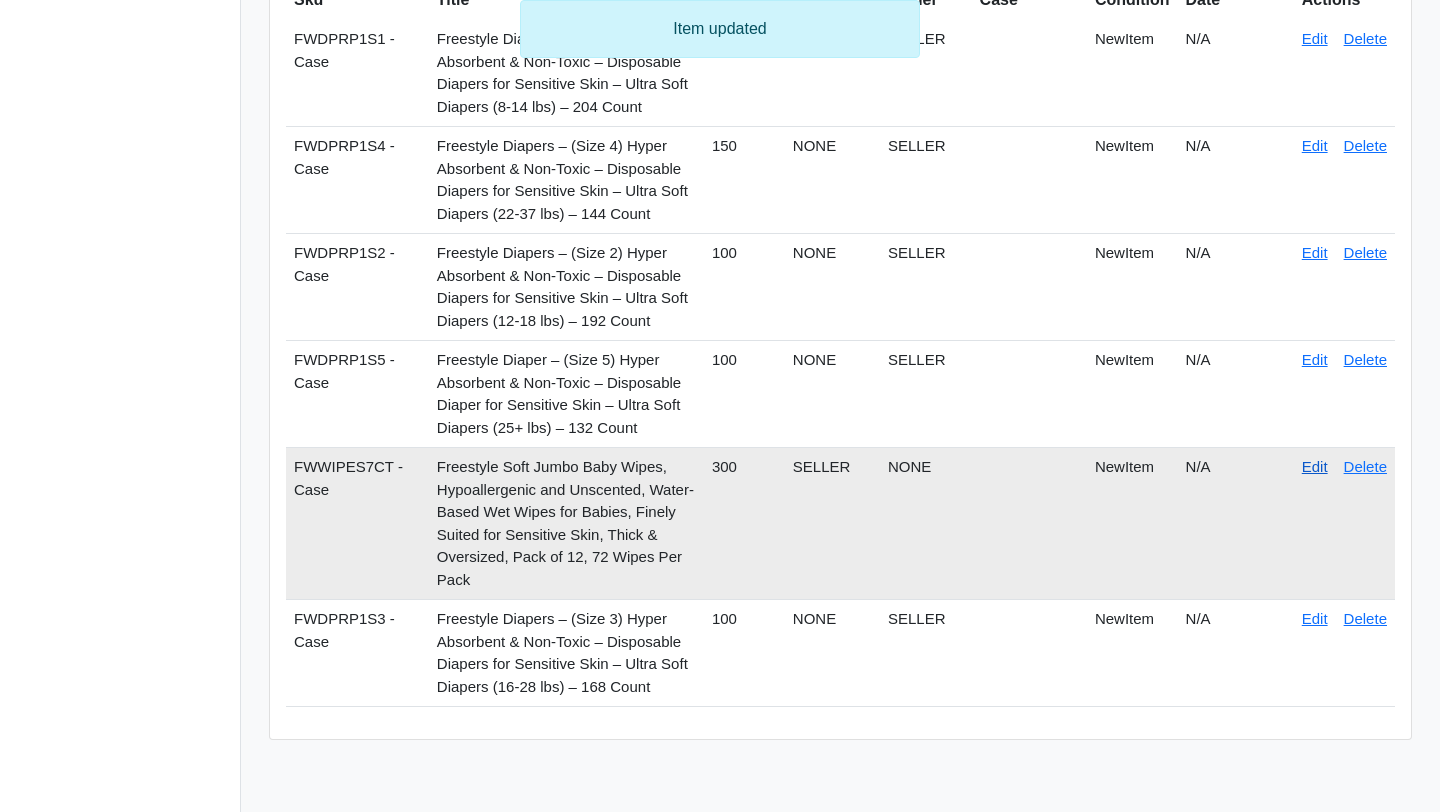 click on "Edit" at bounding box center (1315, 466) 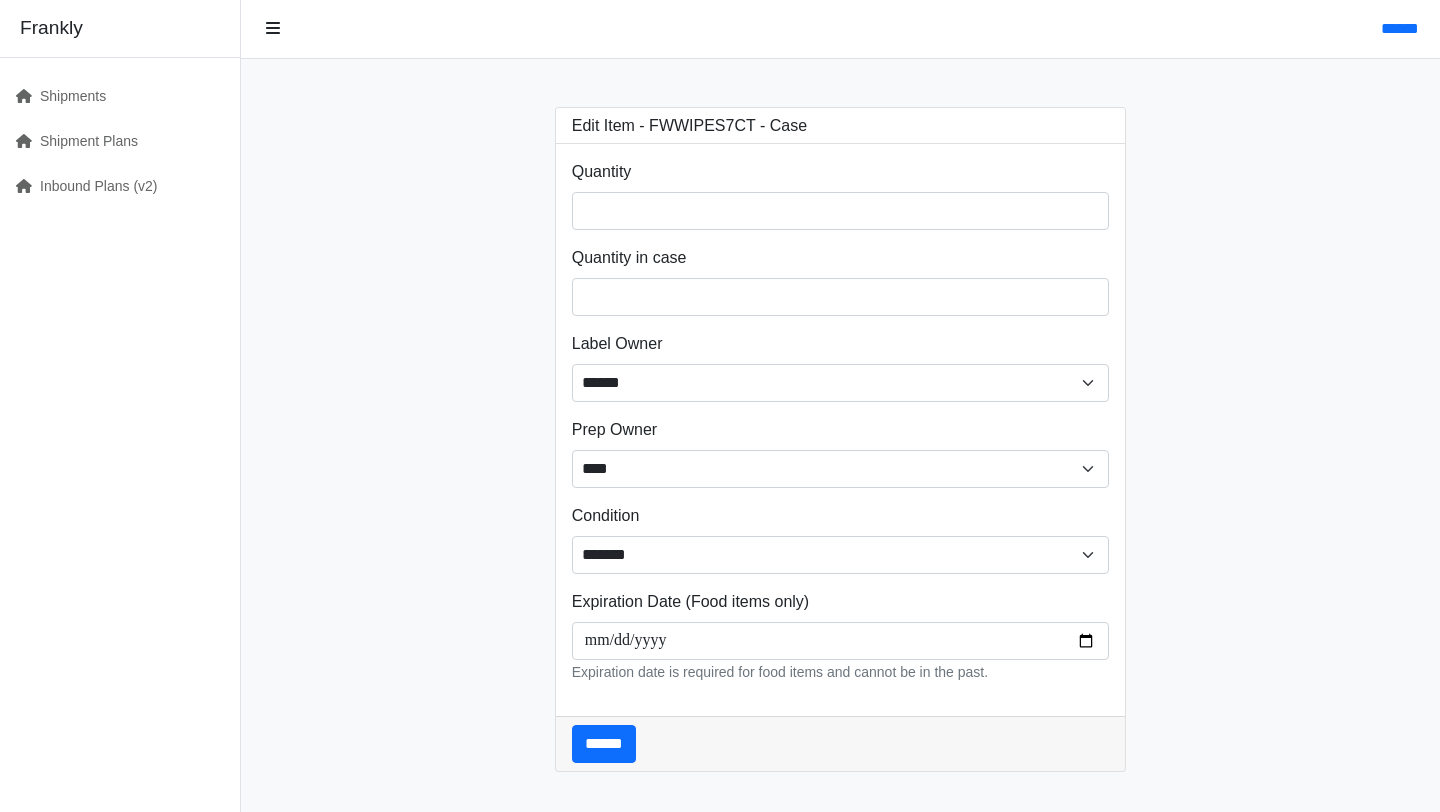 scroll, scrollTop: 0, scrollLeft: 0, axis: both 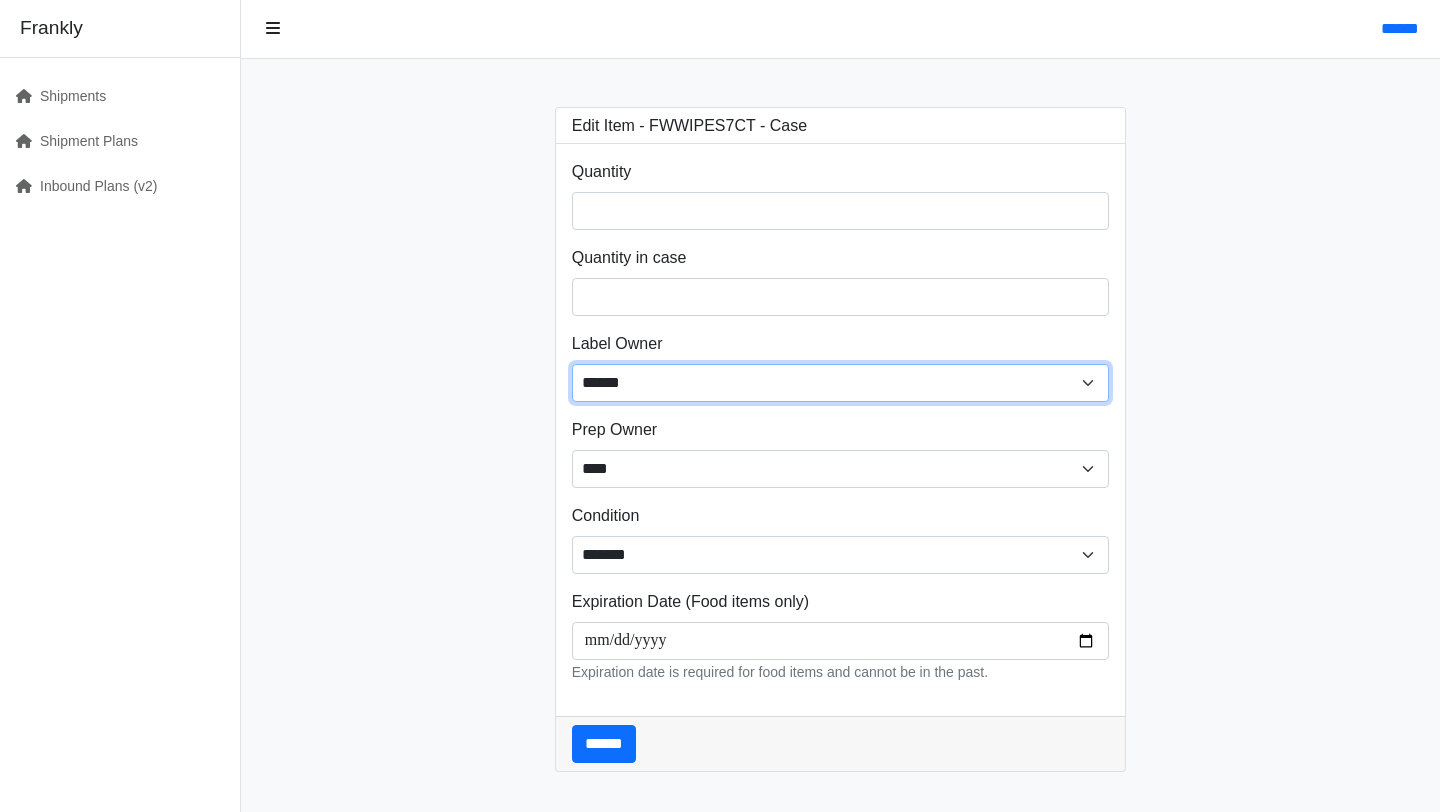 click on "******
******
****" at bounding box center (841, 383) 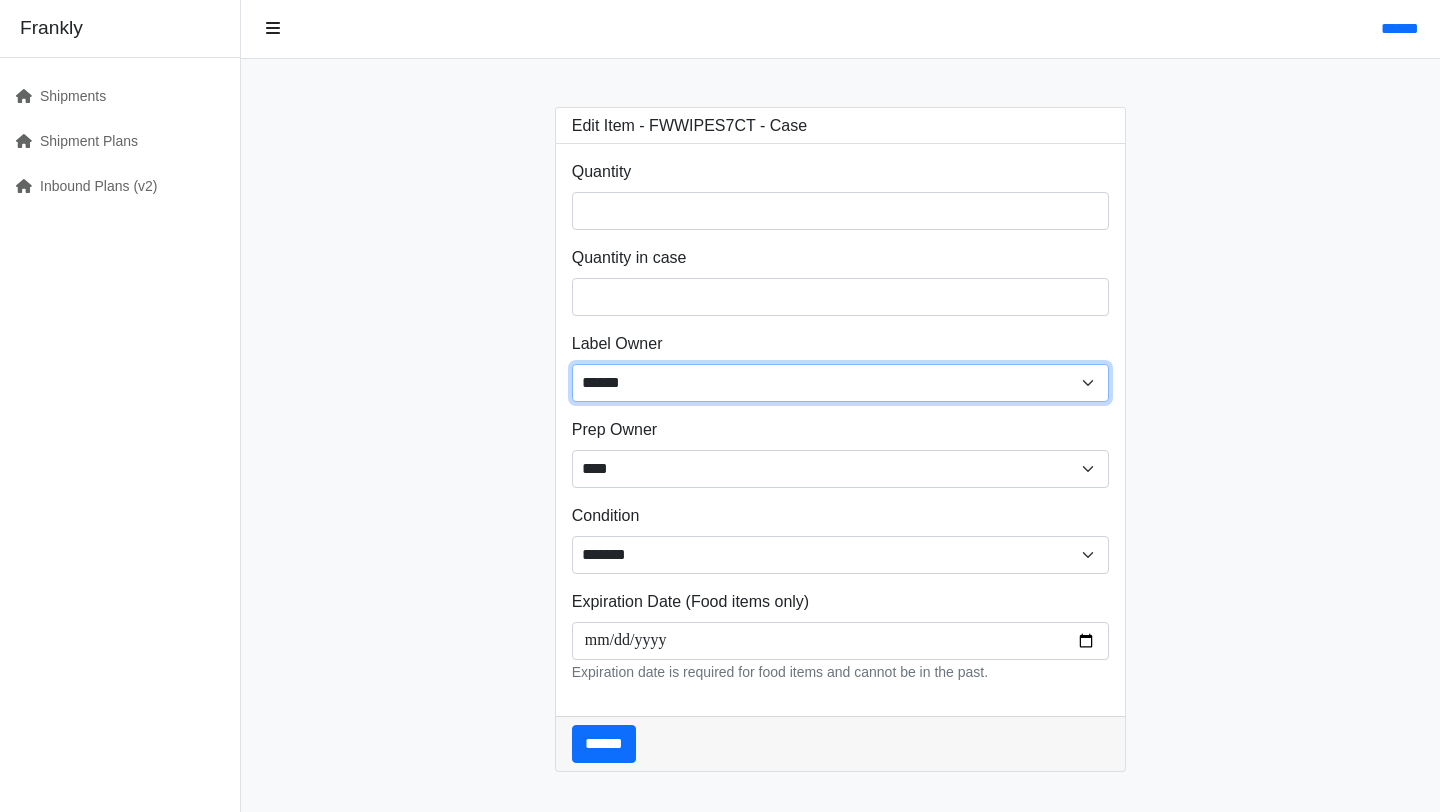 select on "****" 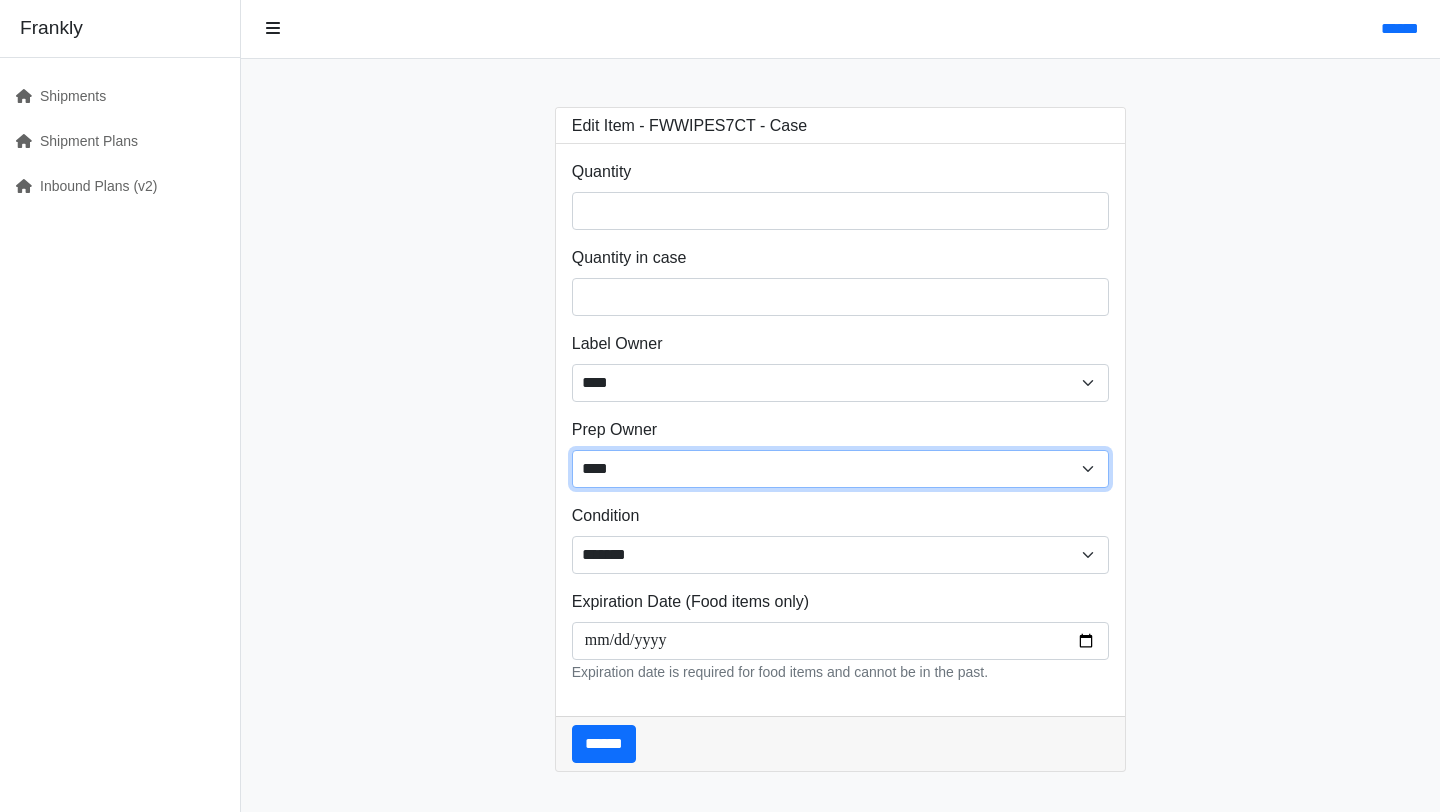 click on "****
******
******" at bounding box center (841, 469) 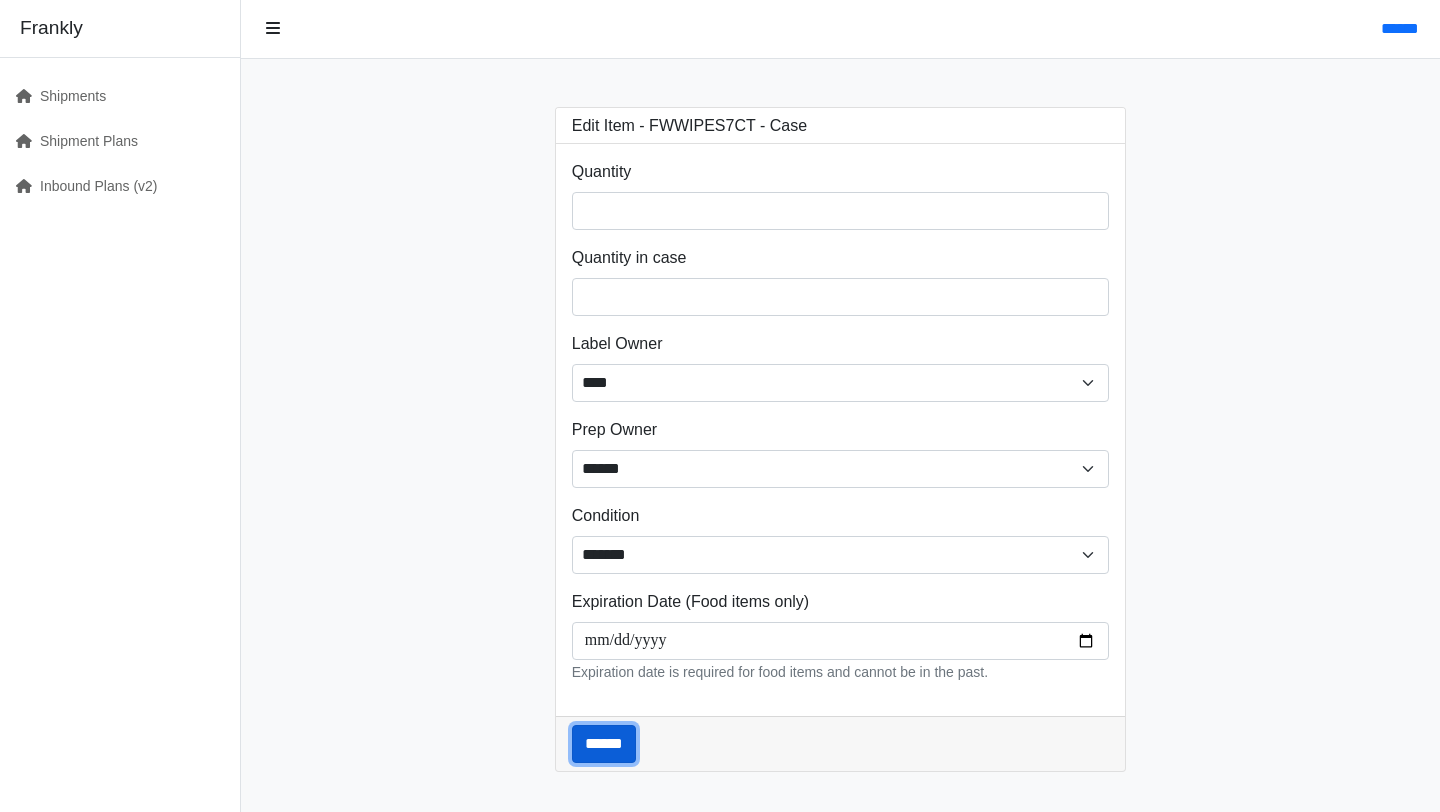 click on "******" at bounding box center [604, 744] 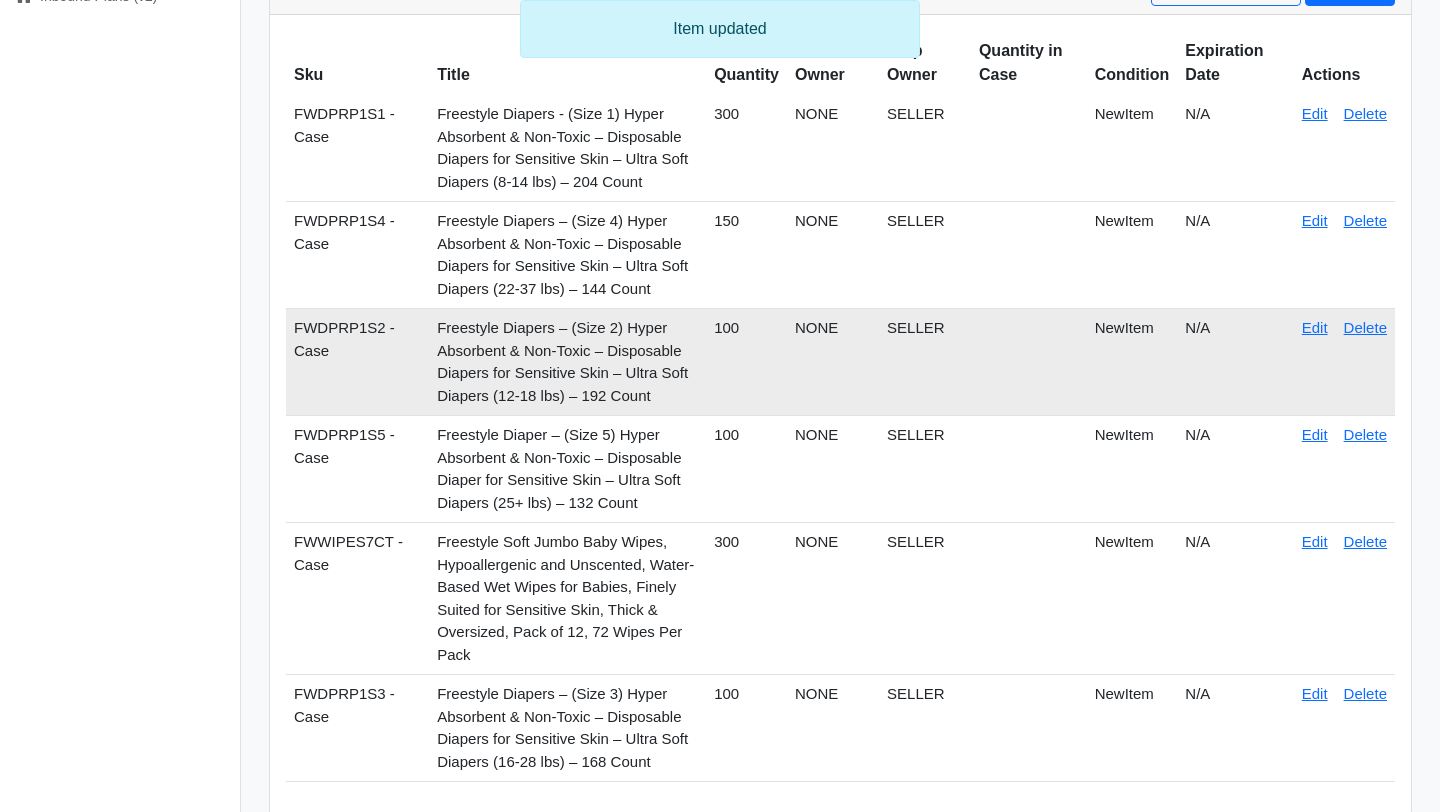 scroll, scrollTop: 265, scrollLeft: 0, axis: vertical 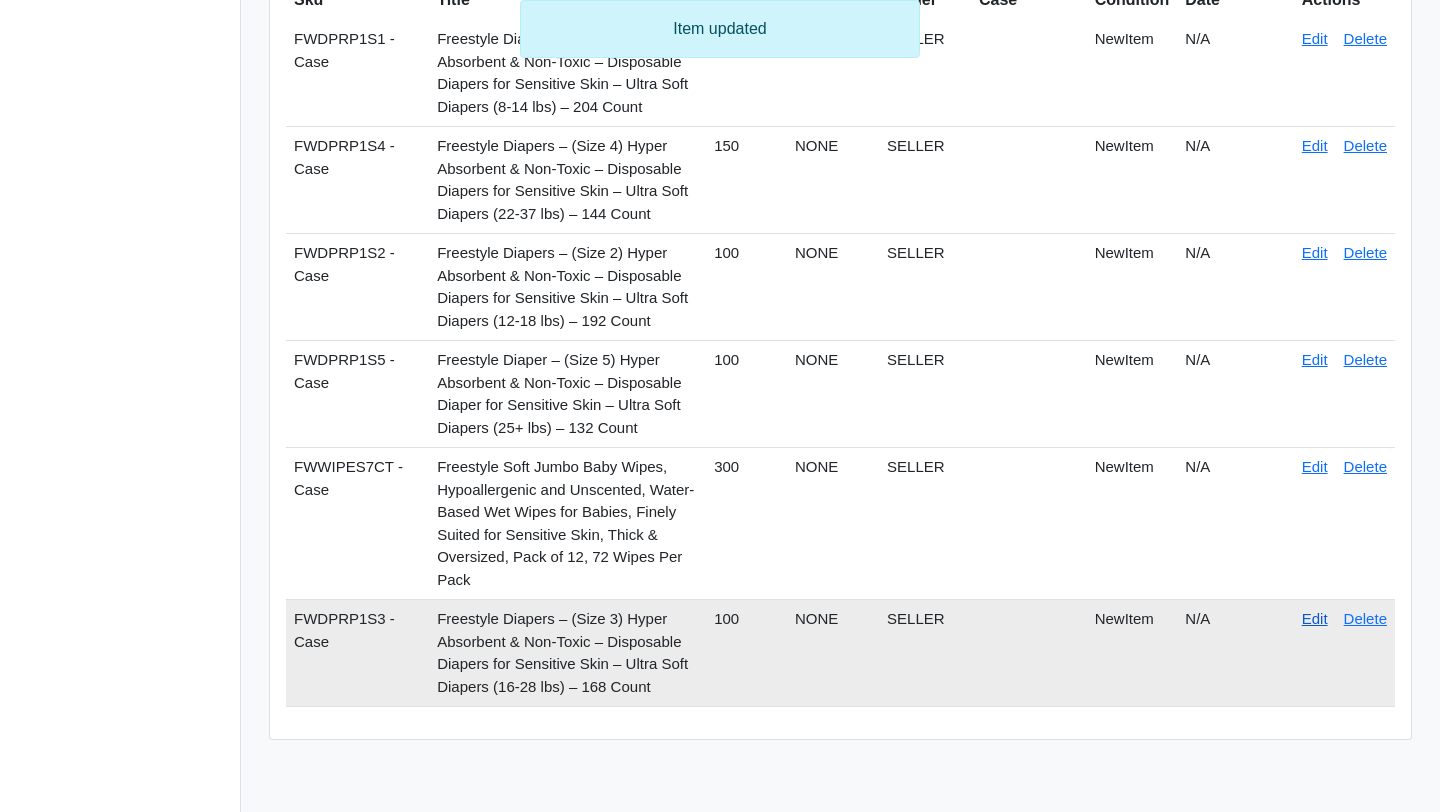 click on "Edit" at bounding box center (1315, 618) 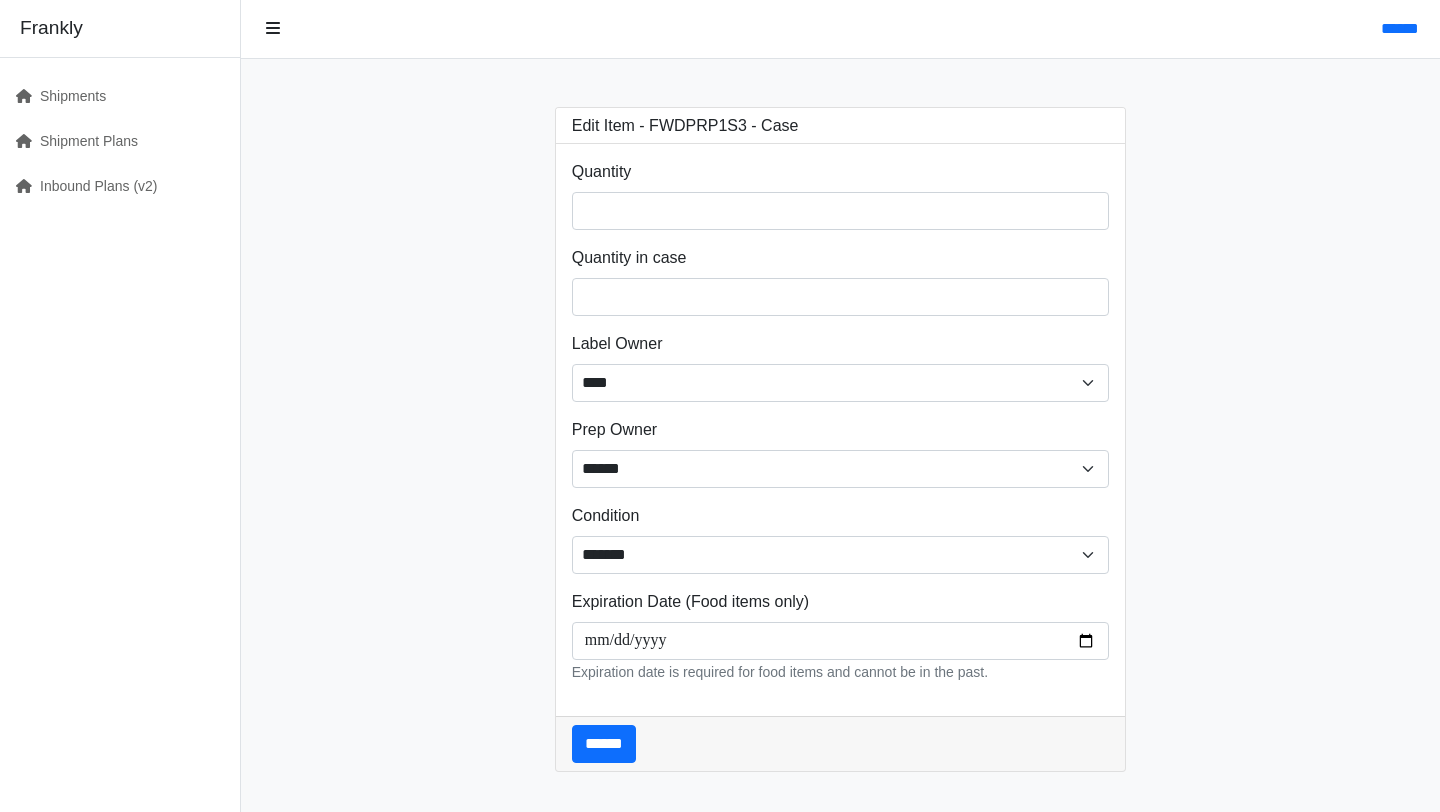 scroll, scrollTop: 0, scrollLeft: 0, axis: both 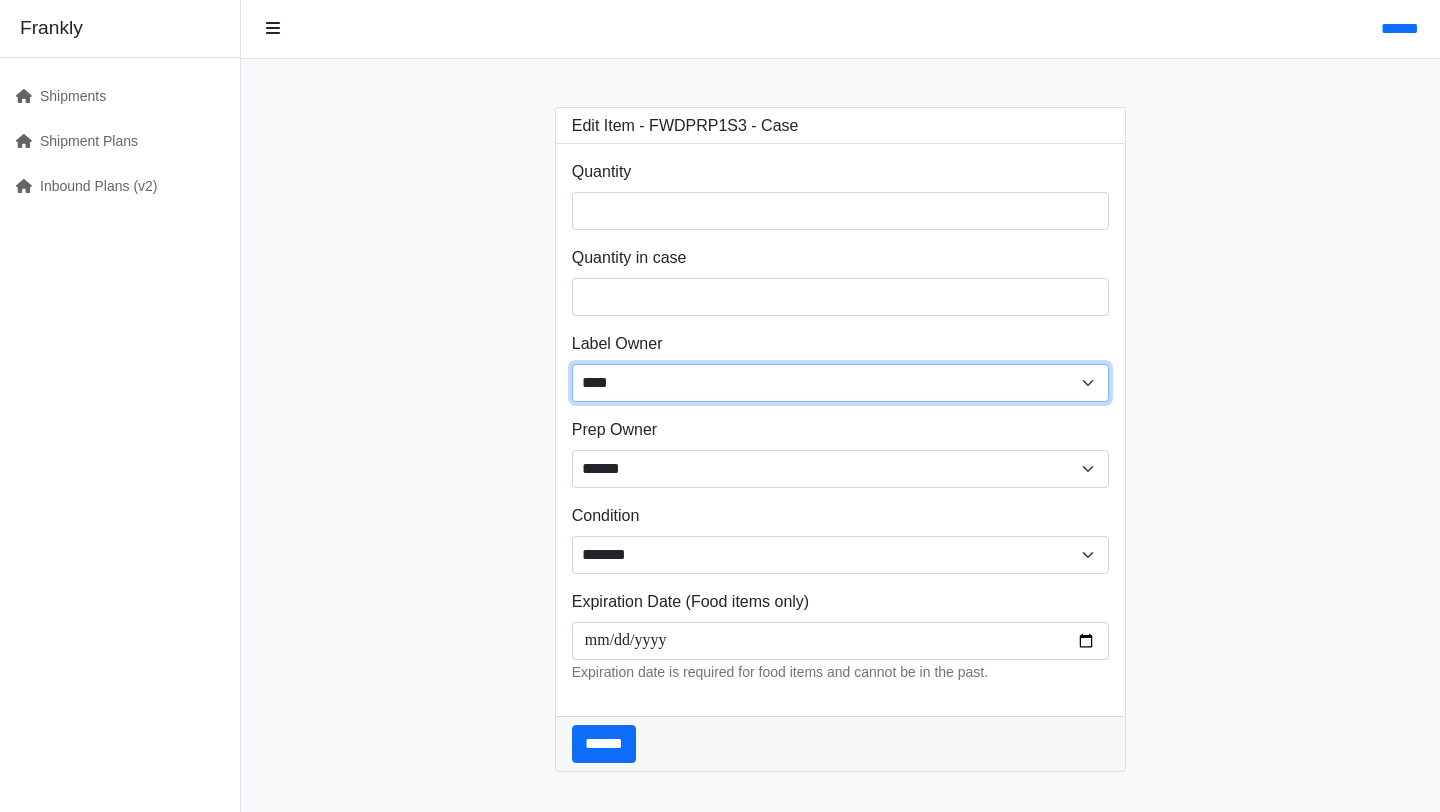 click on "******
******
****" at bounding box center [841, 383] 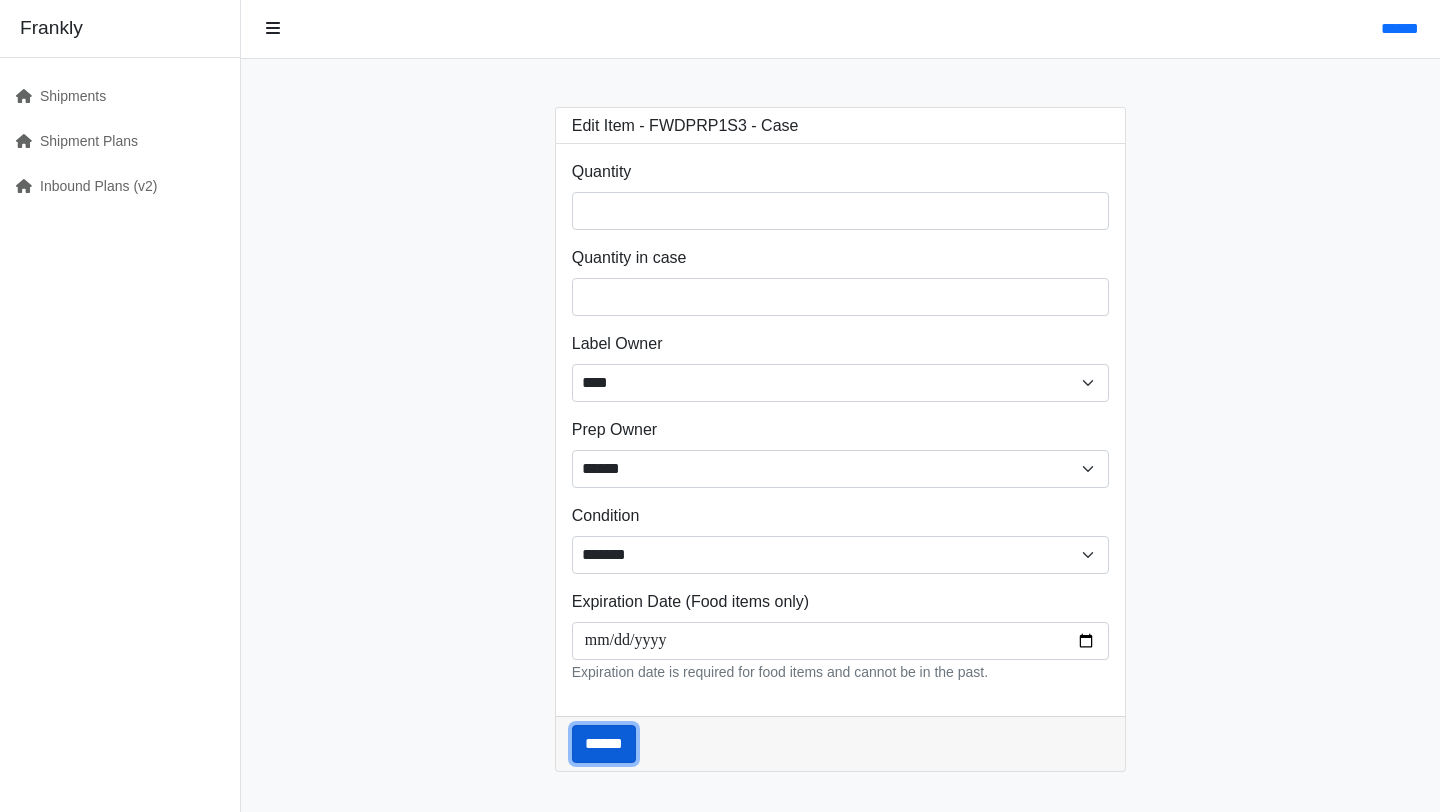 click on "******" at bounding box center [604, 744] 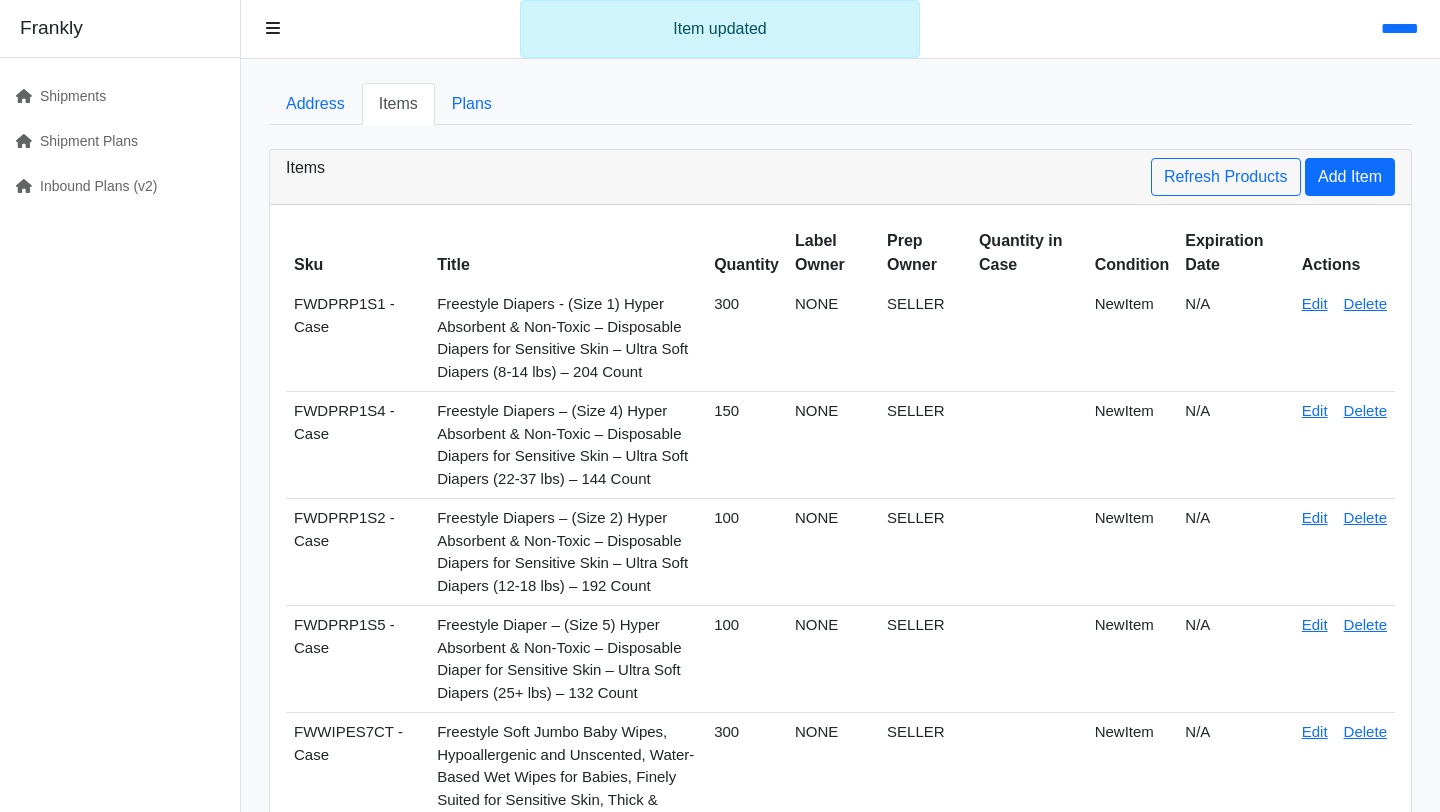 scroll, scrollTop: 0, scrollLeft: 0, axis: both 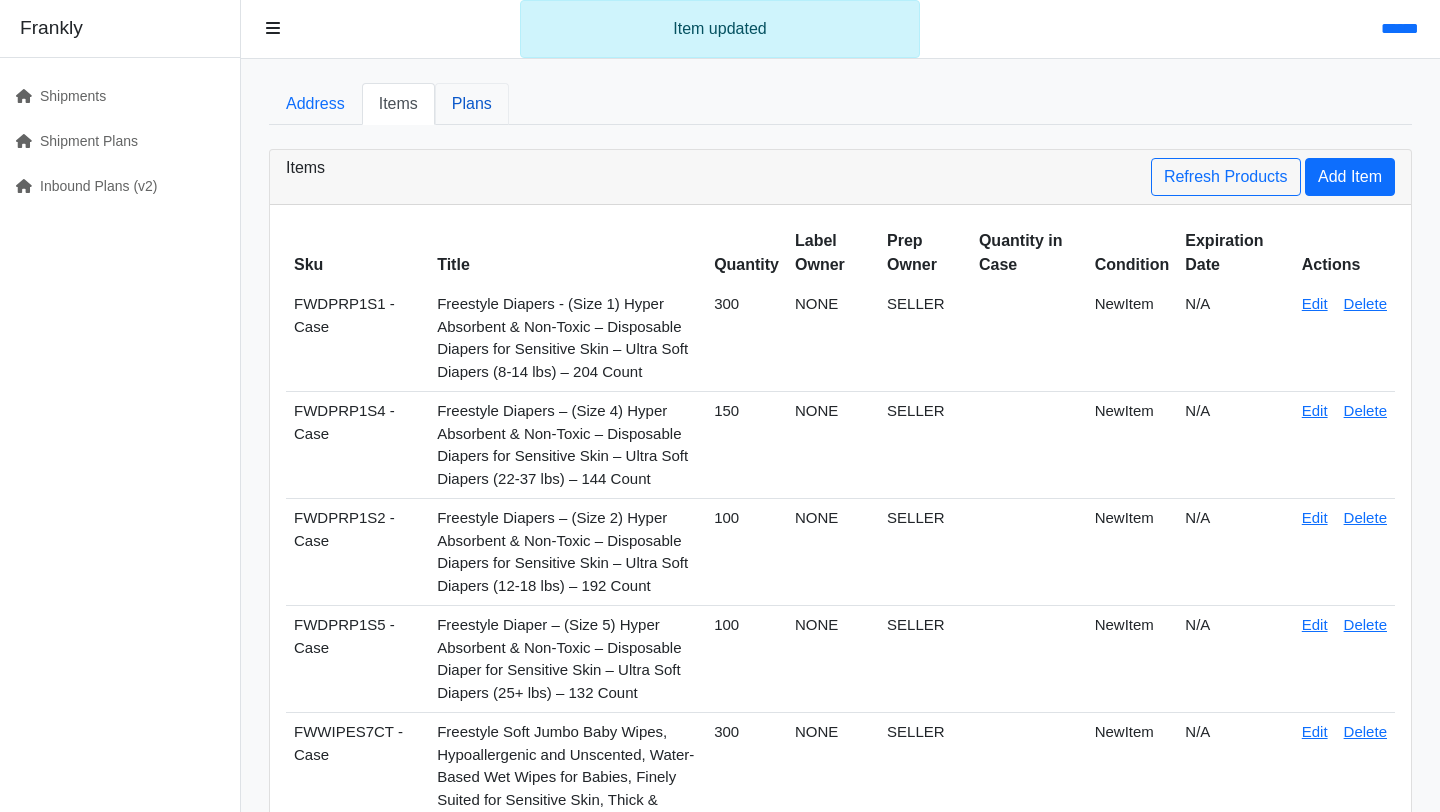 click on "Plans" at bounding box center (472, 104) 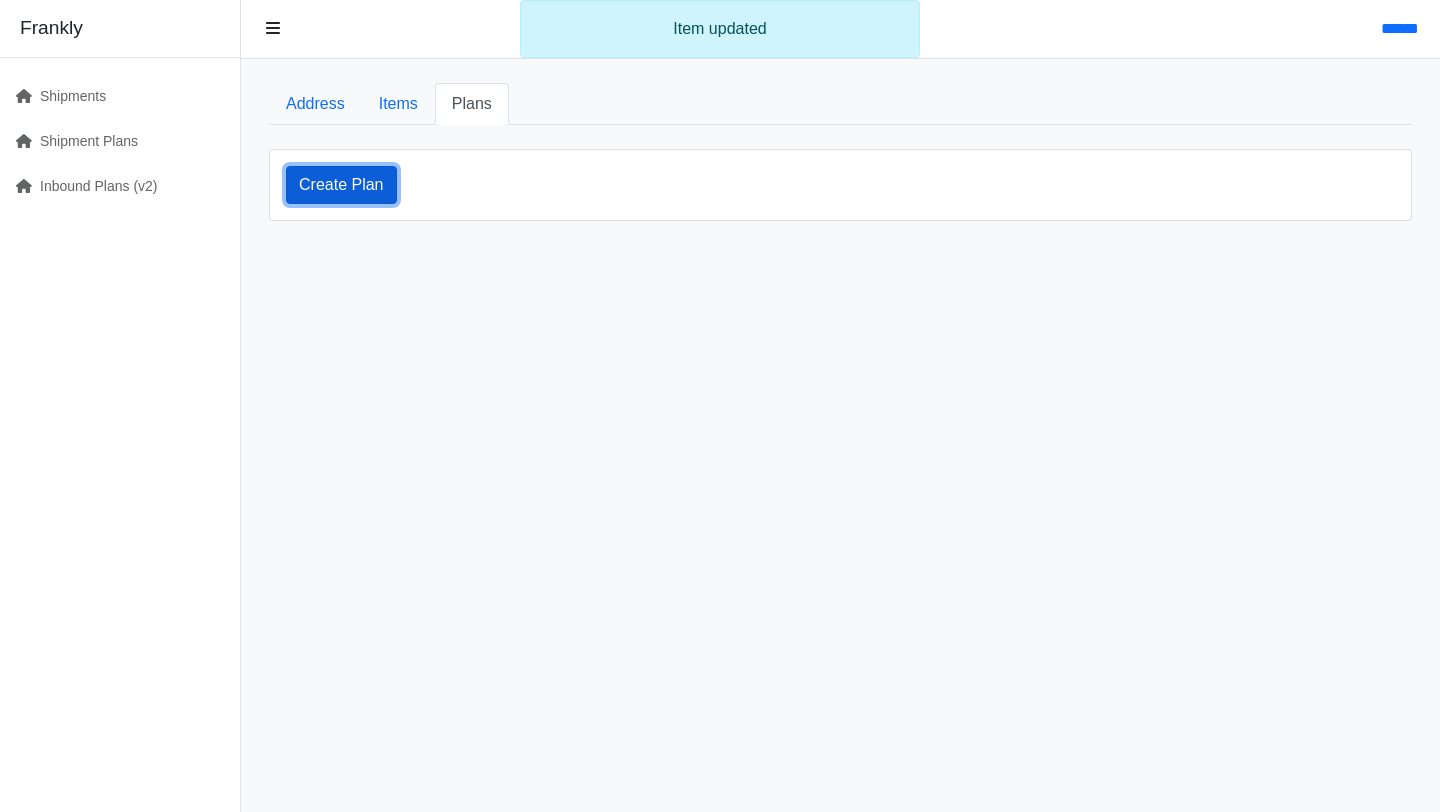 click on "Create Plan" at bounding box center (341, 185) 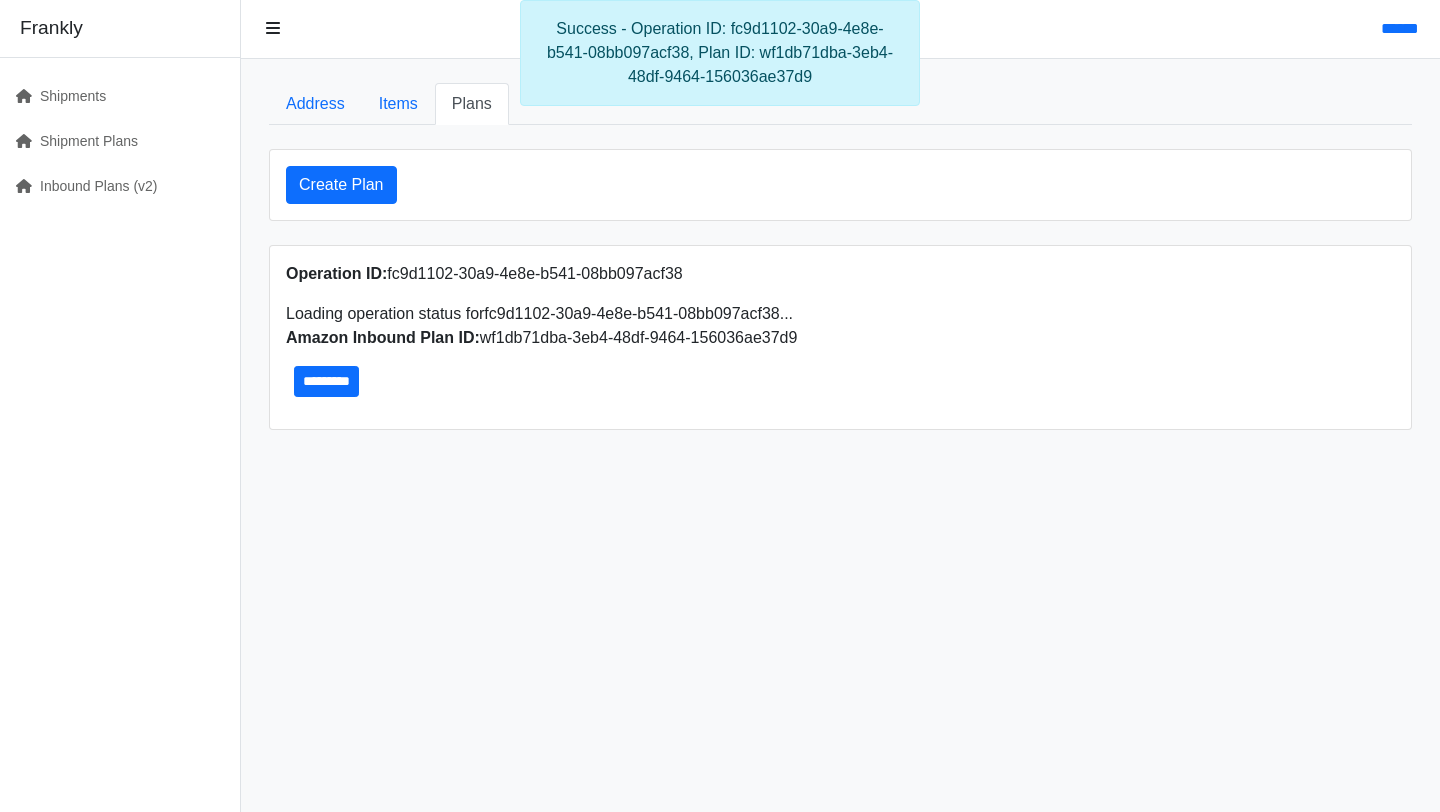 scroll, scrollTop: 0, scrollLeft: 0, axis: both 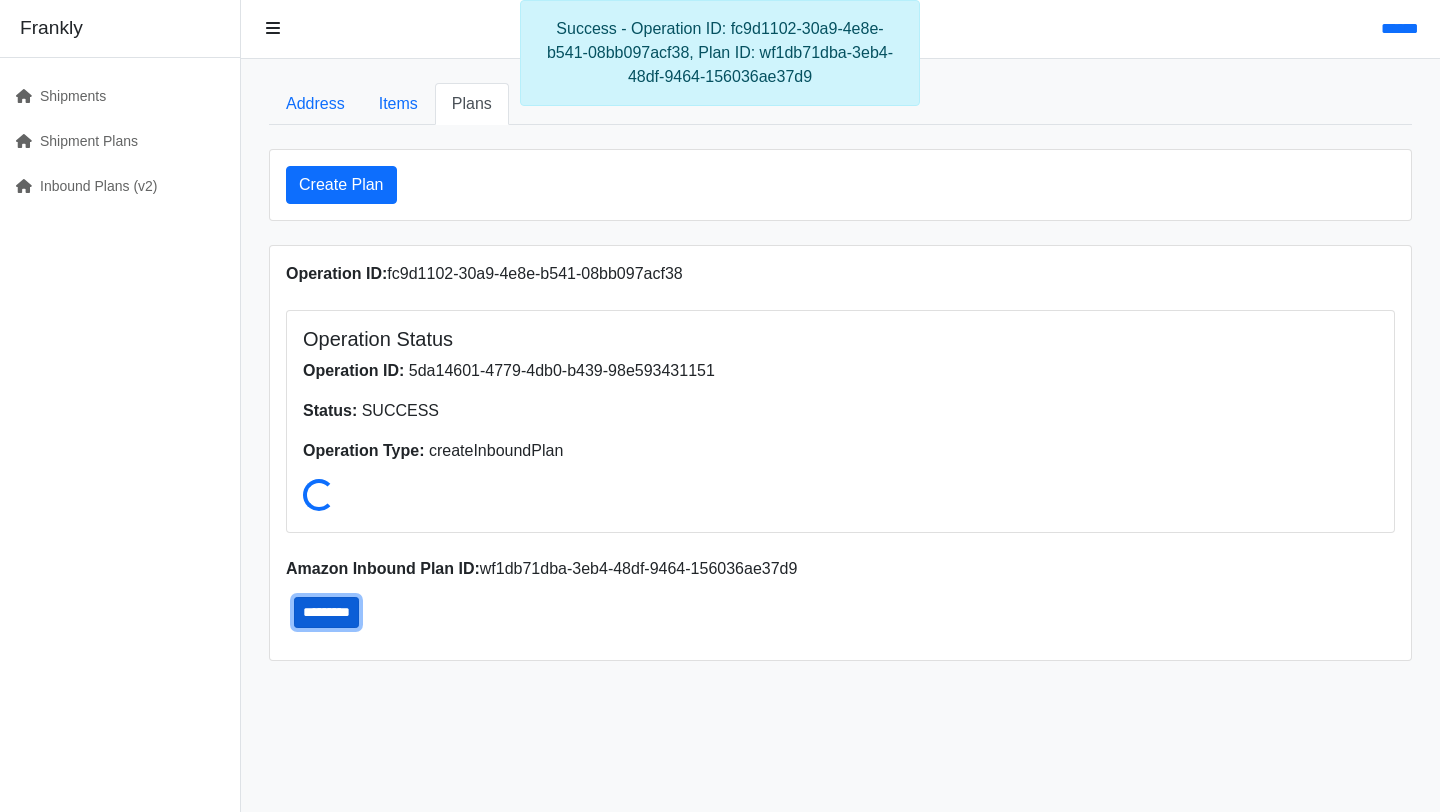 click on "*********" at bounding box center (326, 612) 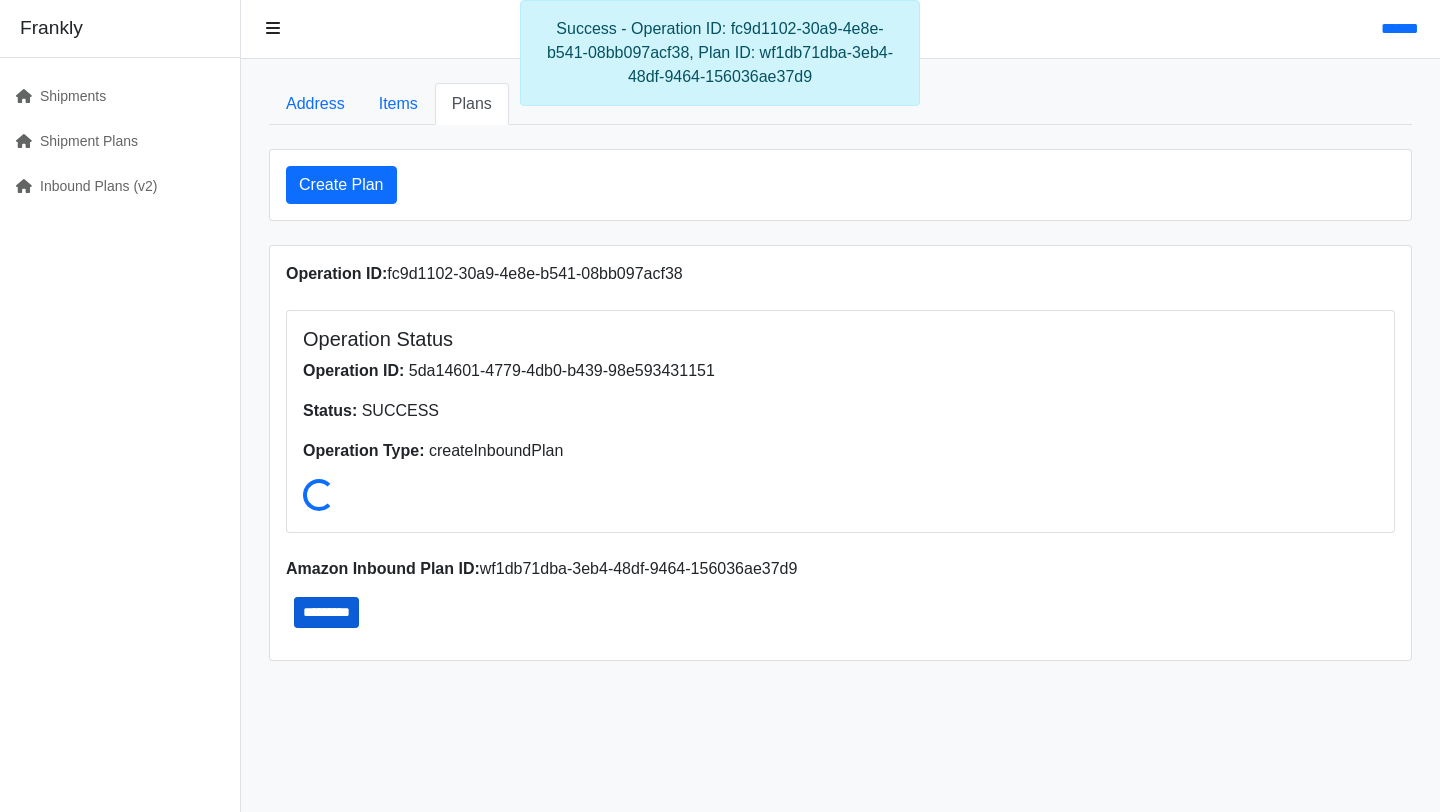 type on "**********" 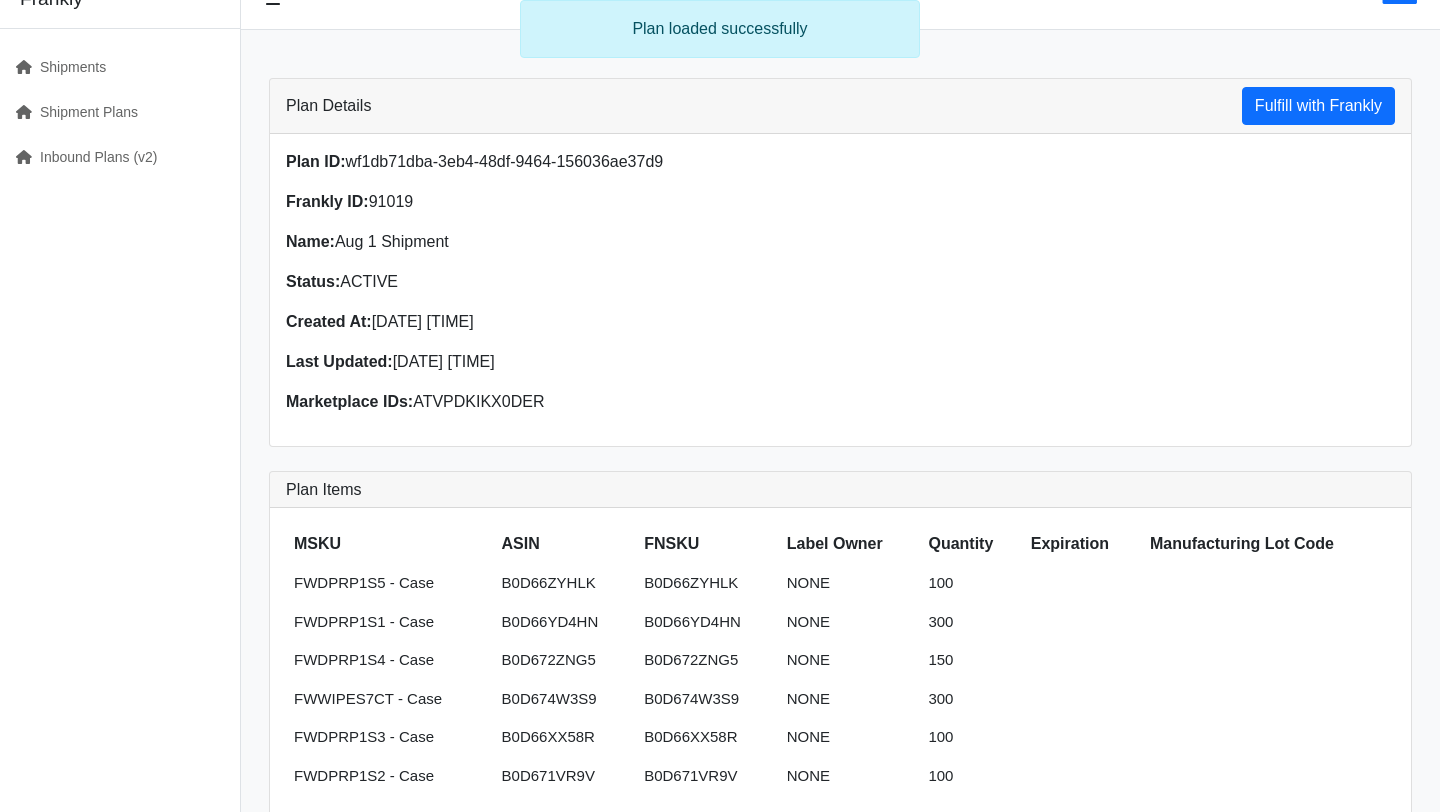scroll, scrollTop: 30, scrollLeft: 0, axis: vertical 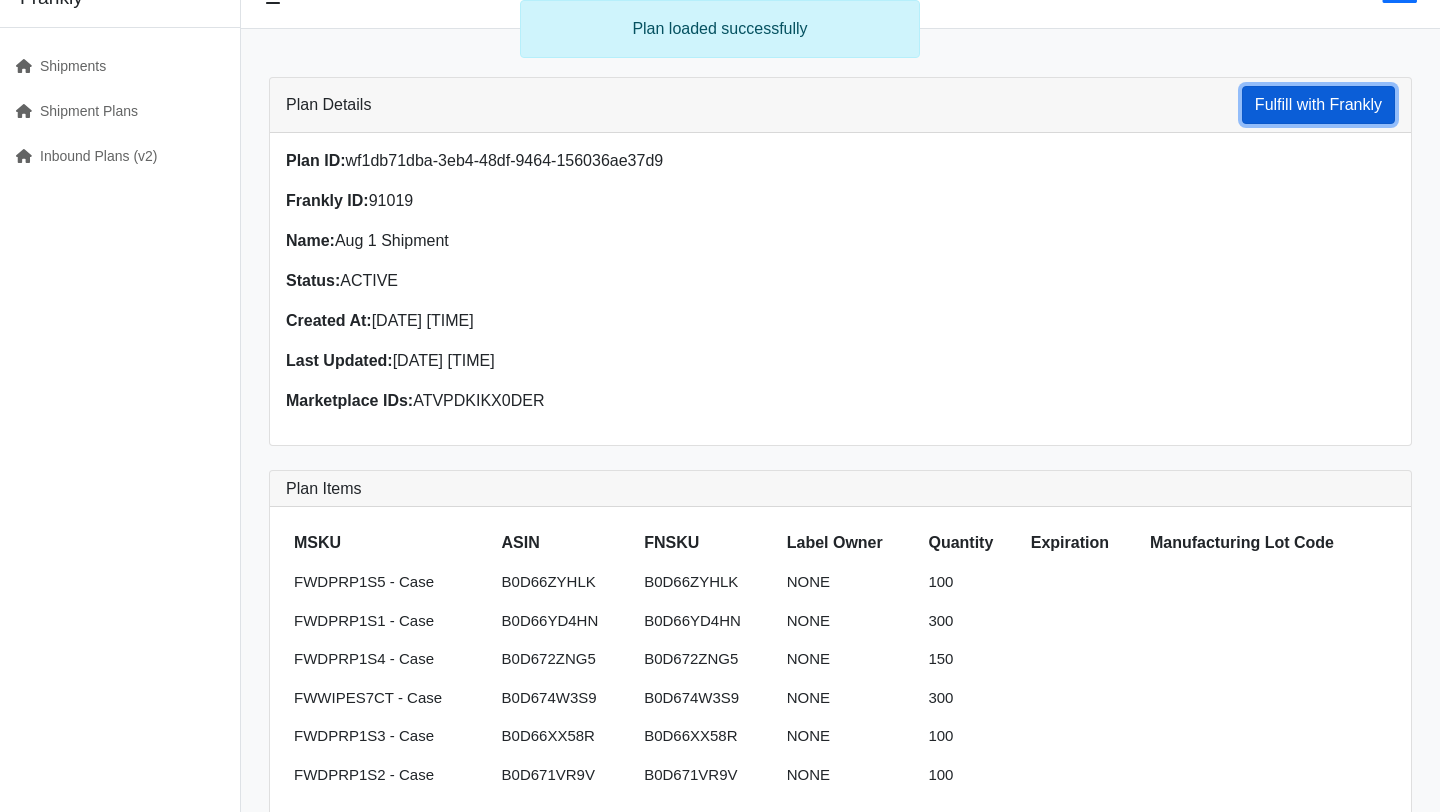click on "Fulfill with Frankly" at bounding box center [1318, 105] 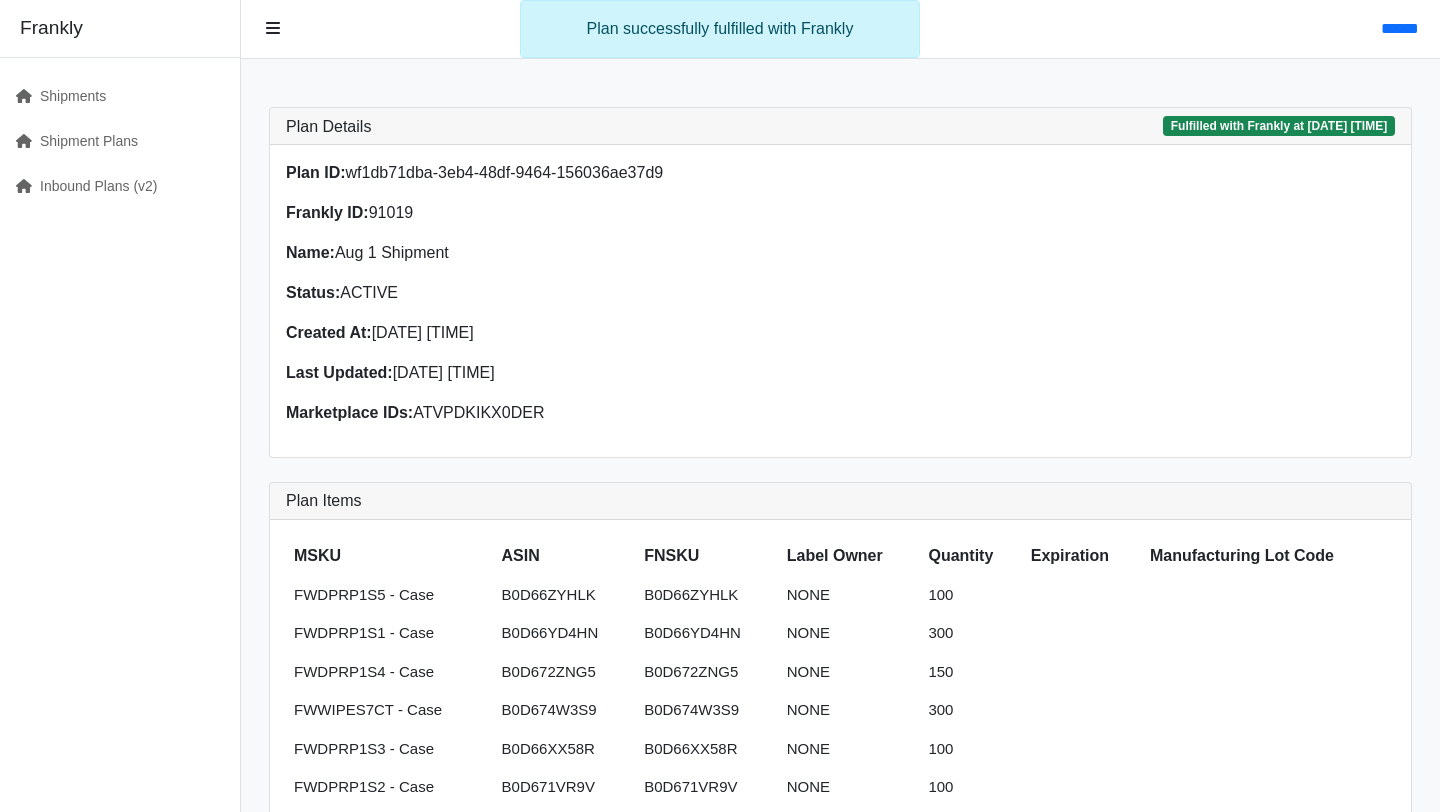 scroll, scrollTop: 0, scrollLeft: 0, axis: both 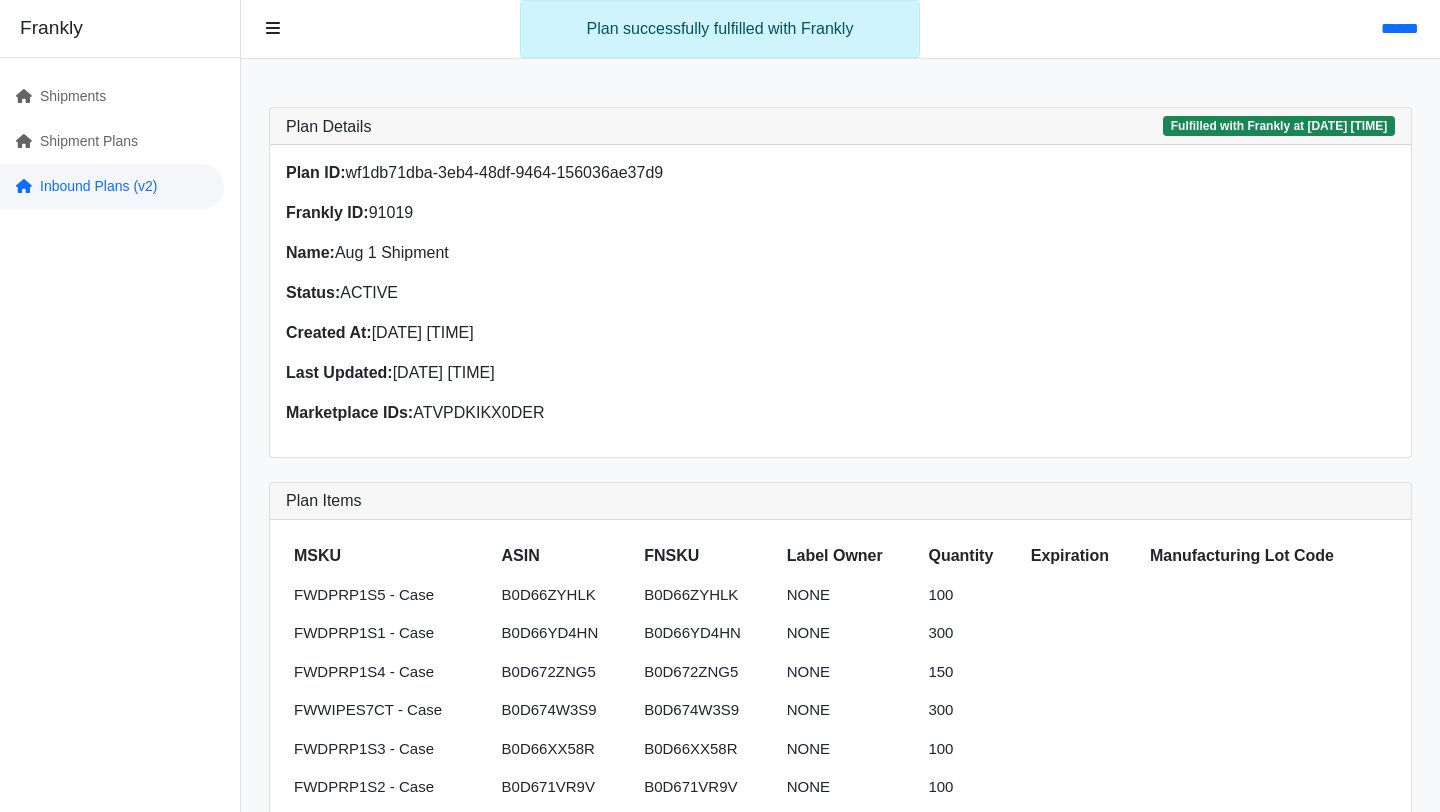 click on "Inbound Plans (v2)" at bounding box center [112, 186] 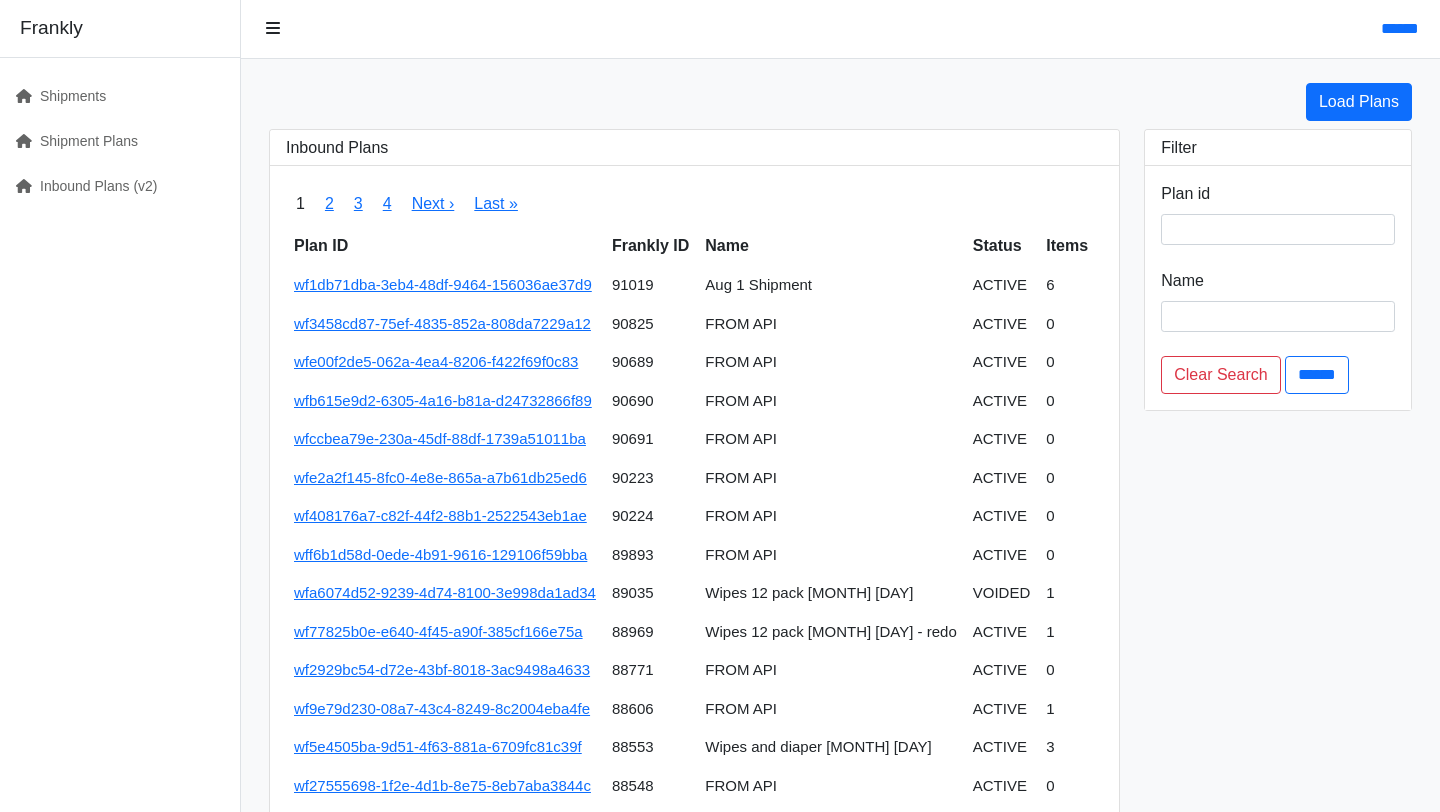 scroll, scrollTop: 0, scrollLeft: 0, axis: both 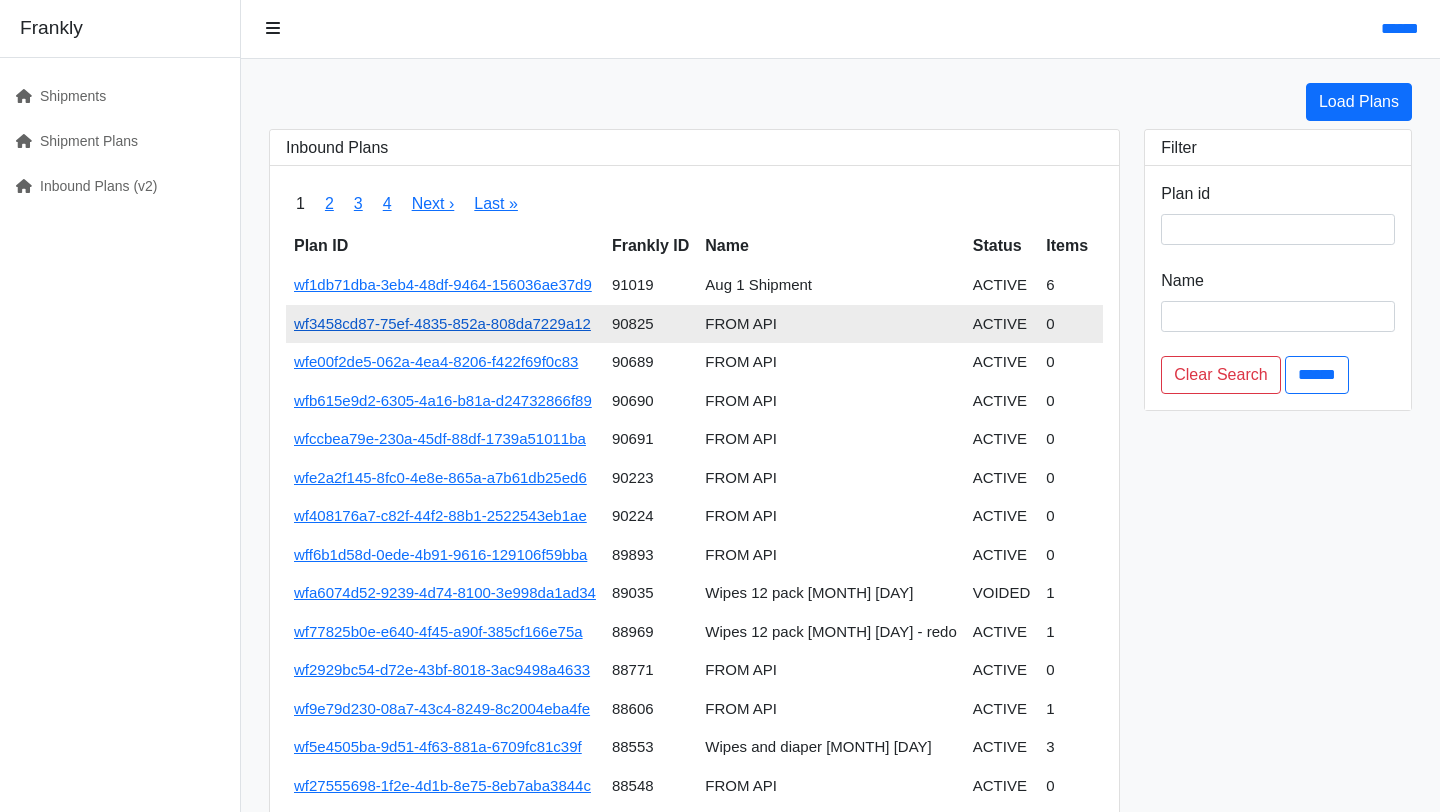 click on "wf3458cd87-75ef-4835-852a-808da7229a12" at bounding box center [442, 323] 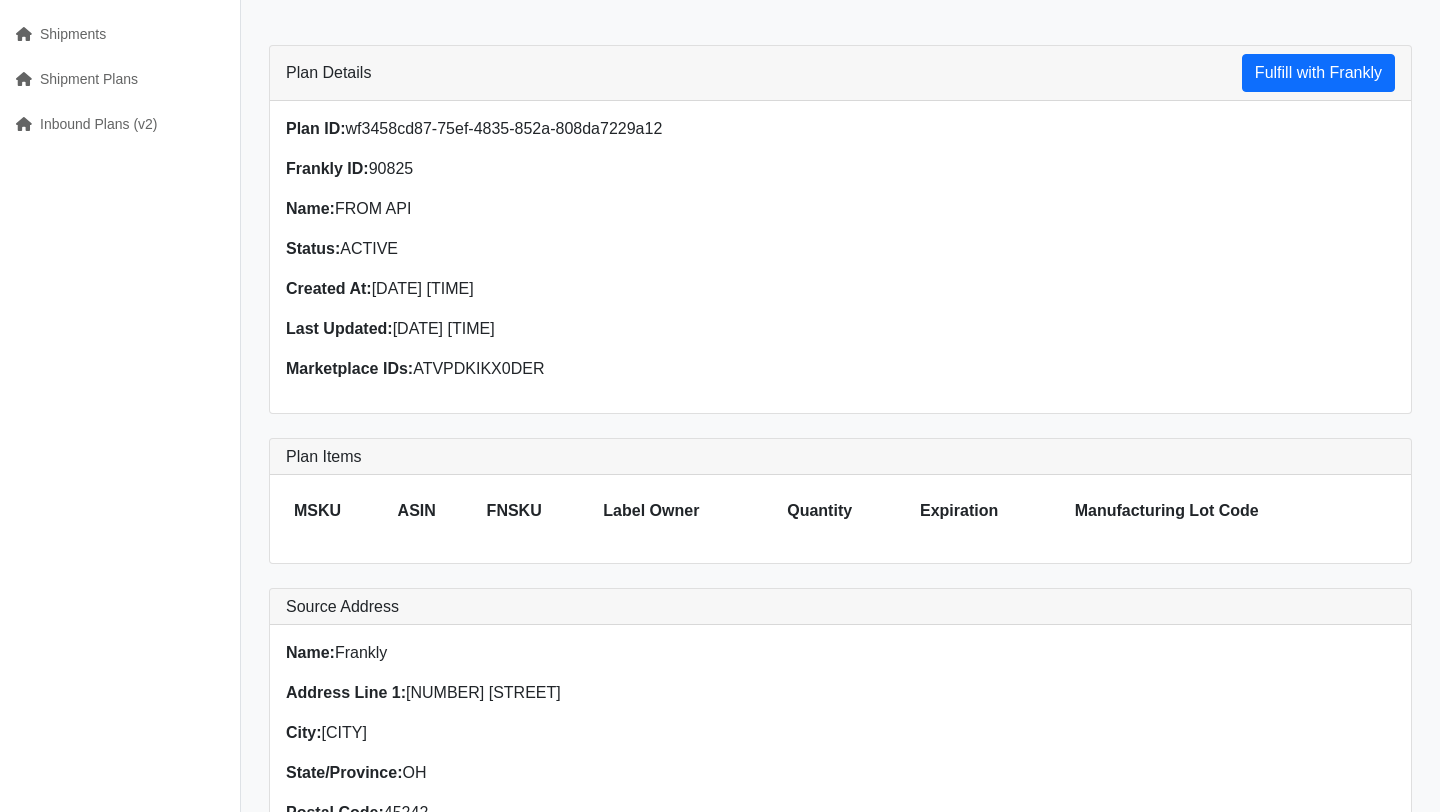 scroll, scrollTop: 0, scrollLeft: 0, axis: both 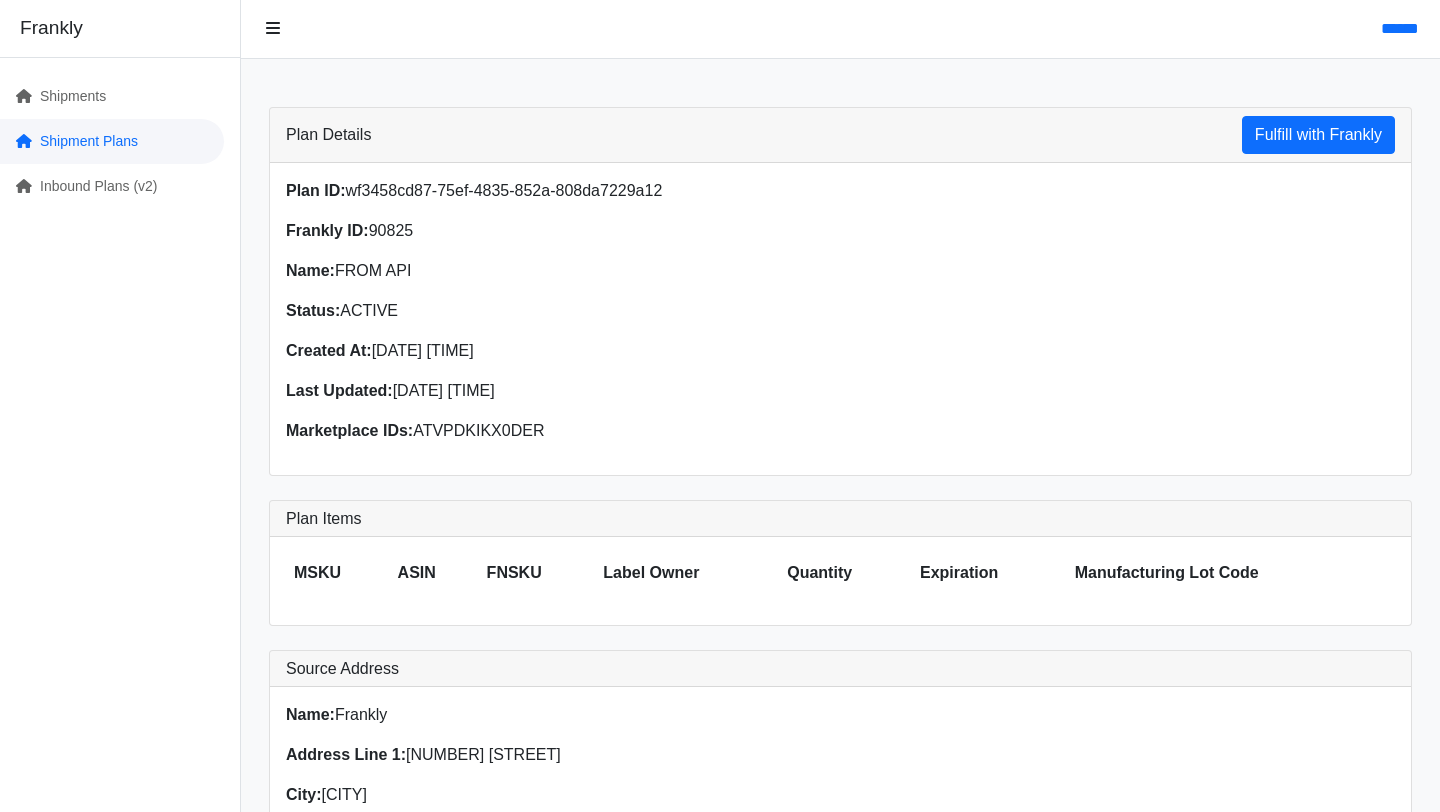 click on "Shipment Plans" at bounding box center [112, 141] 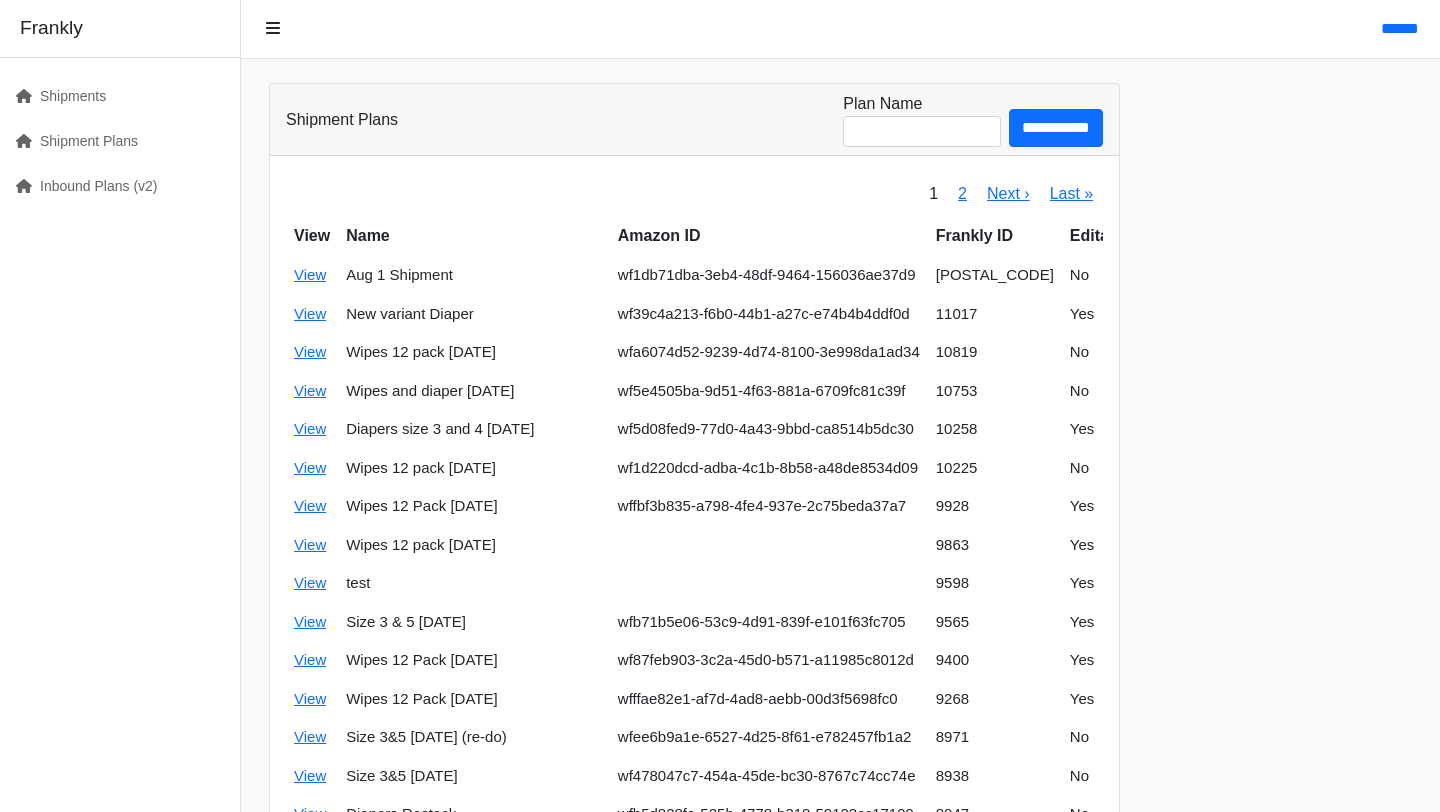 scroll, scrollTop: 0, scrollLeft: 0, axis: both 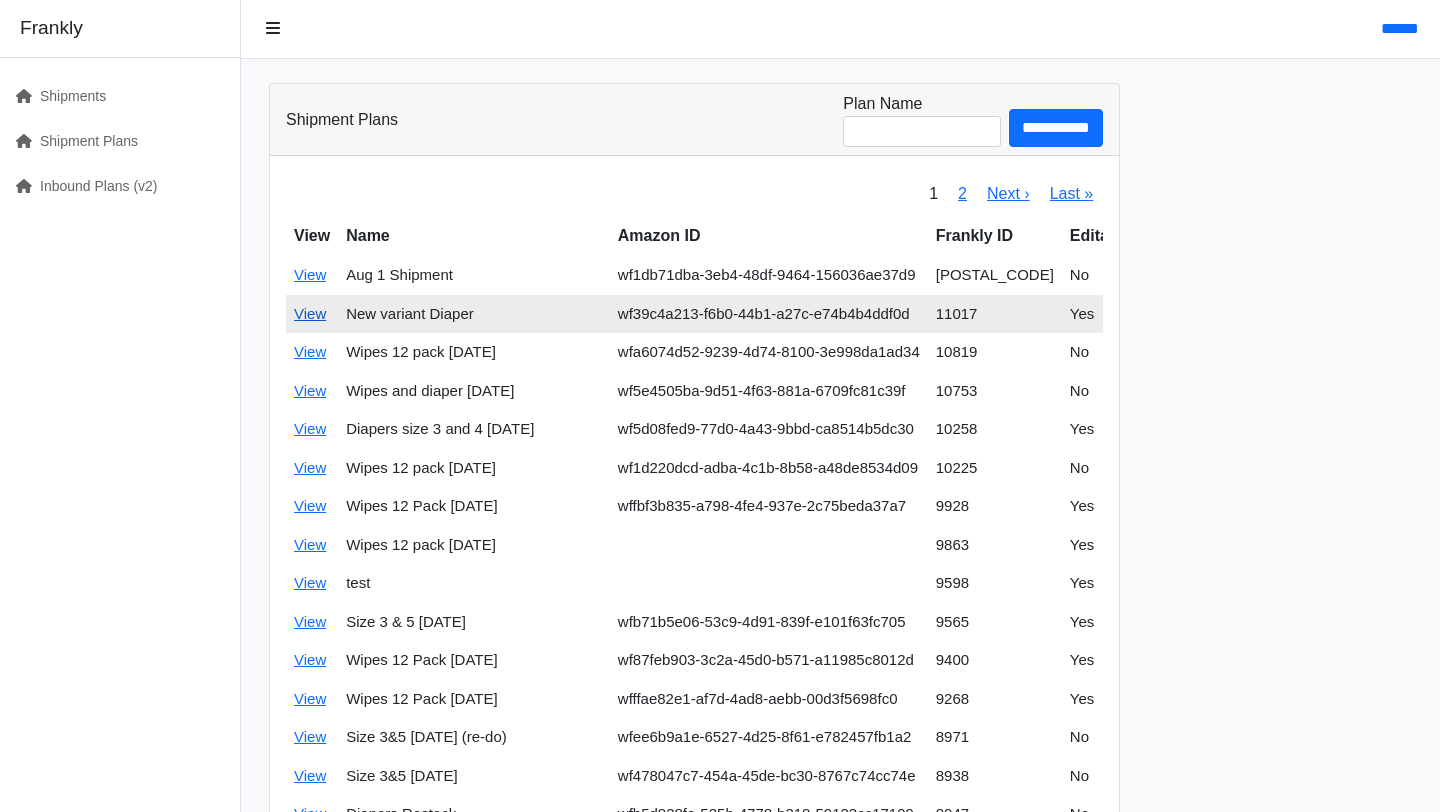 click on "View" at bounding box center [310, 313] 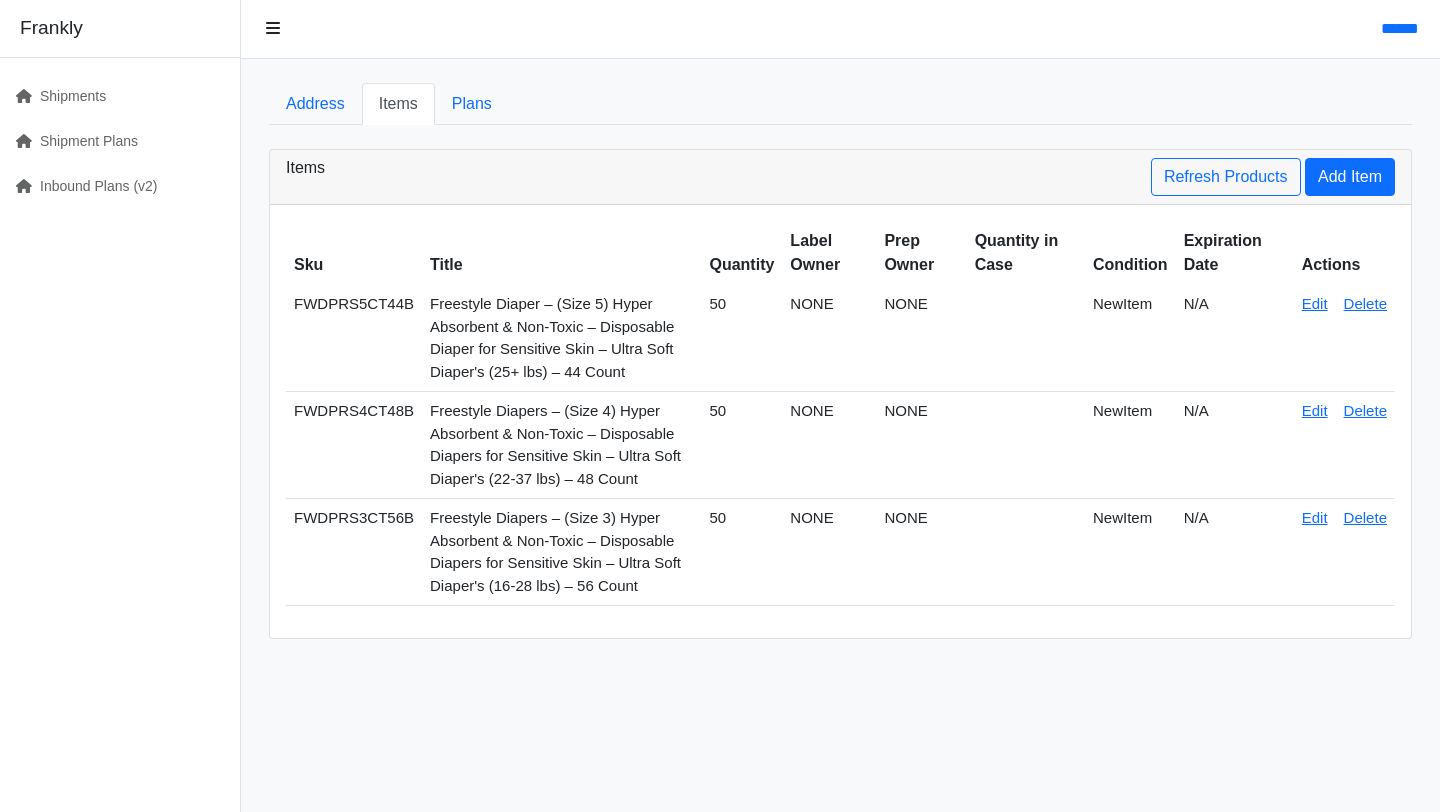 scroll, scrollTop: 0, scrollLeft: 0, axis: both 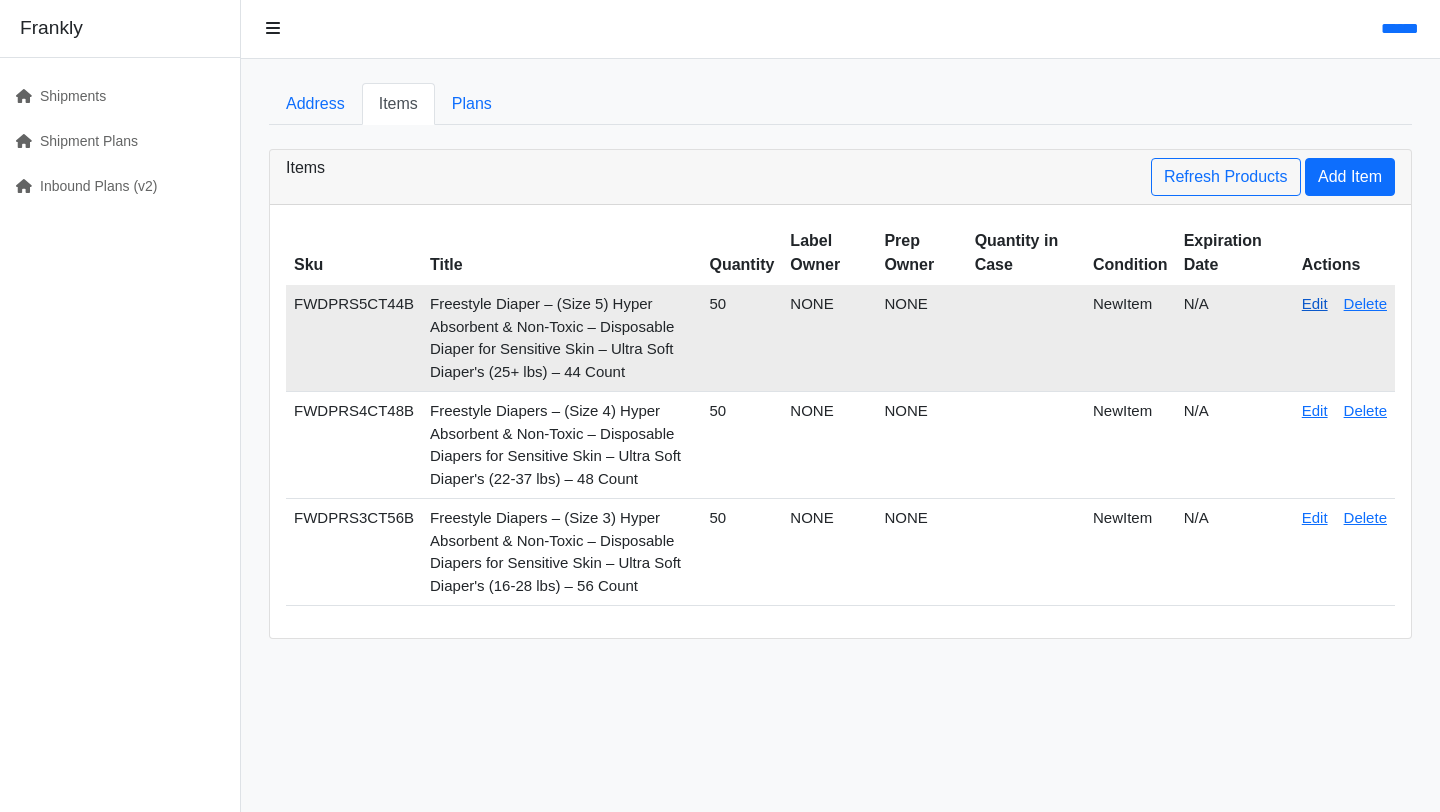 click on "Edit" at bounding box center (1315, 303) 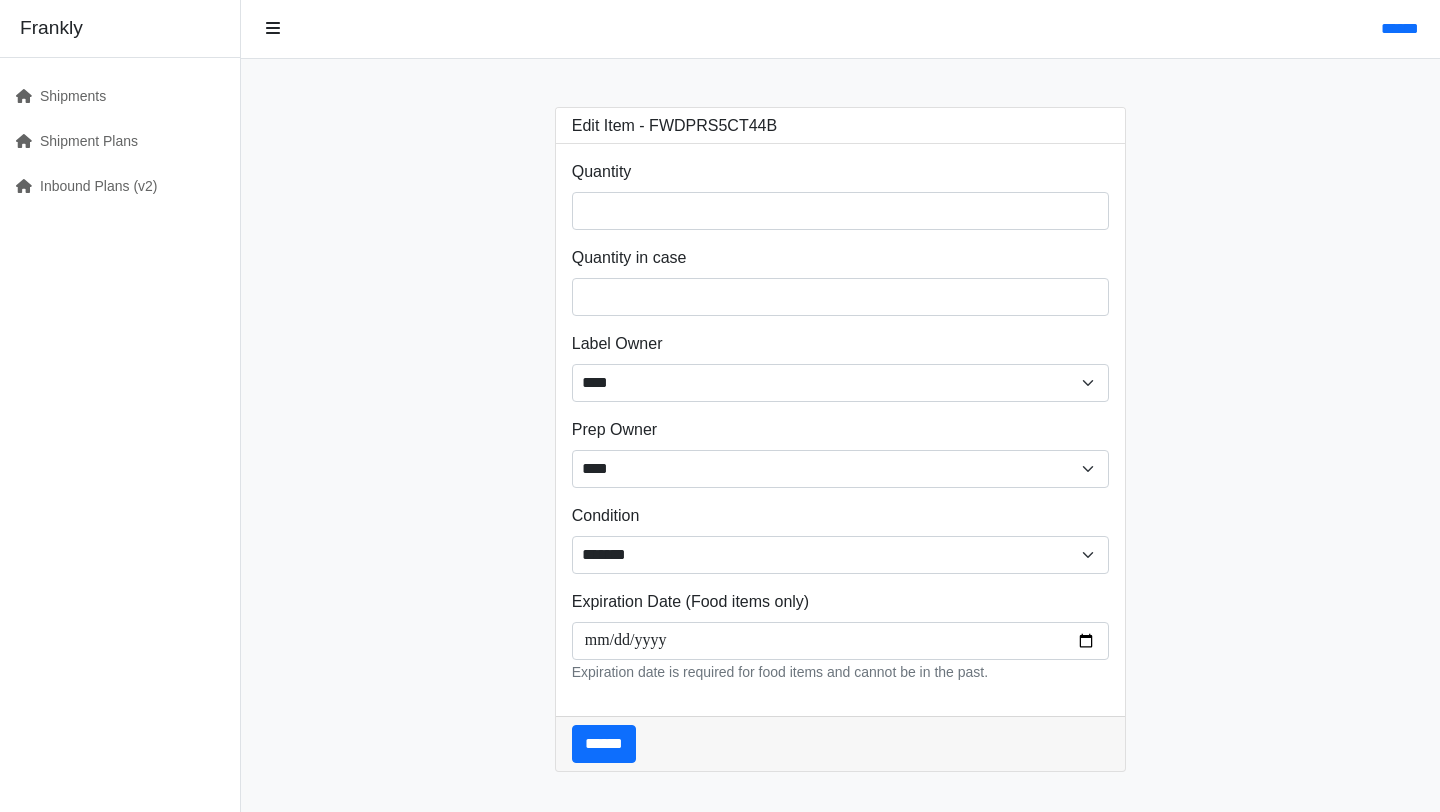 scroll, scrollTop: 0, scrollLeft: 0, axis: both 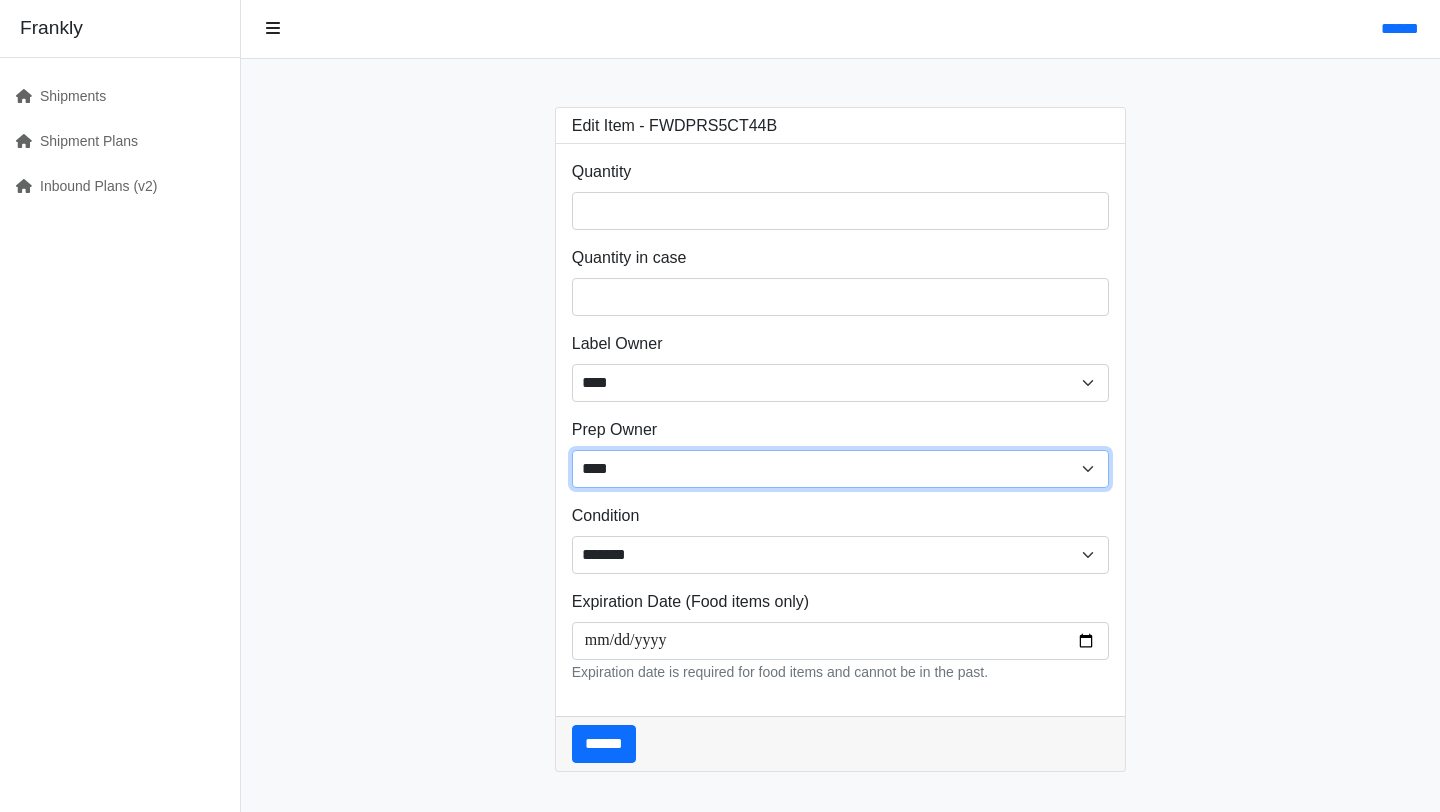 click on "****
******
******" at bounding box center (841, 469) 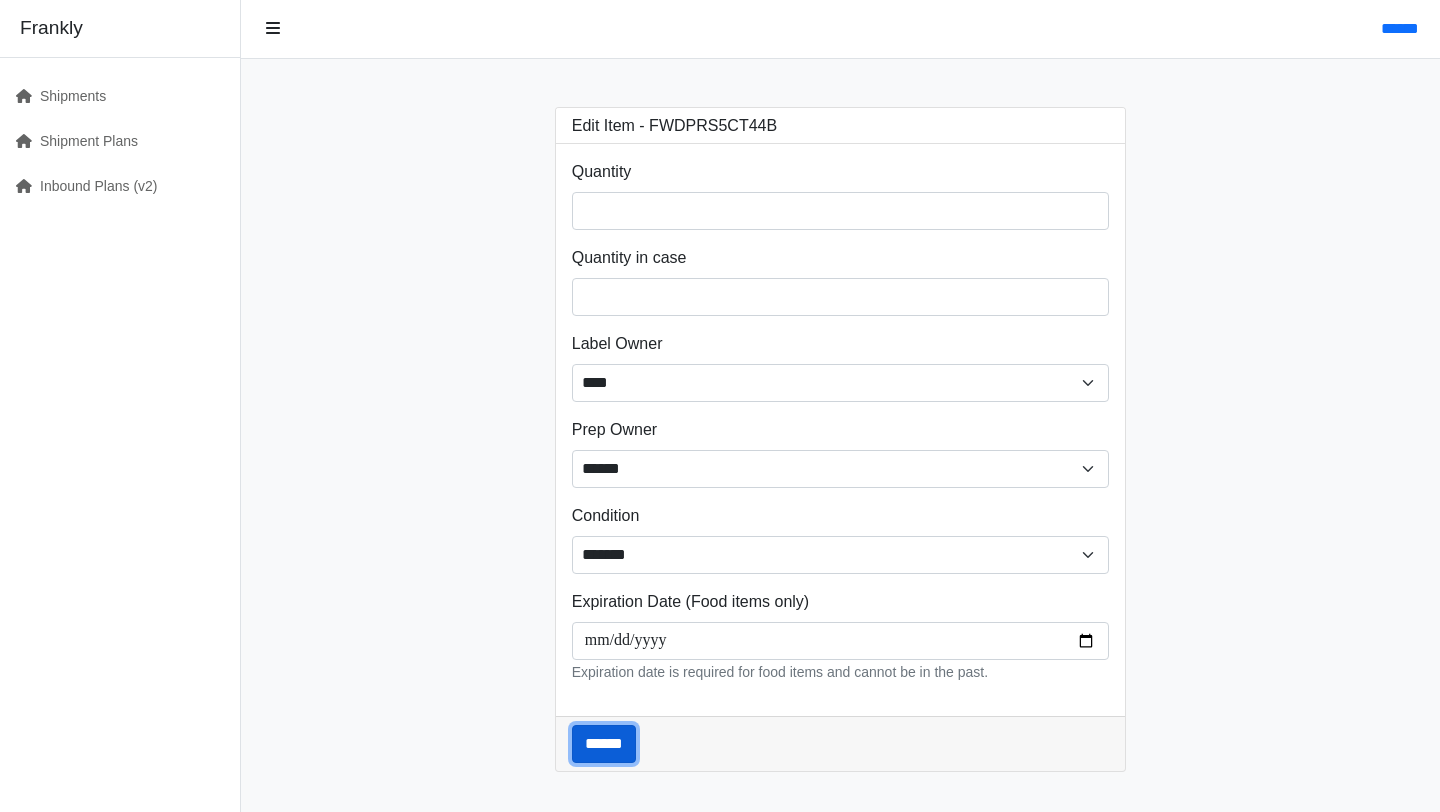 click on "******" at bounding box center (604, 744) 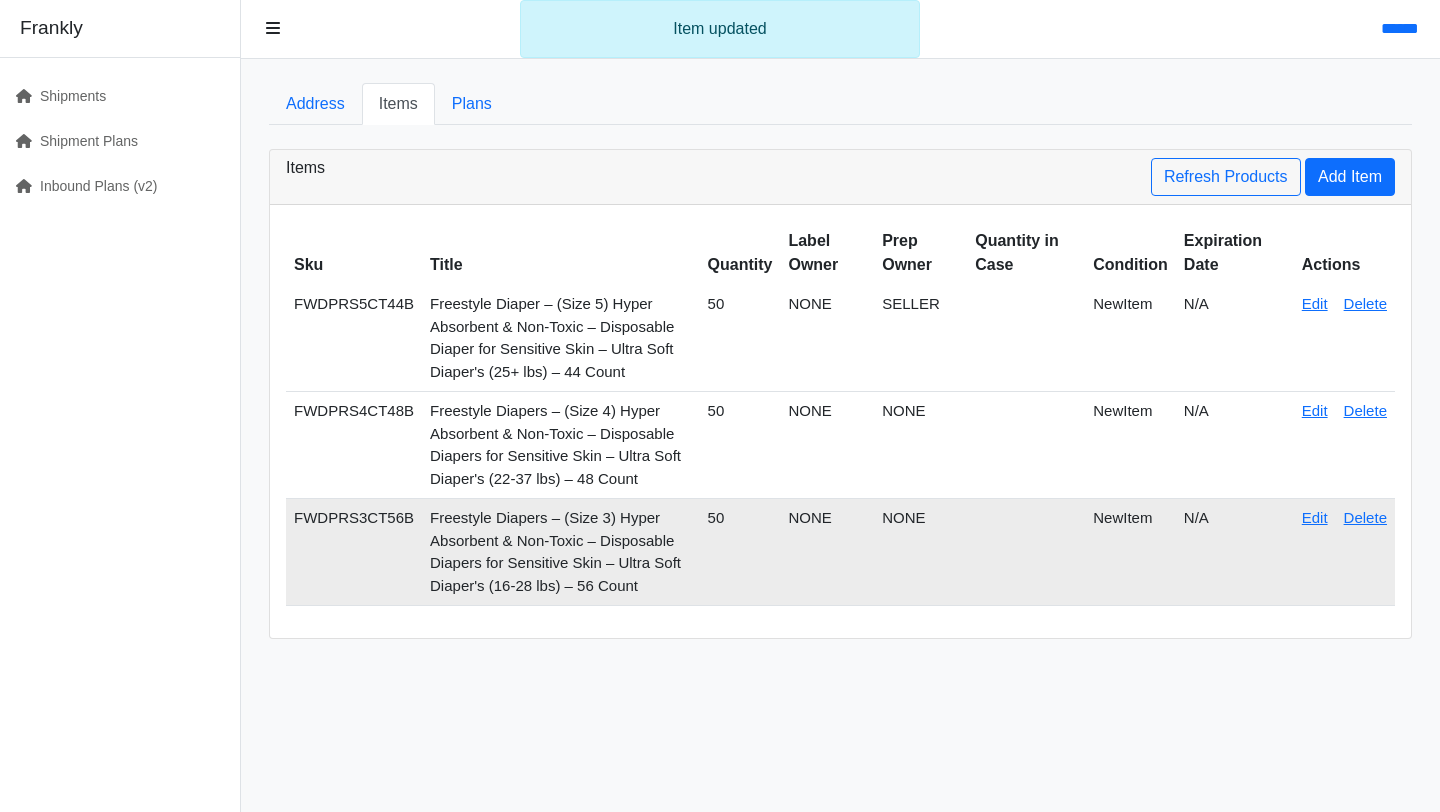 scroll, scrollTop: 0, scrollLeft: 0, axis: both 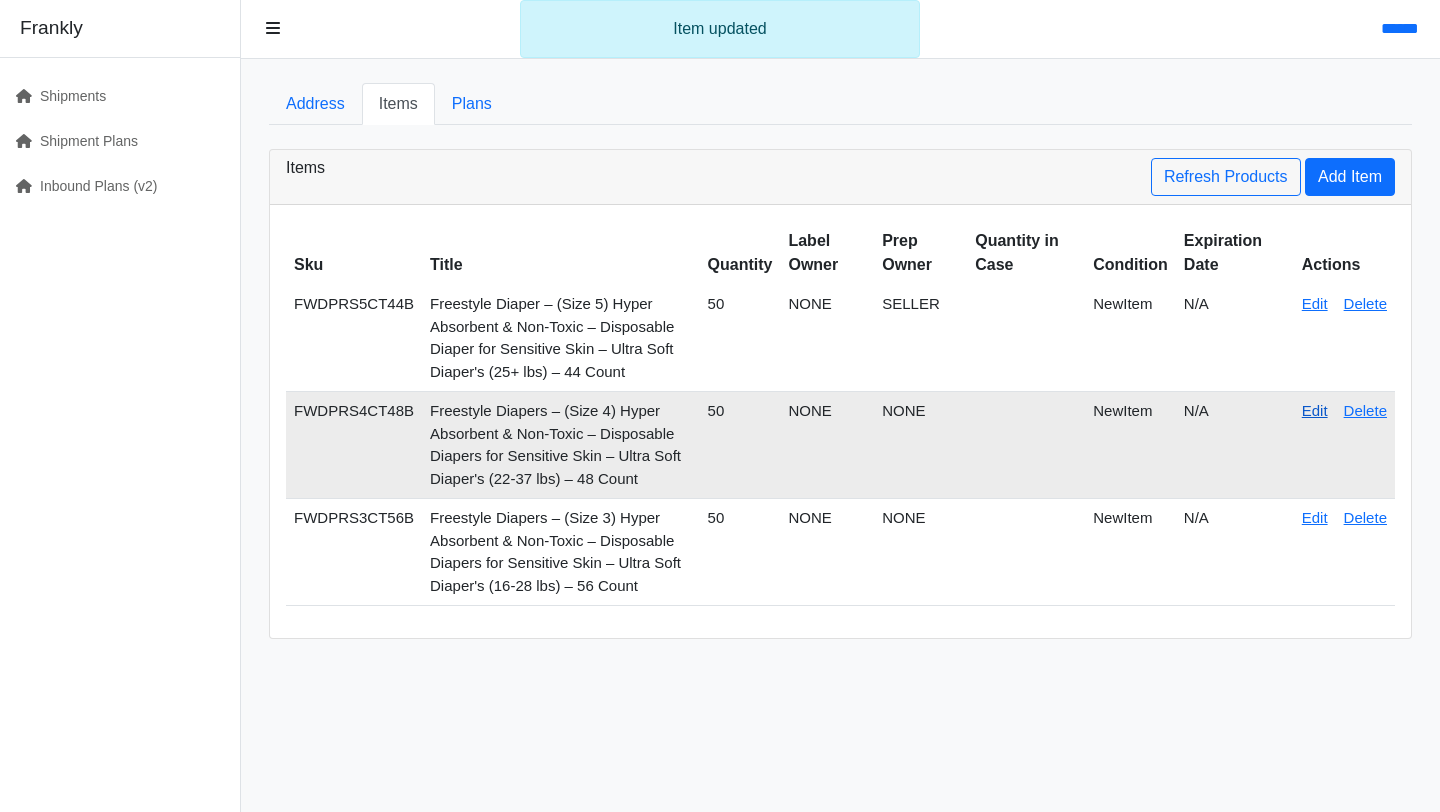 click on "Edit" at bounding box center [1315, 410] 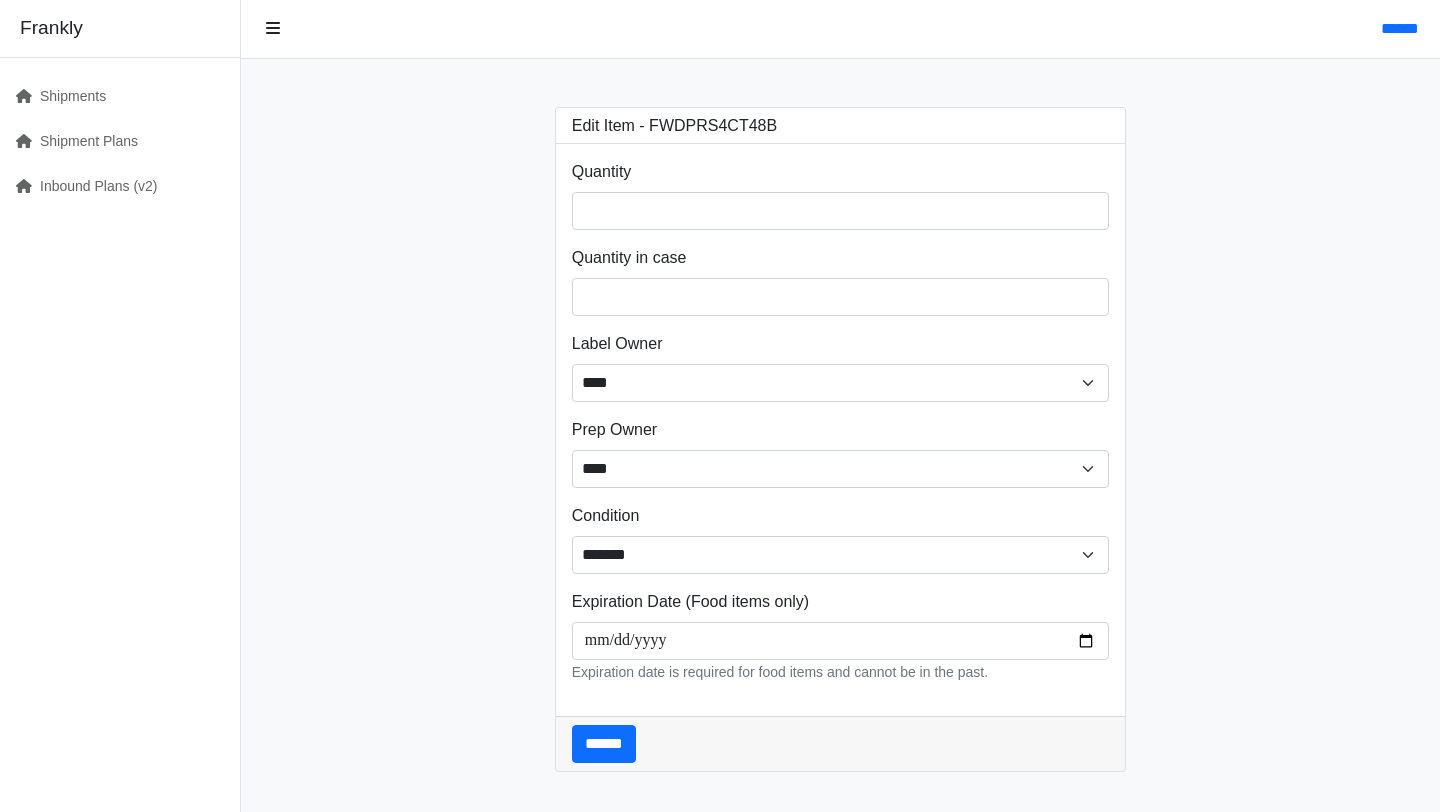 scroll, scrollTop: 0, scrollLeft: 0, axis: both 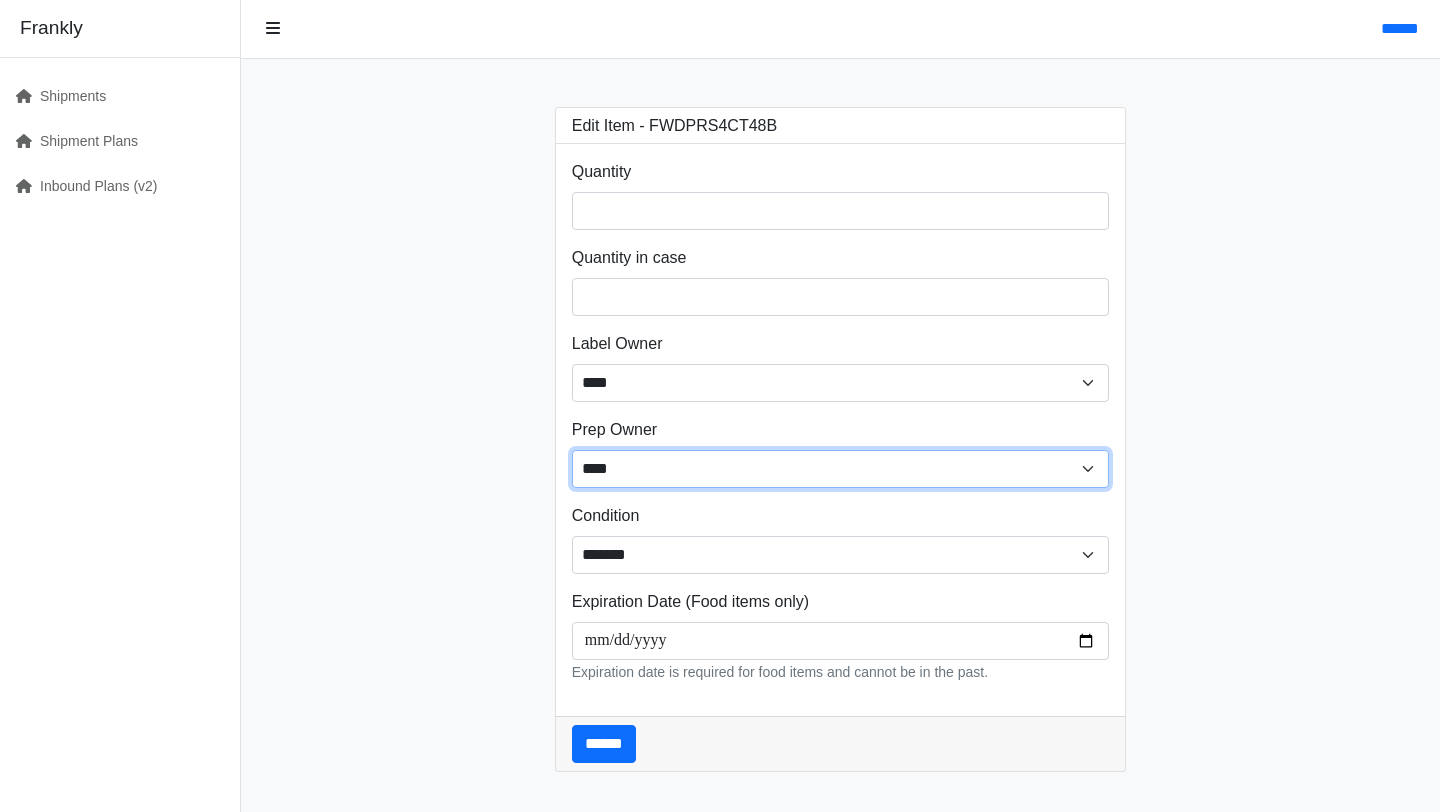 click on "****
******
******" at bounding box center (841, 469) 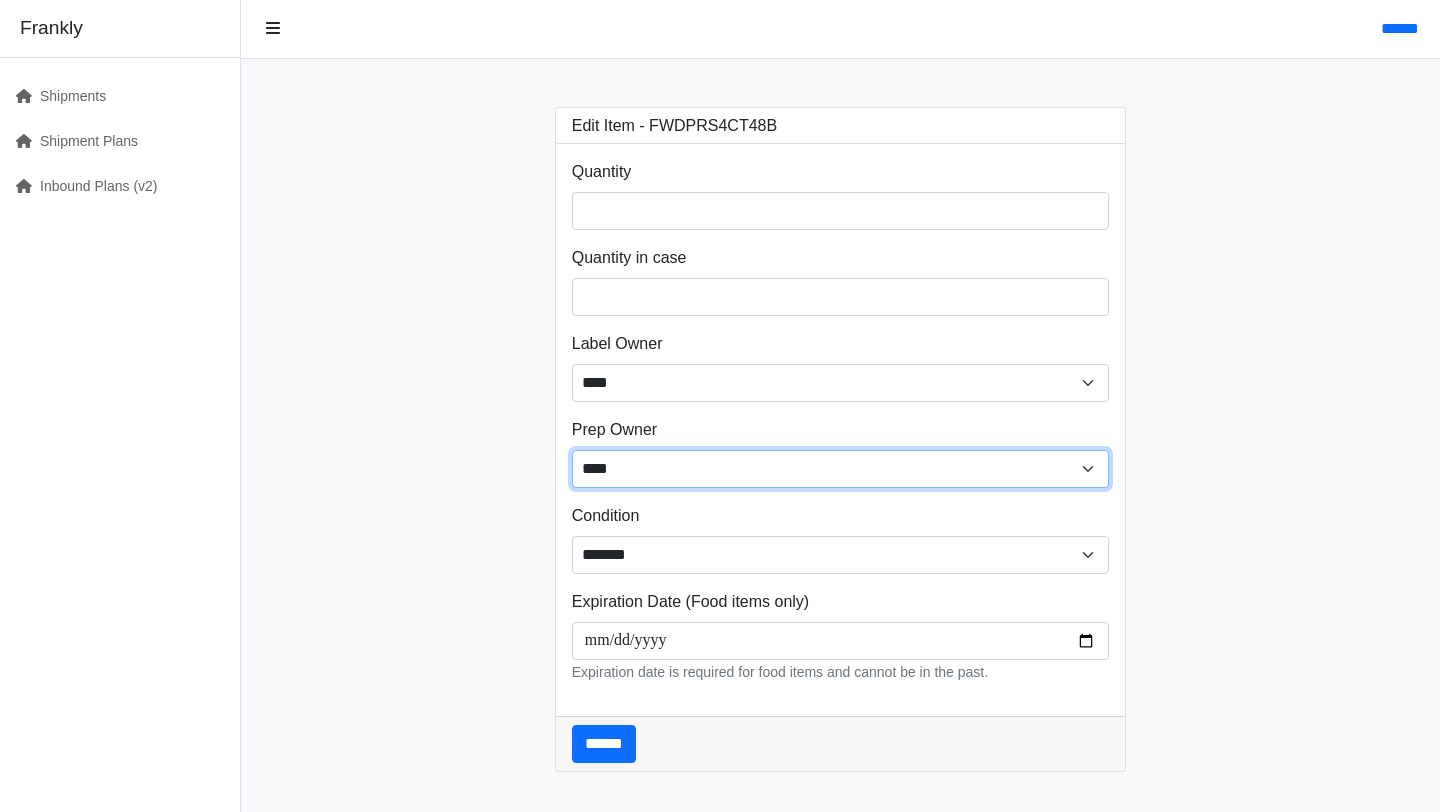 select on "******" 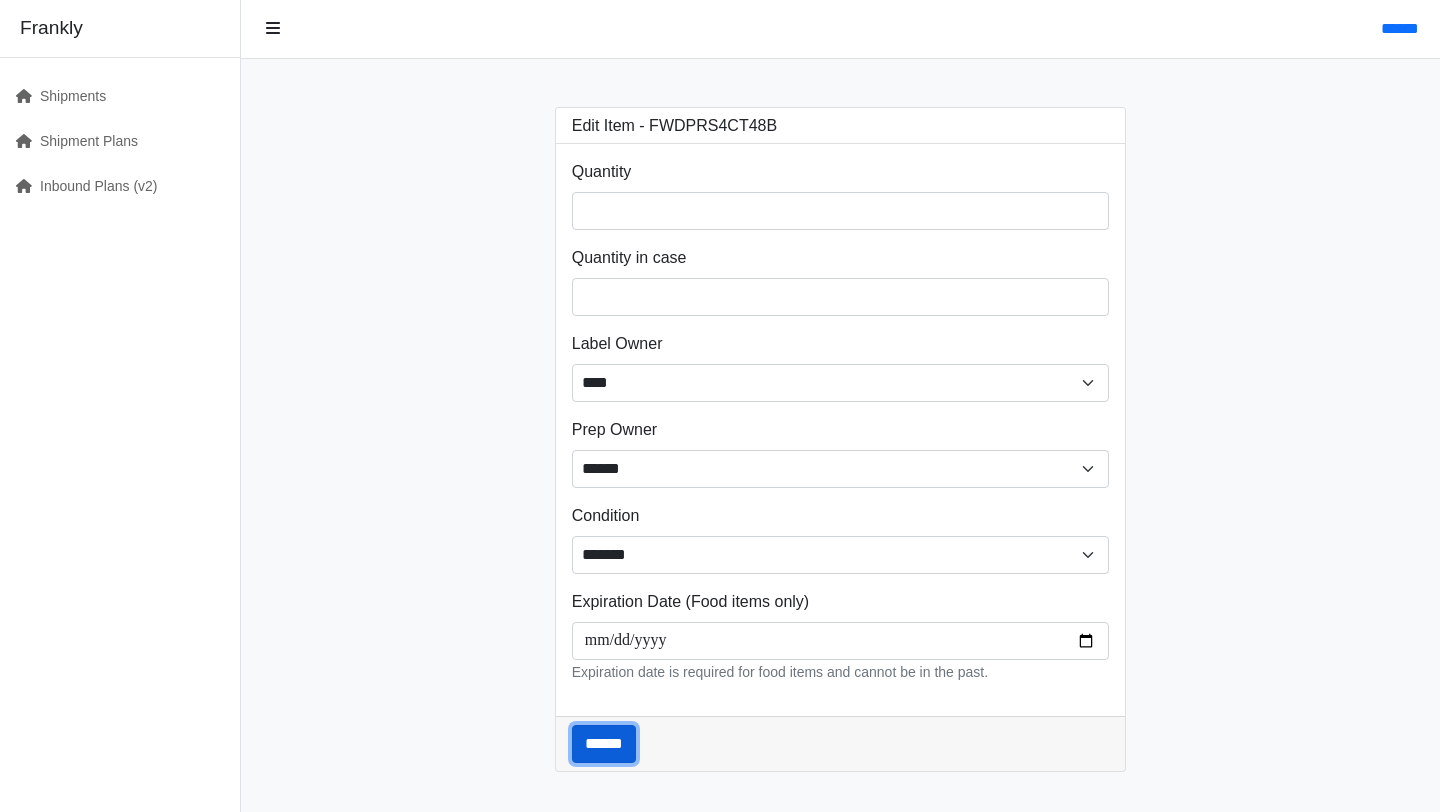 click on "******" at bounding box center (604, 744) 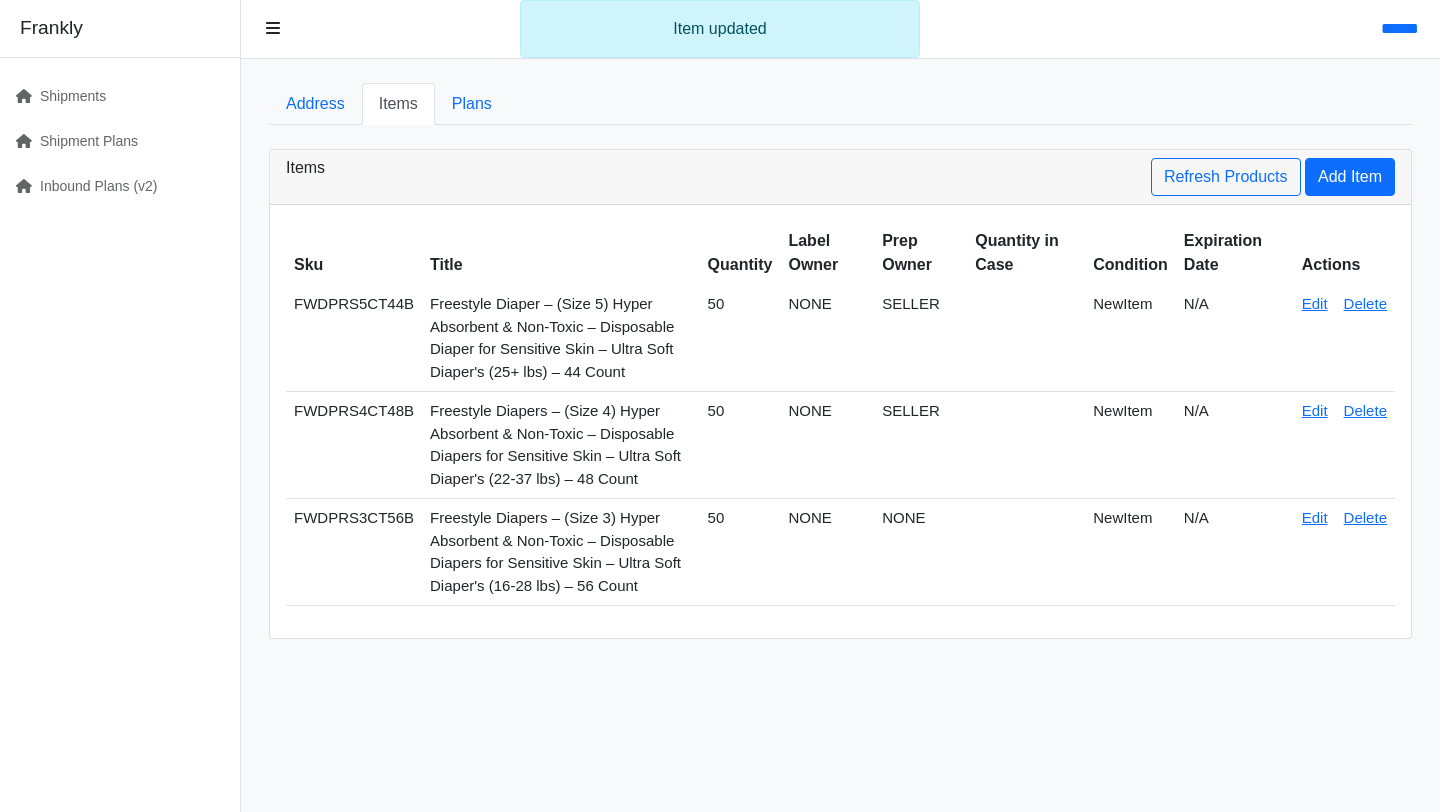 scroll, scrollTop: 0, scrollLeft: 0, axis: both 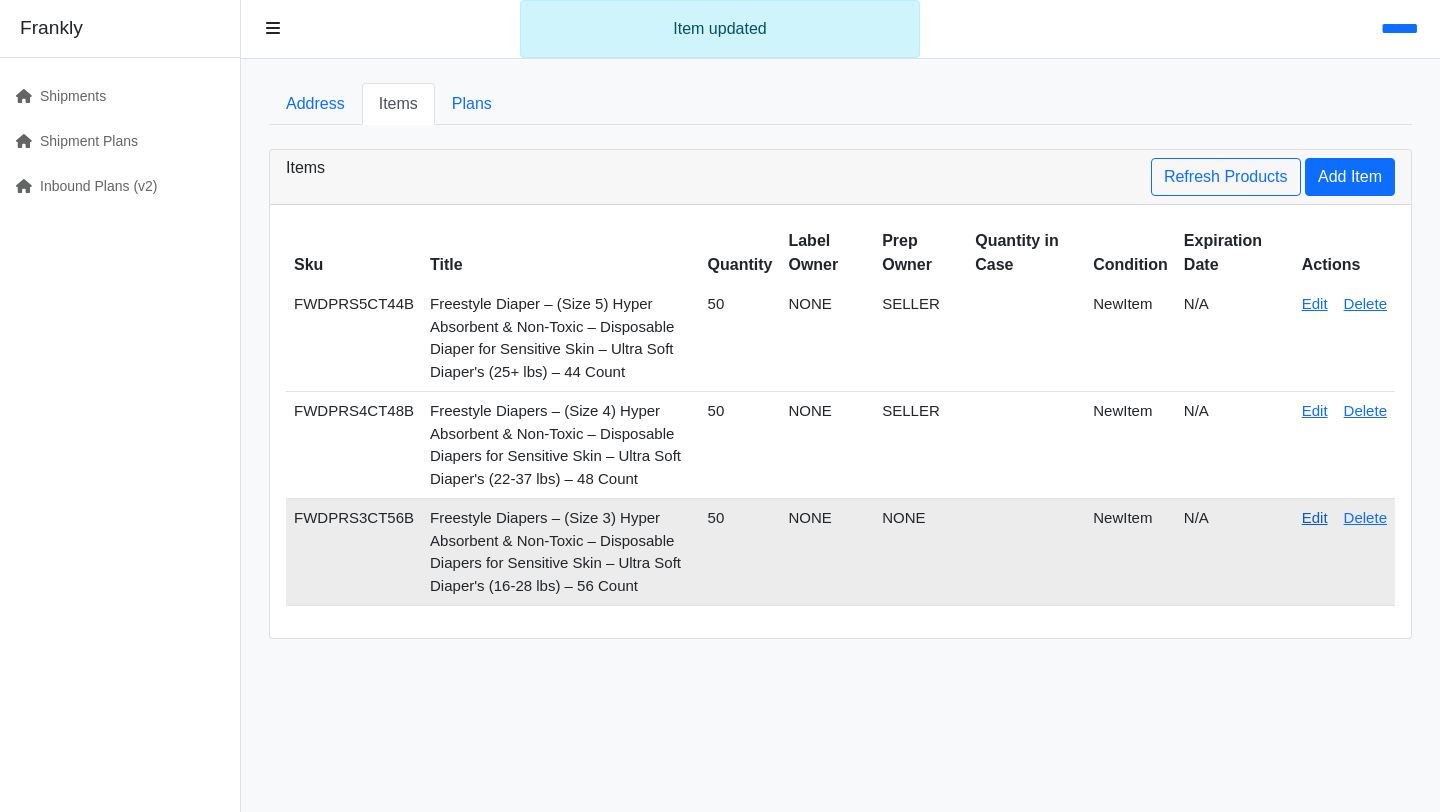 click on "Edit" at bounding box center (1315, 517) 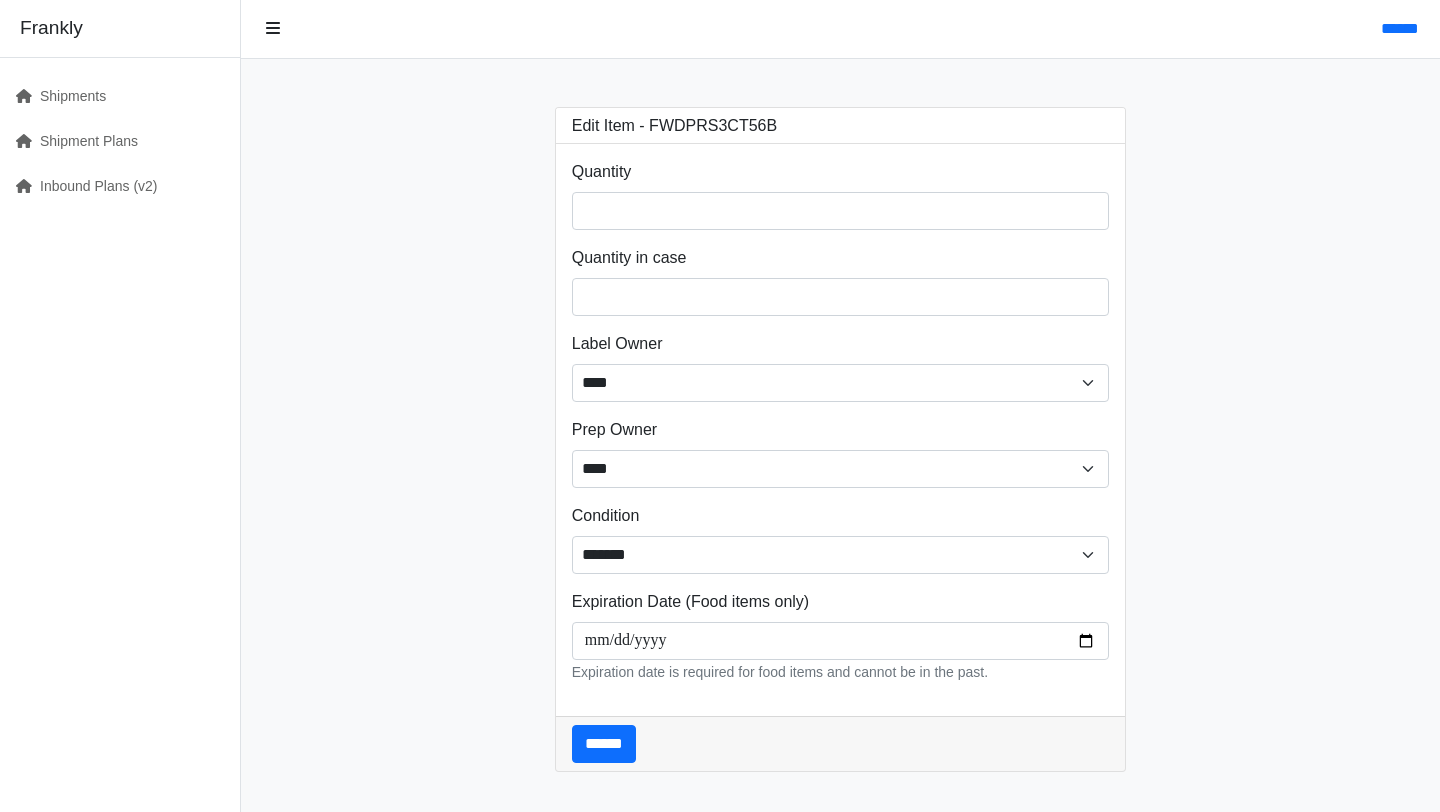 scroll, scrollTop: 0, scrollLeft: 0, axis: both 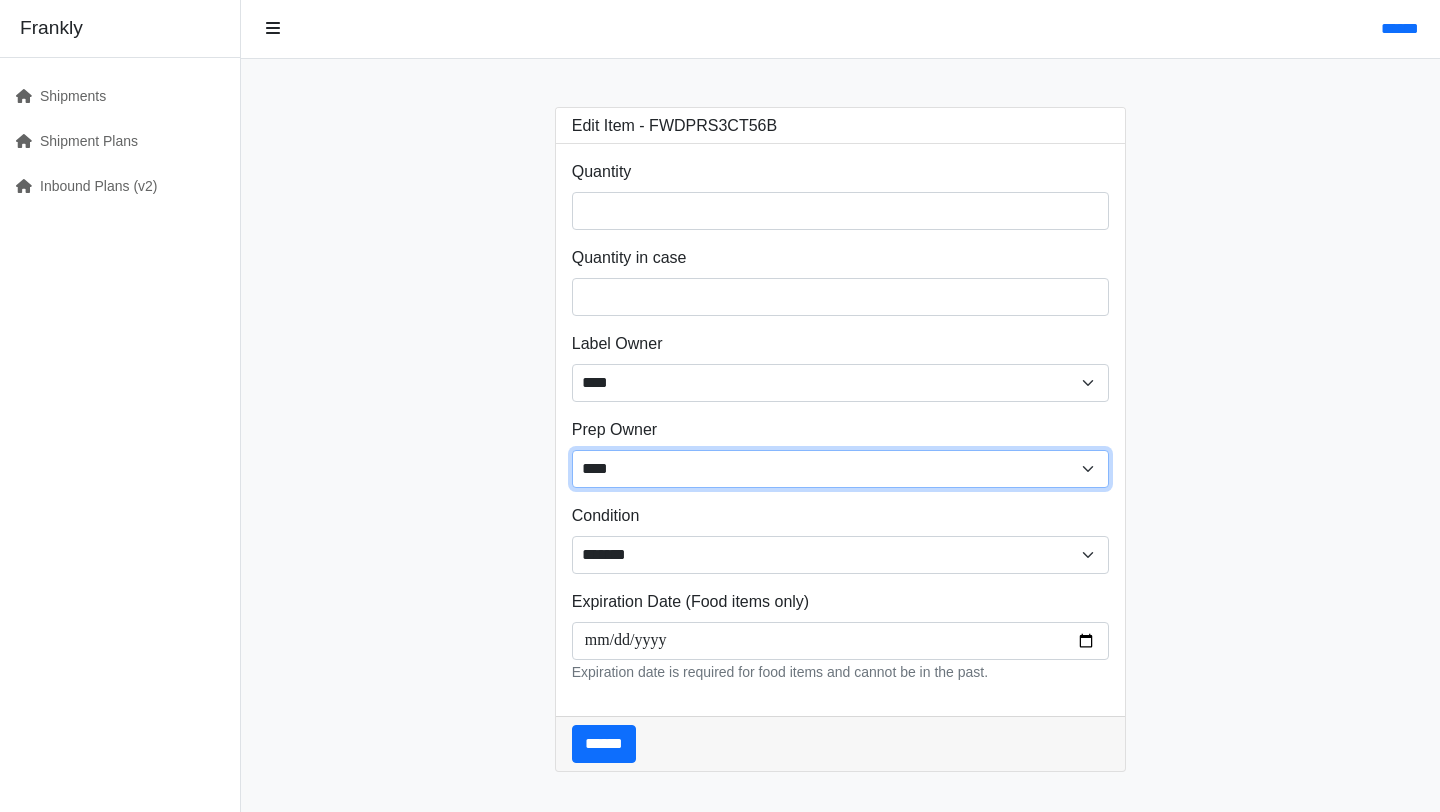 click on "****
******
******" at bounding box center [841, 469] 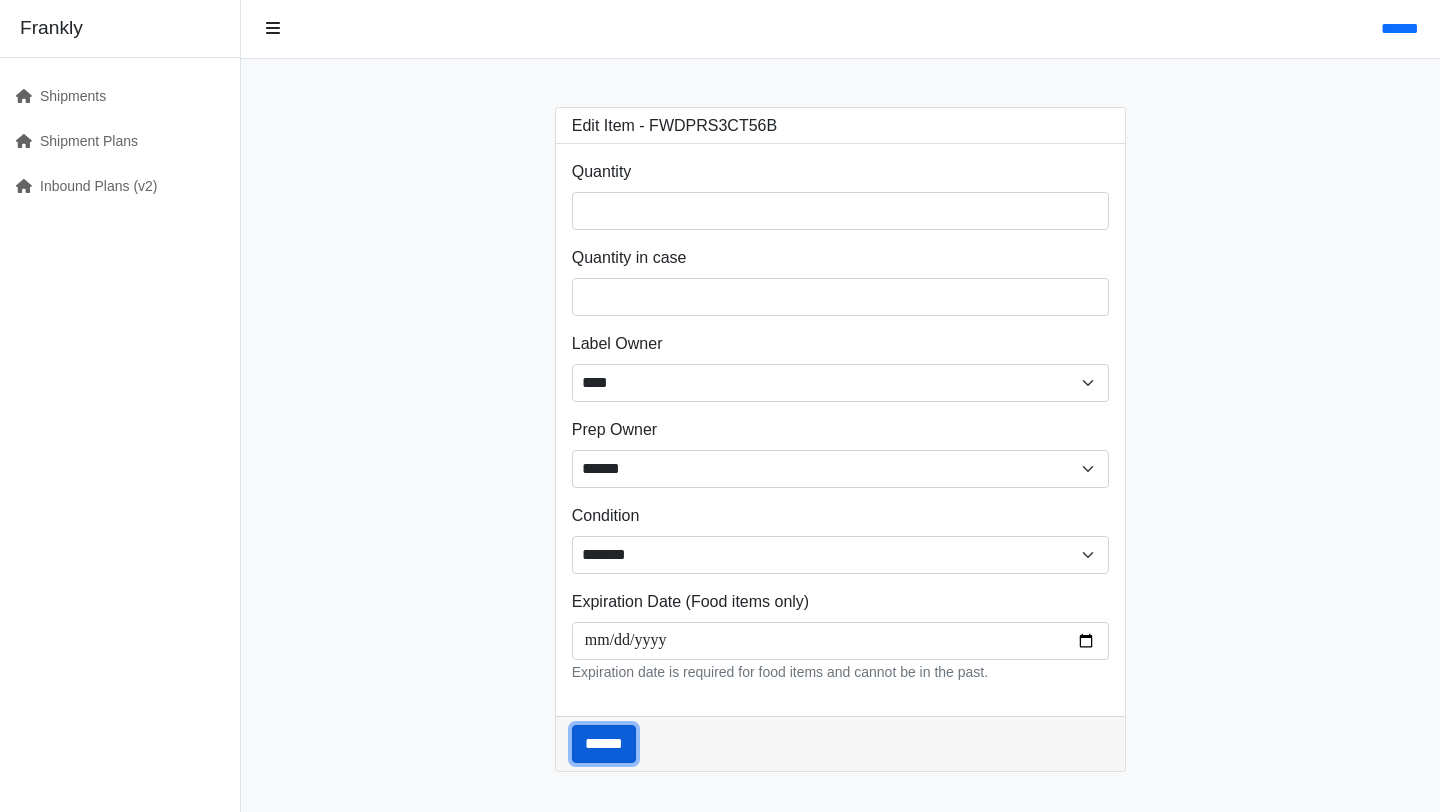 click on "******" at bounding box center (604, 744) 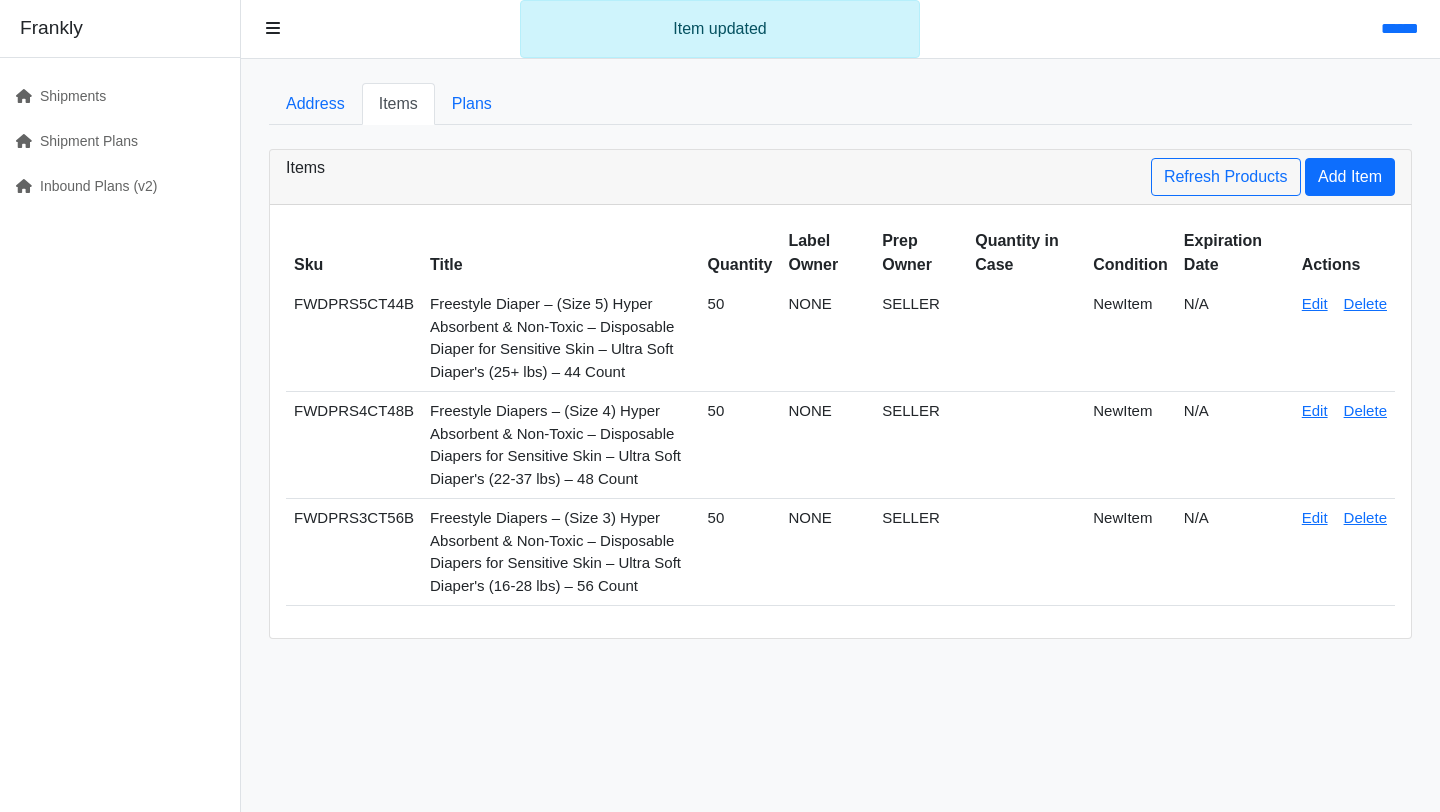scroll, scrollTop: 0, scrollLeft: 0, axis: both 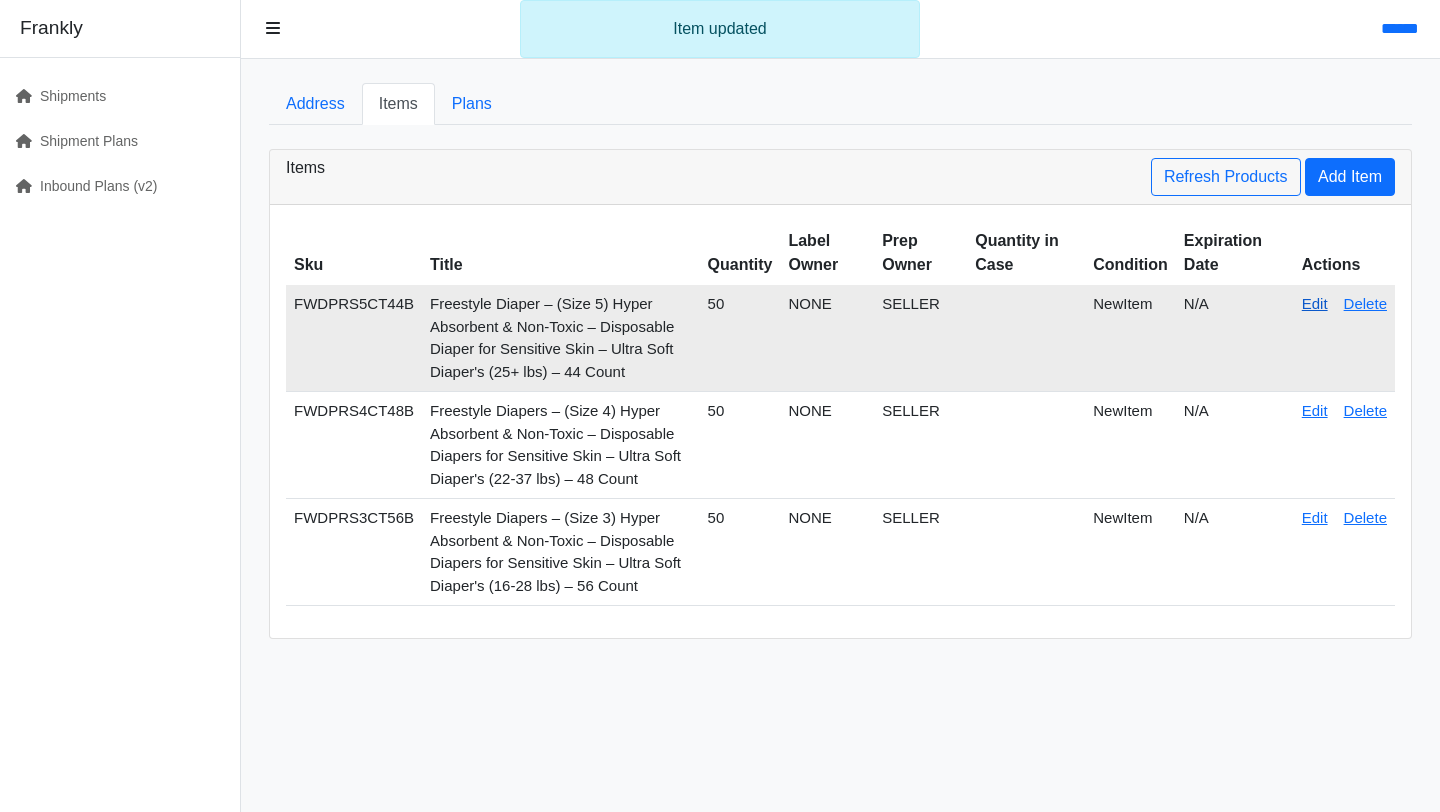 click on "Edit" at bounding box center [1315, 303] 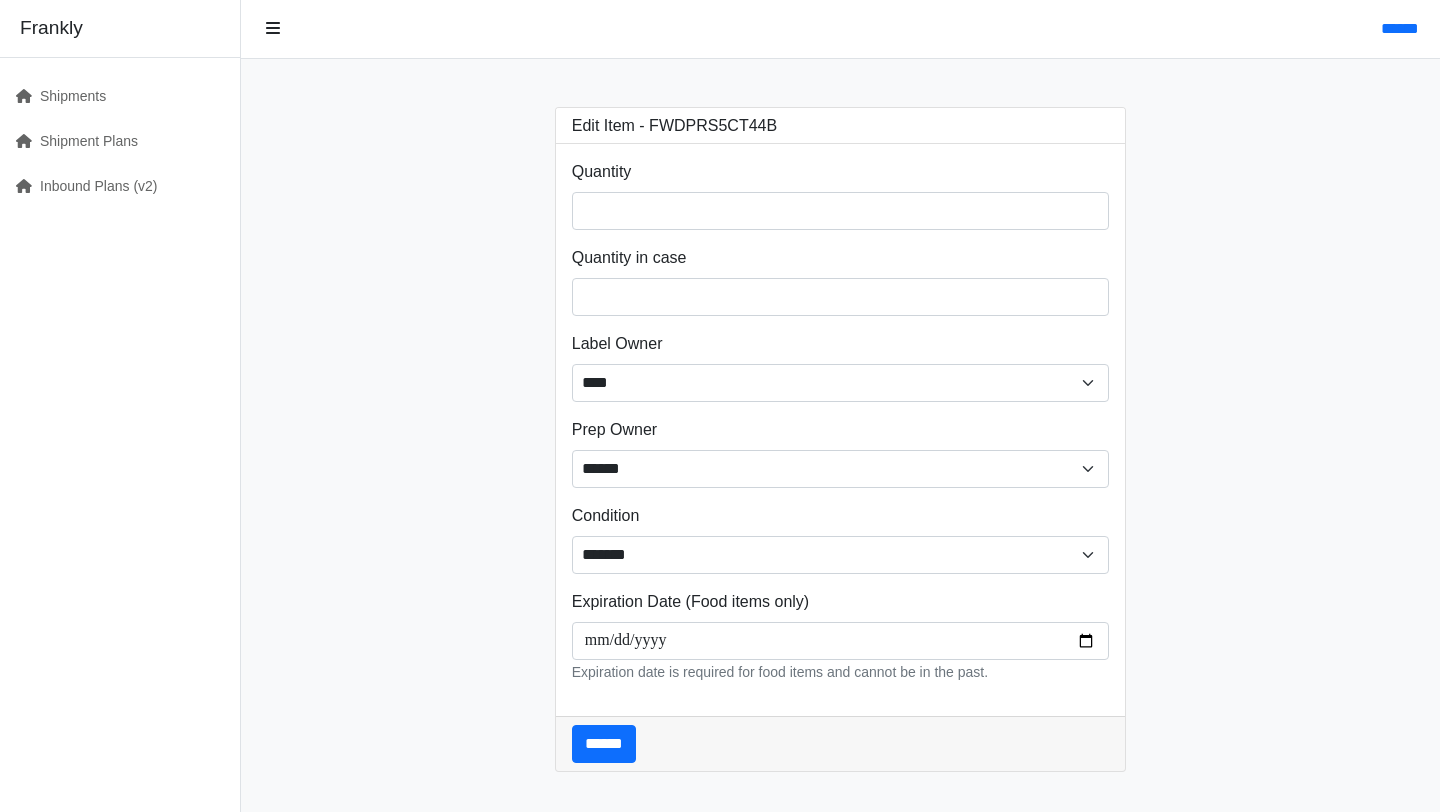 scroll, scrollTop: 0, scrollLeft: 0, axis: both 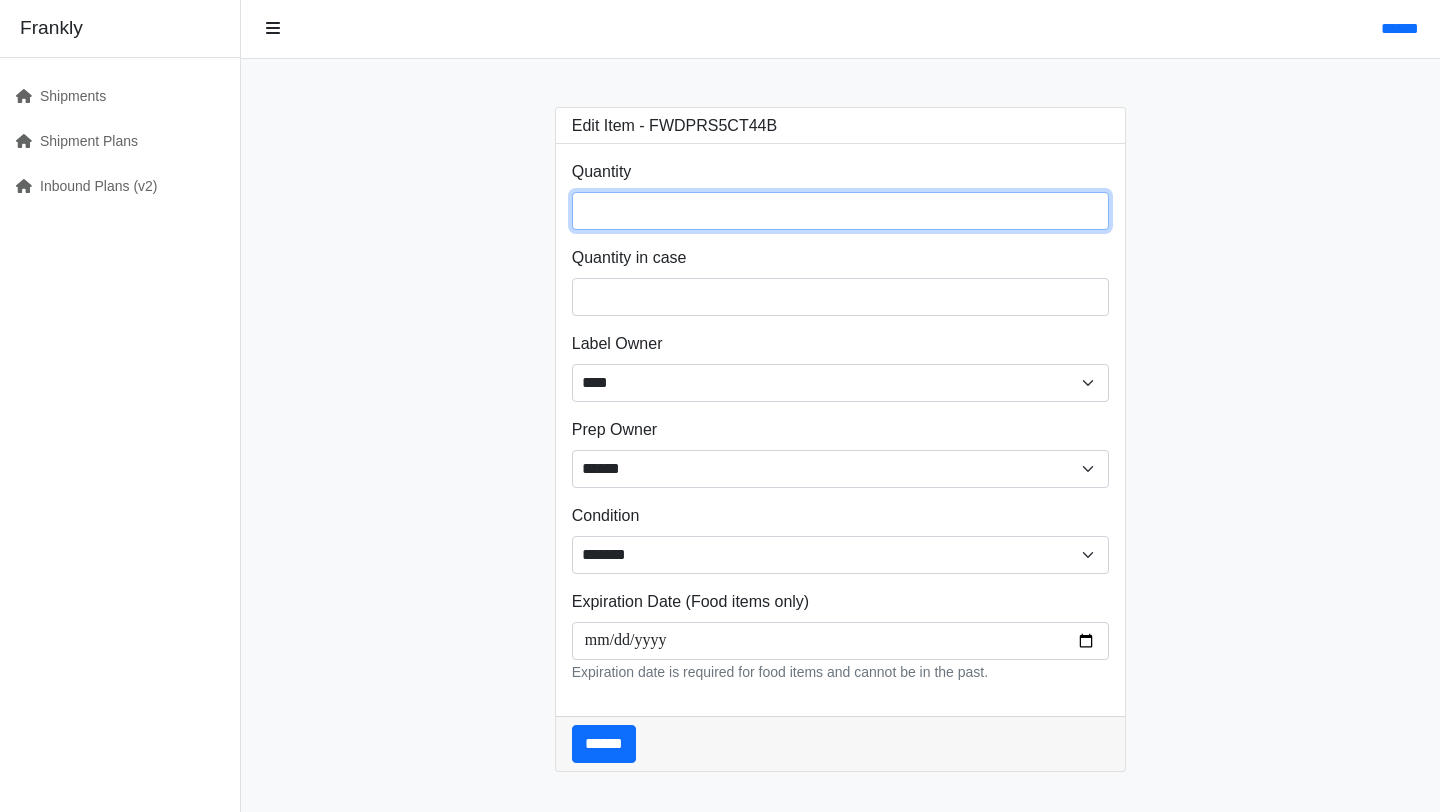 click on "**" at bounding box center [841, 211] 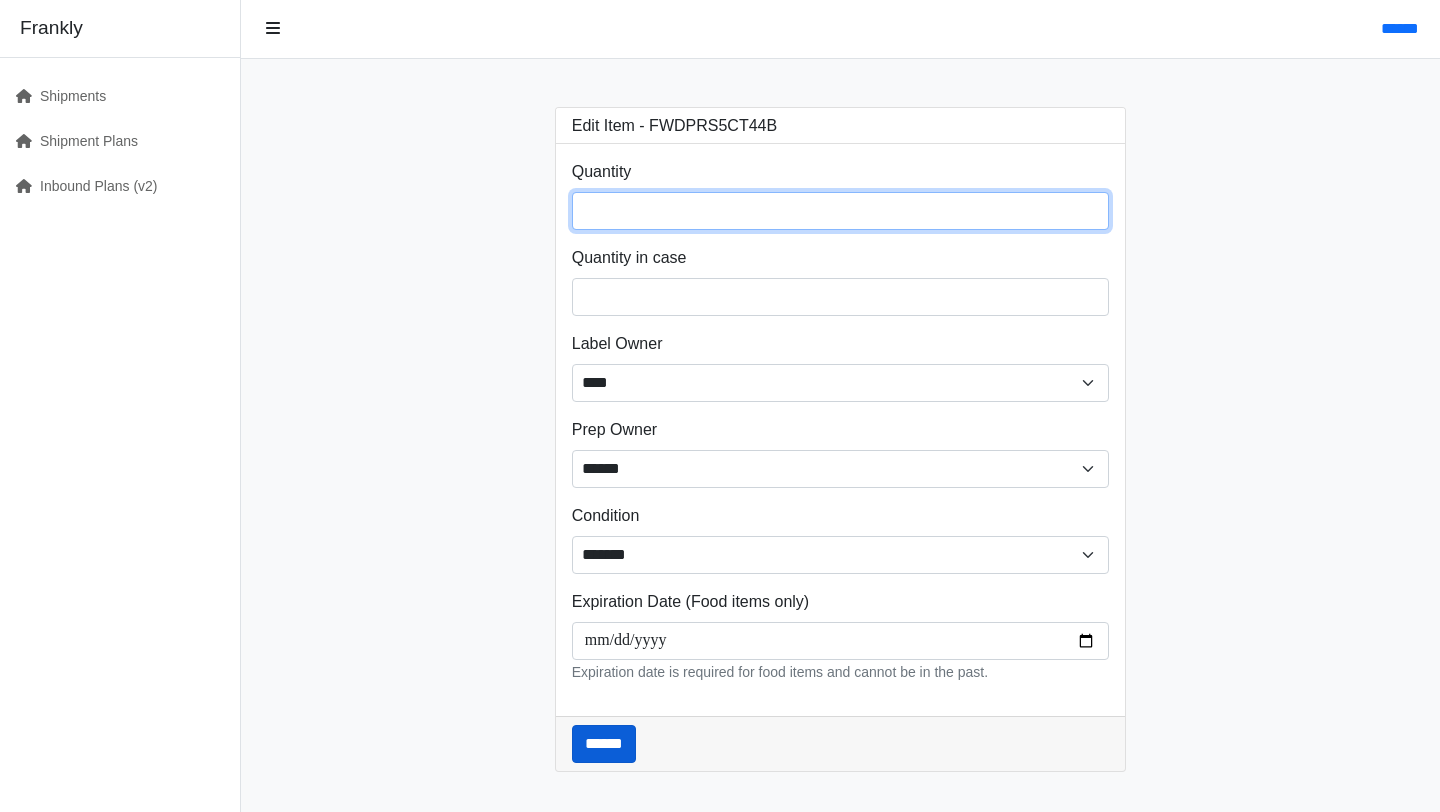 type on "***" 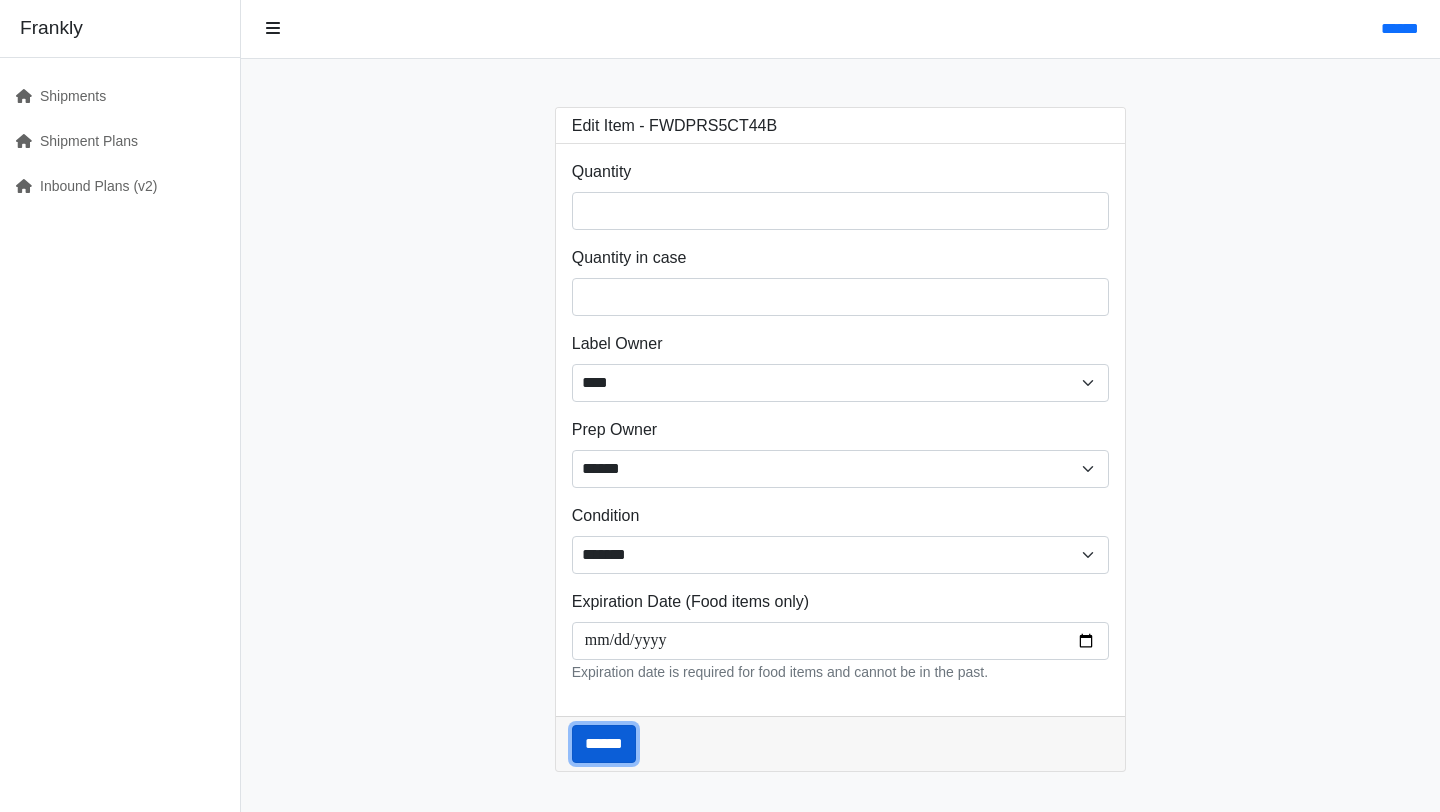 click on "******" at bounding box center (604, 744) 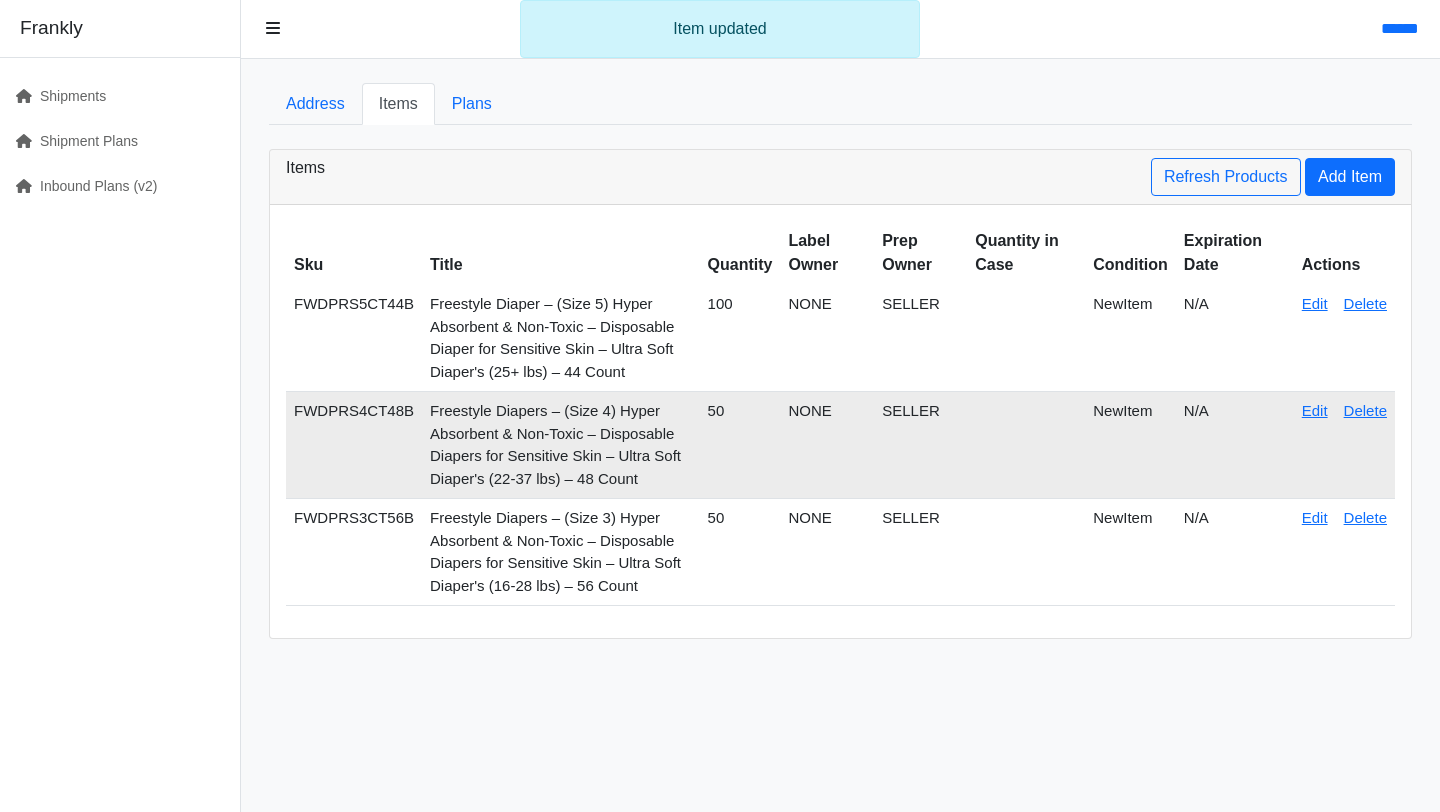 scroll, scrollTop: 0, scrollLeft: 0, axis: both 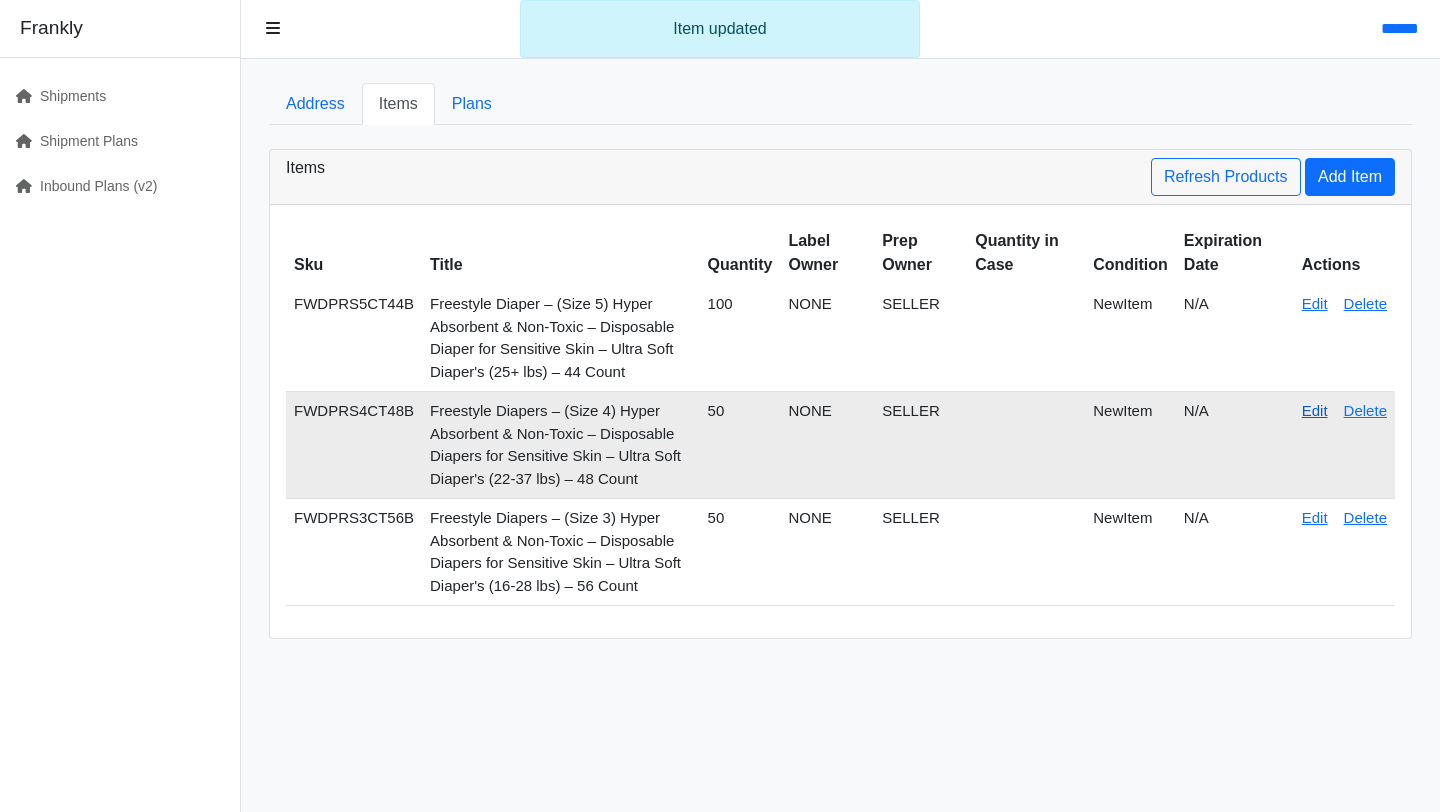 click on "Edit" at bounding box center (1315, 410) 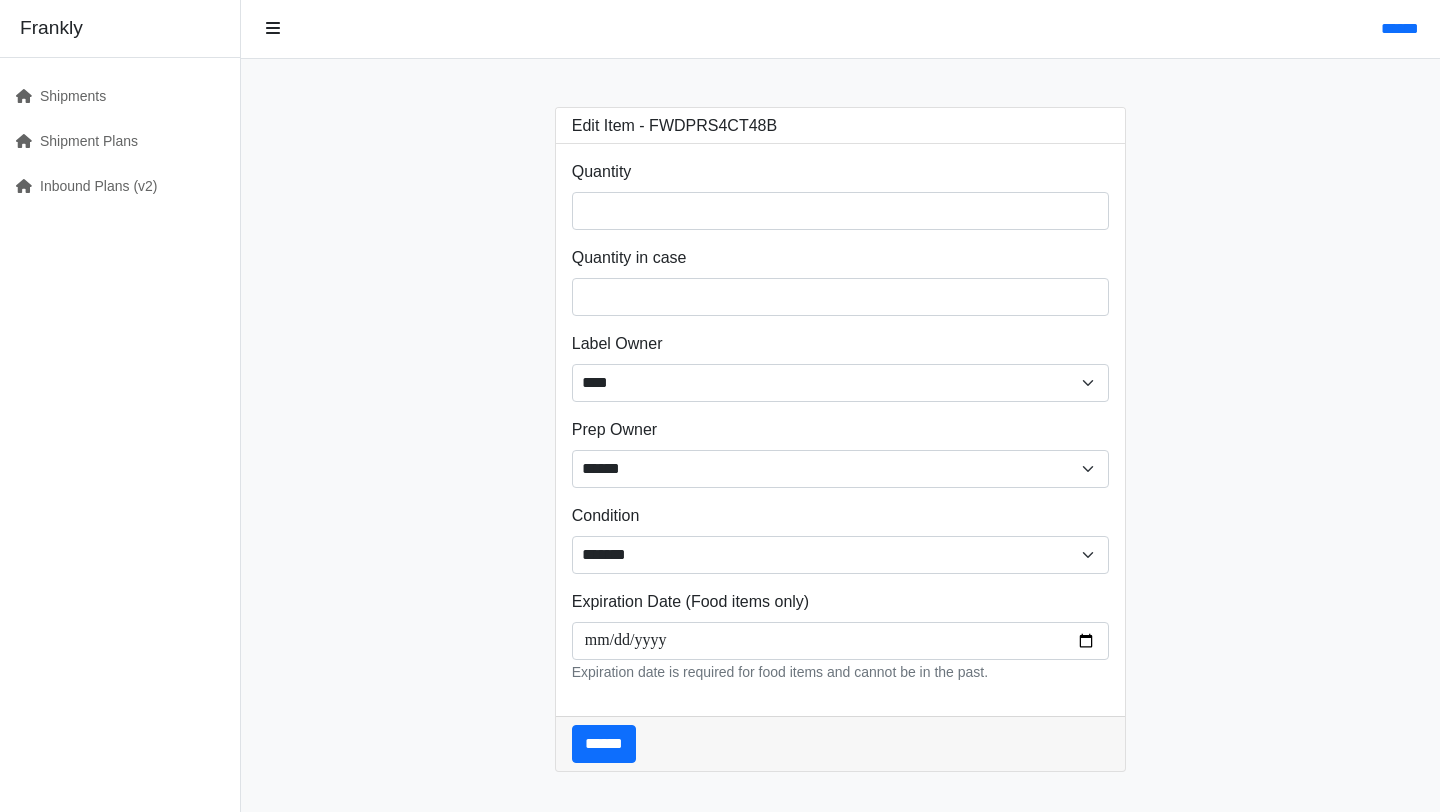 scroll, scrollTop: 0, scrollLeft: 0, axis: both 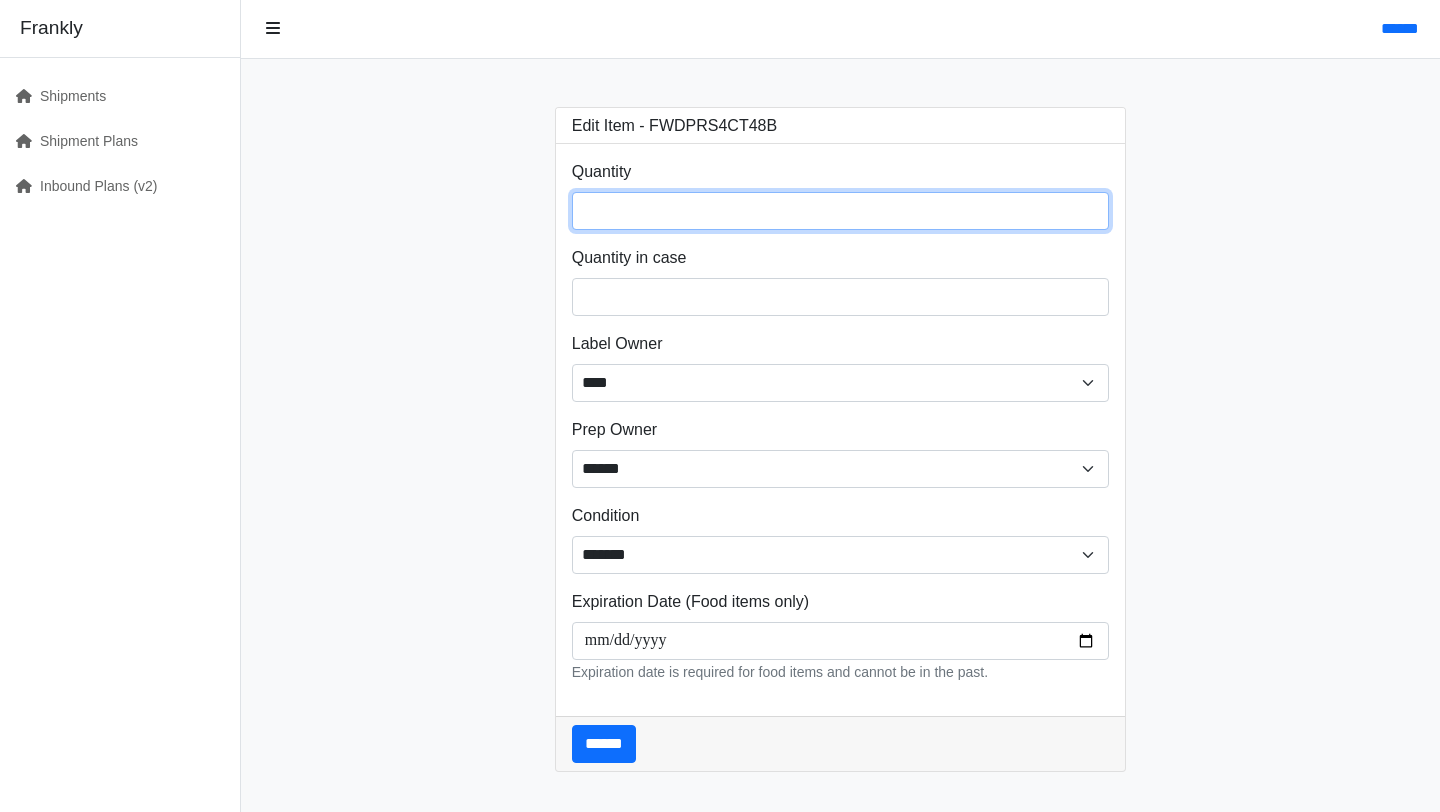 click on "**" at bounding box center [841, 211] 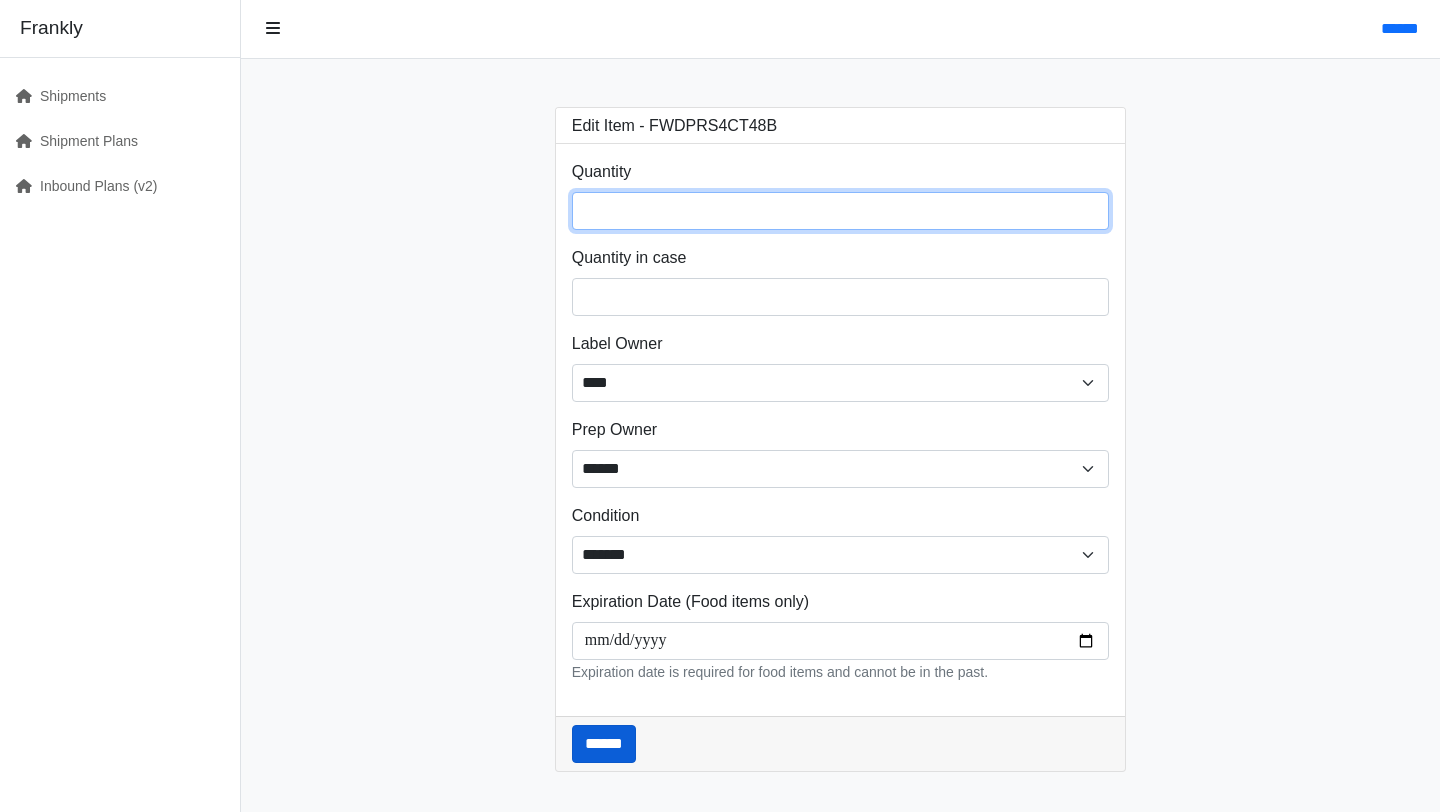 type on "***" 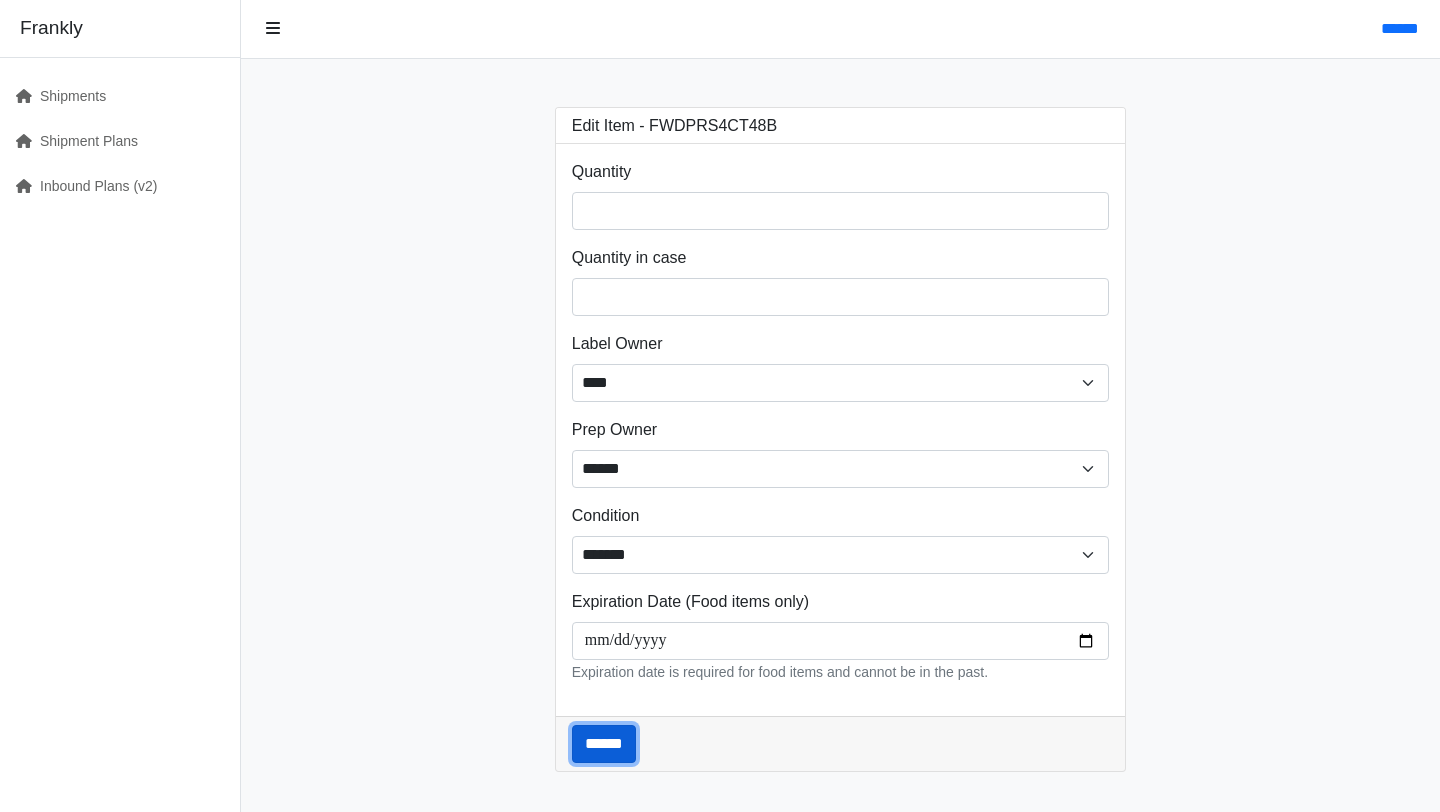 click on "******" at bounding box center (604, 744) 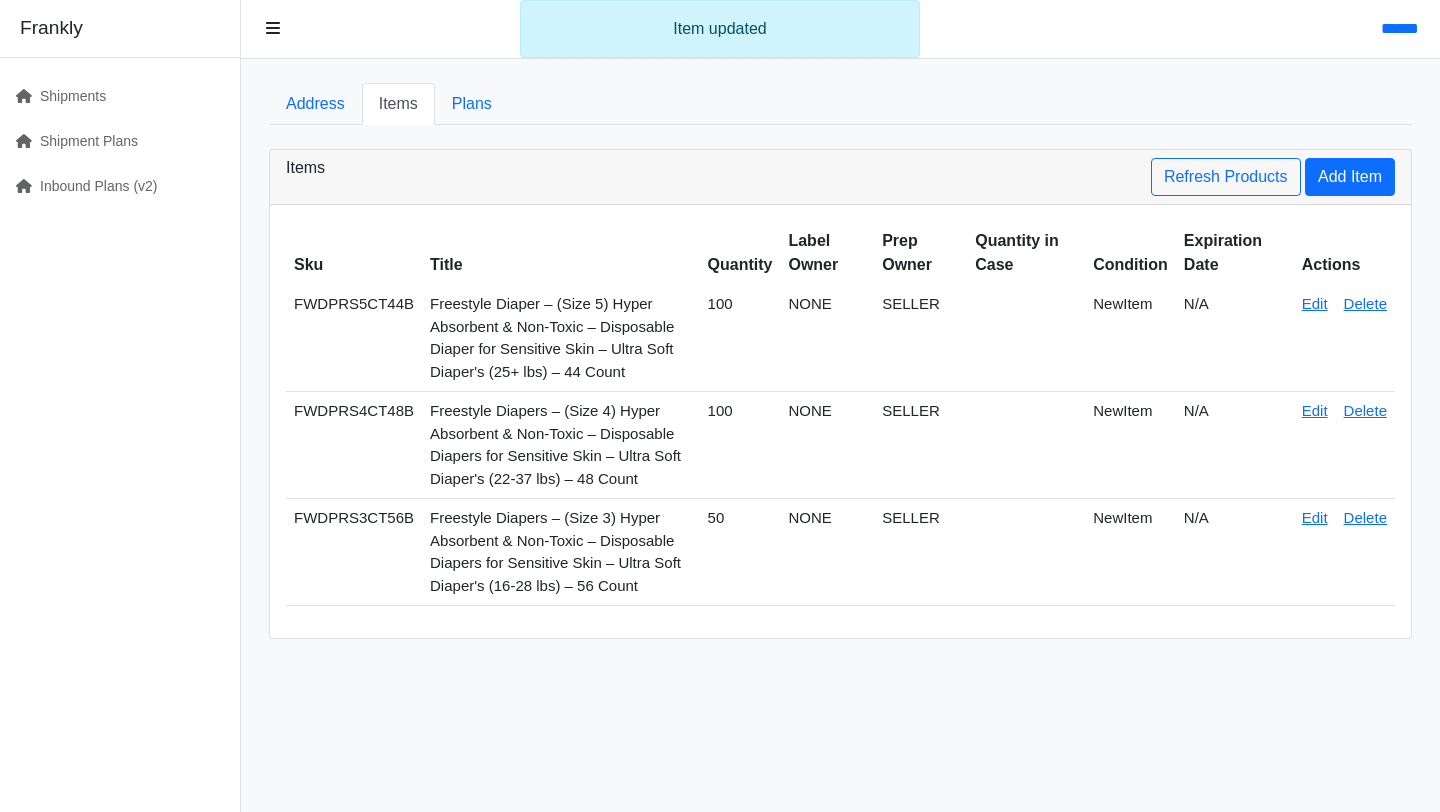 scroll, scrollTop: 0, scrollLeft: 0, axis: both 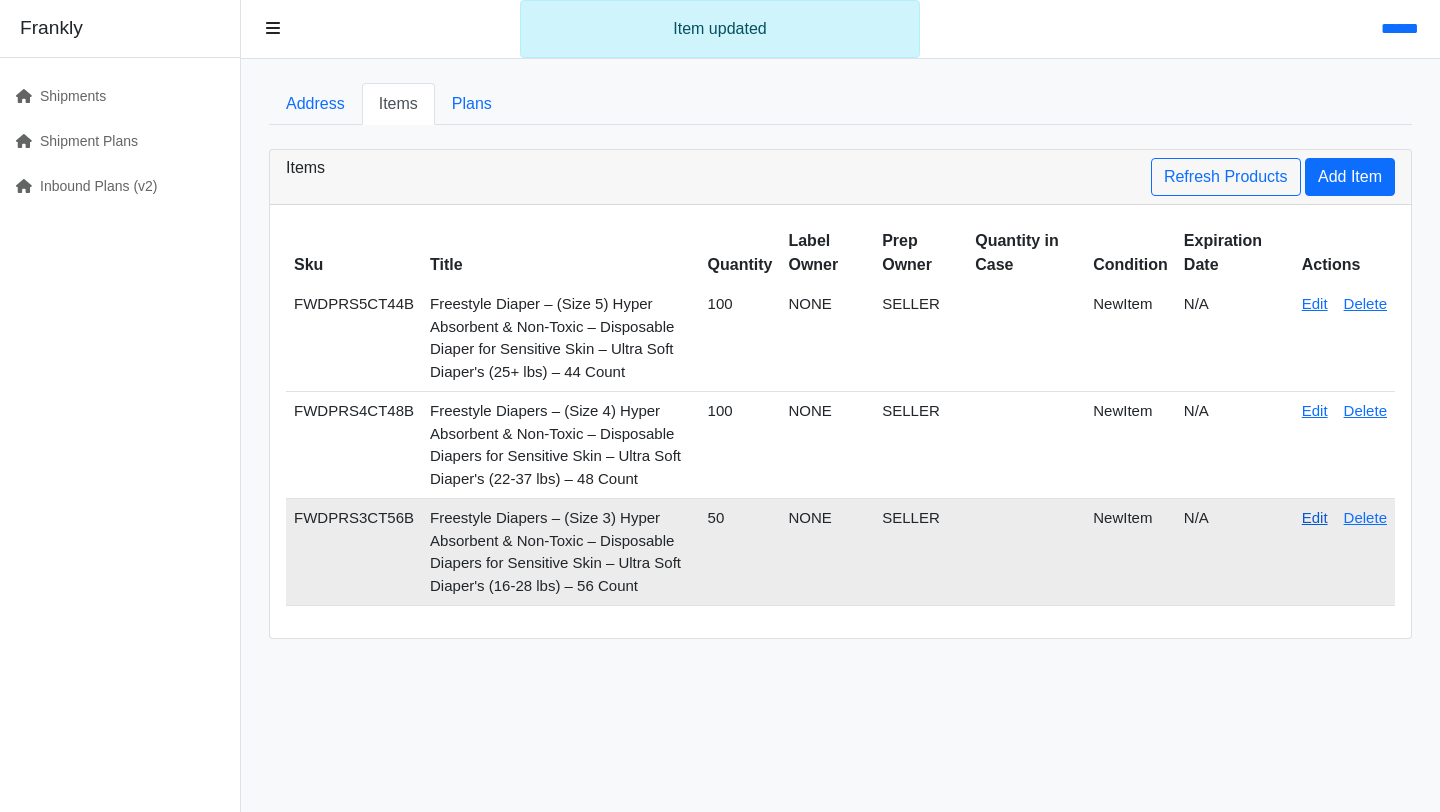 click on "Edit" at bounding box center (1315, 517) 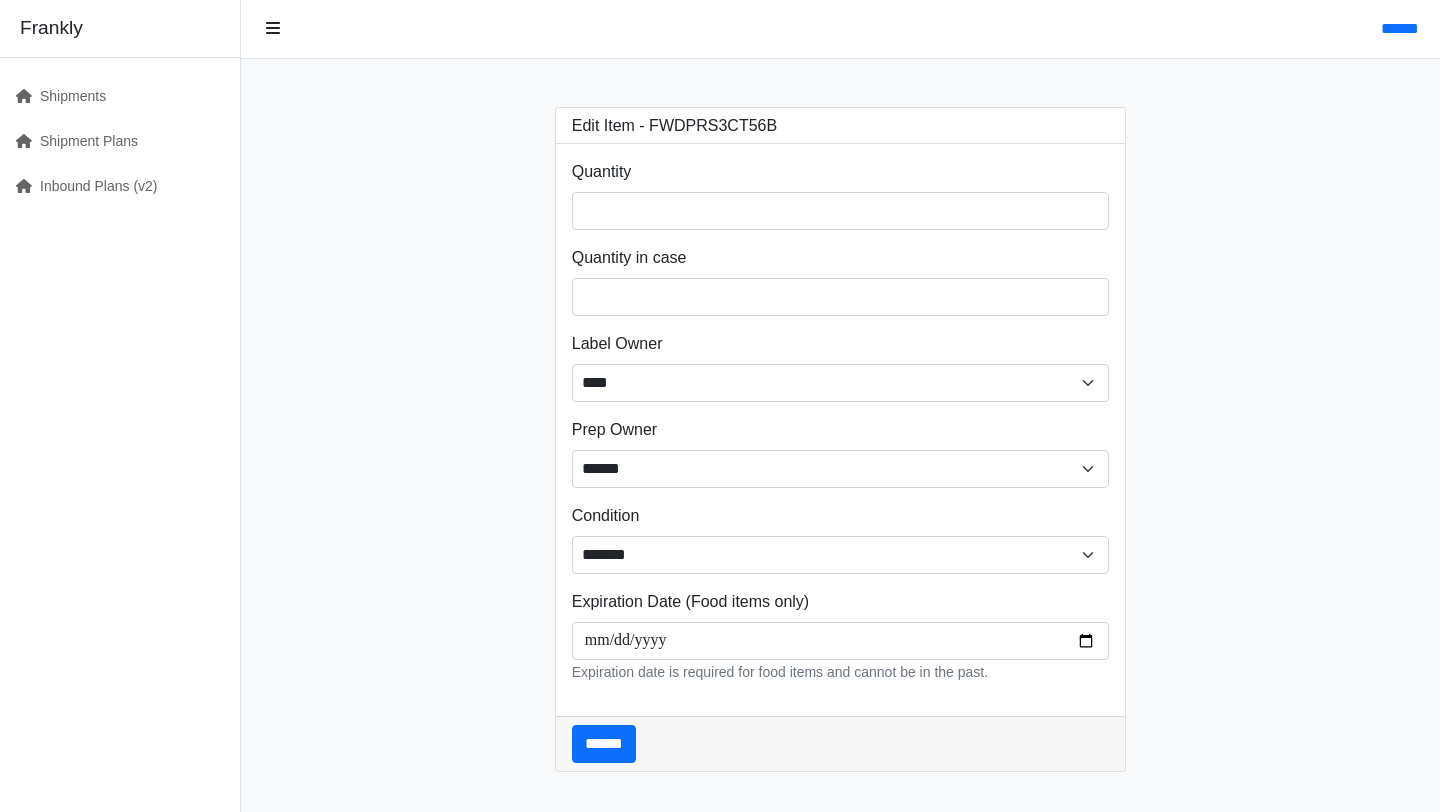 scroll, scrollTop: 0, scrollLeft: 0, axis: both 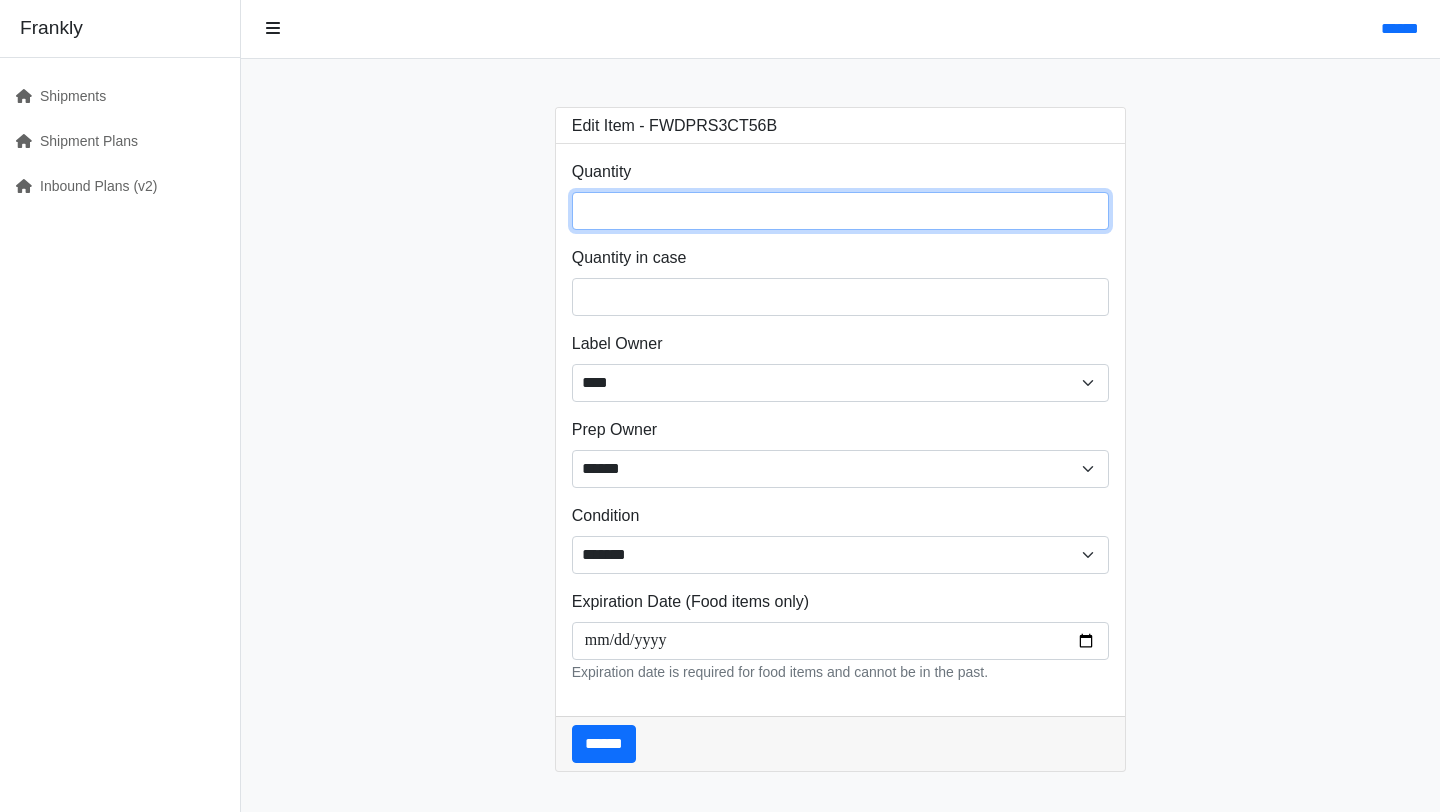 click on "**" at bounding box center [841, 211] 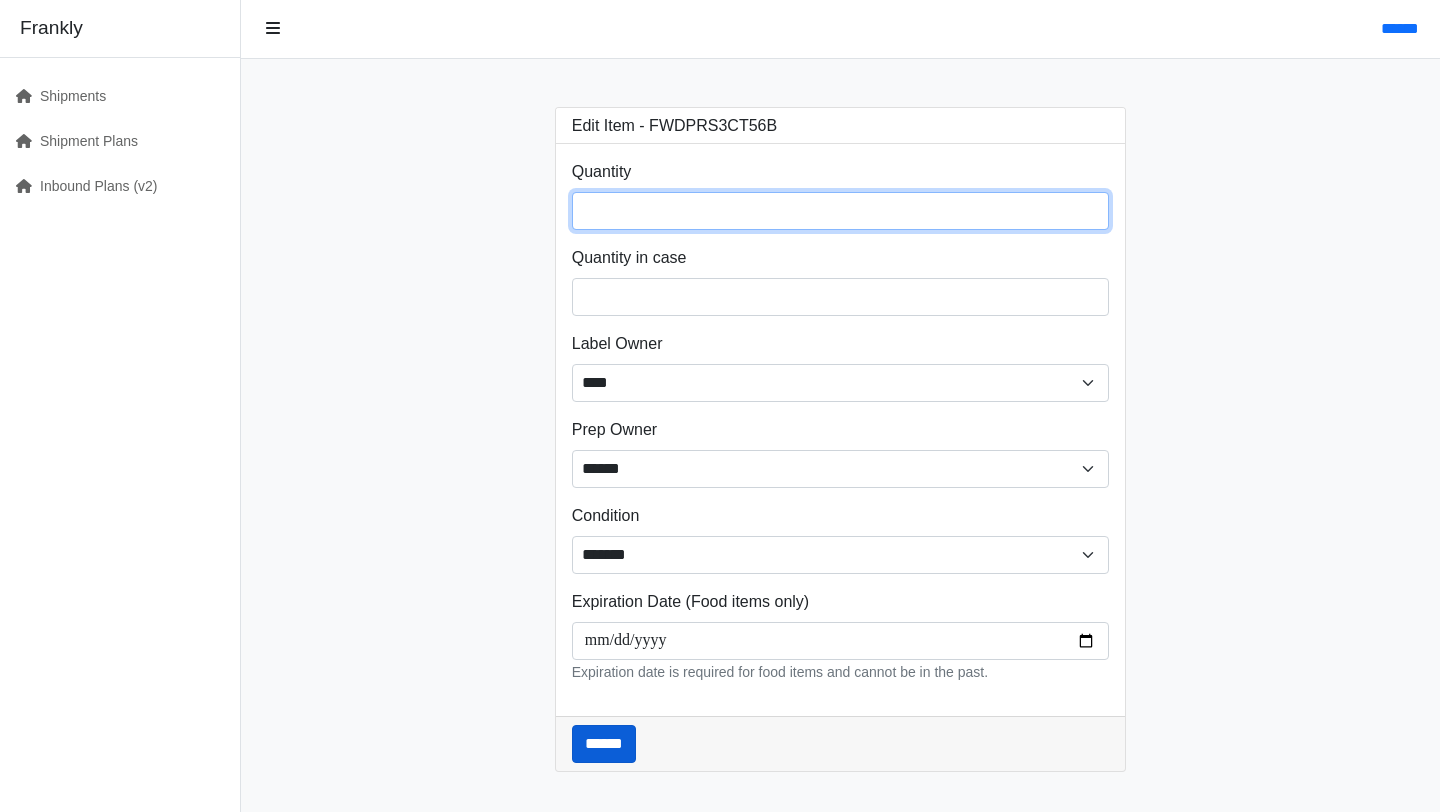 type on "***" 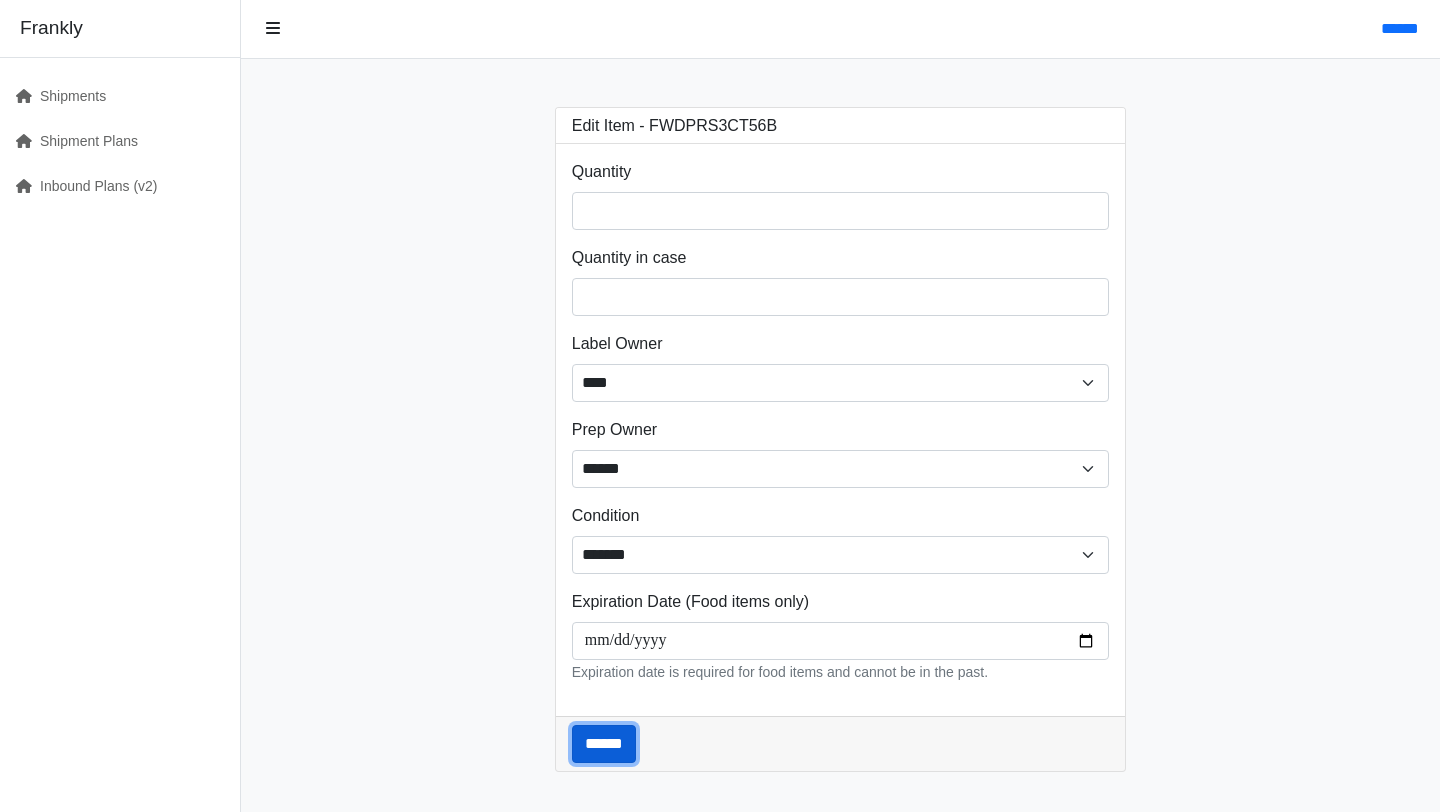 click on "******" at bounding box center [604, 744] 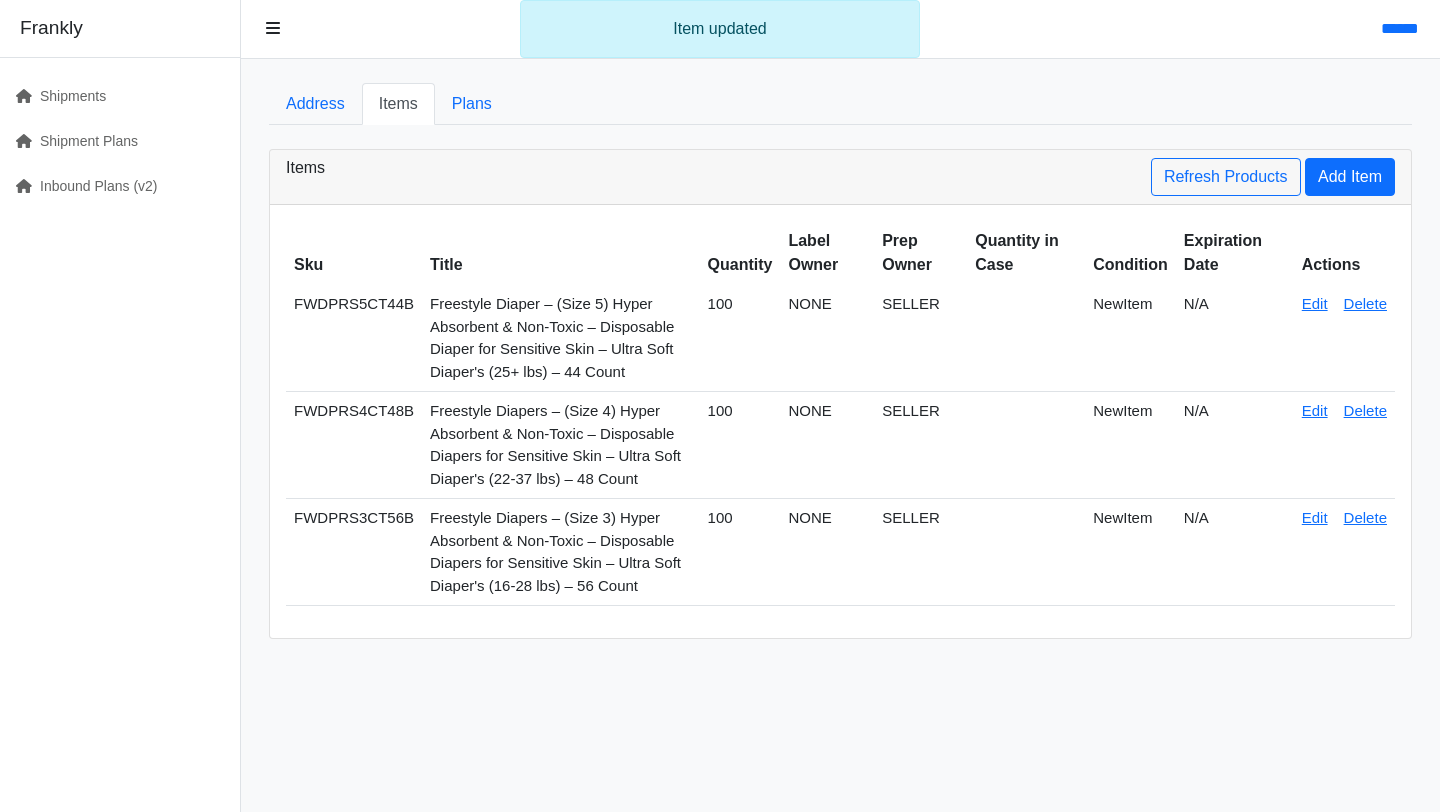 scroll, scrollTop: 0, scrollLeft: 0, axis: both 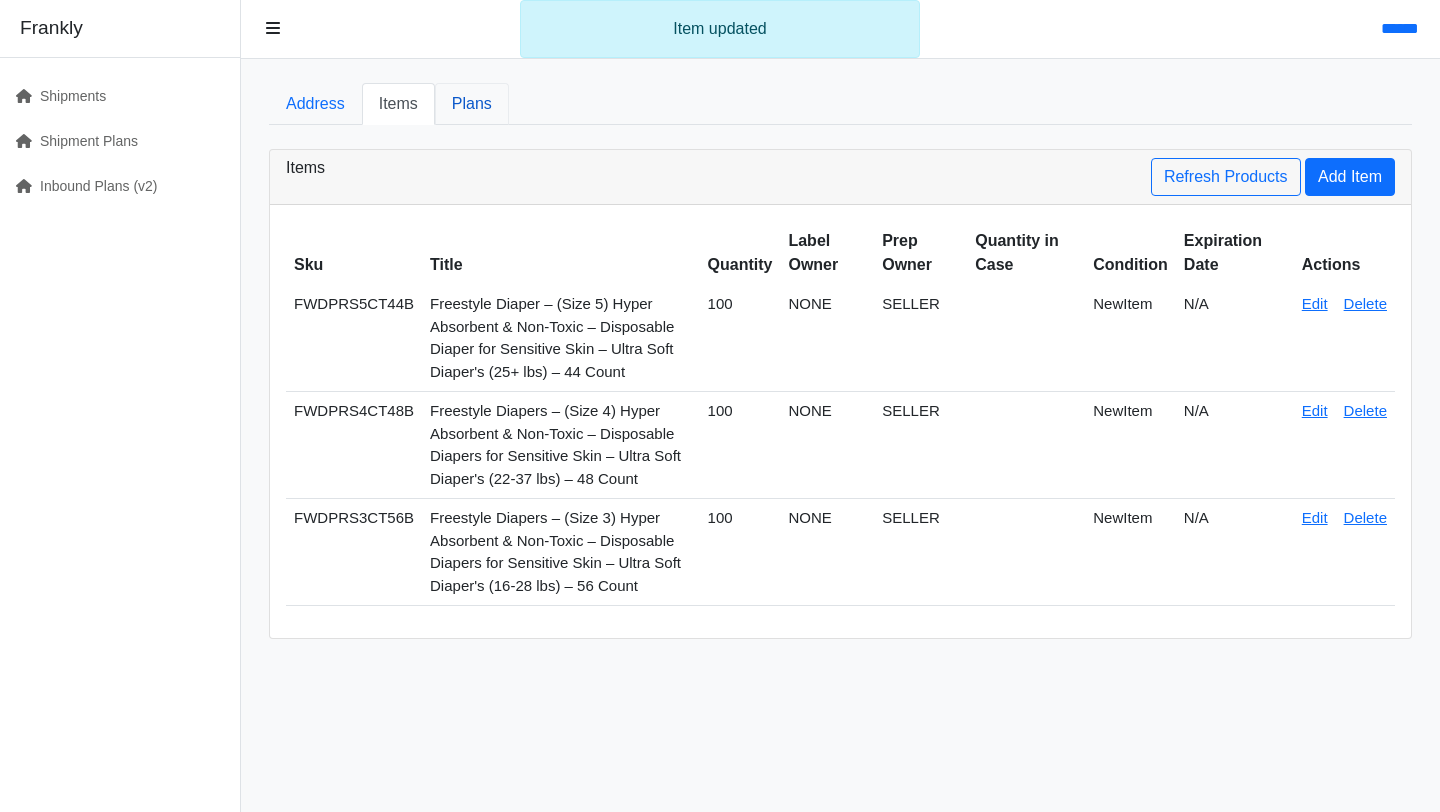 click on "Plans" at bounding box center [472, 104] 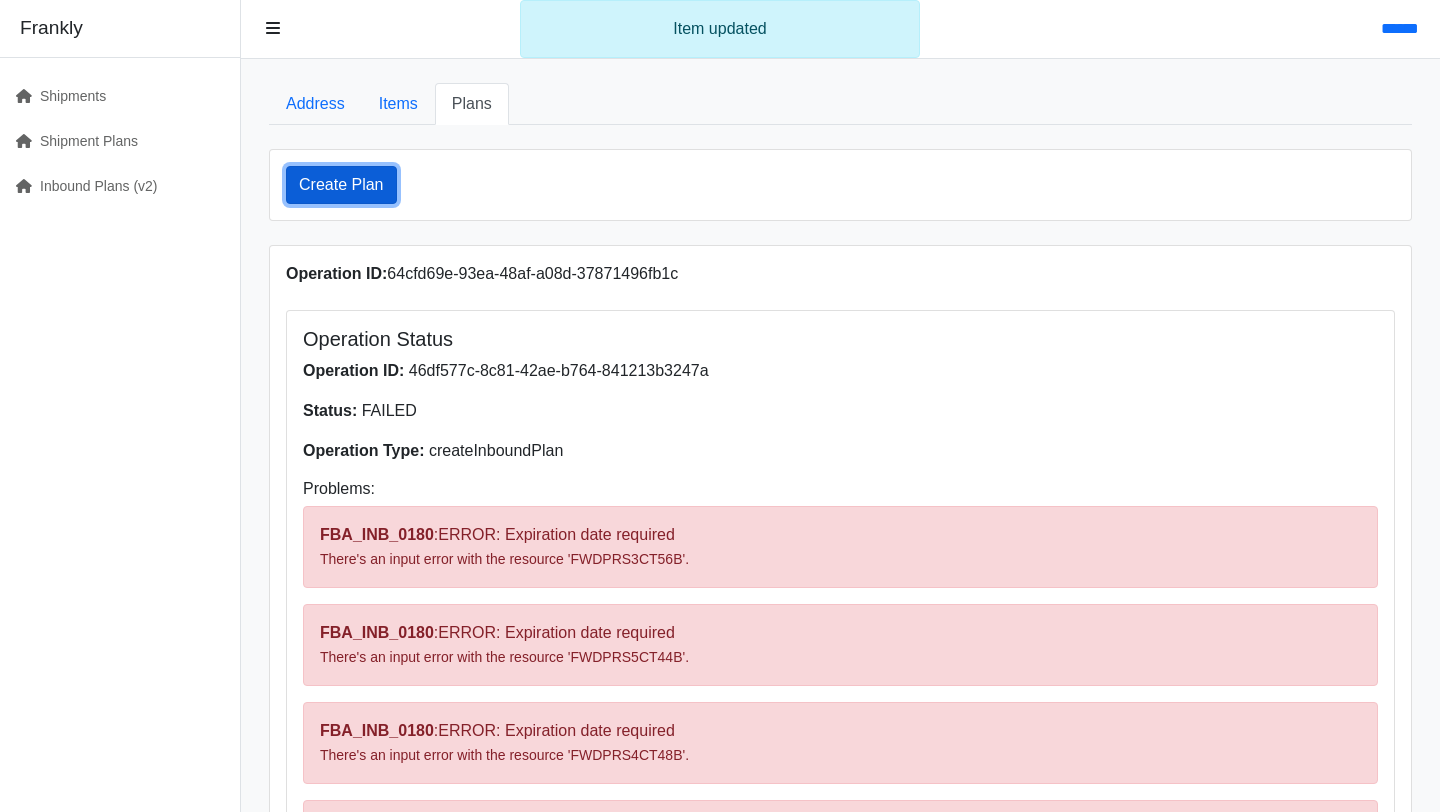 click on "Create Plan" at bounding box center (341, 185) 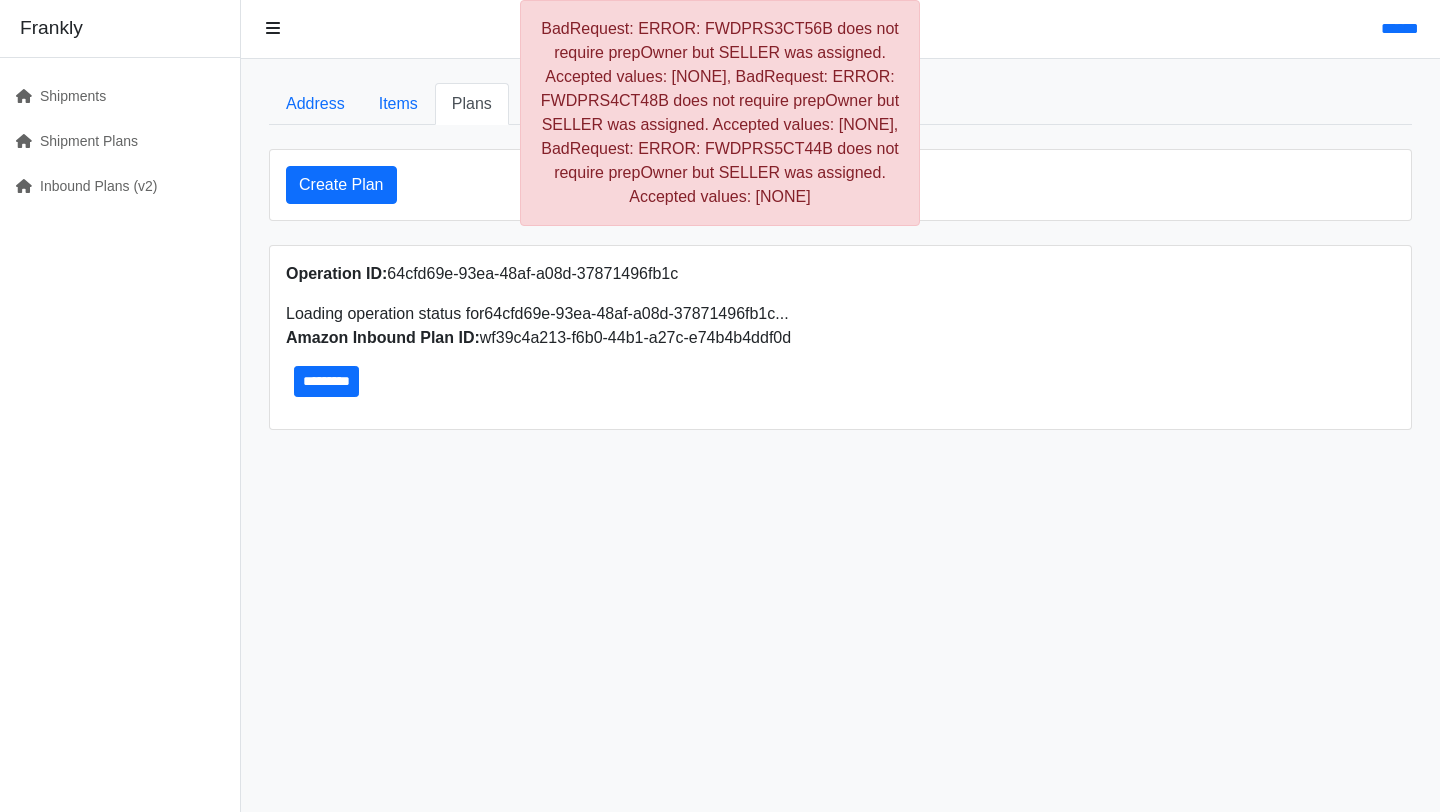scroll, scrollTop: 0, scrollLeft: 0, axis: both 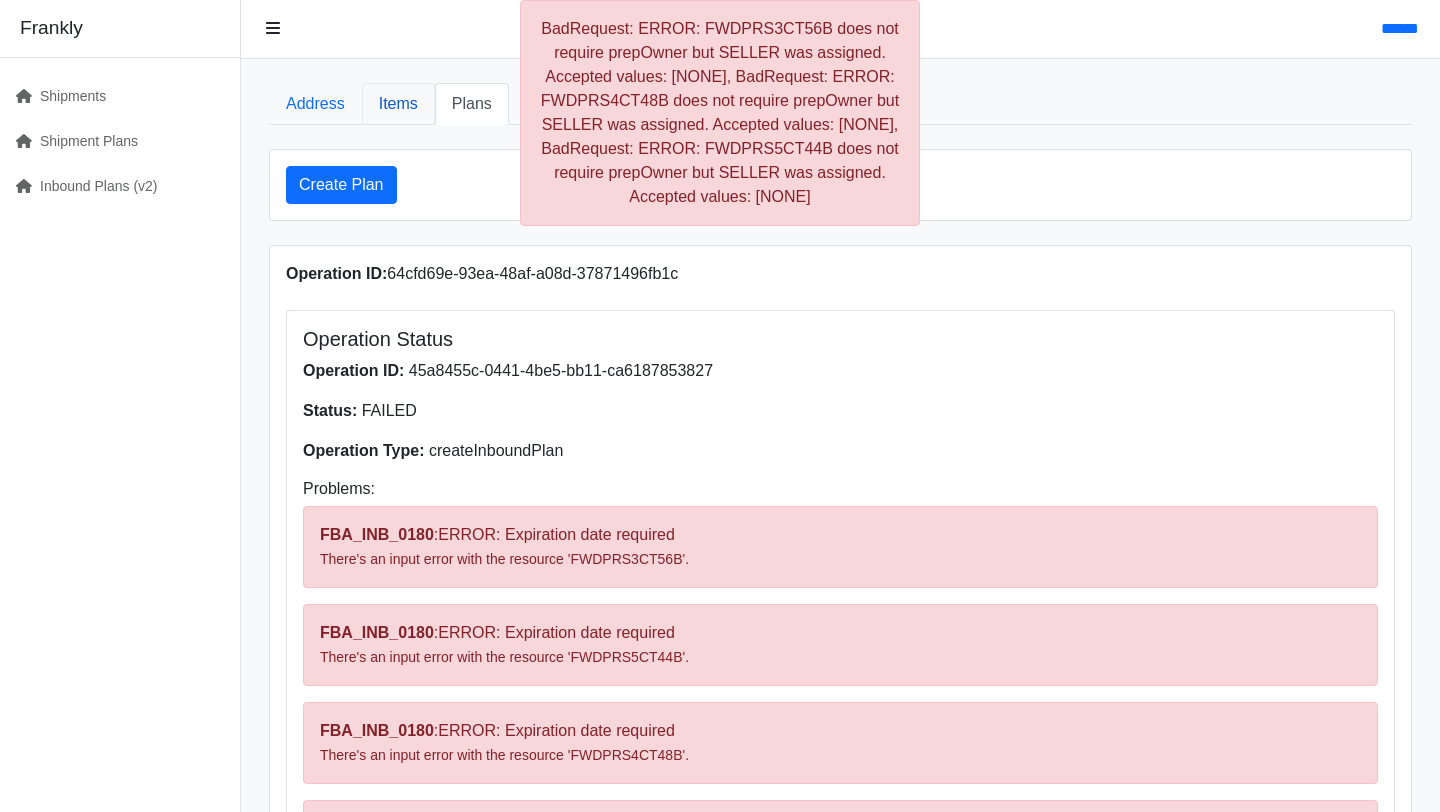 click on "Items" at bounding box center [398, 104] 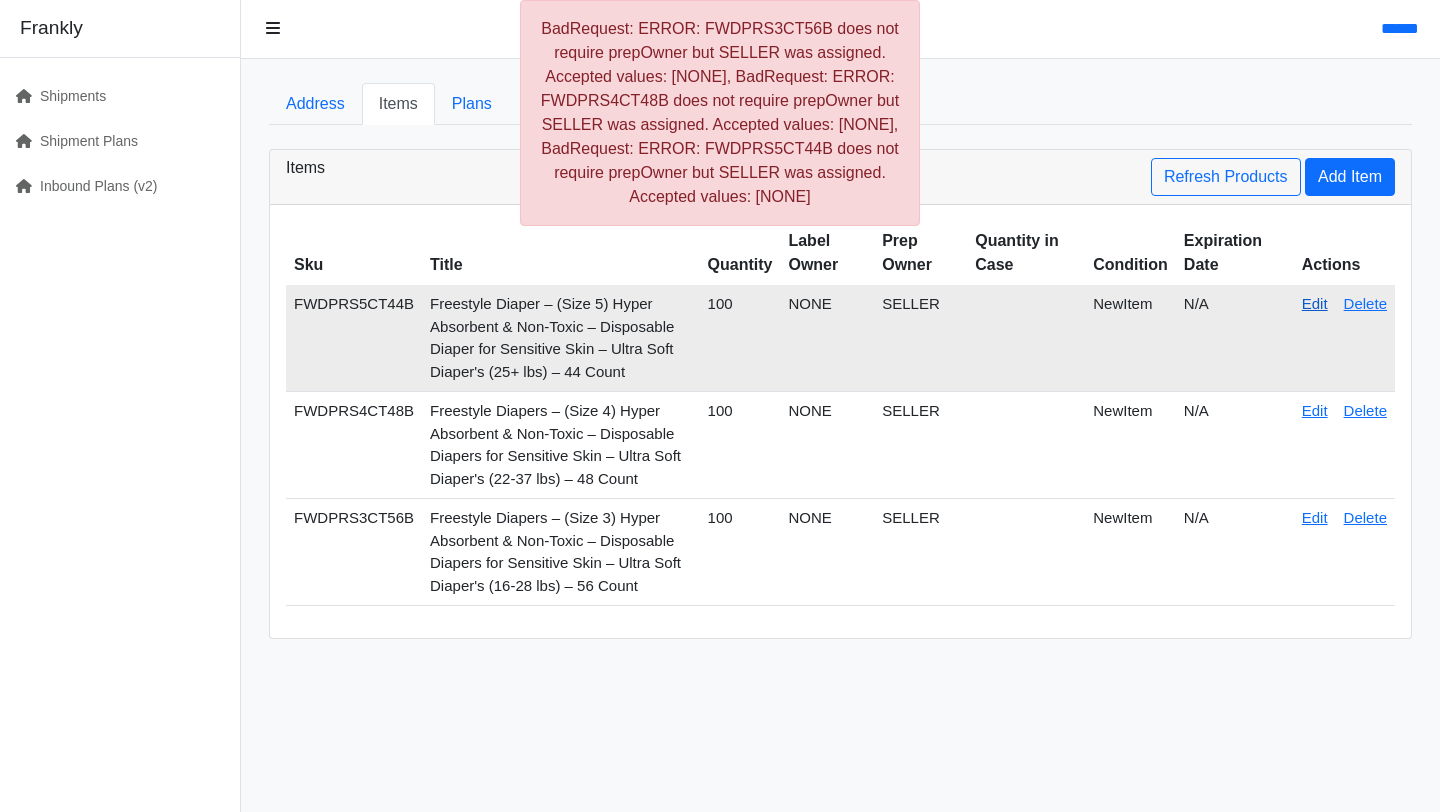 click on "Edit" at bounding box center (1315, 303) 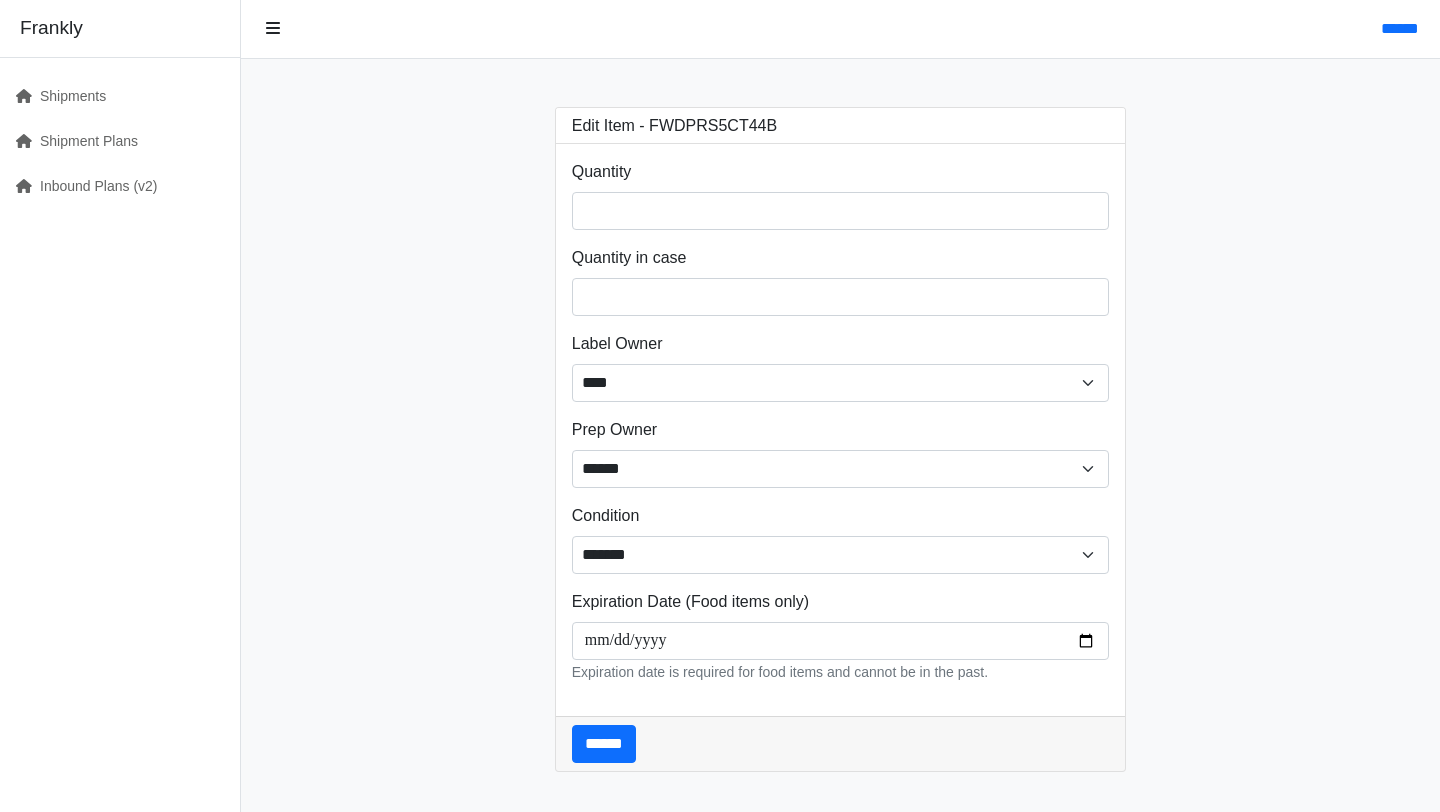 scroll, scrollTop: 0, scrollLeft: 0, axis: both 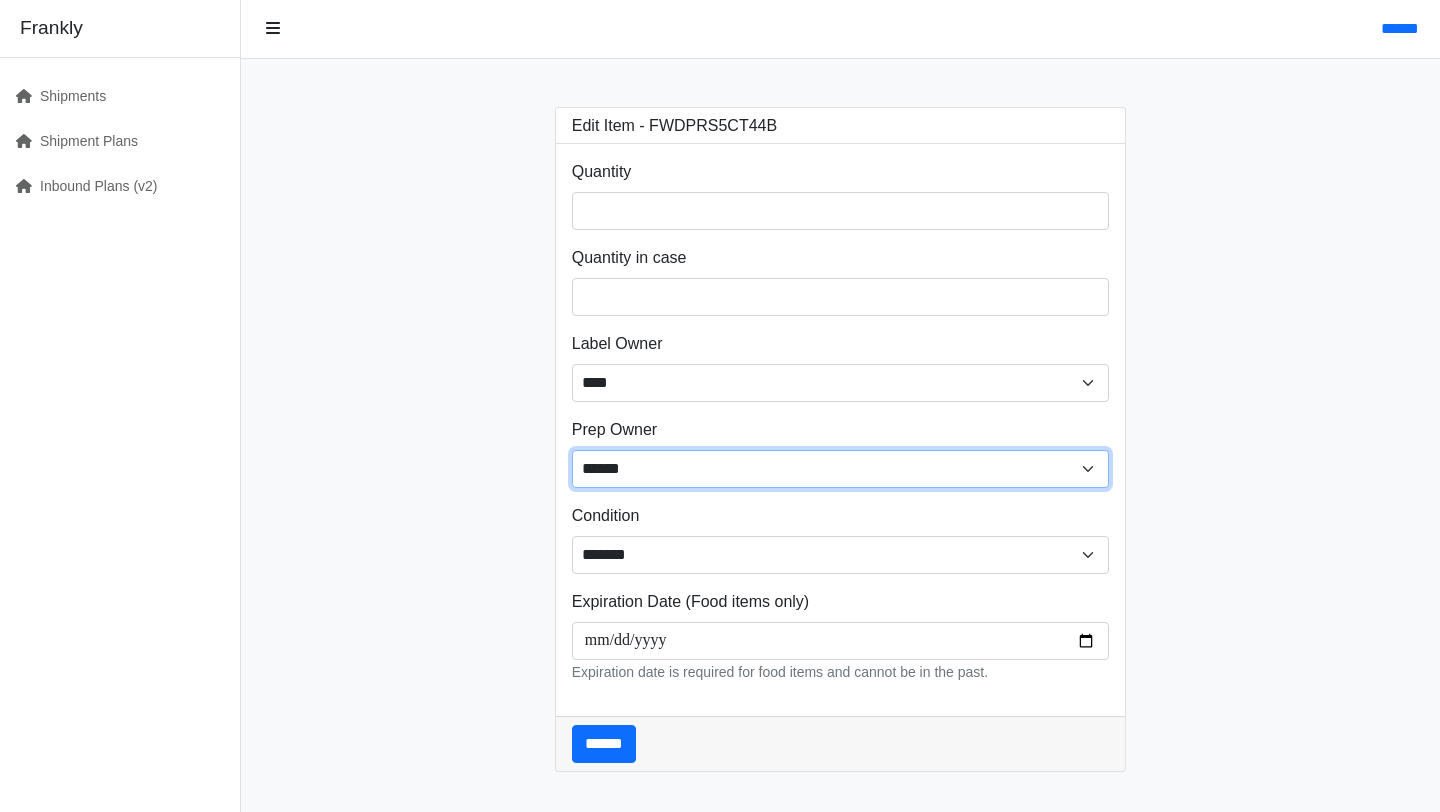 click on "****
******
******" at bounding box center [841, 469] 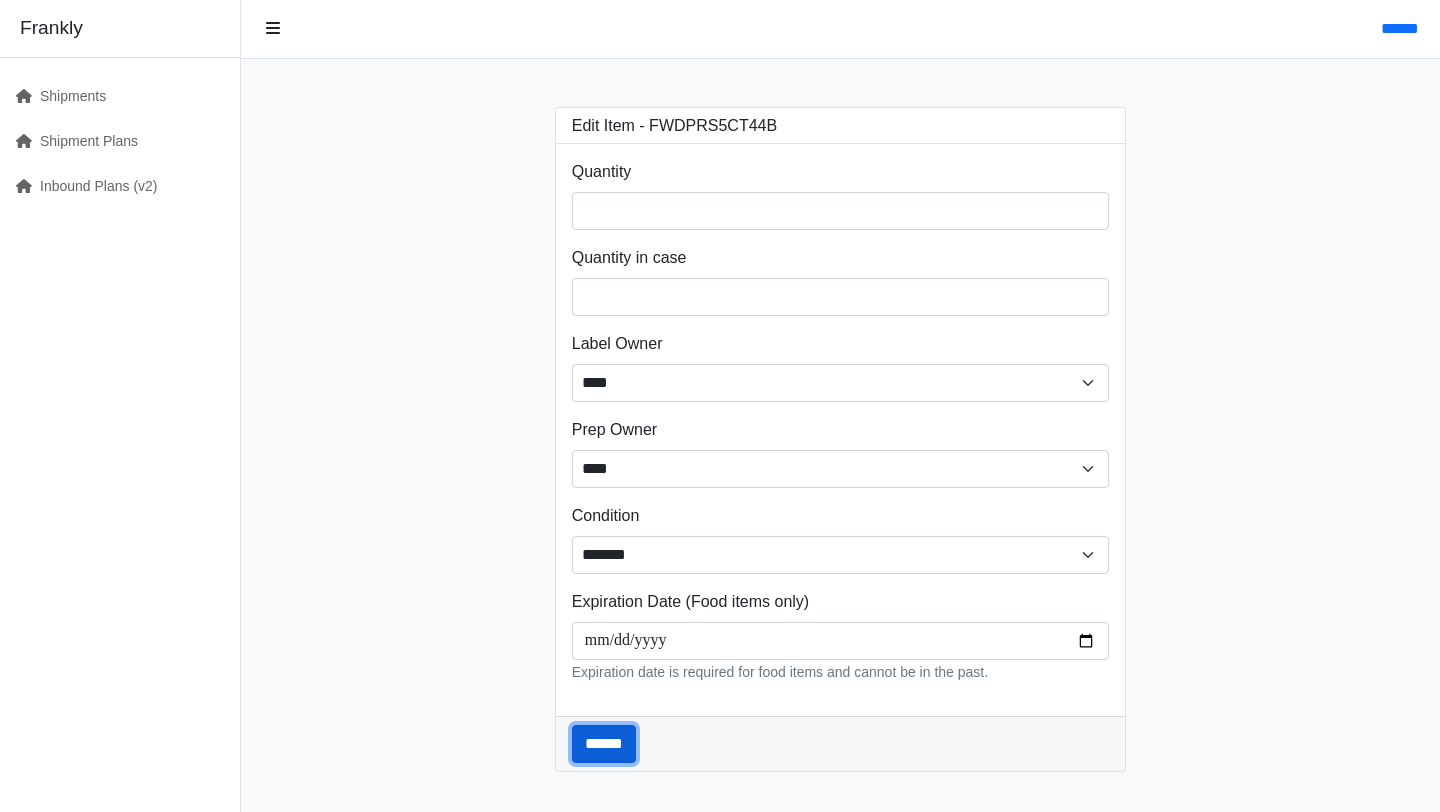 click on "******" at bounding box center [604, 744] 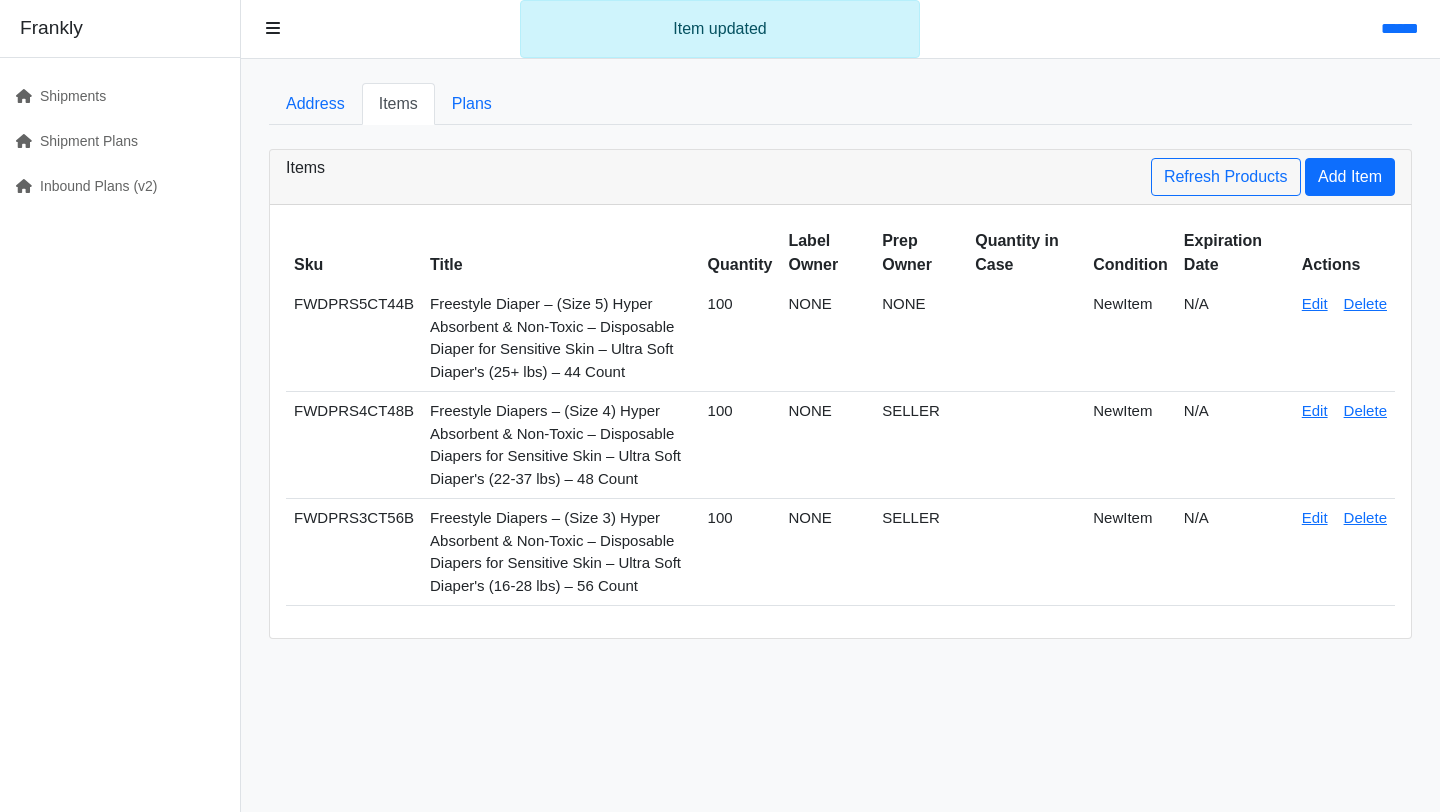 scroll, scrollTop: 0, scrollLeft: 0, axis: both 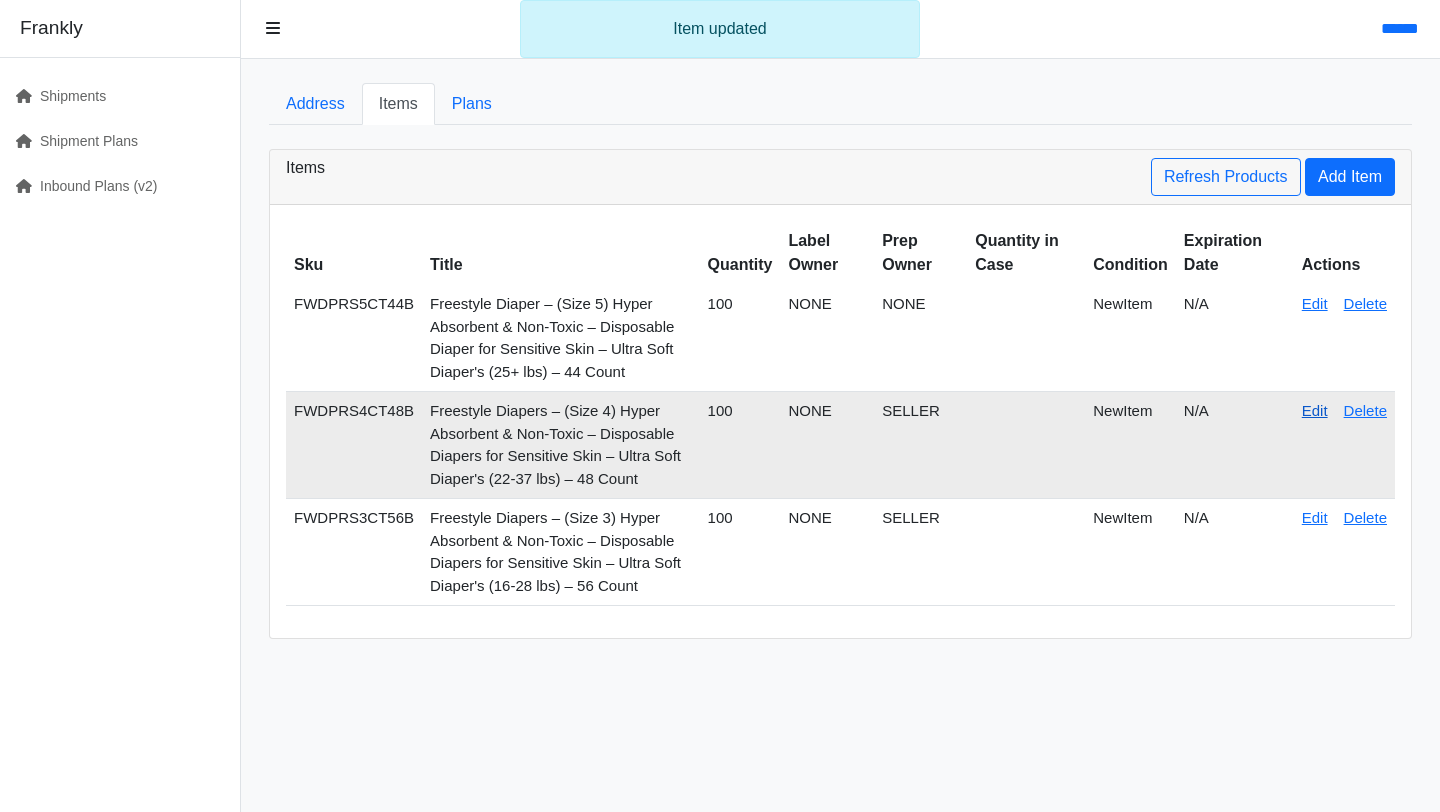 click on "Edit" at bounding box center (1315, 410) 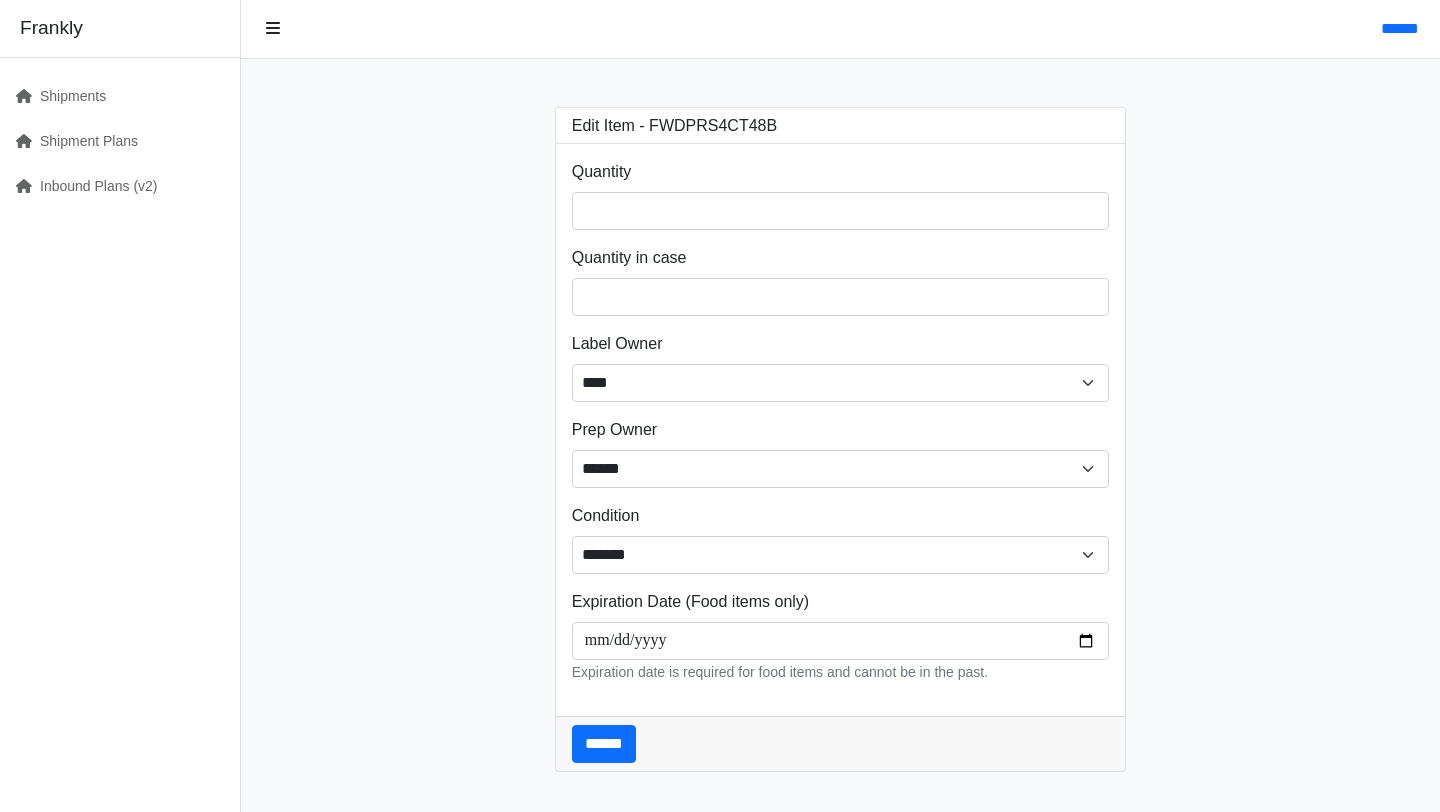 scroll, scrollTop: 0, scrollLeft: 0, axis: both 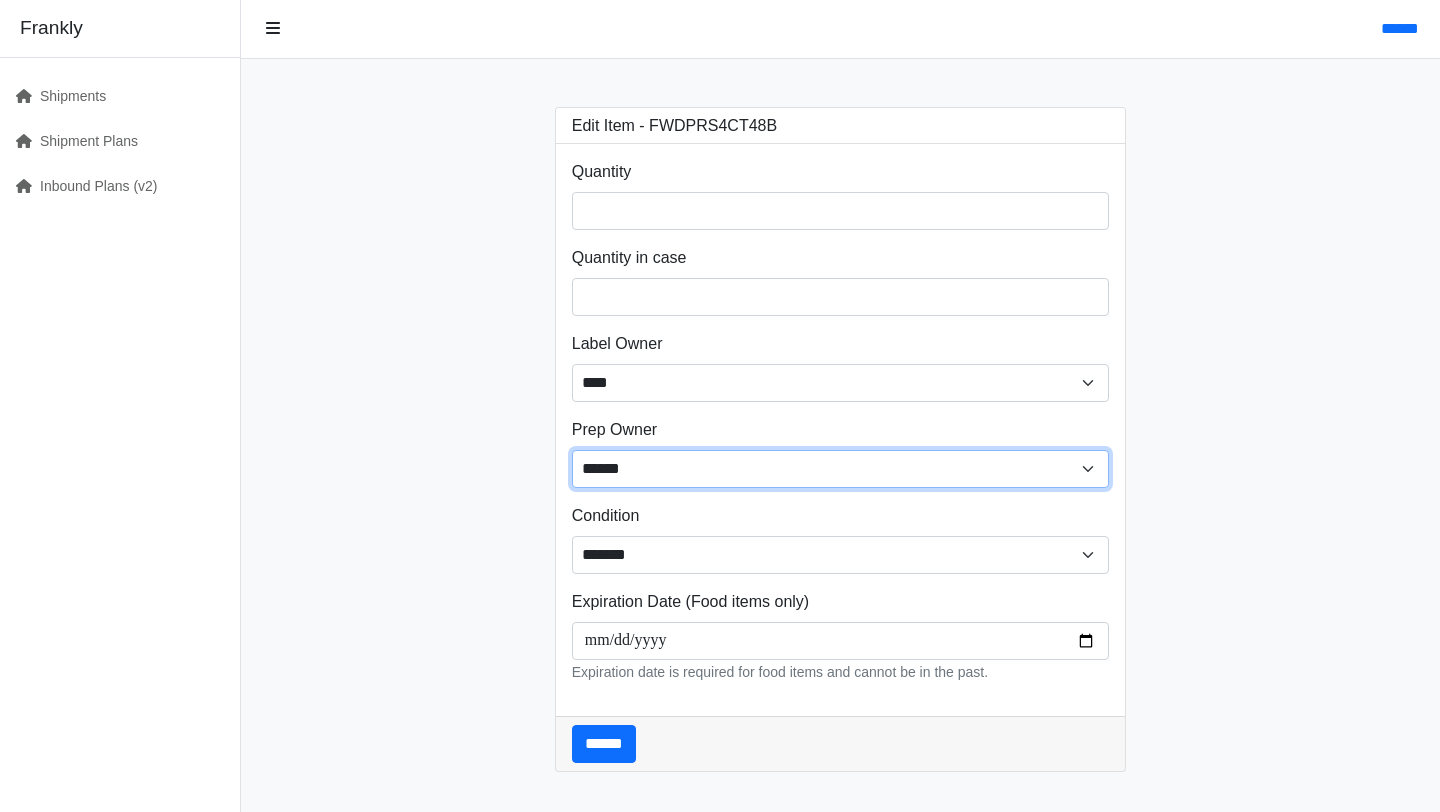click on "****
******
******" at bounding box center [841, 469] 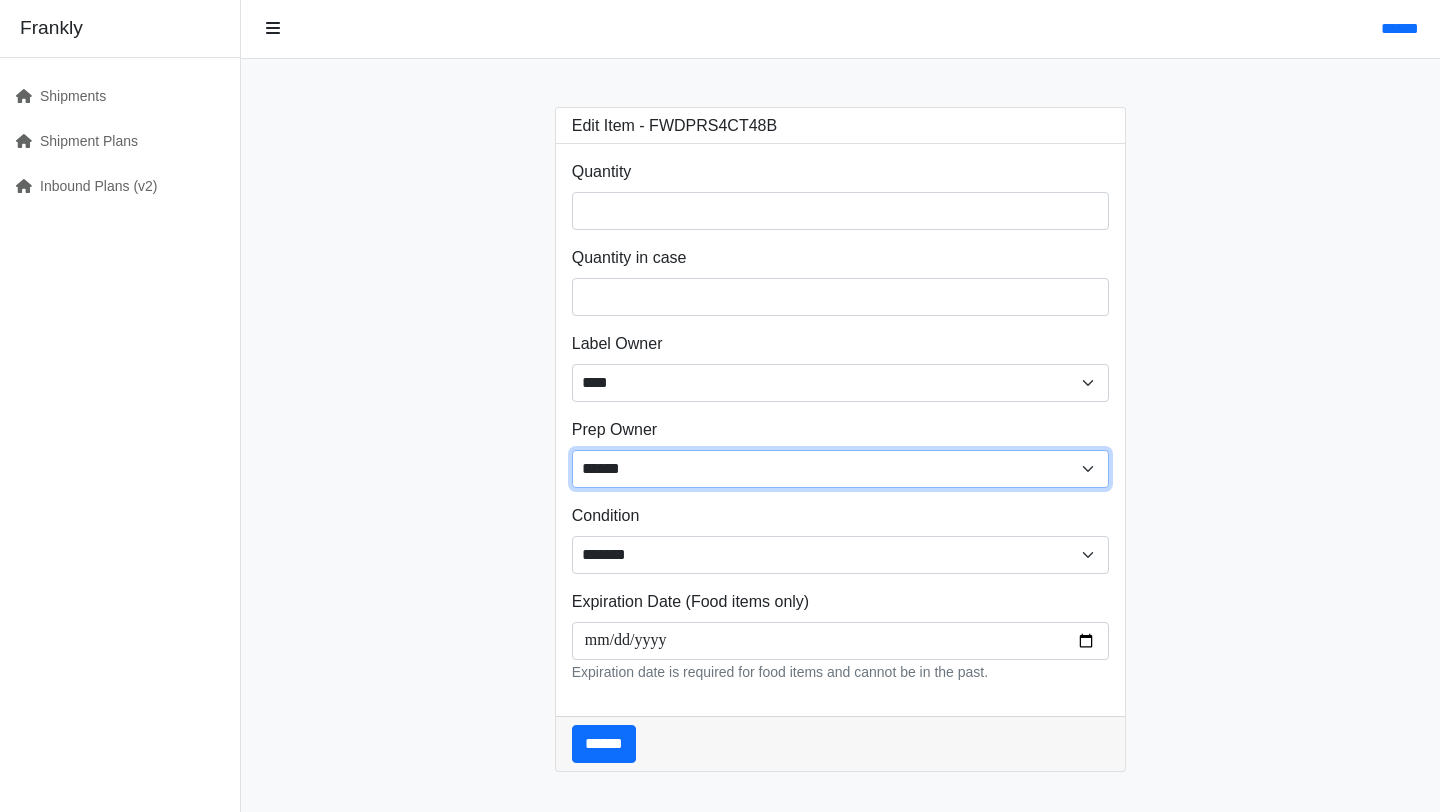 select on "****" 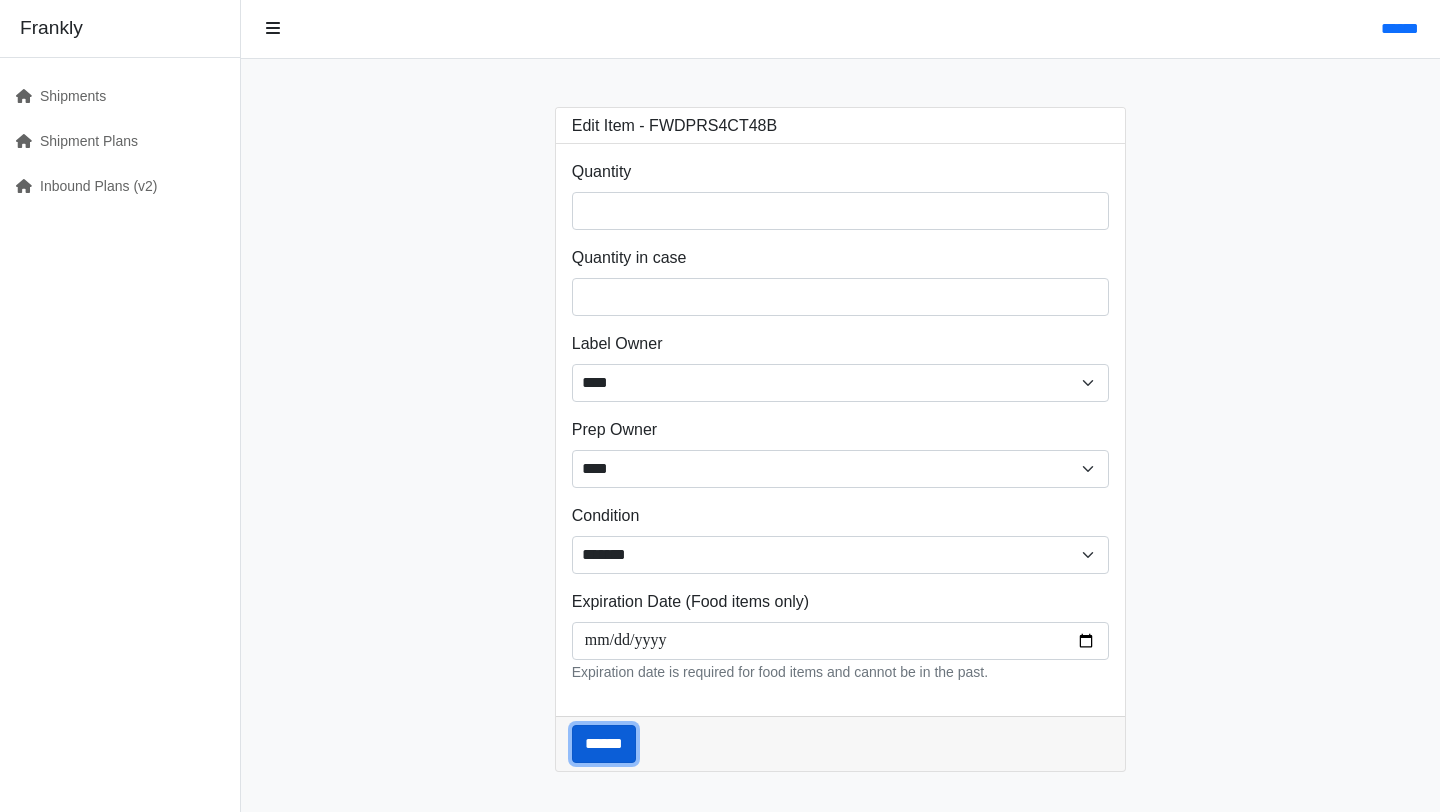 click on "******" at bounding box center [604, 744] 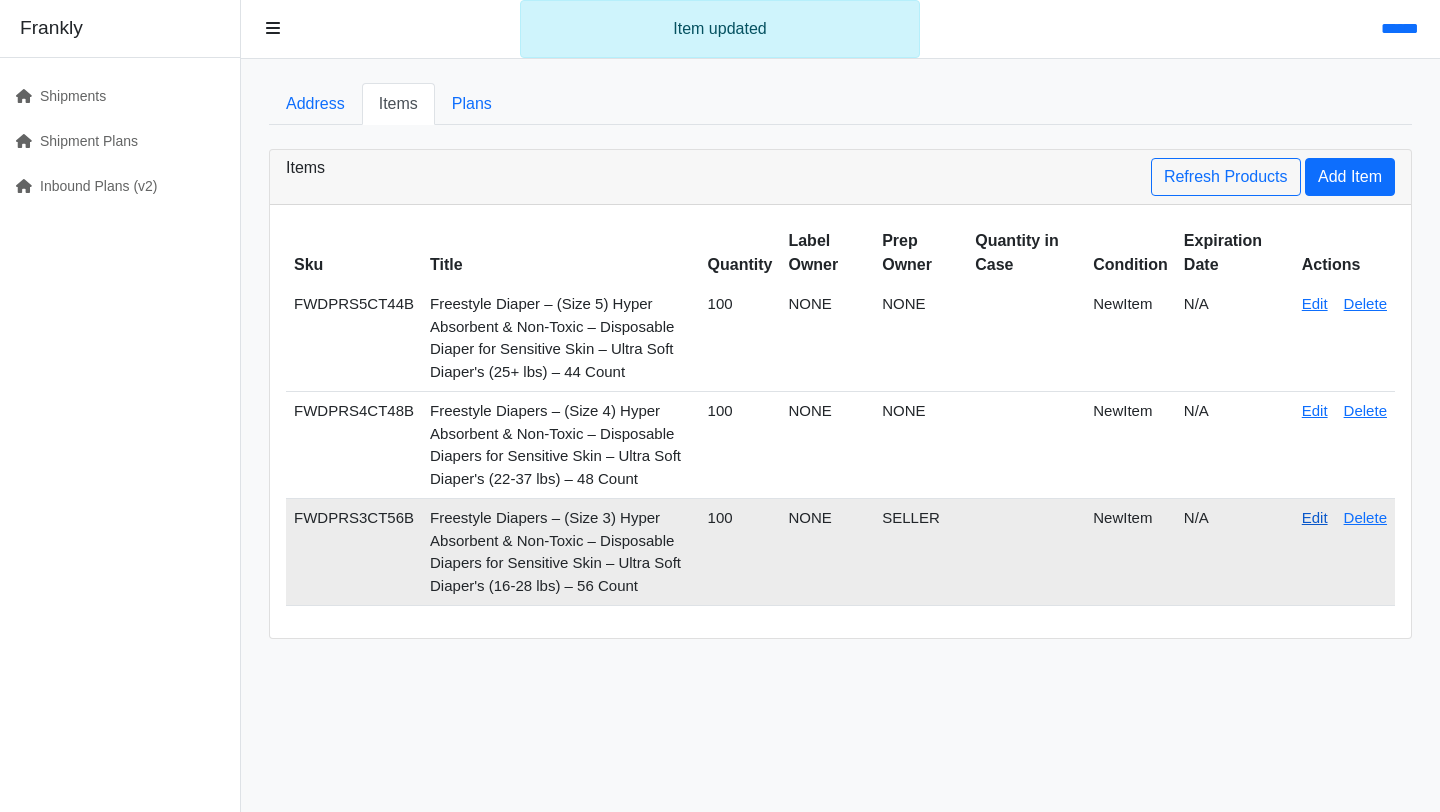 scroll, scrollTop: 0, scrollLeft: 0, axis: both 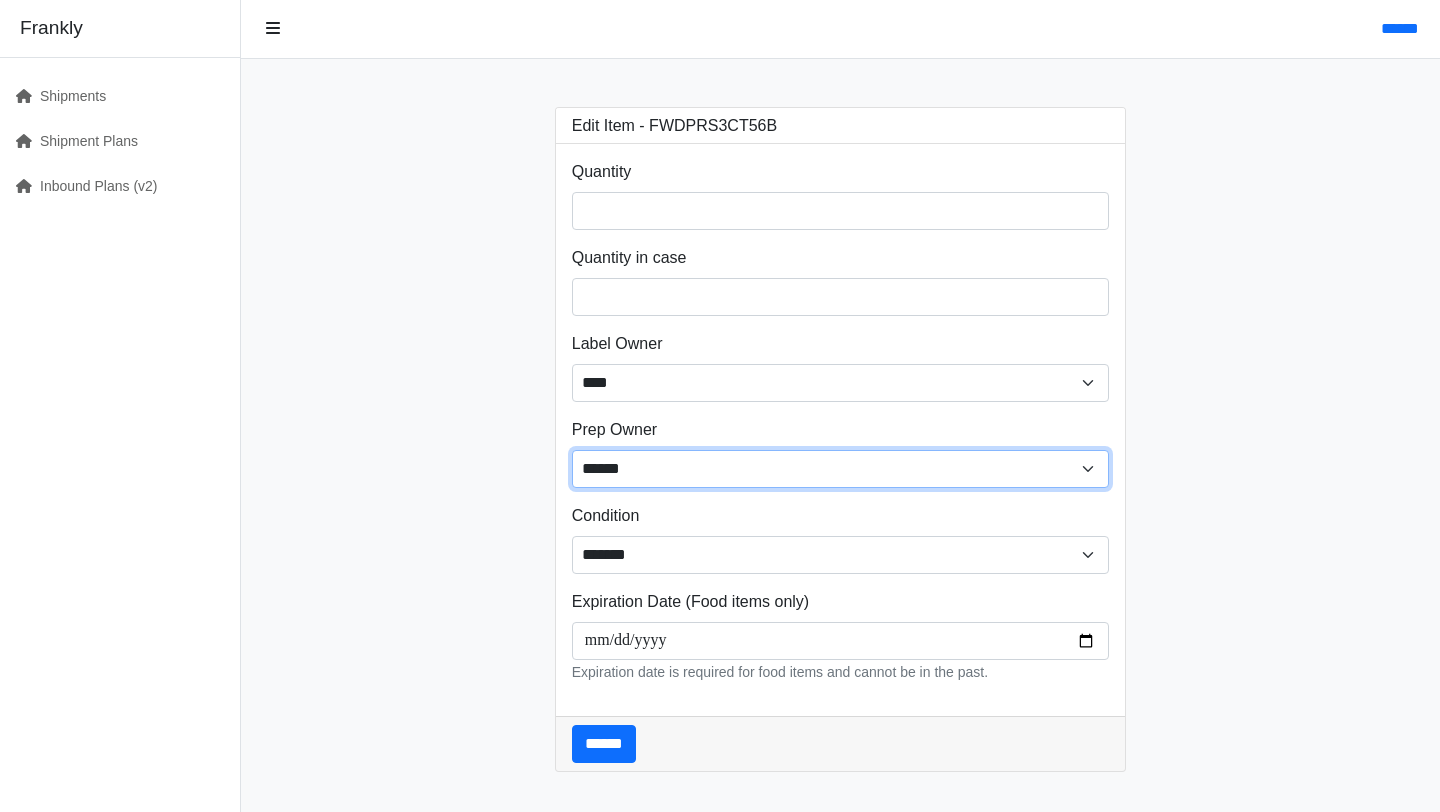 click on "****
******
******" at bounding box center [841, 469] 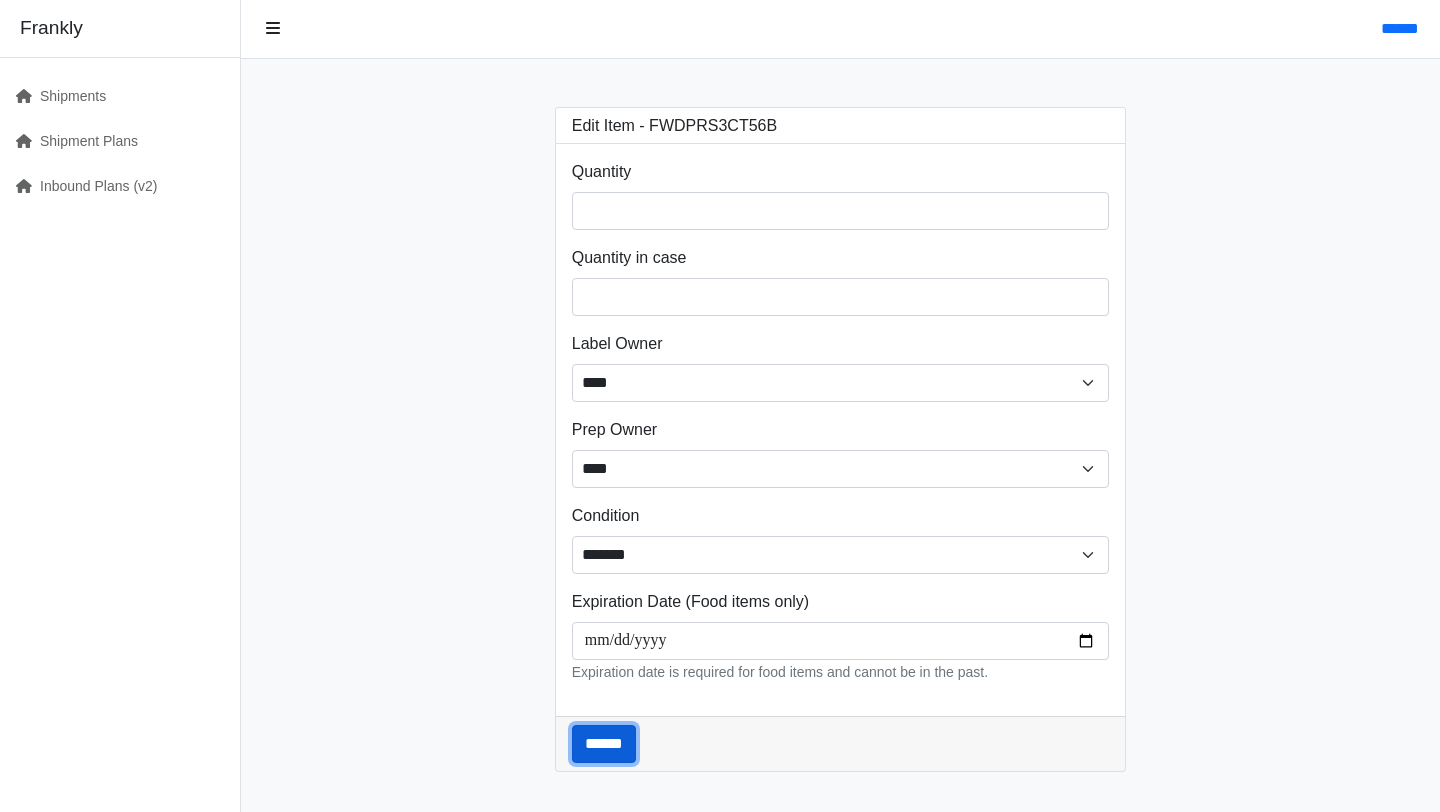 click on "******" at bounding box center [604, 744] 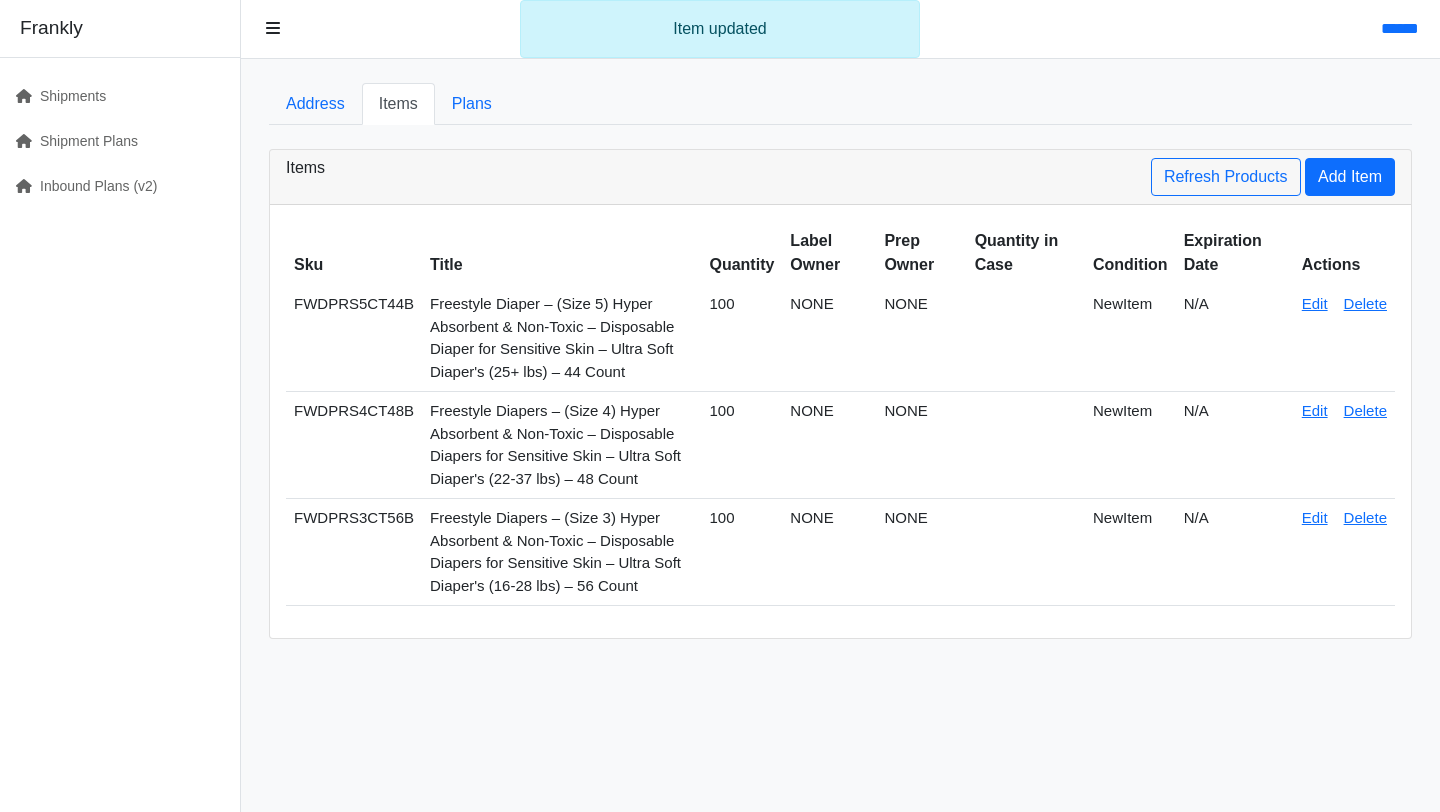 scroll, scrollTop: 0, scrollLeft: 0, axis: both 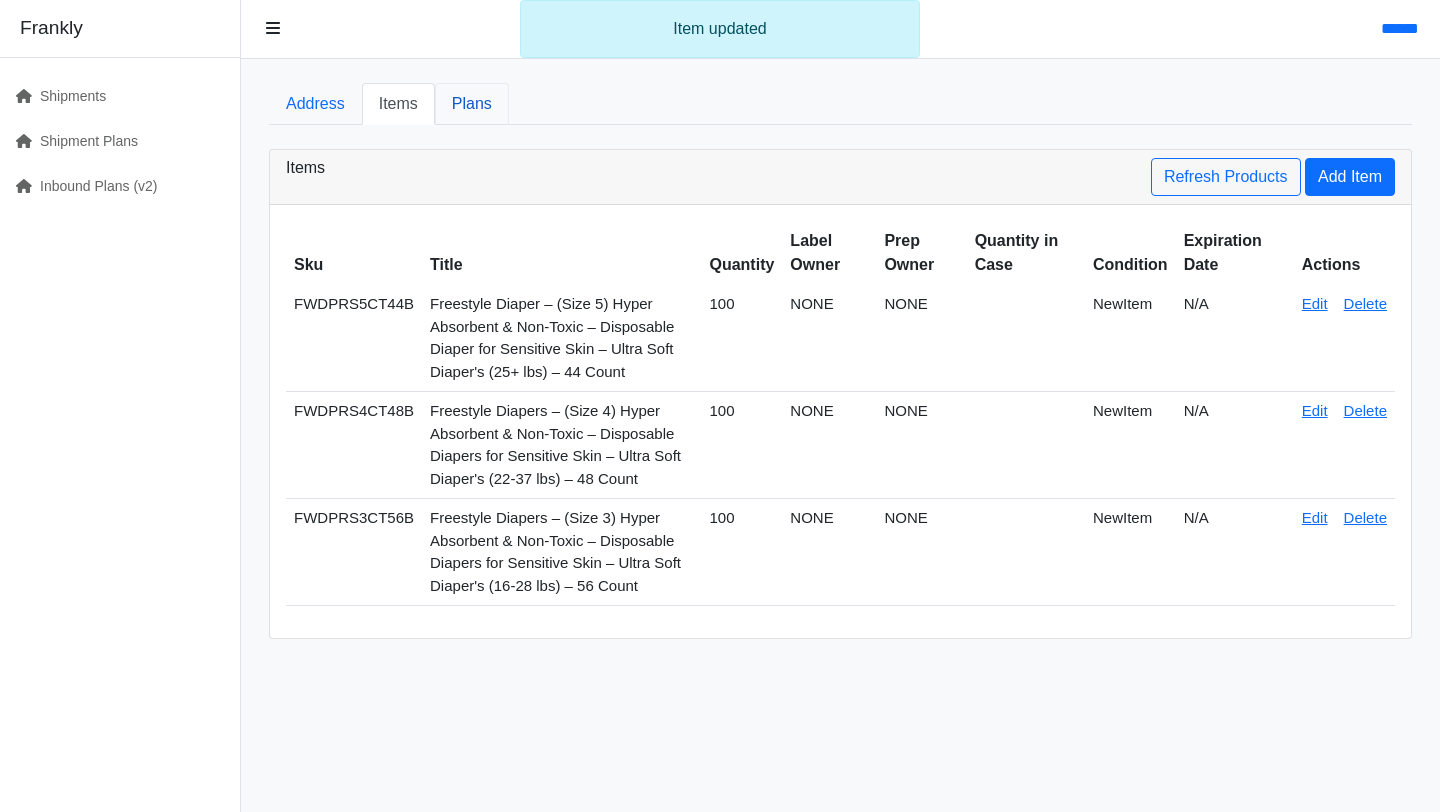 click on "Plans" at bounding box center (472, 104) 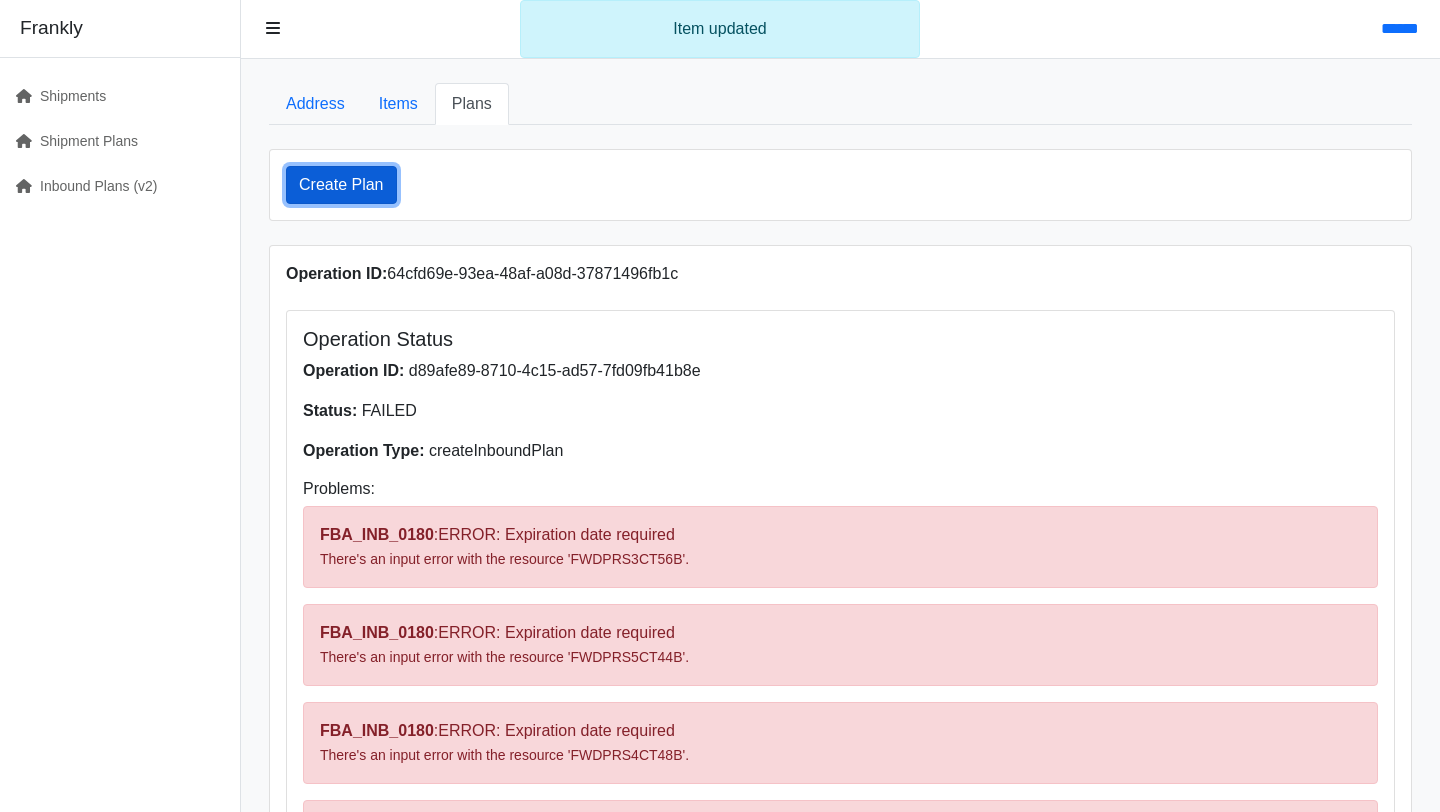 click on "Create Plan" at bounding box center (341, 185) 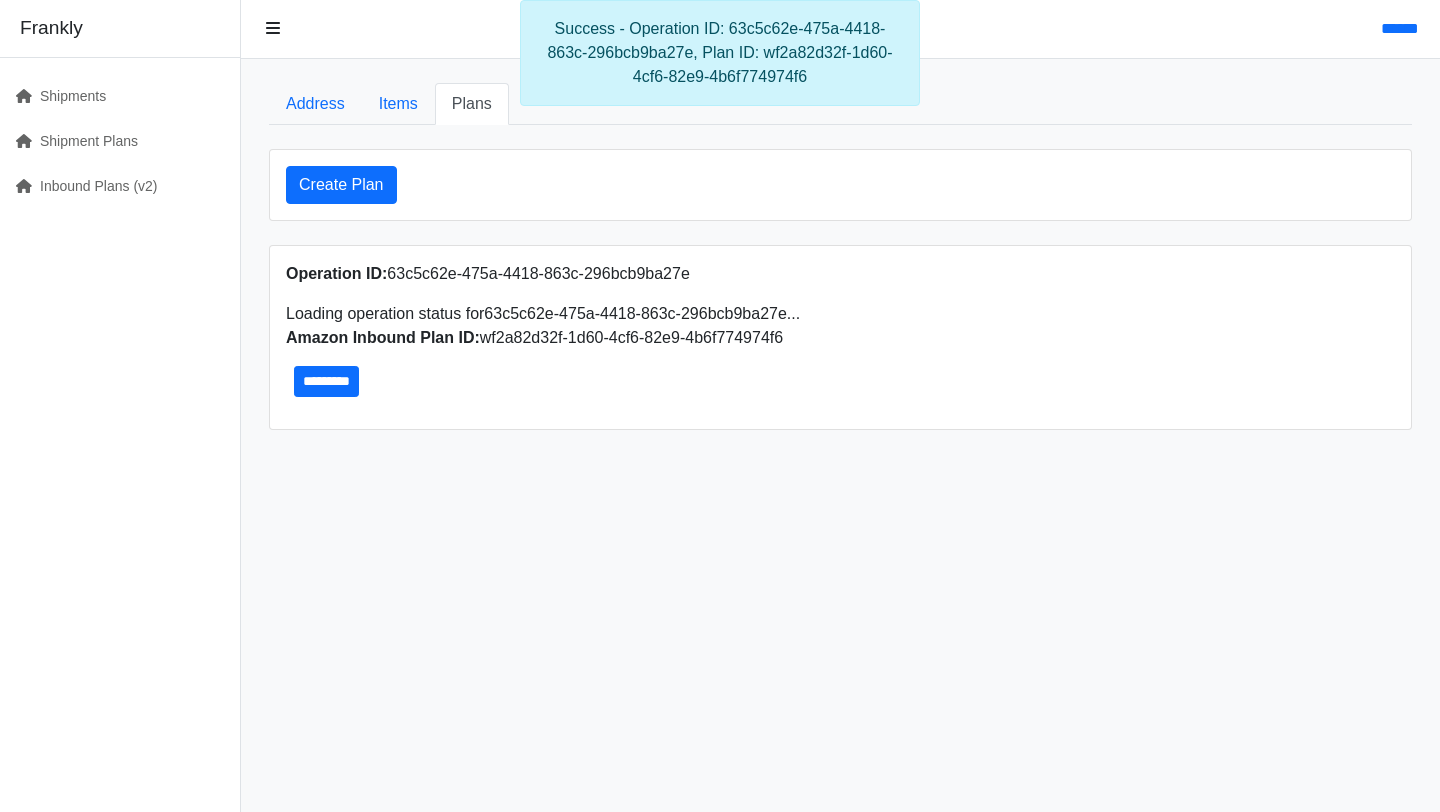 scroll, scrollTop: 0, scrollLeft: 0, axis: both 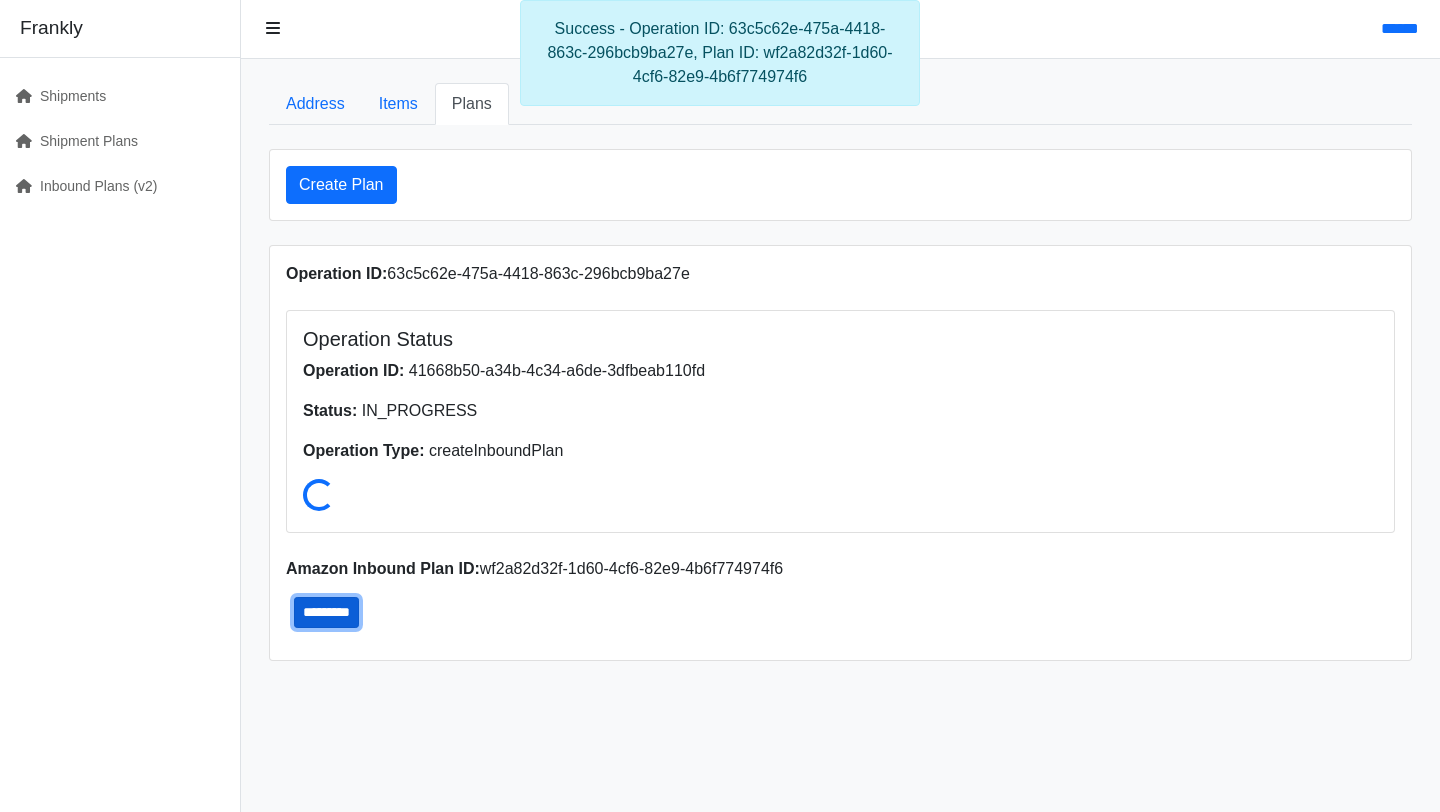 click on "*********" at bounding box center [326, 612] 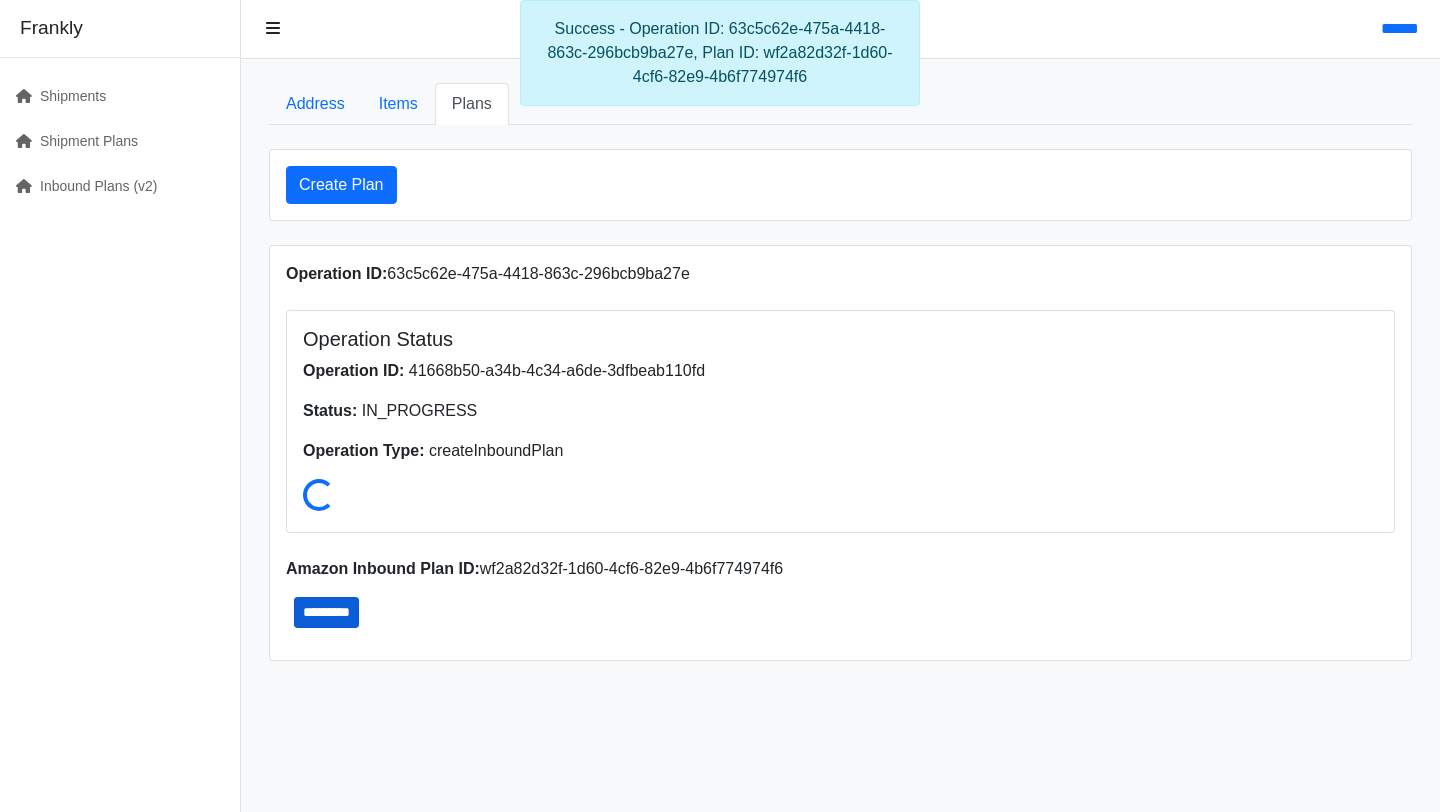 type on "**********" 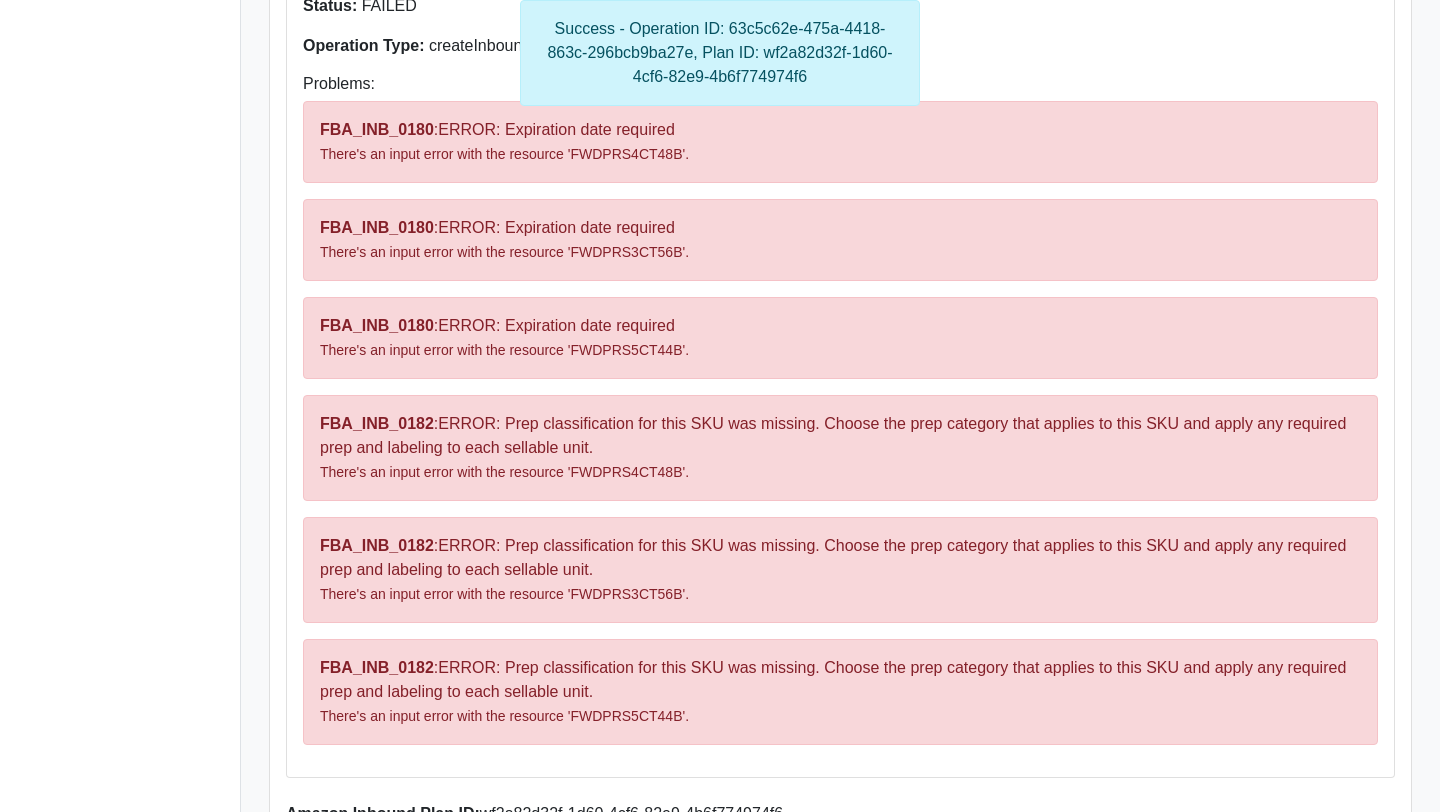 scroll, scrollTop: 413, scrollLeft: 0, axis: vertical 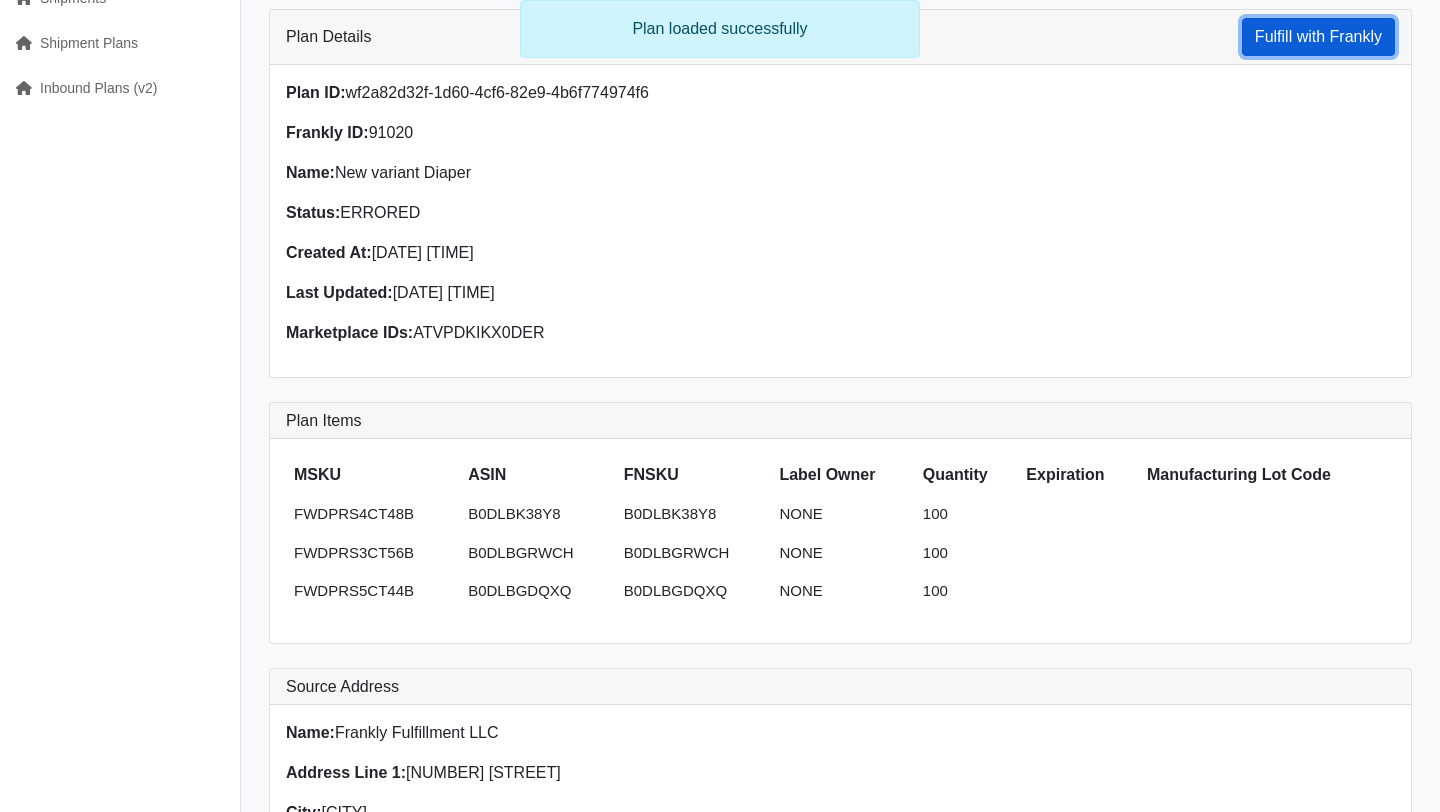 click on "Fulfill with Frankly" at bounding box center [1318, 37] 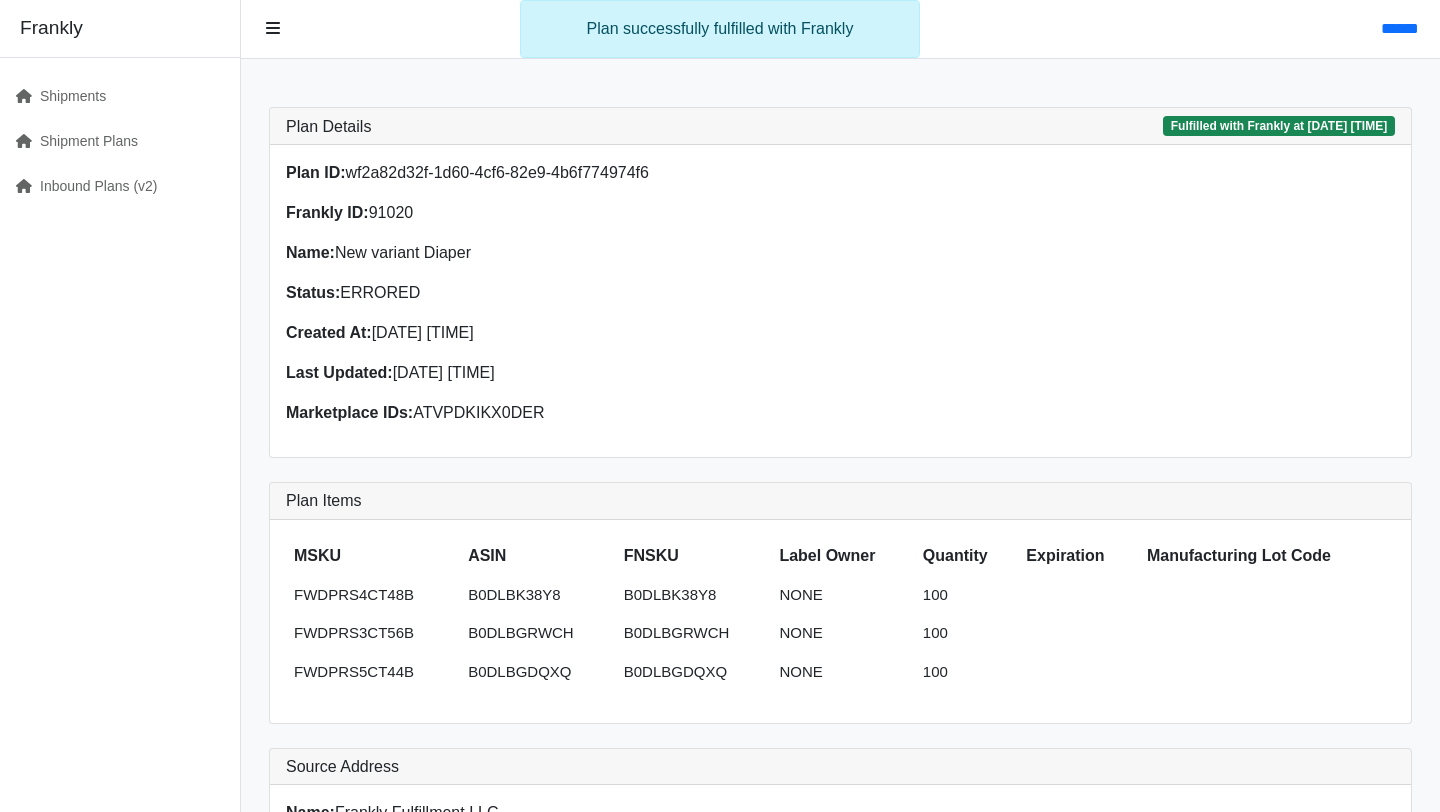 scroll, scrollTop: 0, scrollLeft: 0, axis: both 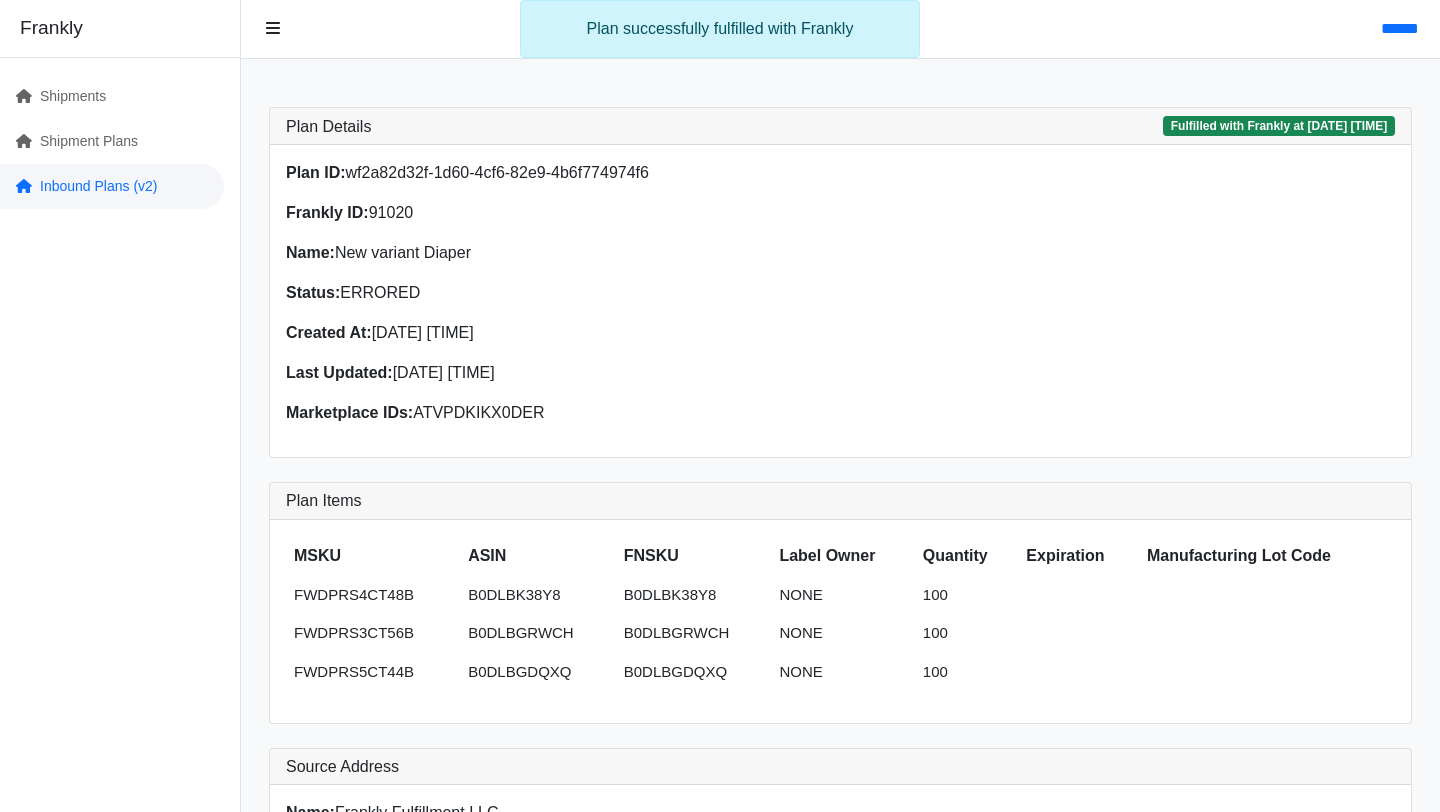 click on "Inbound Plans (v2)" at bounding box center (112, 186) 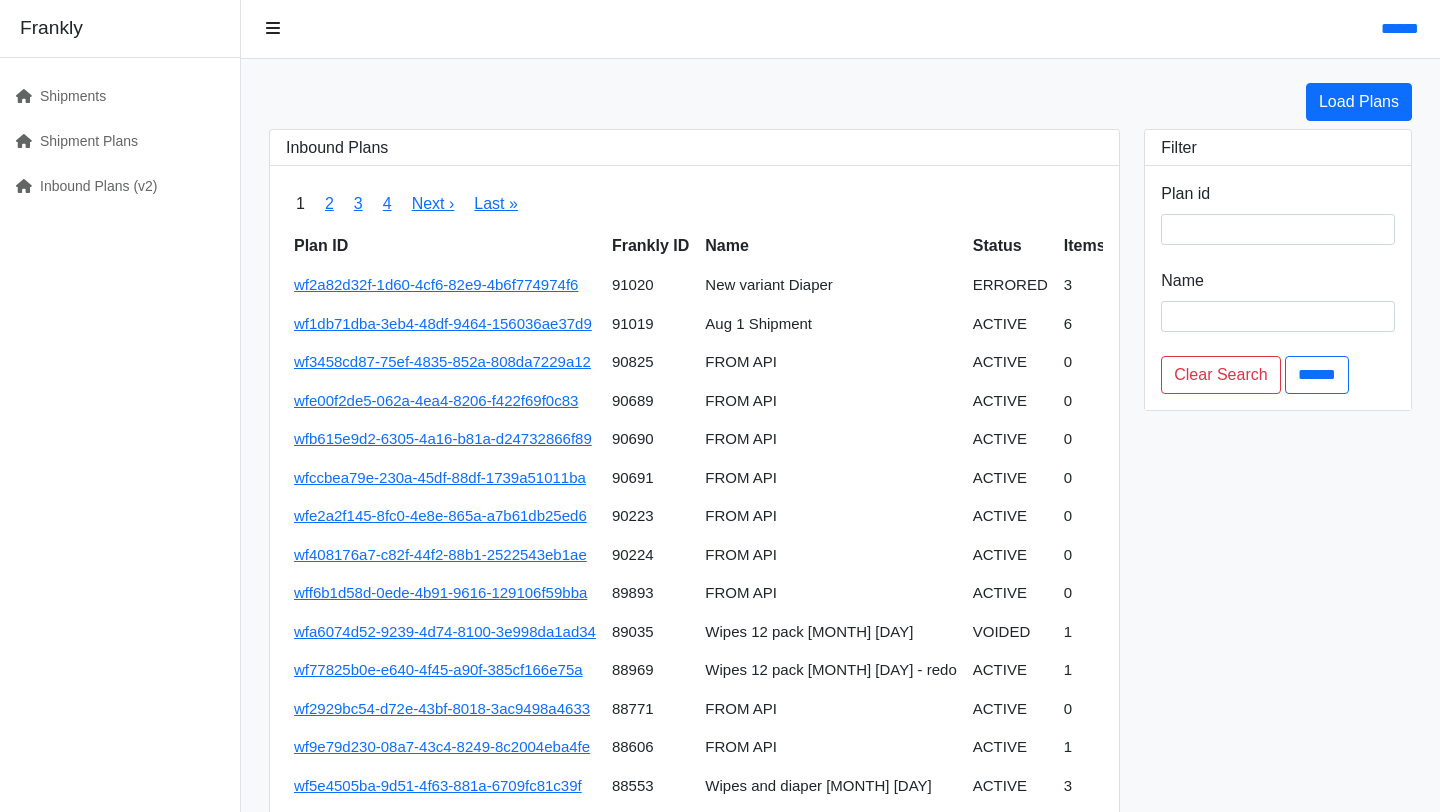 scroll, scrollTop: 0, scrollLeft: 0, axis: both 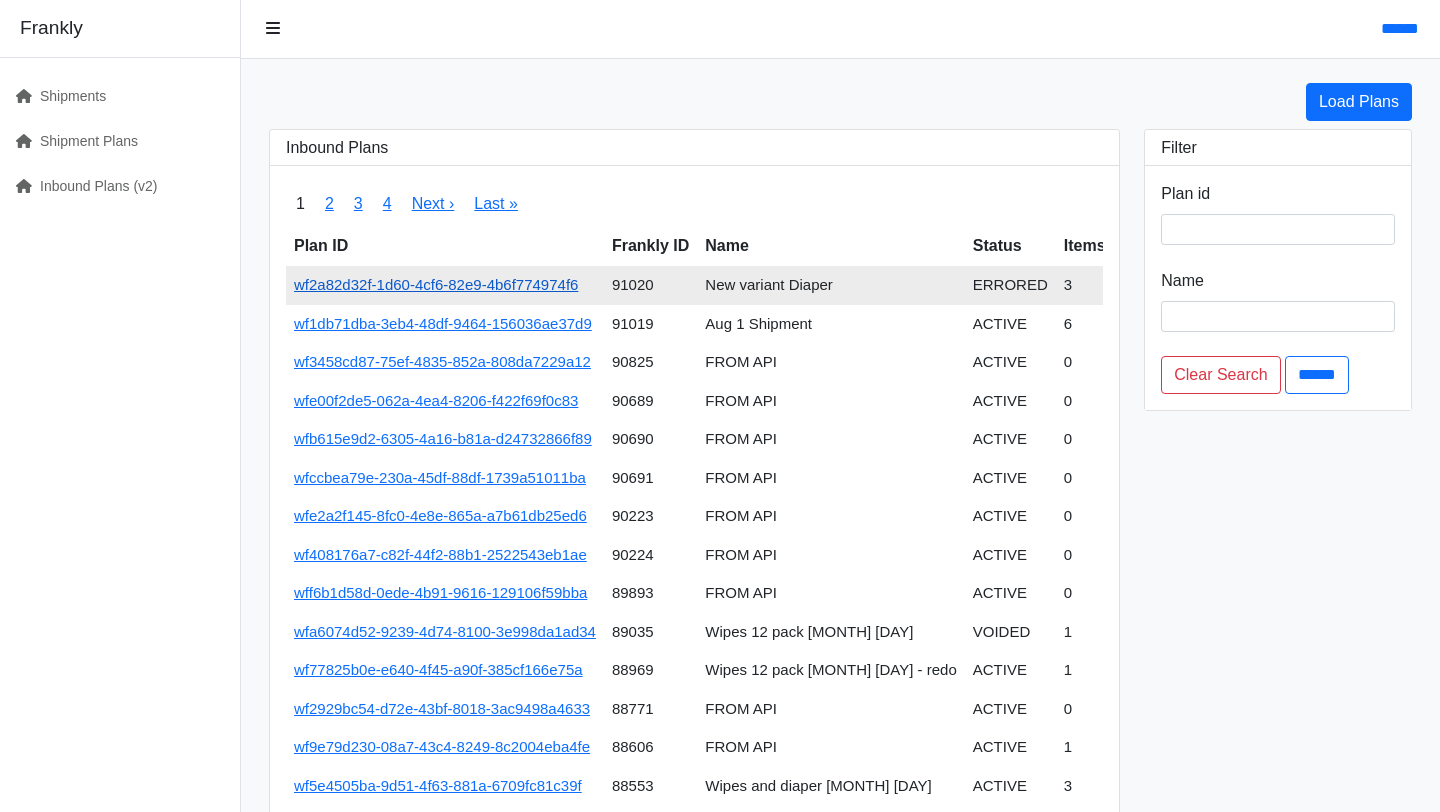 click on "wf2a82d32f-1d60-4cf6-82e9-4b6f774974f6" at bounding box center (436, 284) 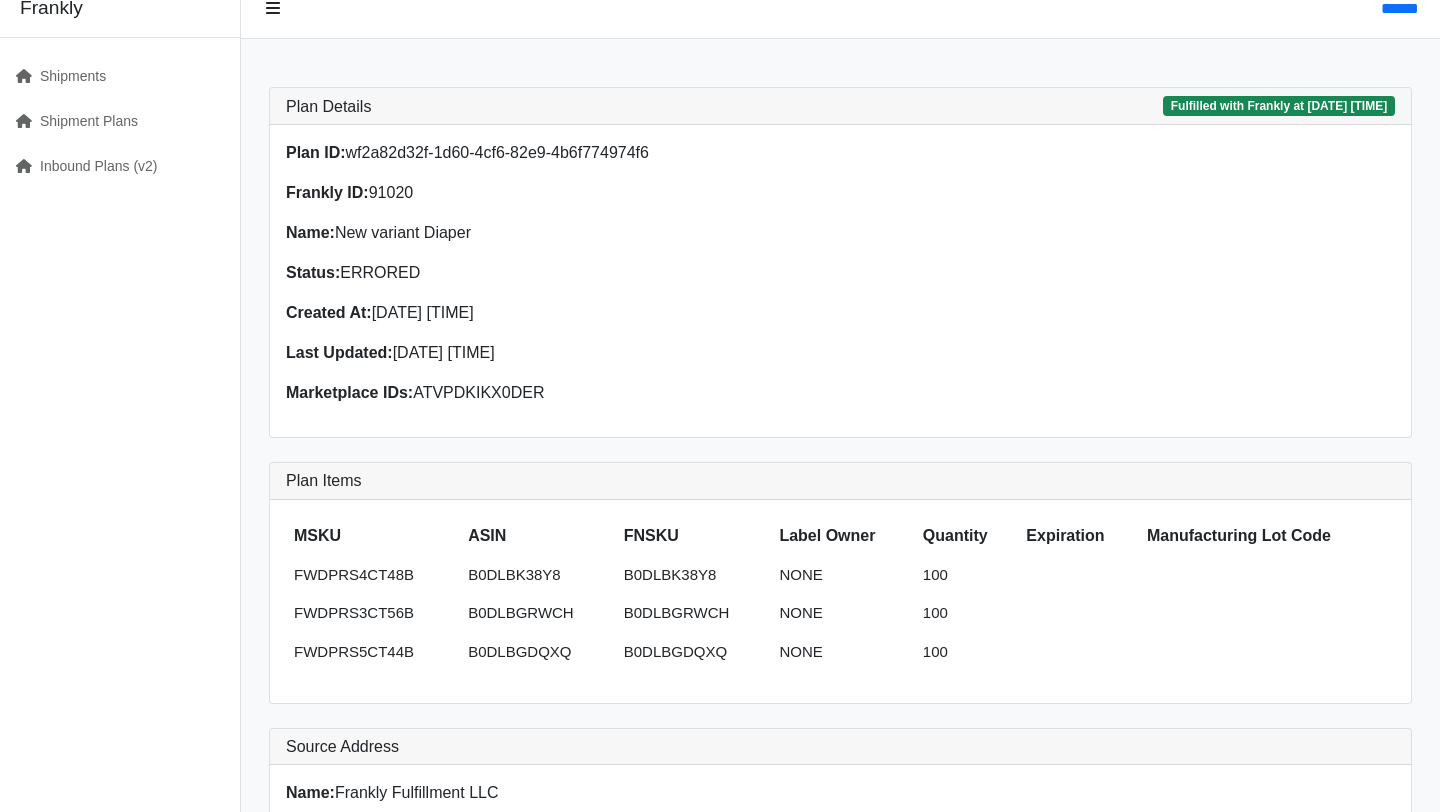 scroll, scrollTop: 0, scrollLeft: 0, axis: both 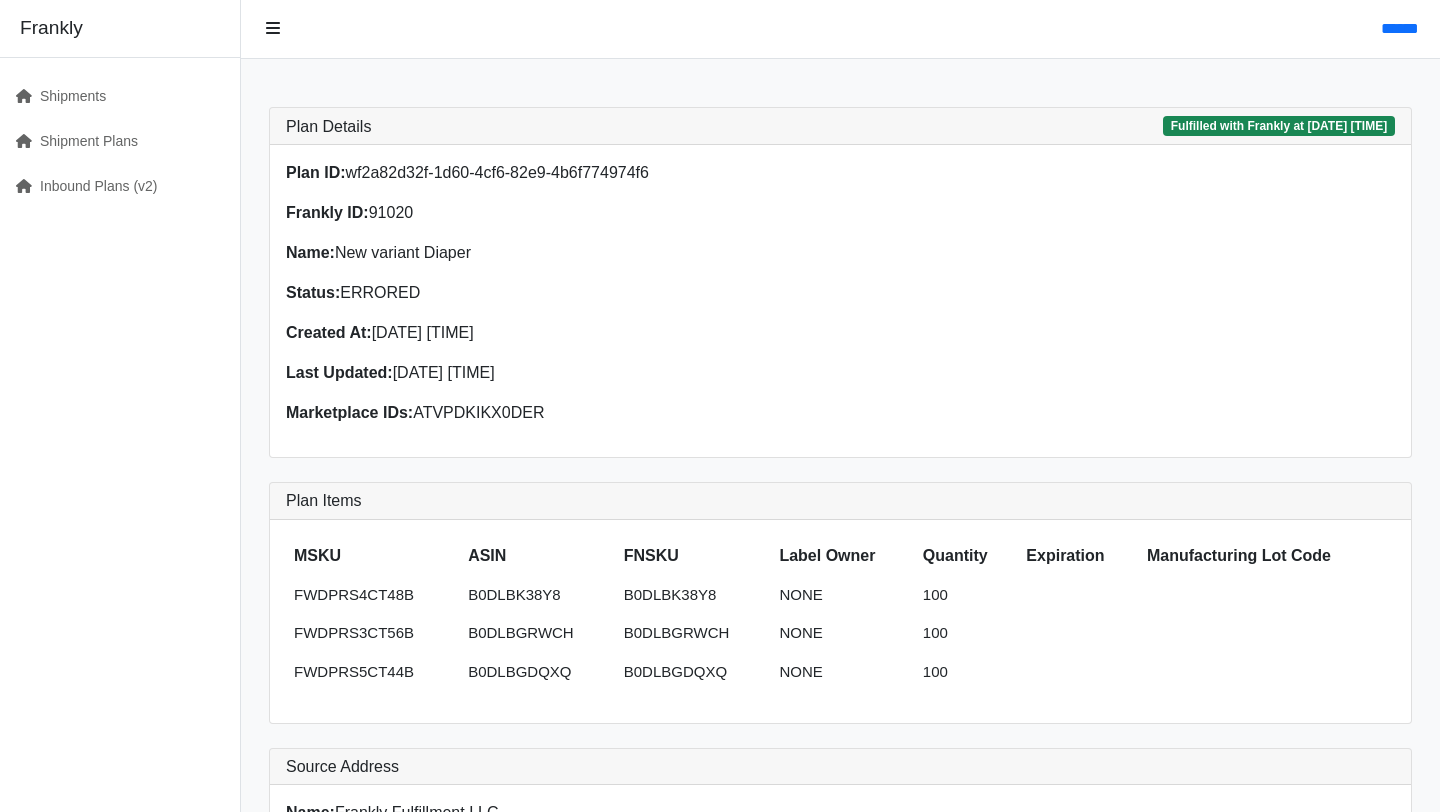 drag, startPoint x: 287, startPoint y: 174, endPoint x: 509, endPoint y: 226, distance: 228.00877 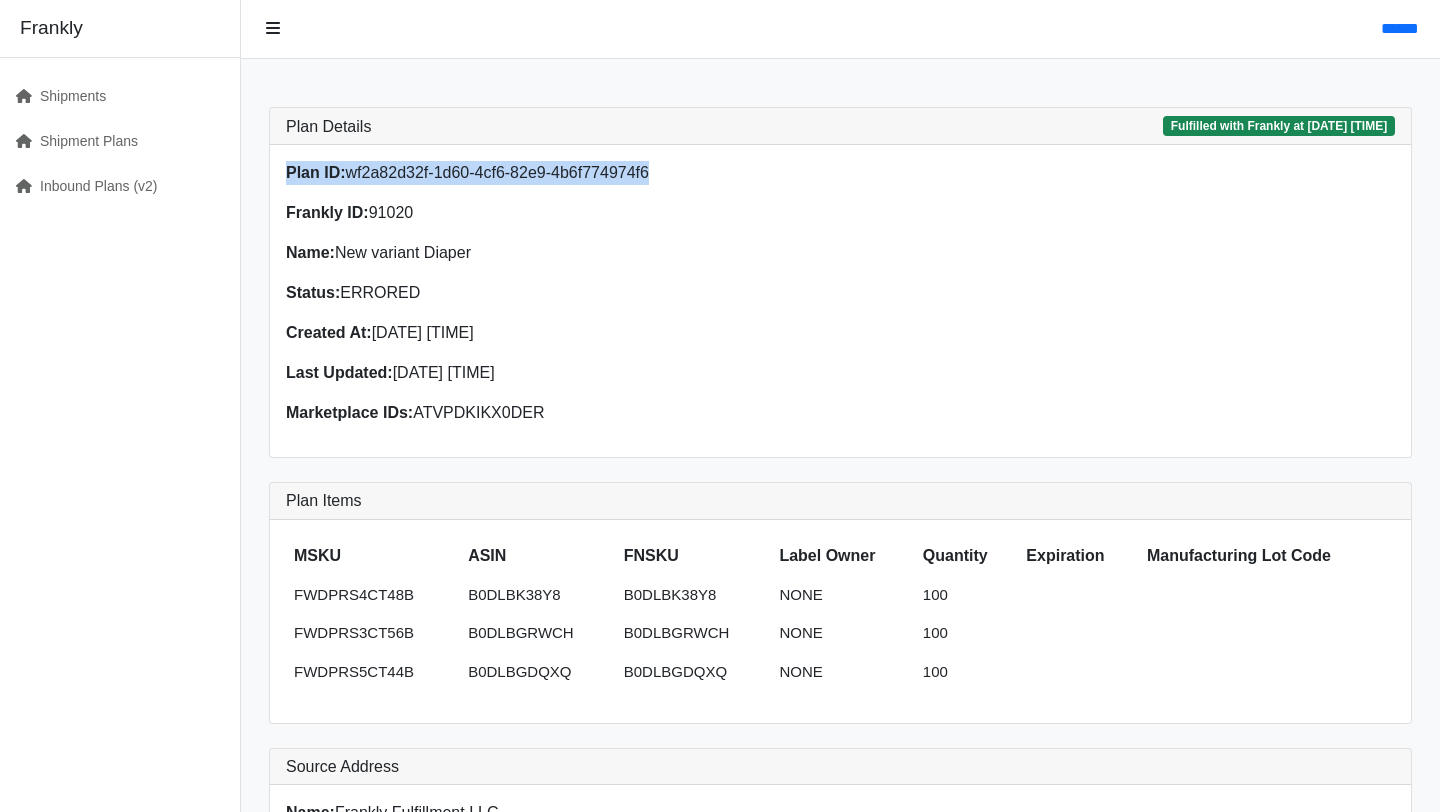 click on "Plan ID:  wf2a82d32f-1d60-4cf6-82e9-4b6f774974f6" at bounding box center [557, 173] 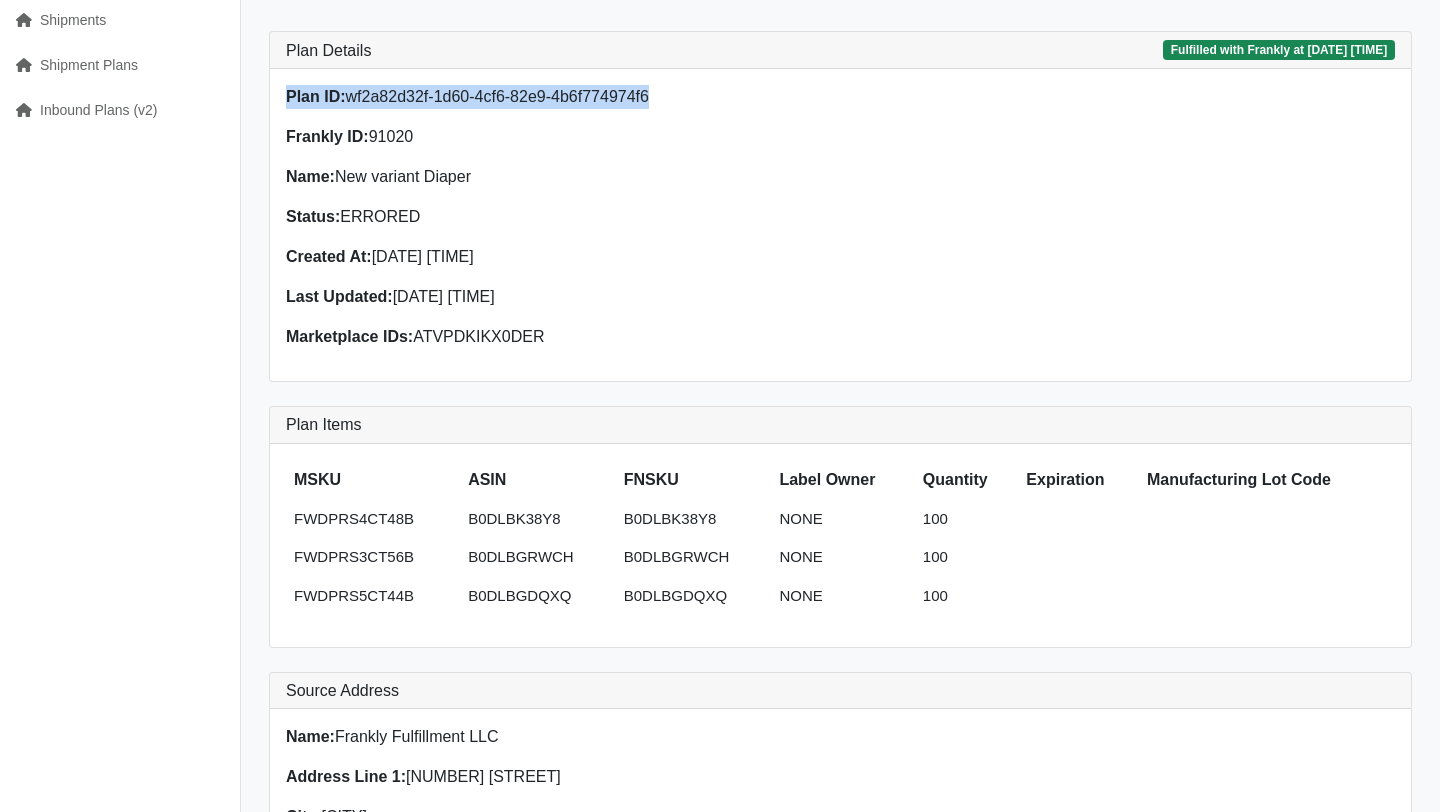 scroll, scrollTop: 12, scrollLeft: 0, axis: vertical 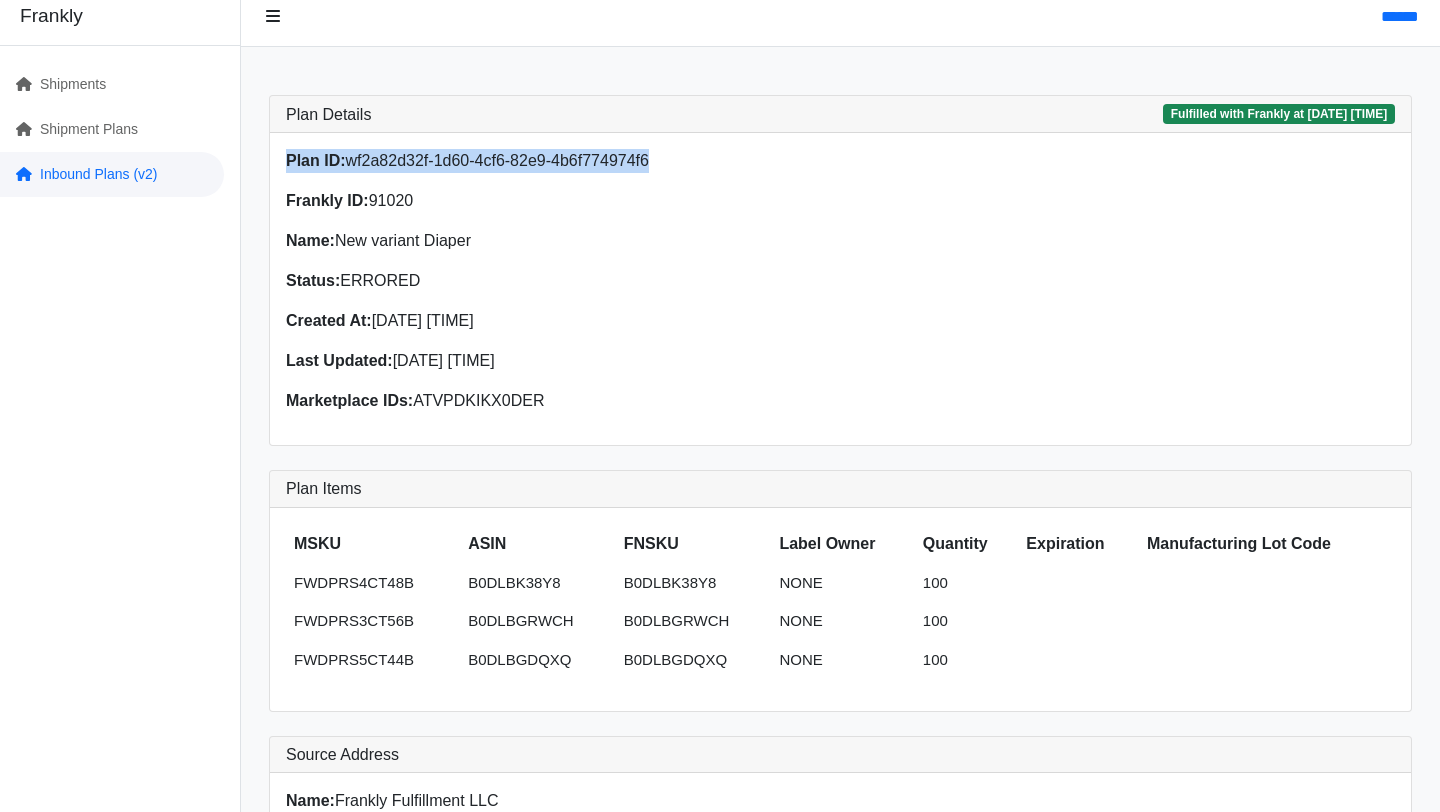 click on "Inbound Plans (v2)" at bounding box center (112, 174) 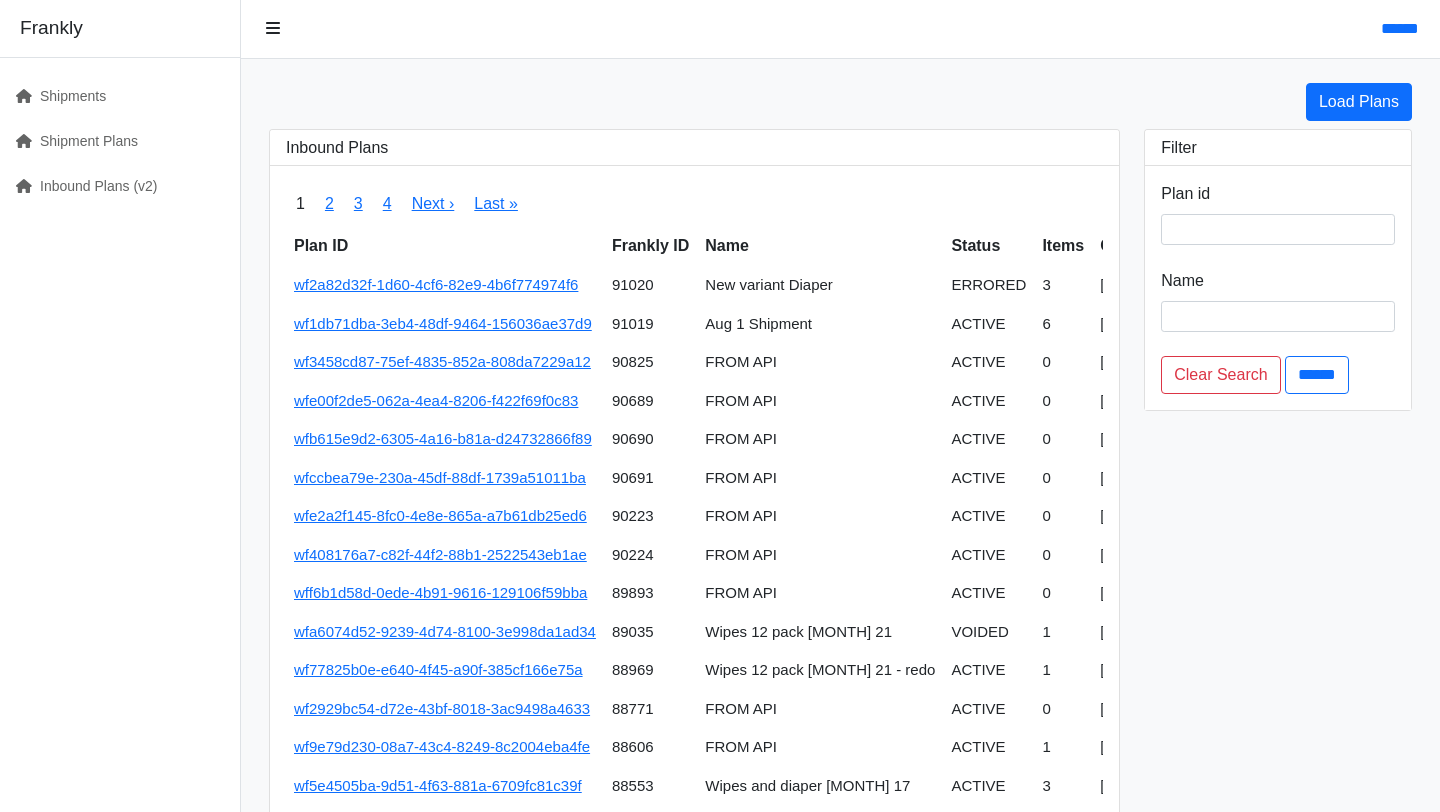 scroll, scrollTop: 0, scrollLeft: 0, axis: both 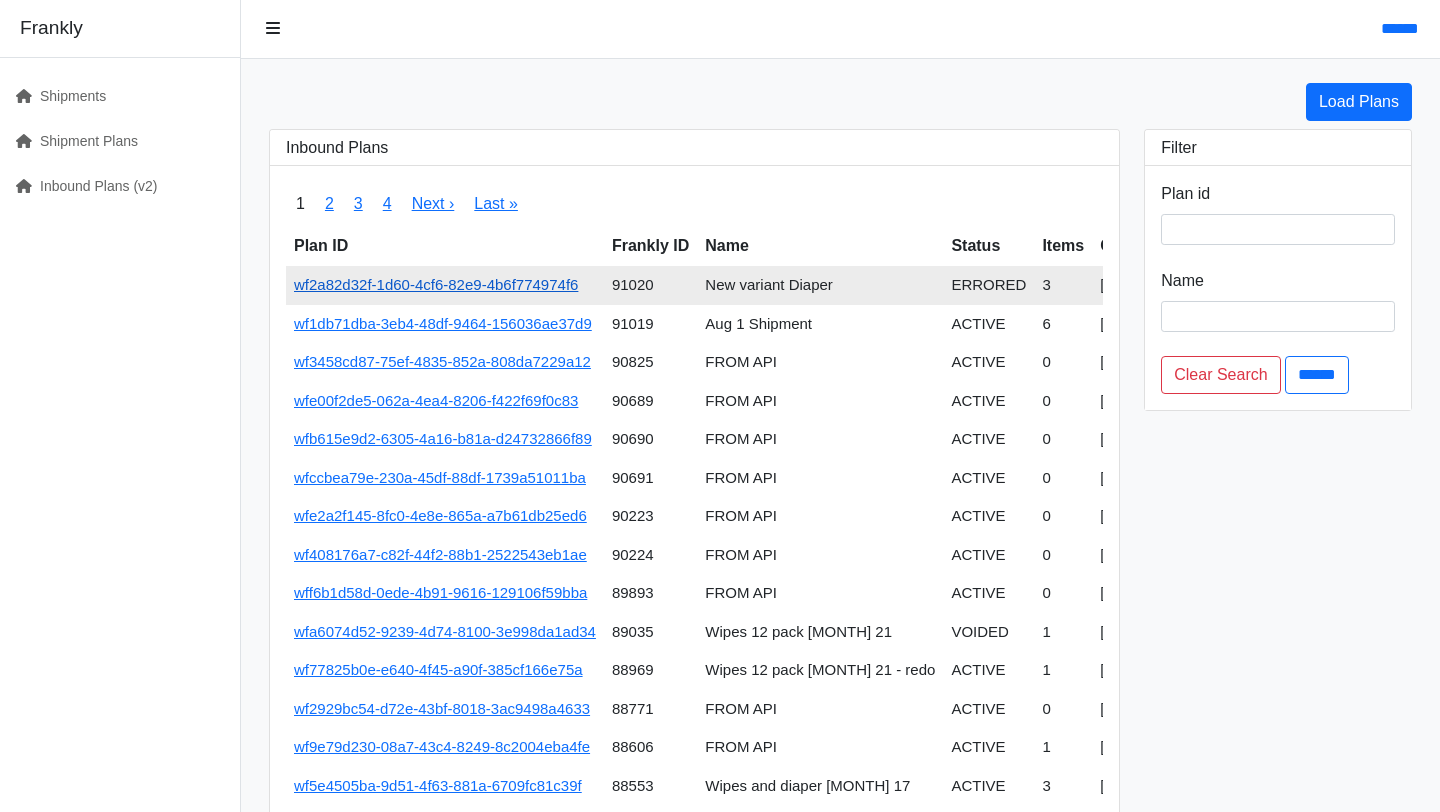 click on "wf2a82d32f-1d60-4cf6-82e9-4b6f774974f6" at bounding box center [436, 284] 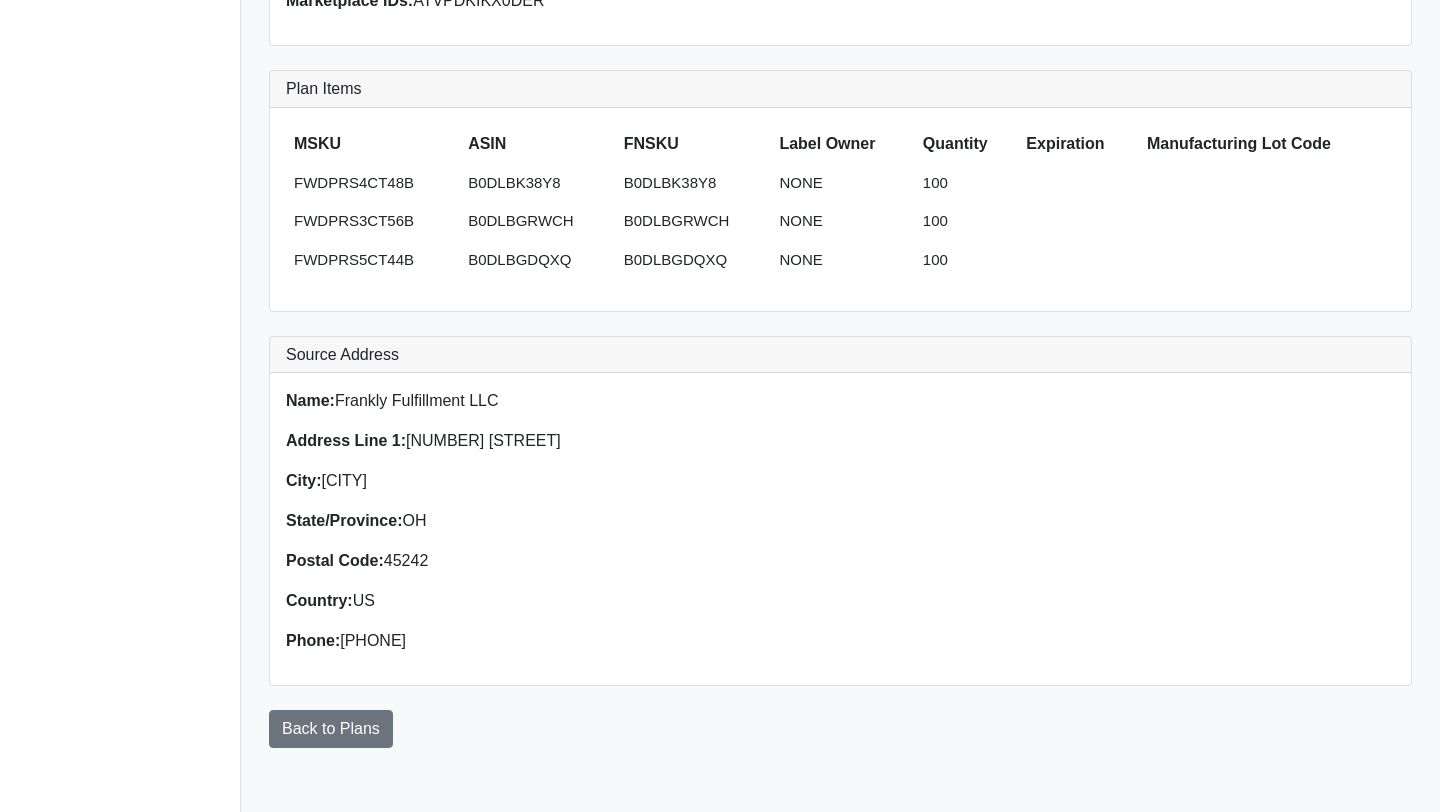scroll, scrollTop: 419, scrollLeft: 0, axis: vertical 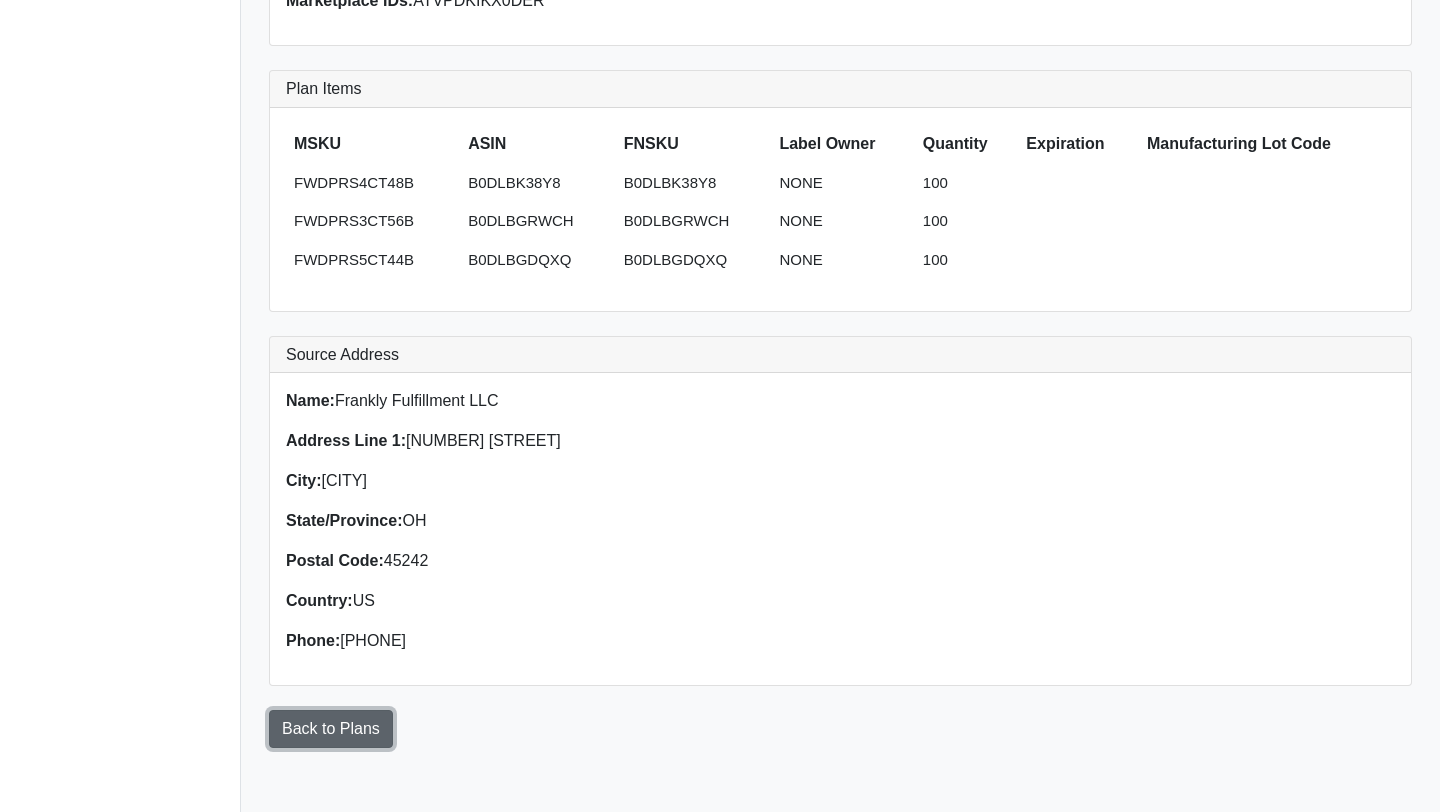 click on "Back to Plans" at bounding box center [331, 729] 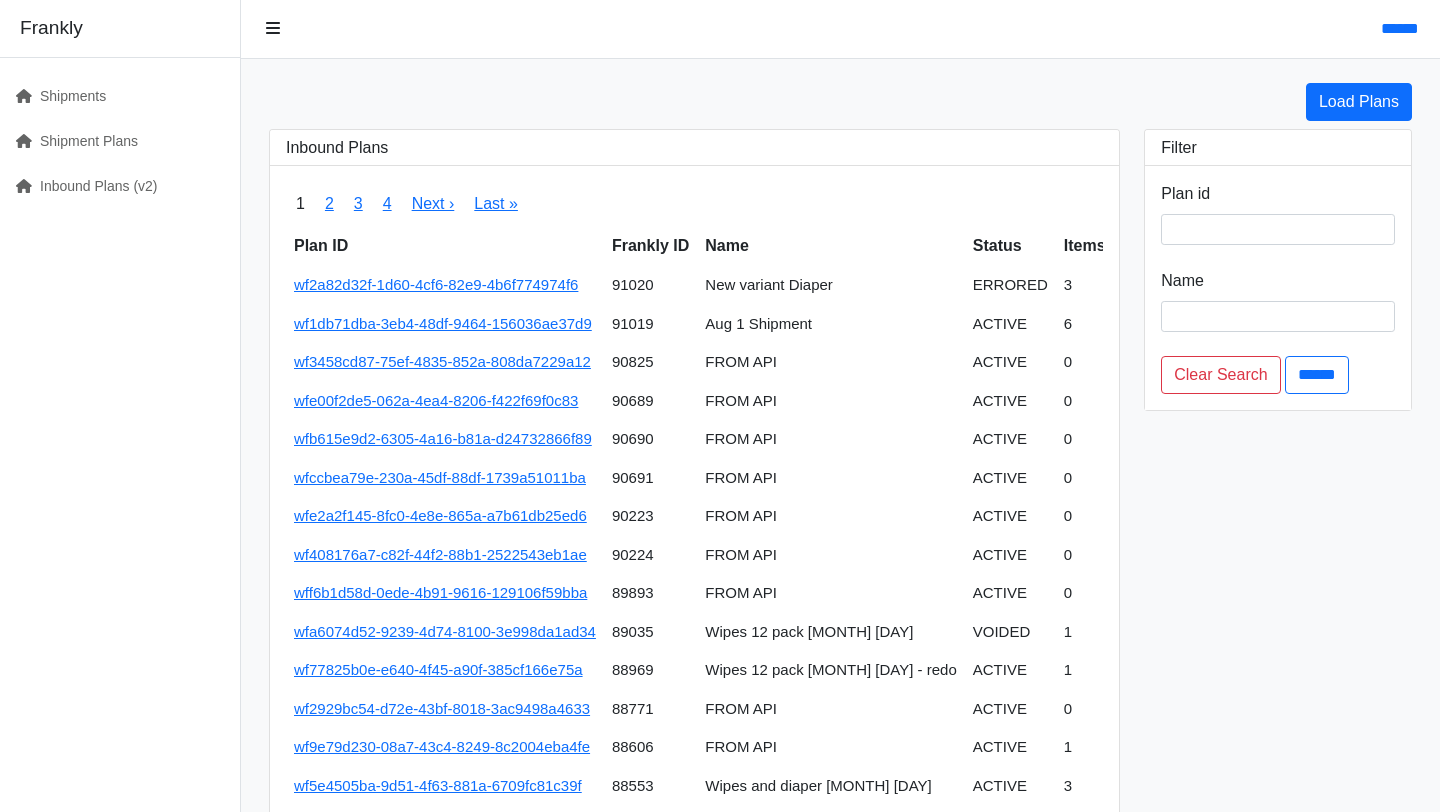 scroll, scrollTop: 0, scrollLeft: 0, axis: both 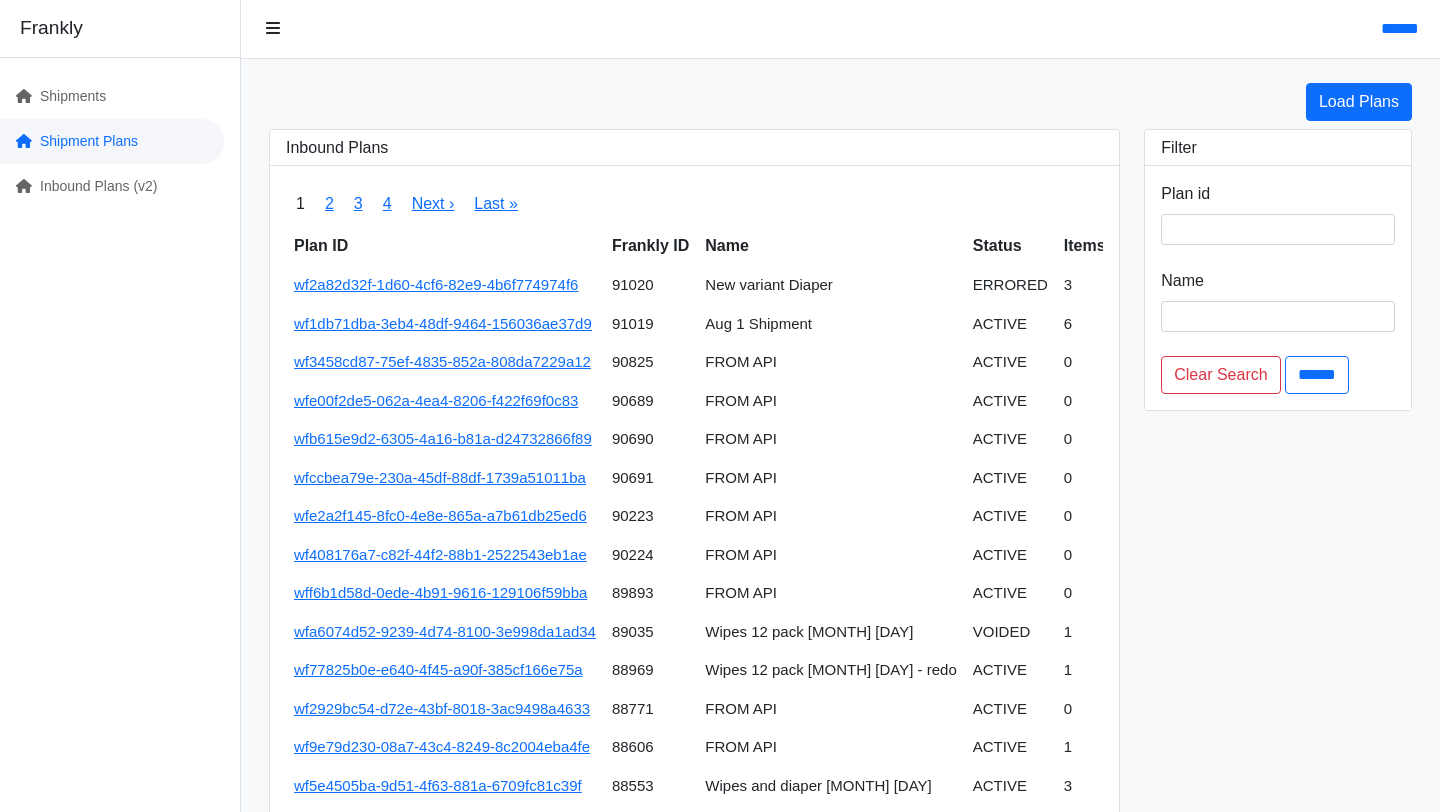 click on "Shipment Plans" at bounding box center [112, 141] 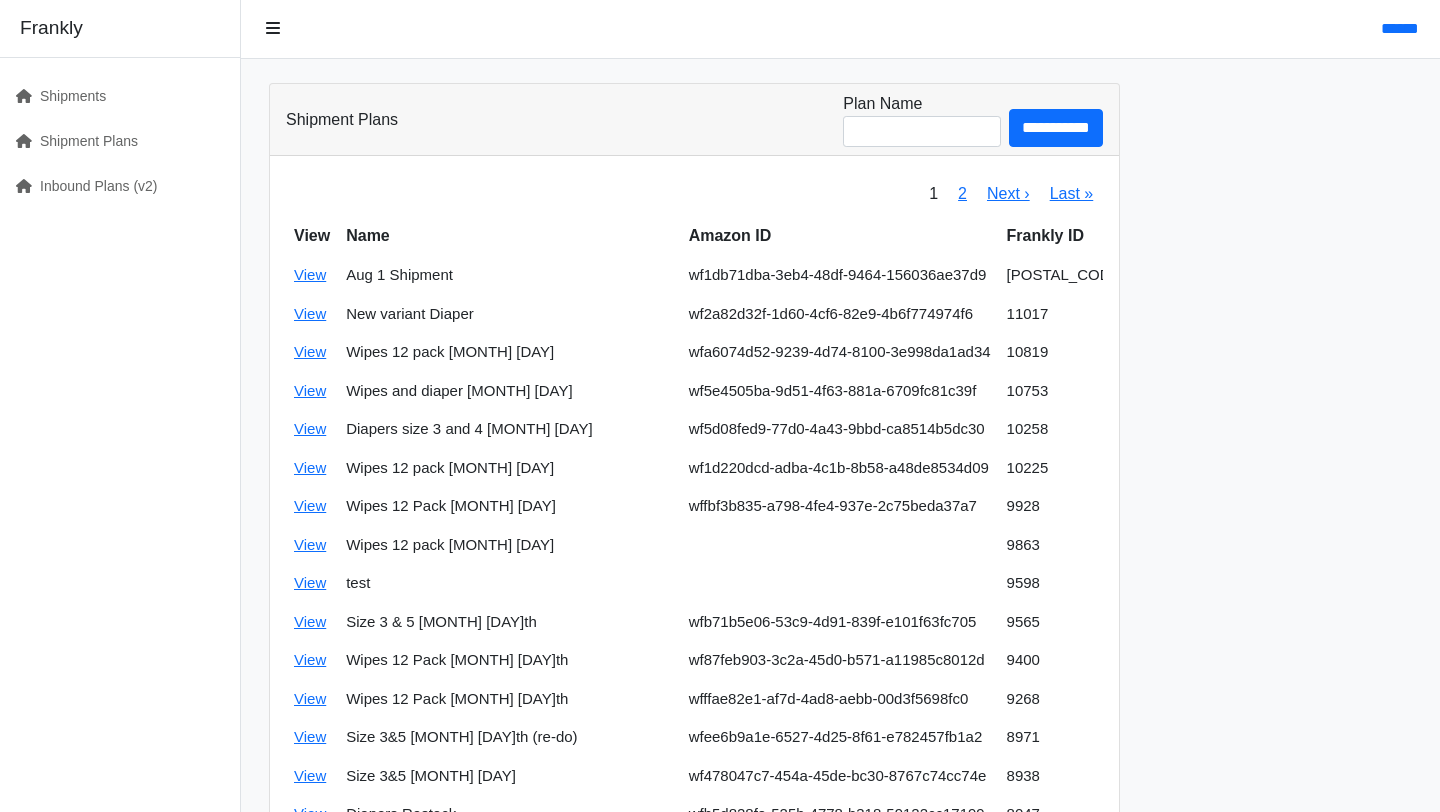 scroll, scrollTop: 0, scrollLeft: 0, axis: both 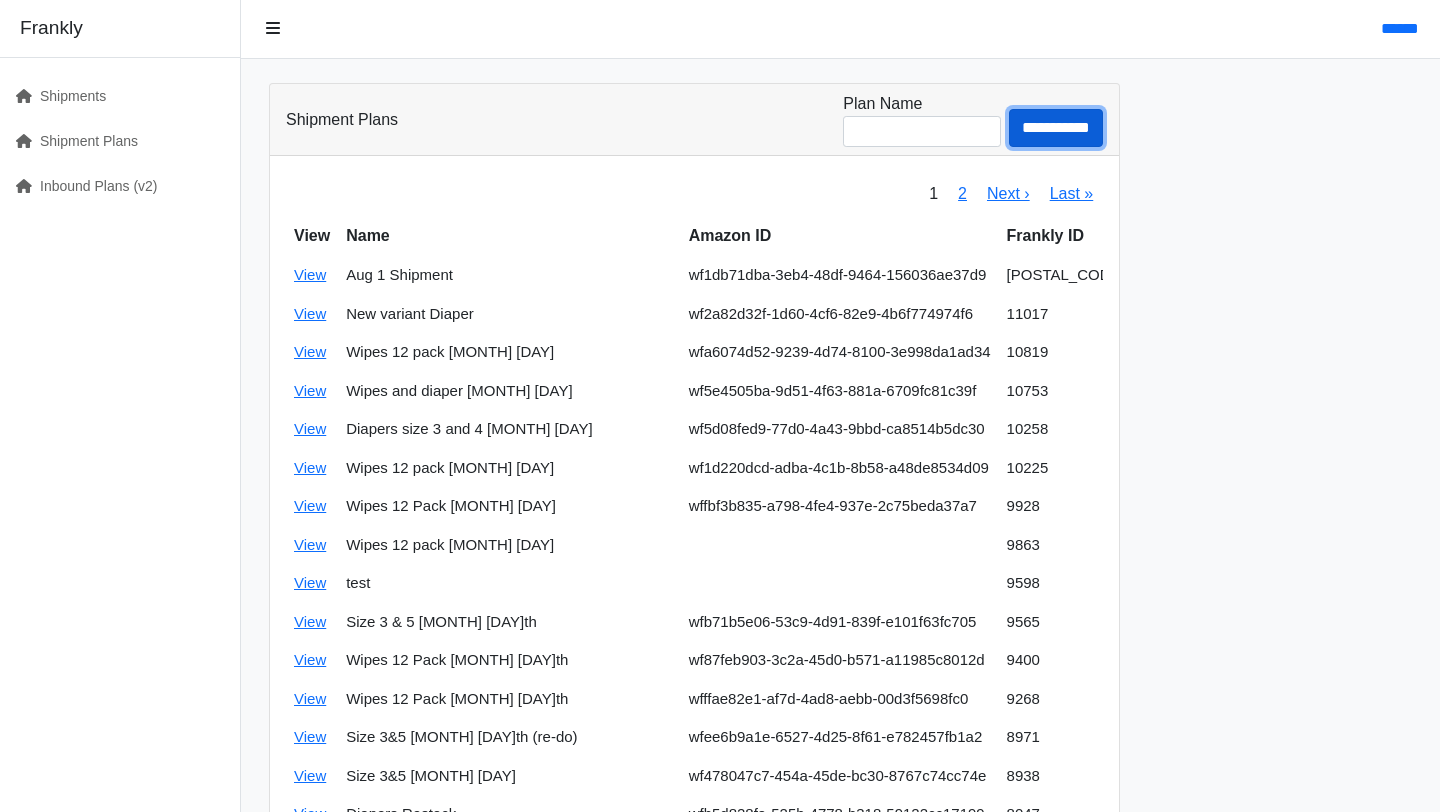 click on "**********" at bounding box center [1056, 128] 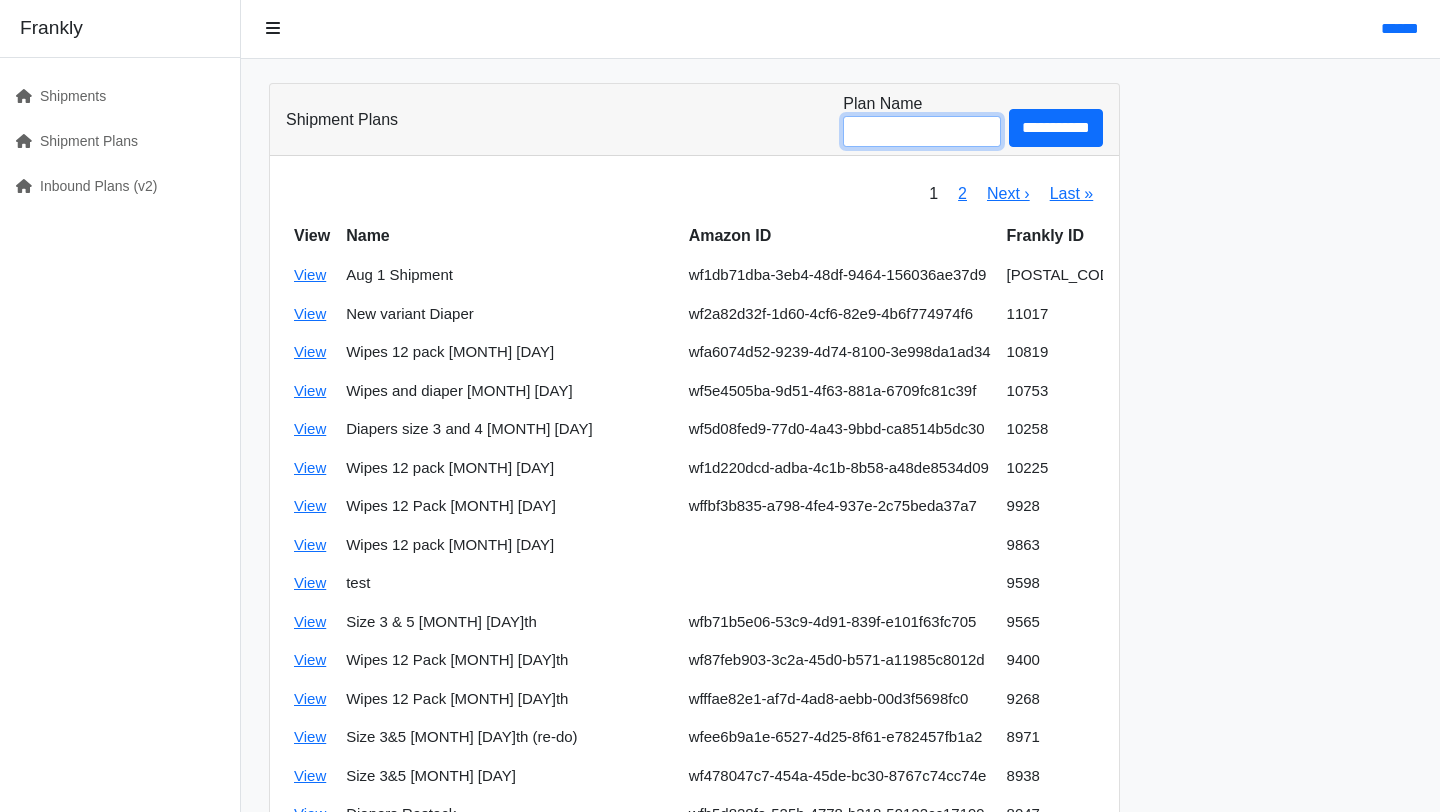 click on "Plan Name" at bounding box center (922, 131) 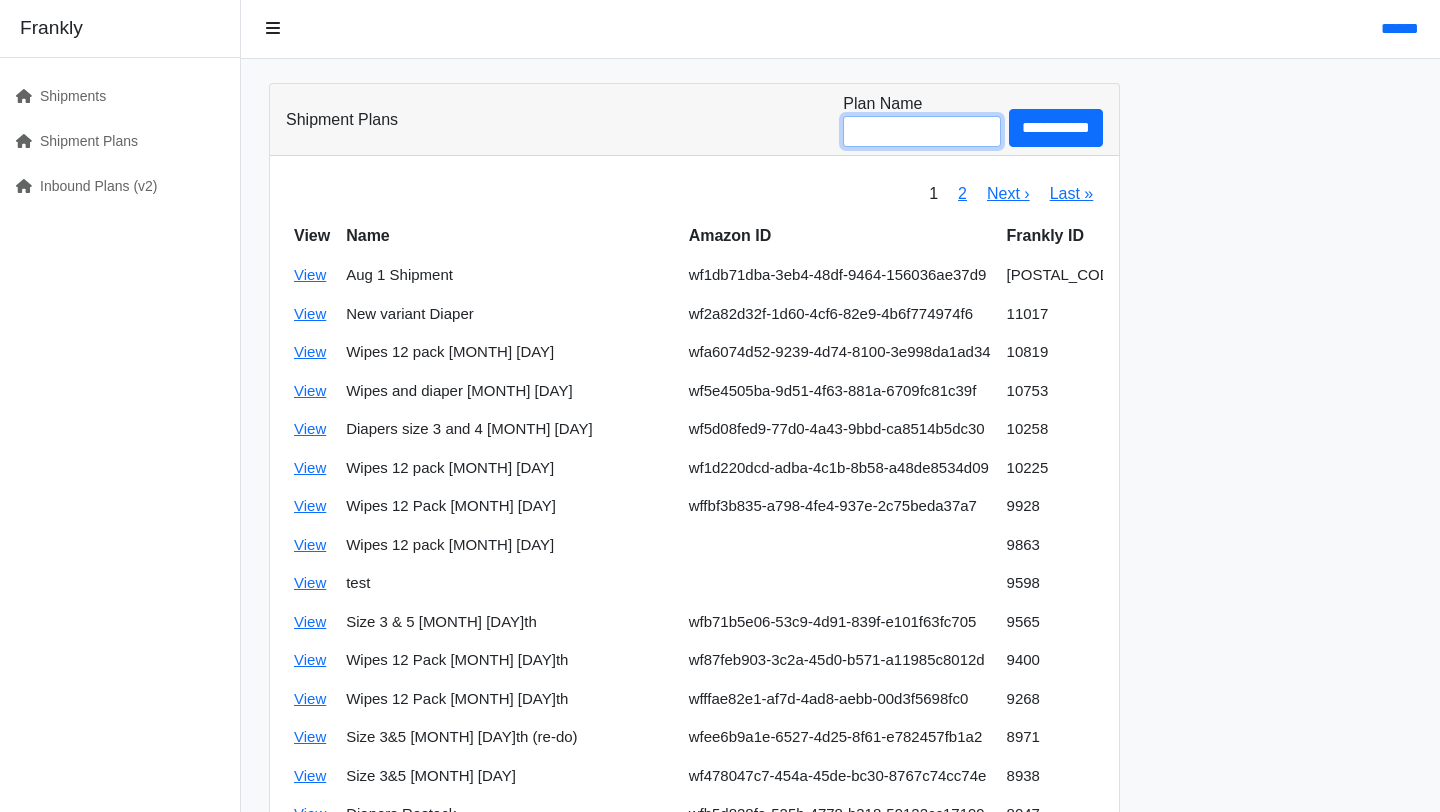 click on "Plan Name" at bounding box center [922, 131] 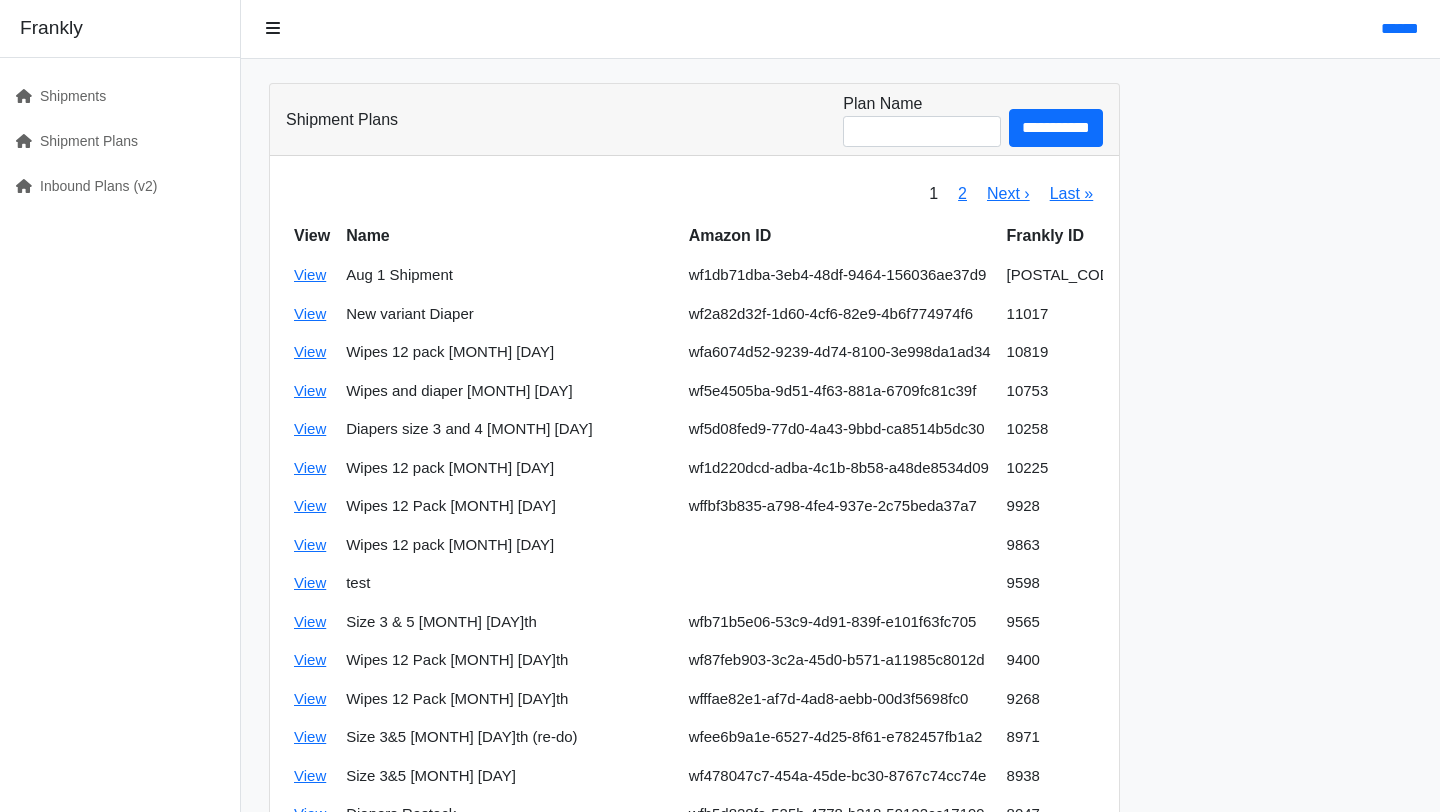 click on "**********" at bounding box center (694, 120) 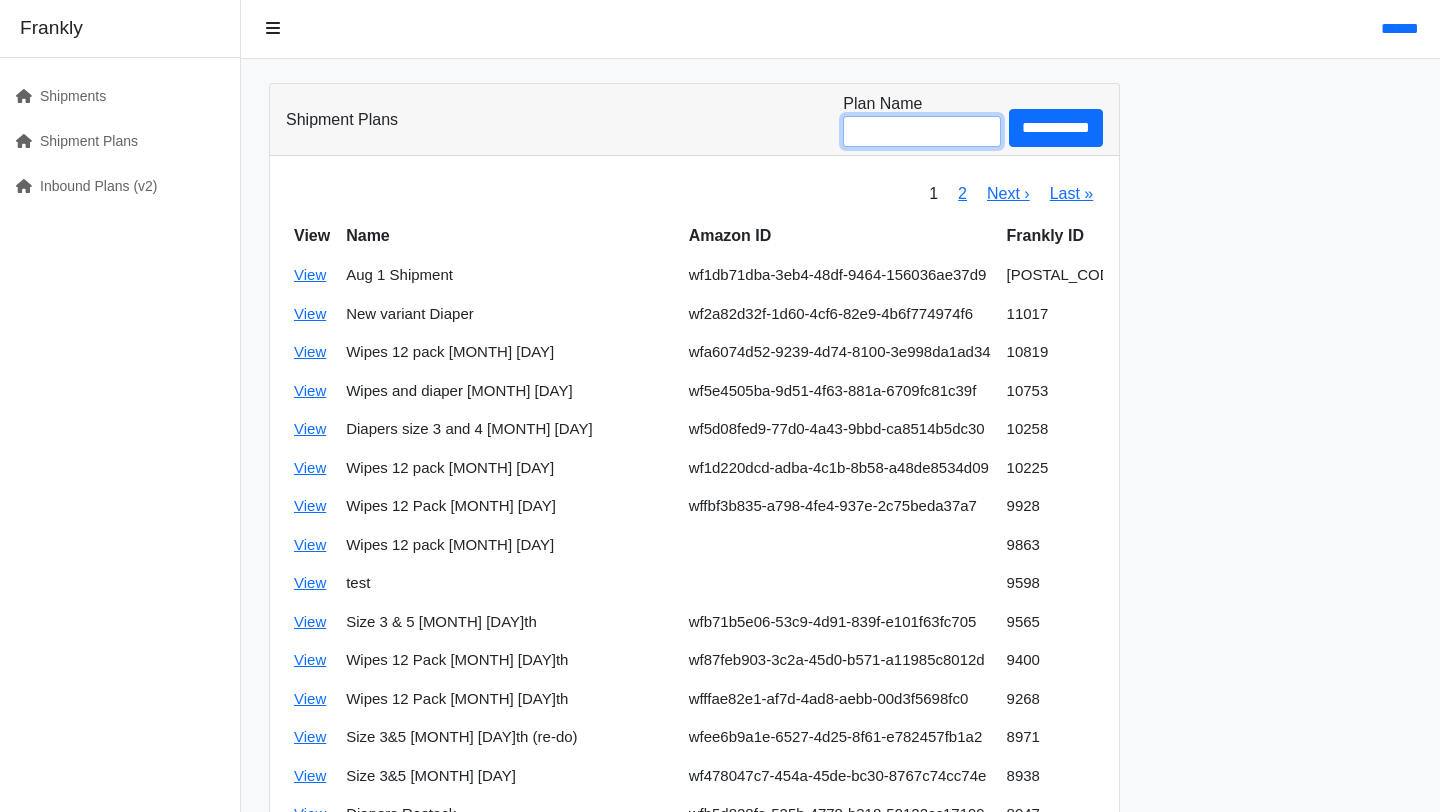 click on "Plan Name" at bounding box center [922, 131] 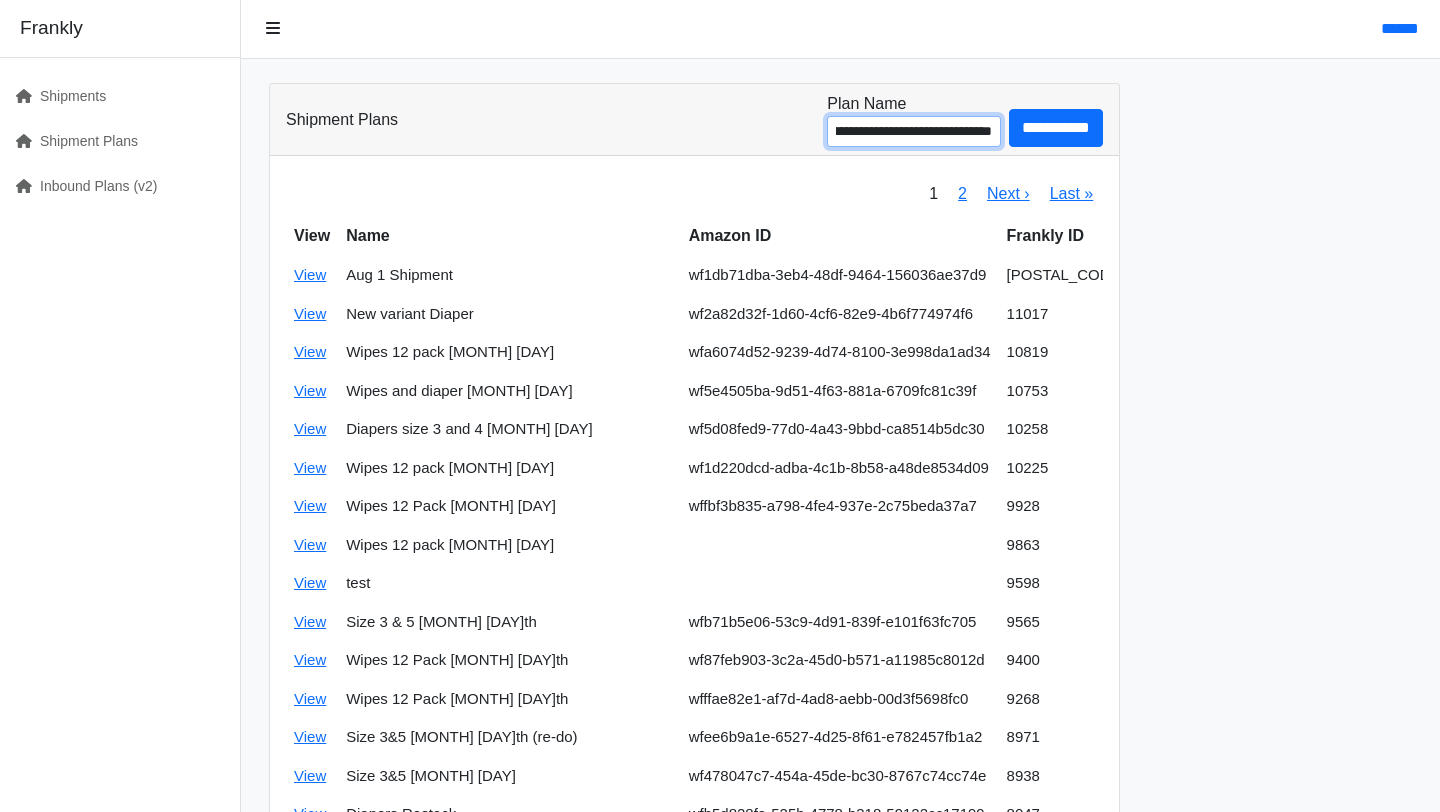 scroll, scrollTop: 0, scrollLeft: 68, axis: horizontal 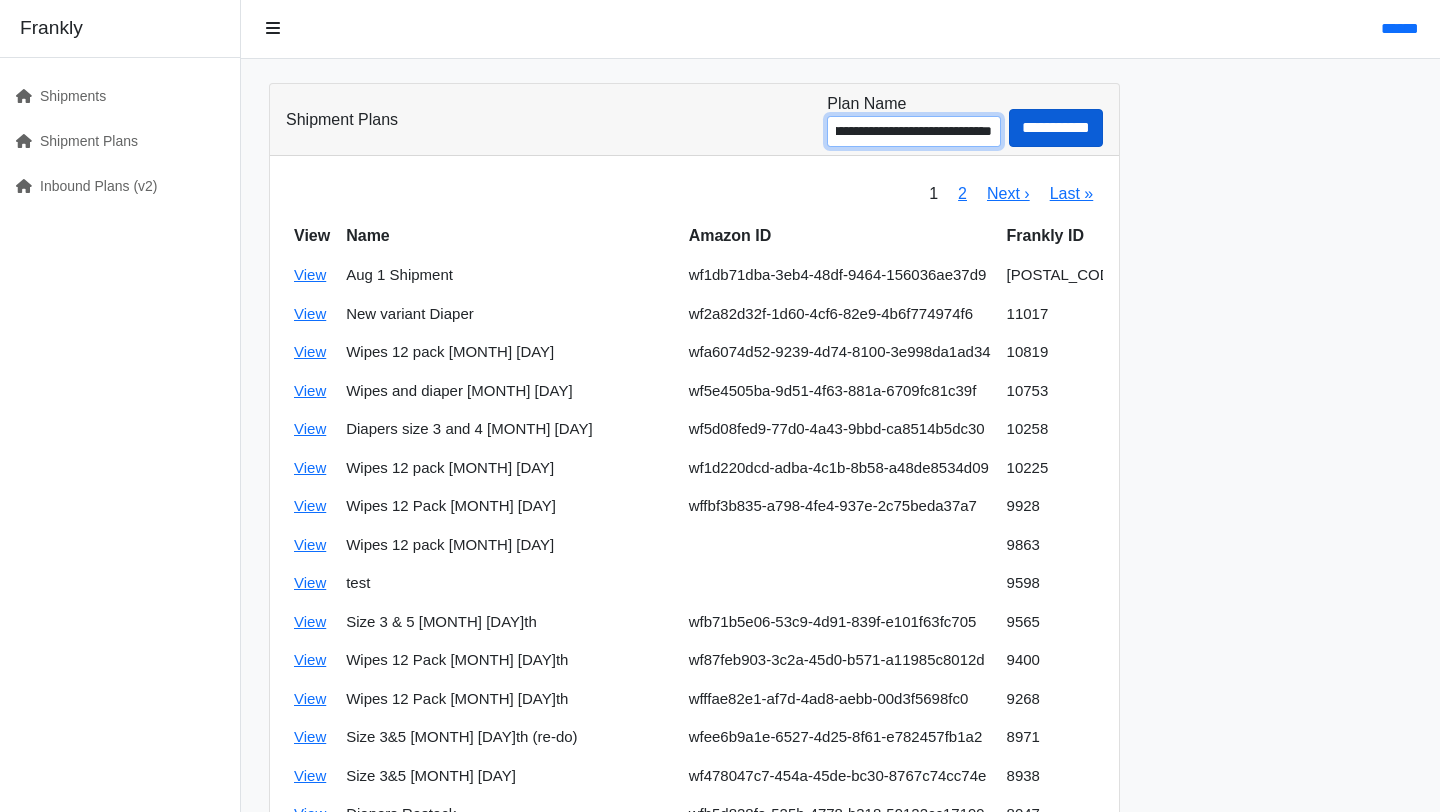 type on "**********" 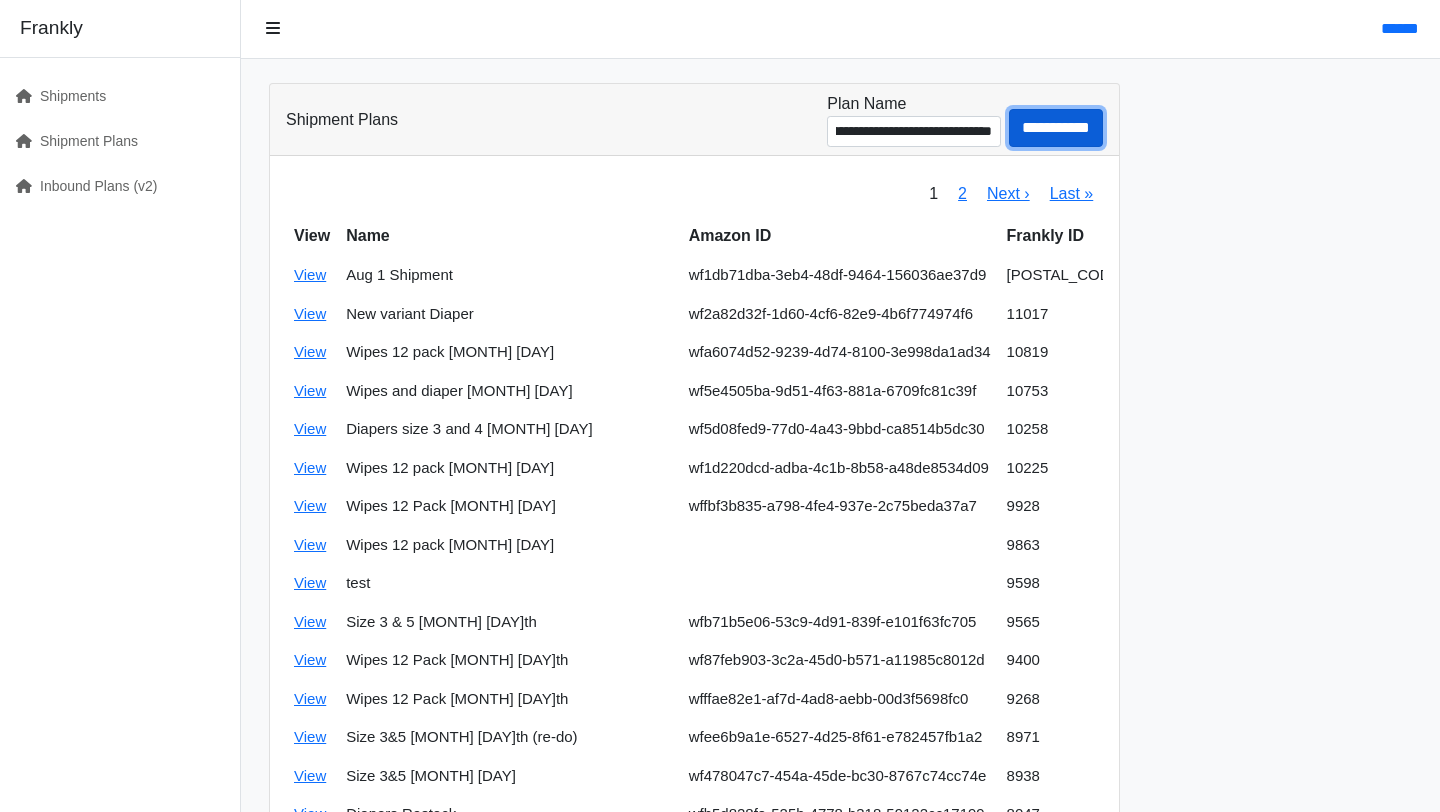 click on "**********" at bounding box center (1056, 128) 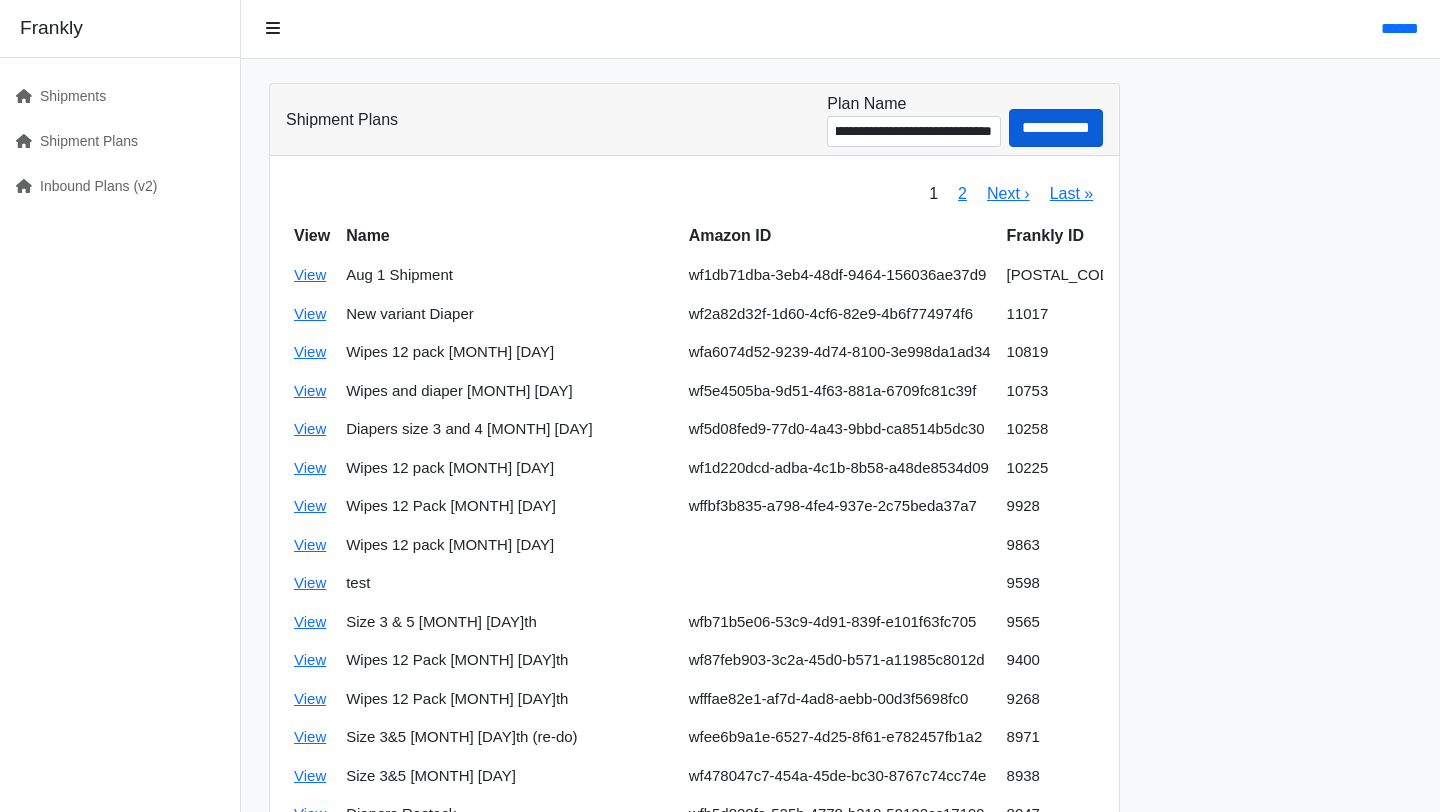 scroll, scrollTop: 0, scrollLeft: 0, axis: both 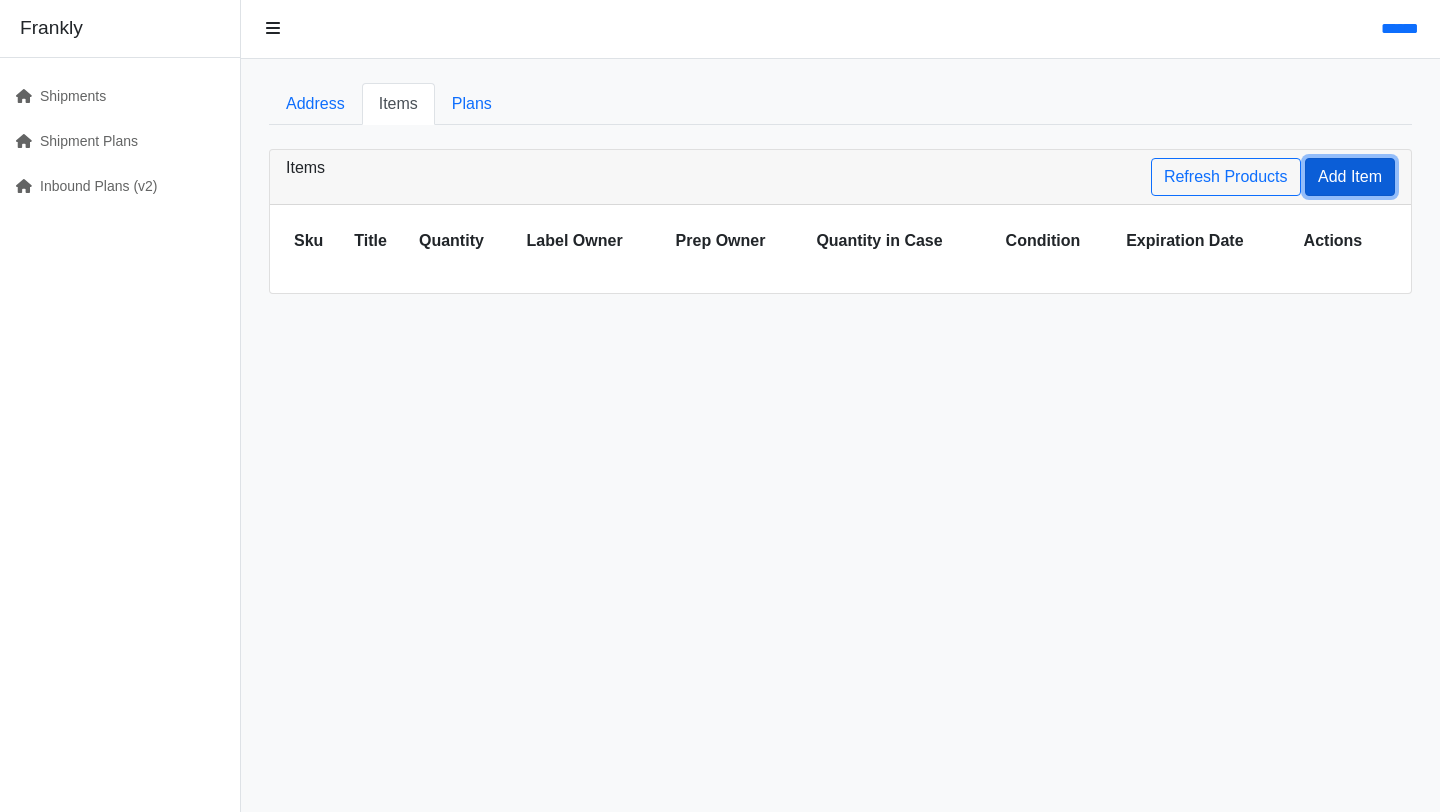 click on "Add Item" at bounding box center [1350, 177] 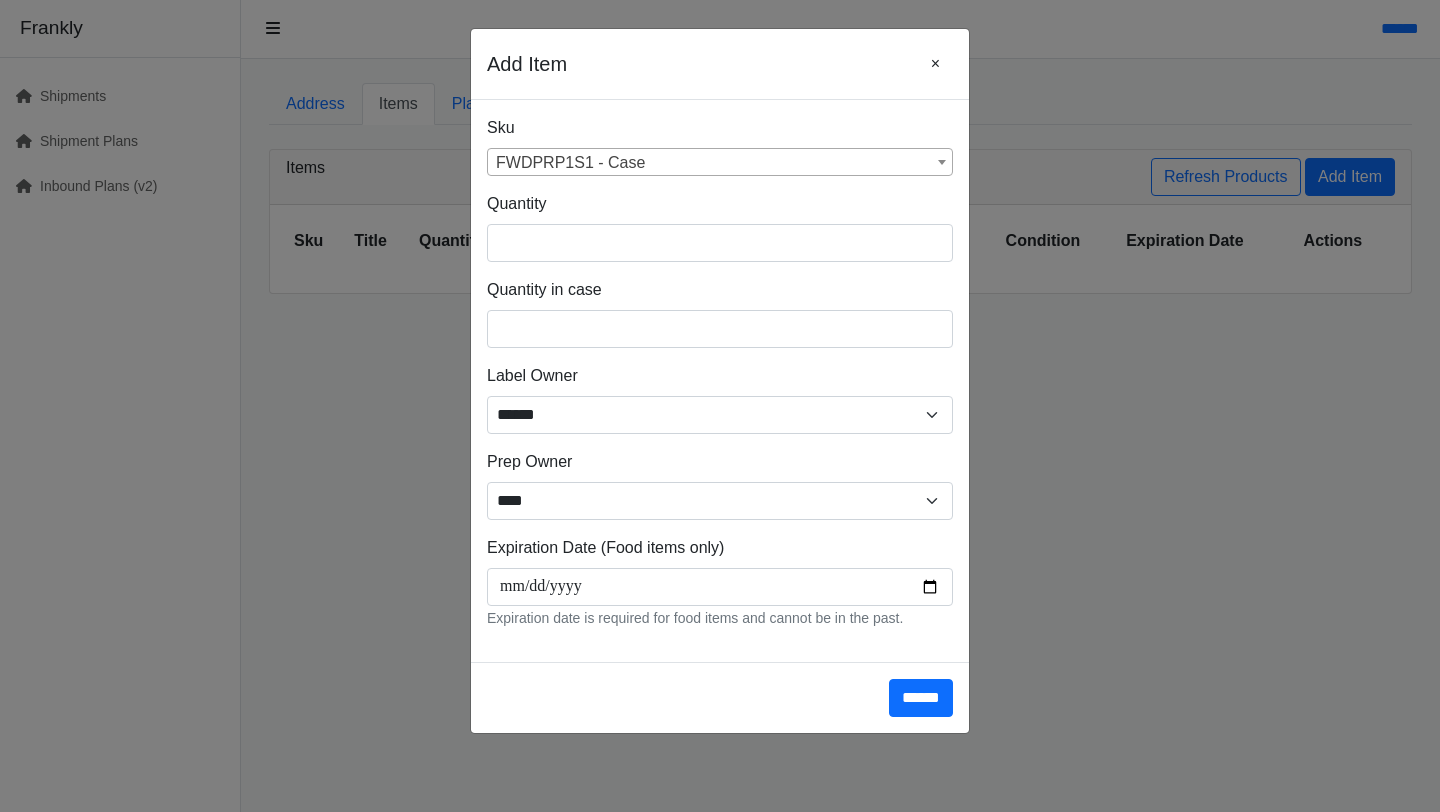 click on "FWDPRP1S1 - Case" at bounding box center (720, 163) 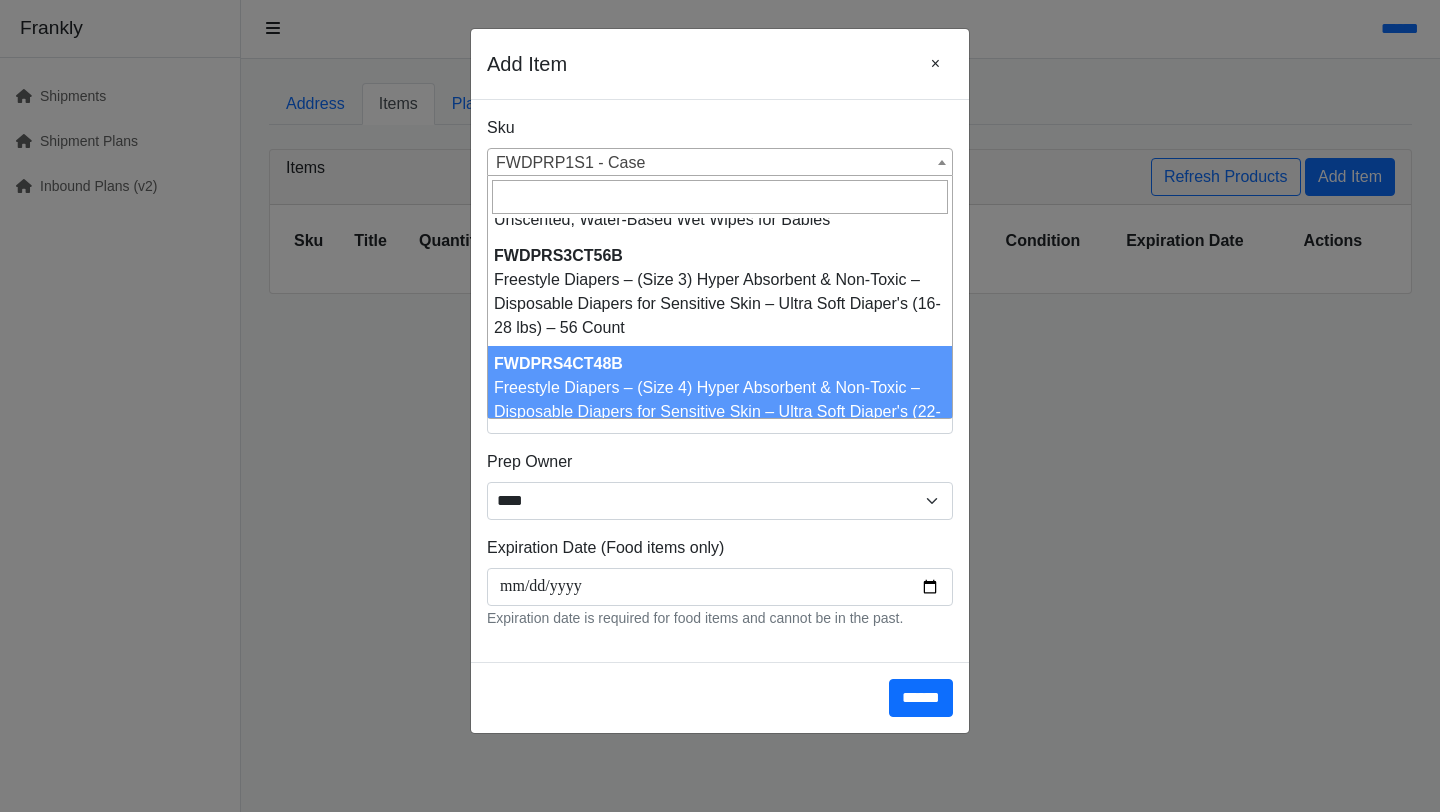 scroll, scrollTop: 2495, scrollLeft: 0, axis: vertical 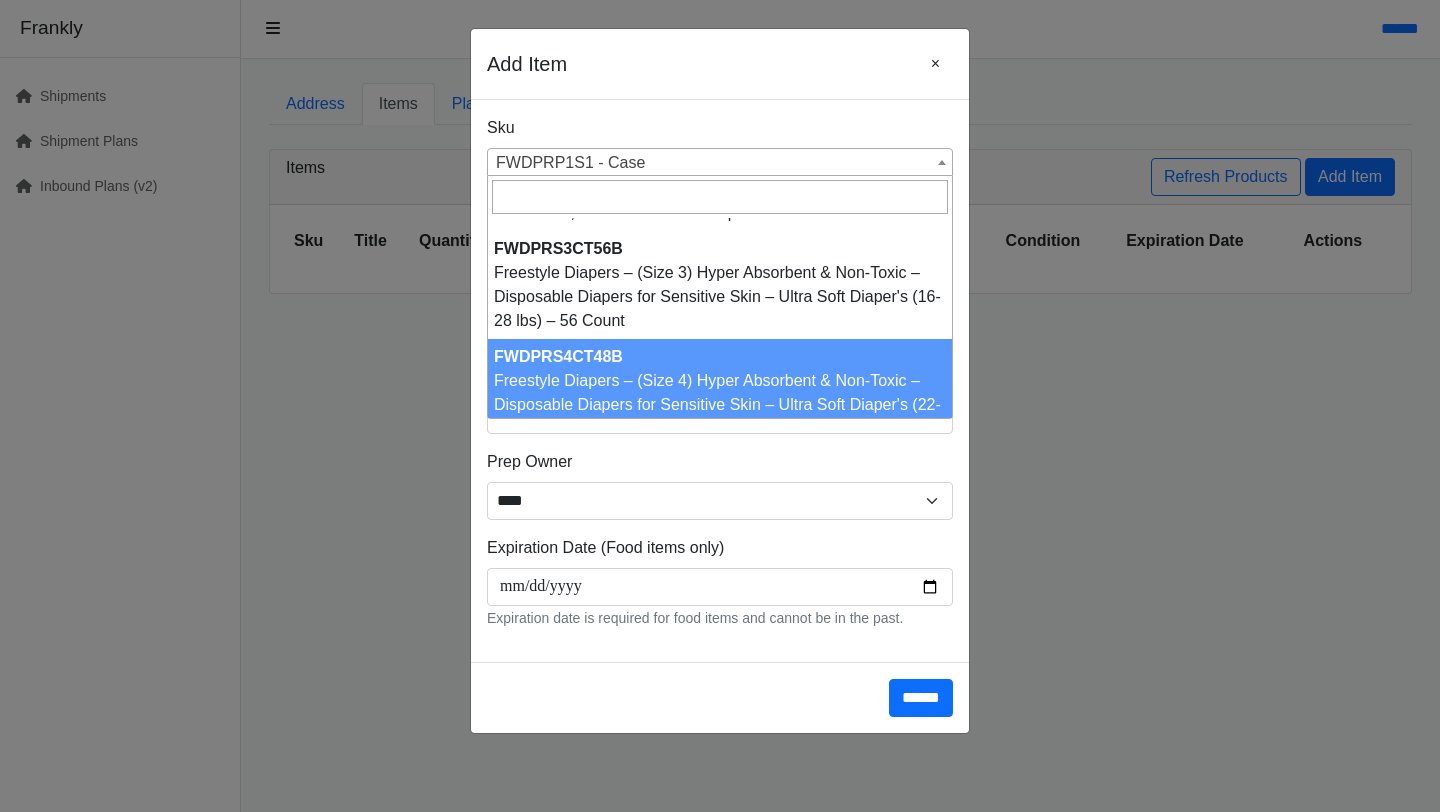 select on "**********" 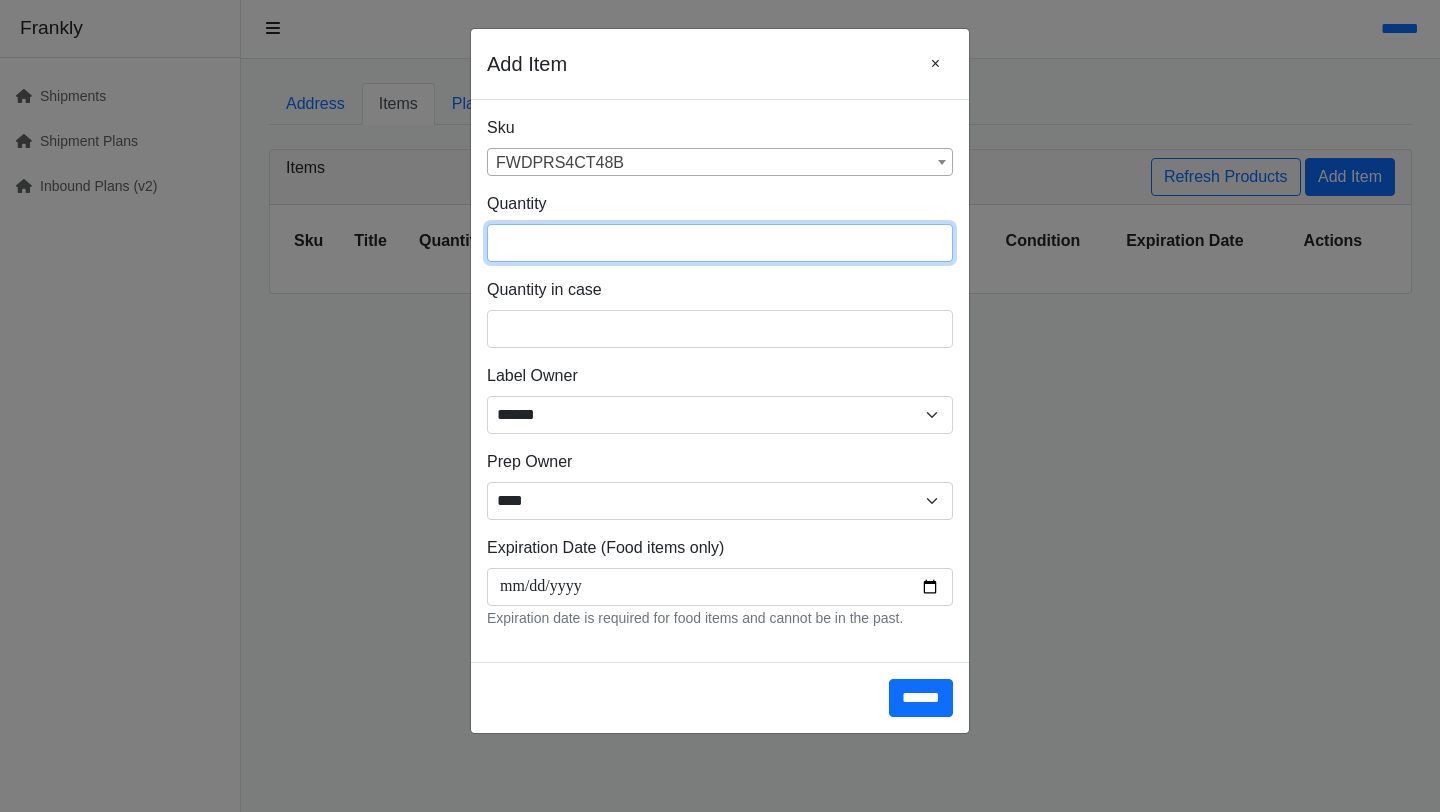 click at bounding box center [720, 243] 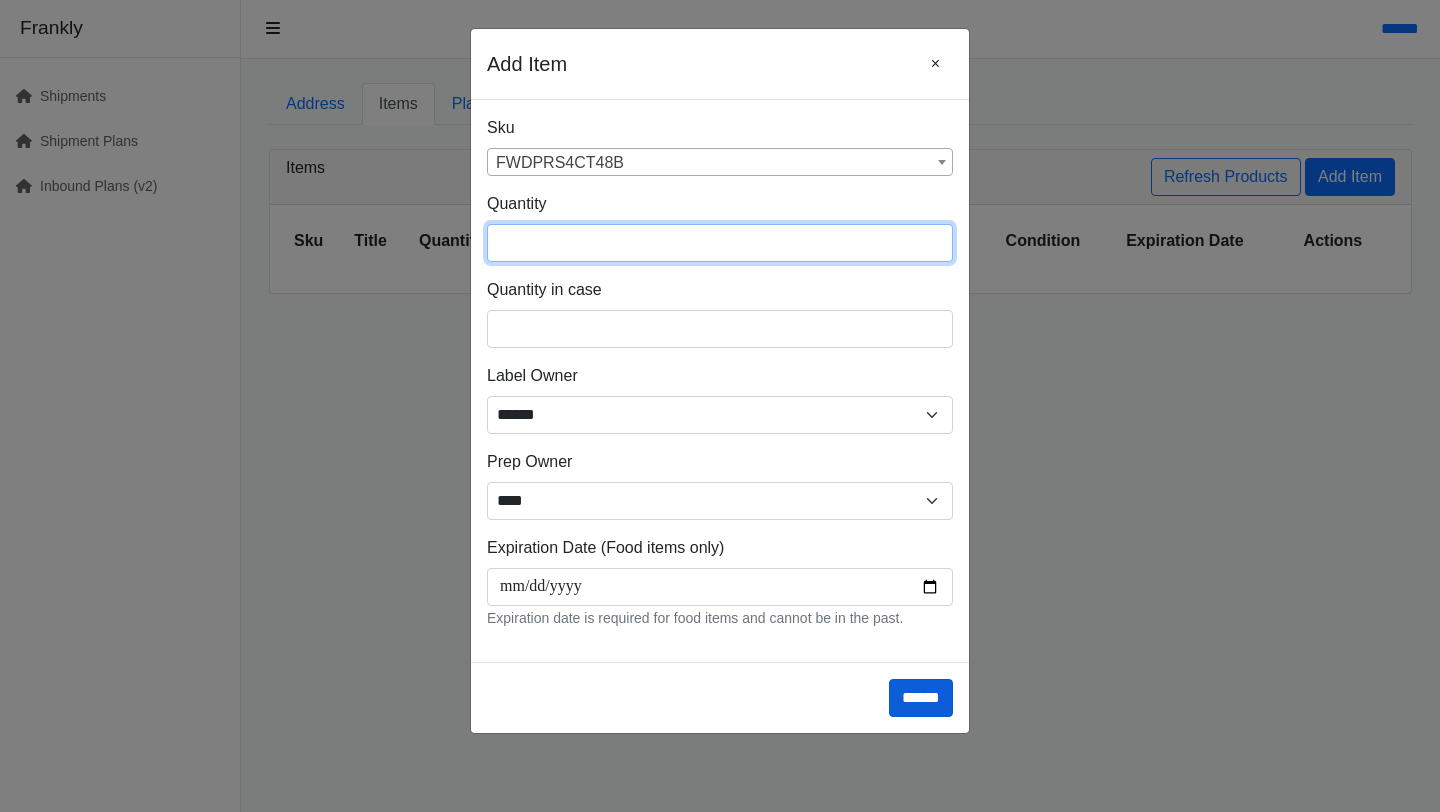 type on "***" 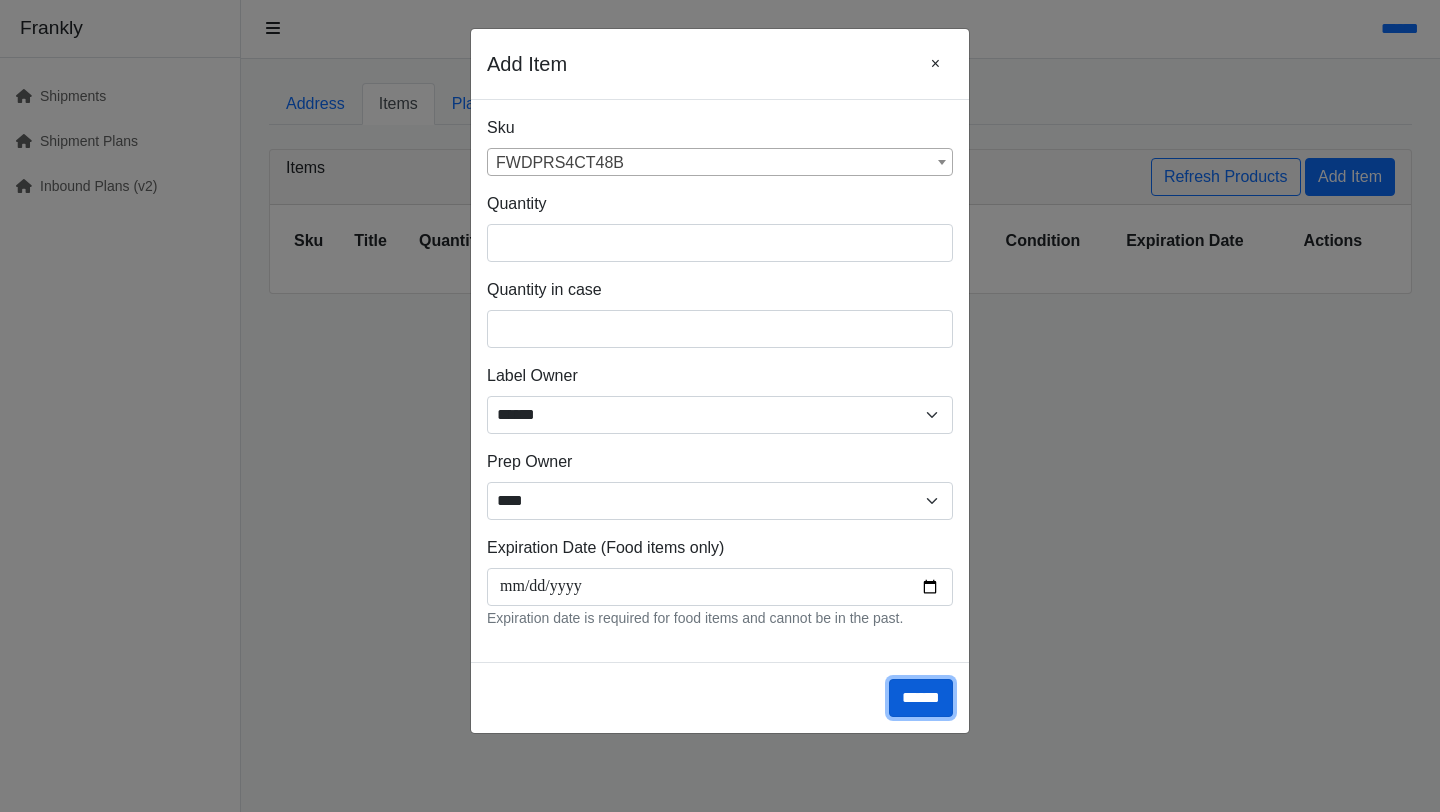 click on "******" at bounding box center [921, 698] 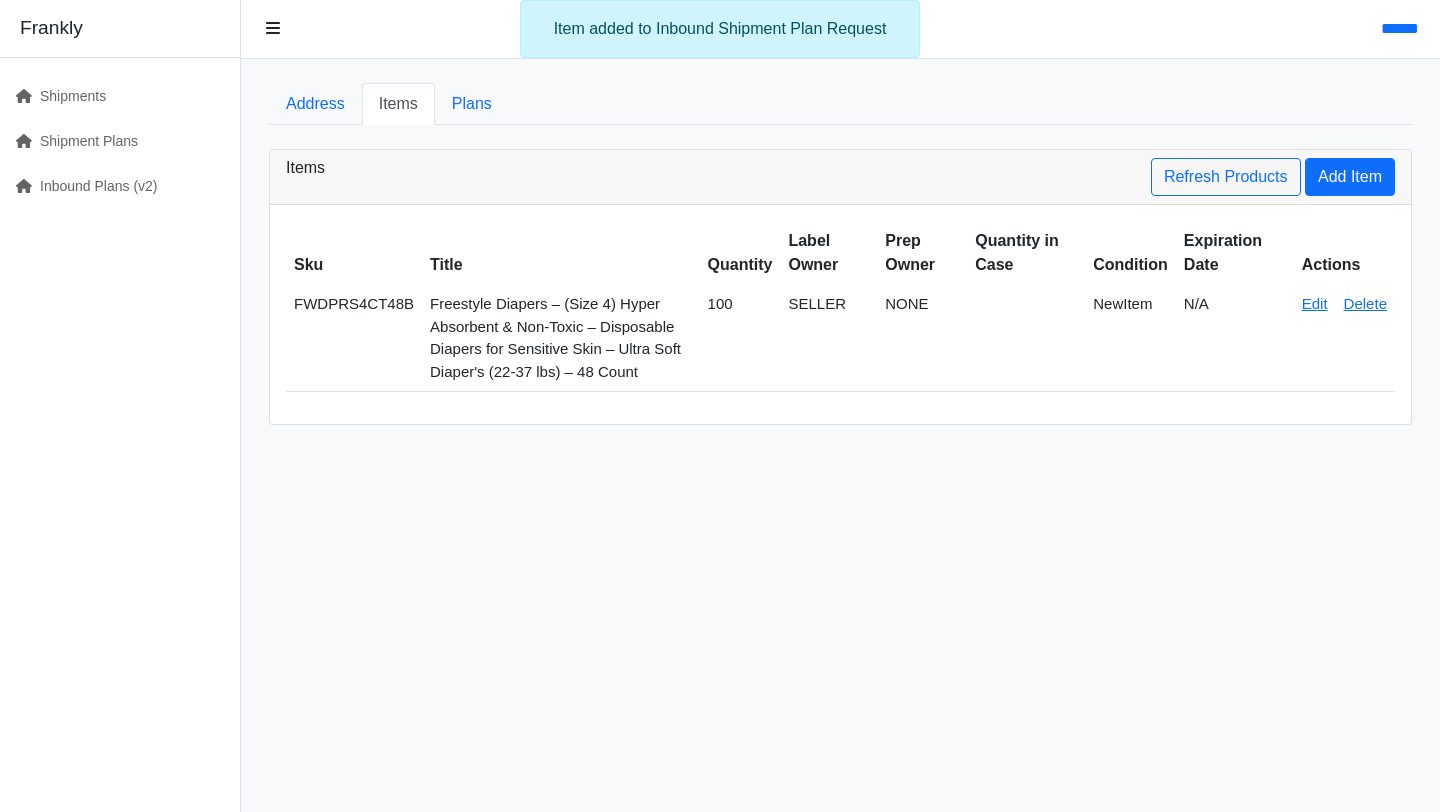 scroll, scrollTop: 0, scrollLeft: 0, axis: both 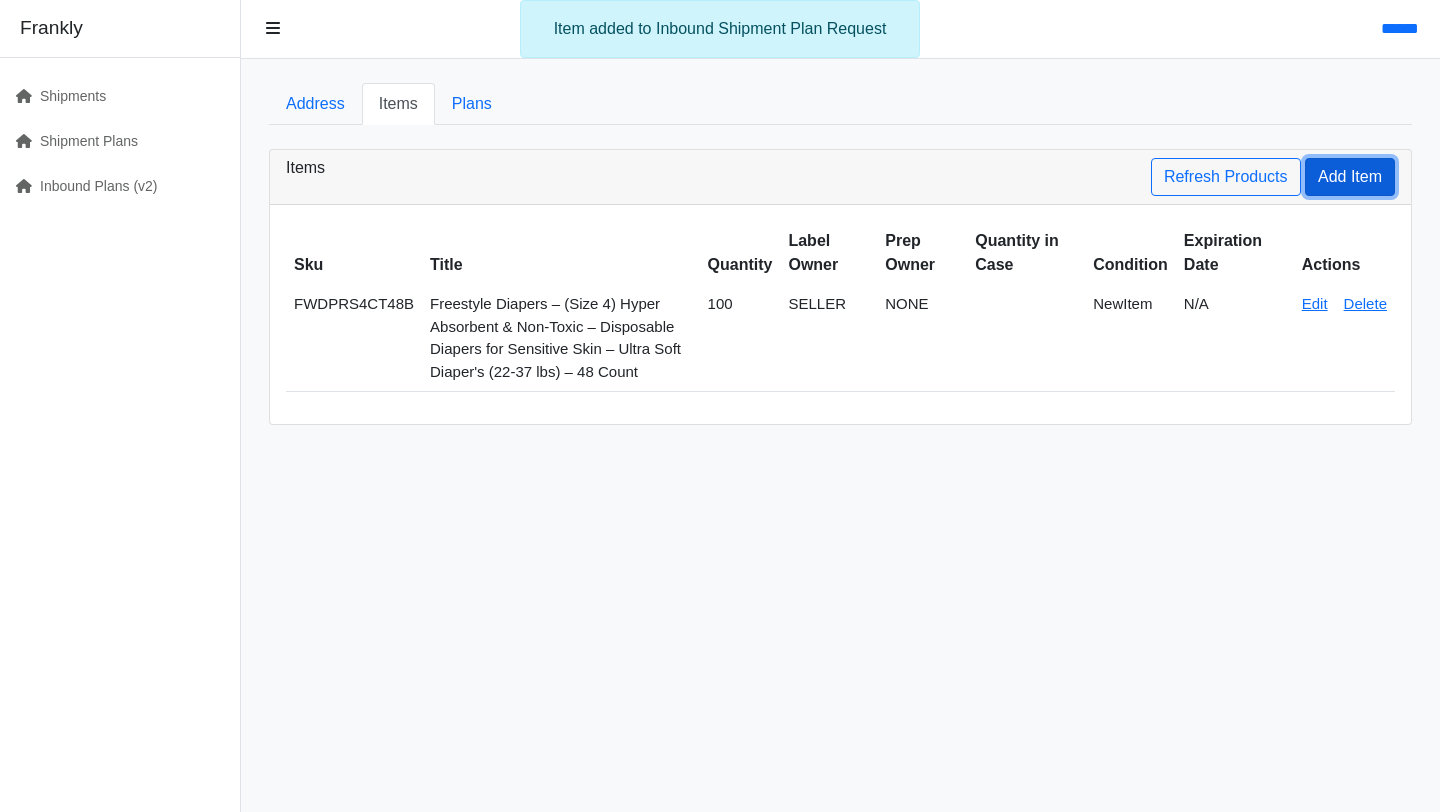 click on "Add Item" at bounding box center [1350, 177] 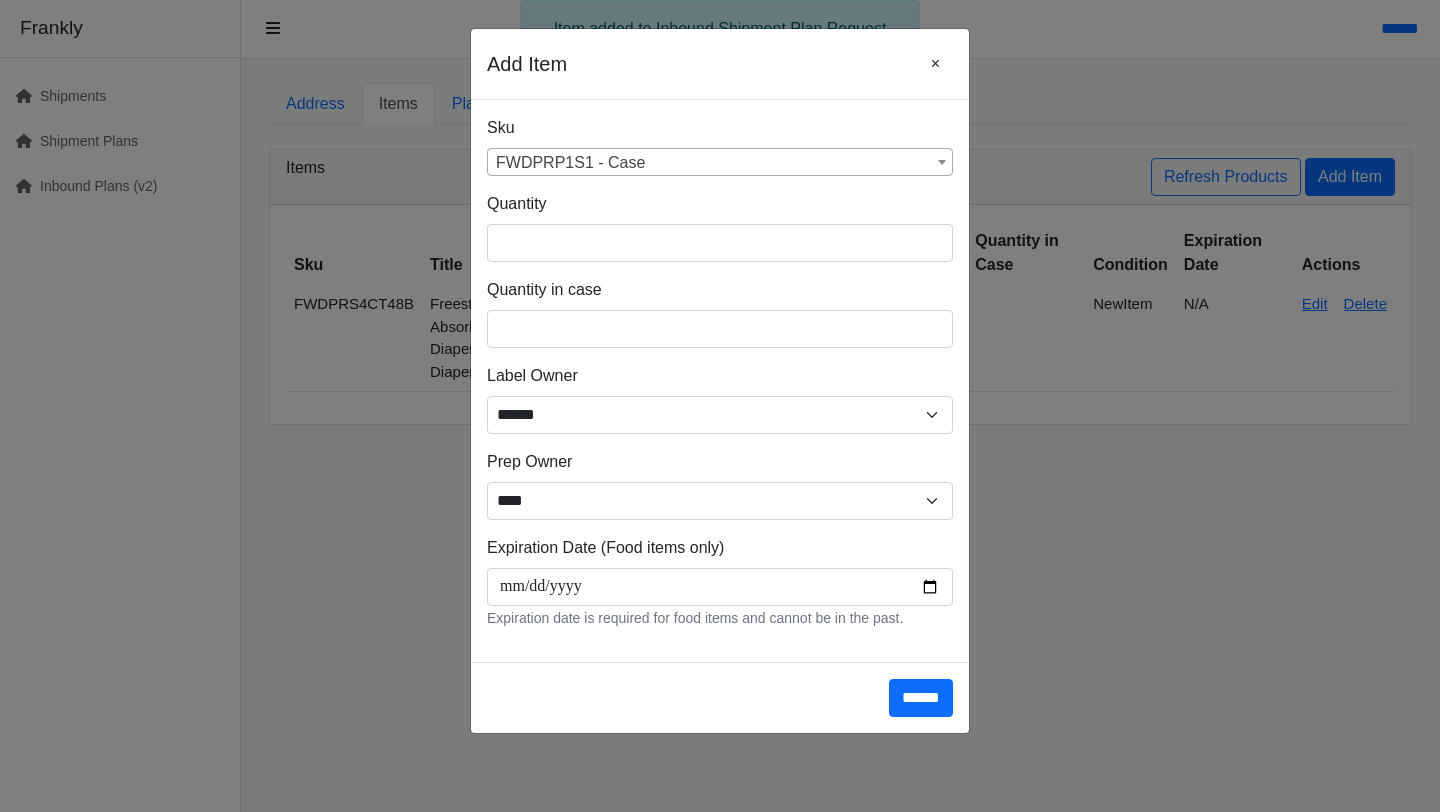 click on "FWDPRP1S1 - Case" at bounding box center (720, 163) 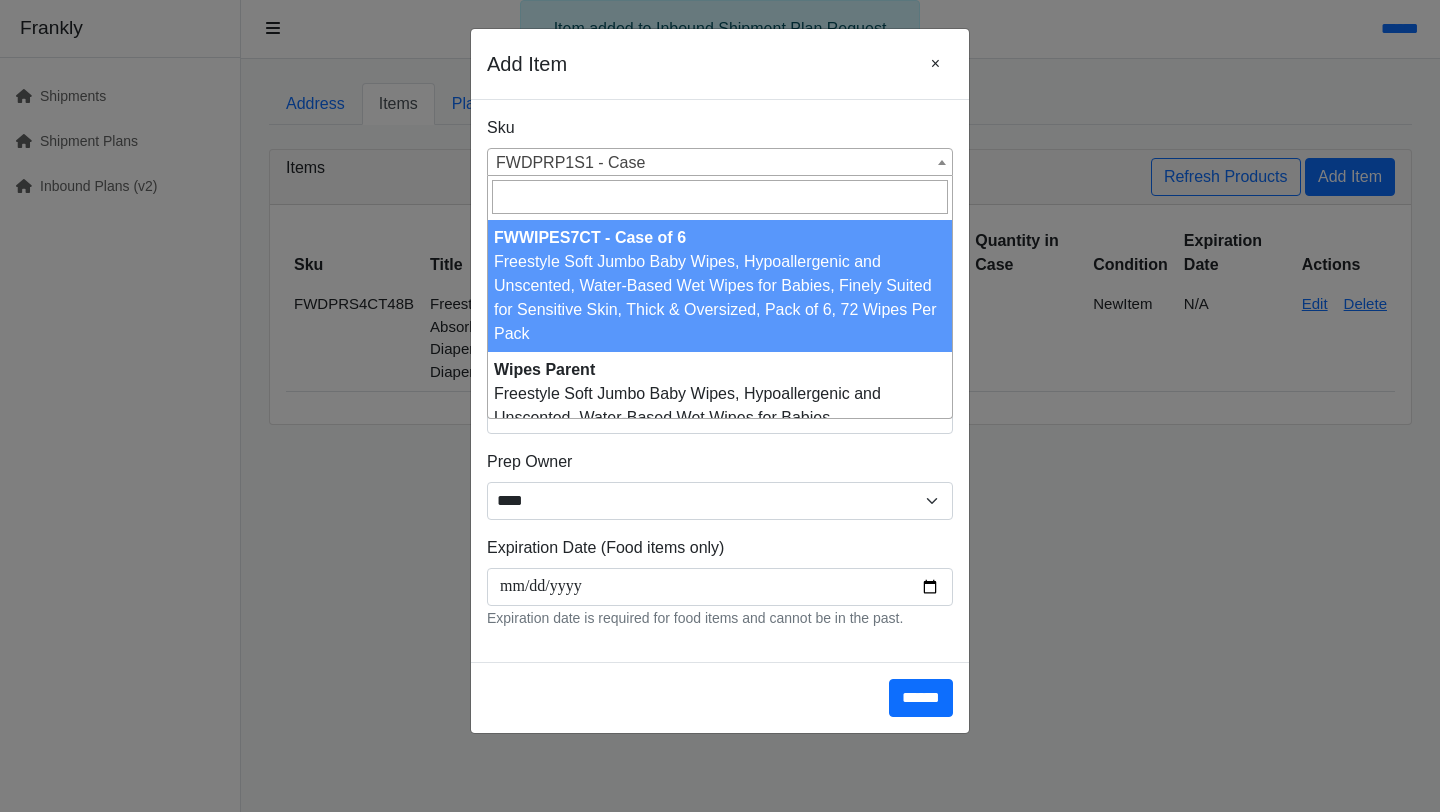 scroll, scrollTop: 2327, scrollLeft: 0, axis: vertical 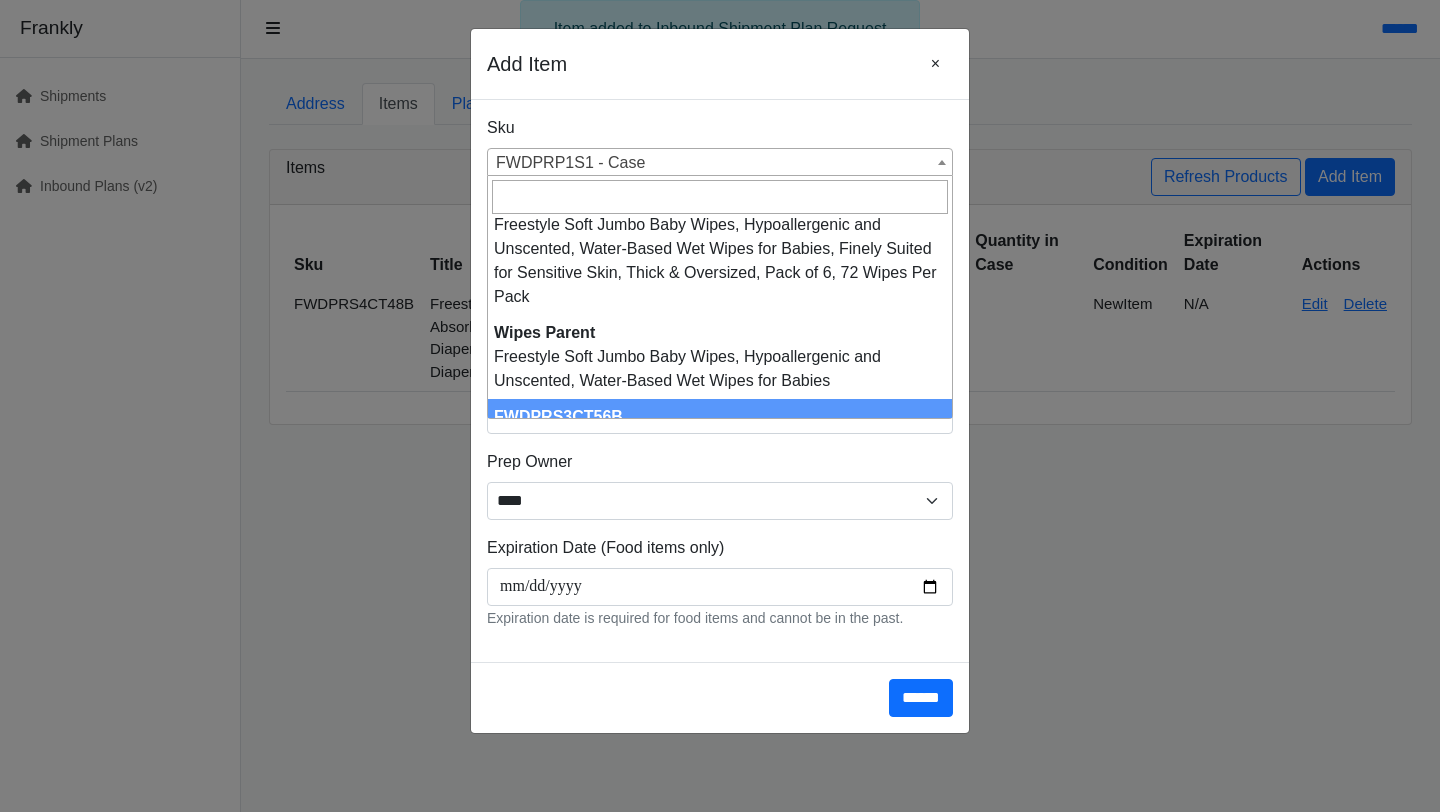 select on "**********" 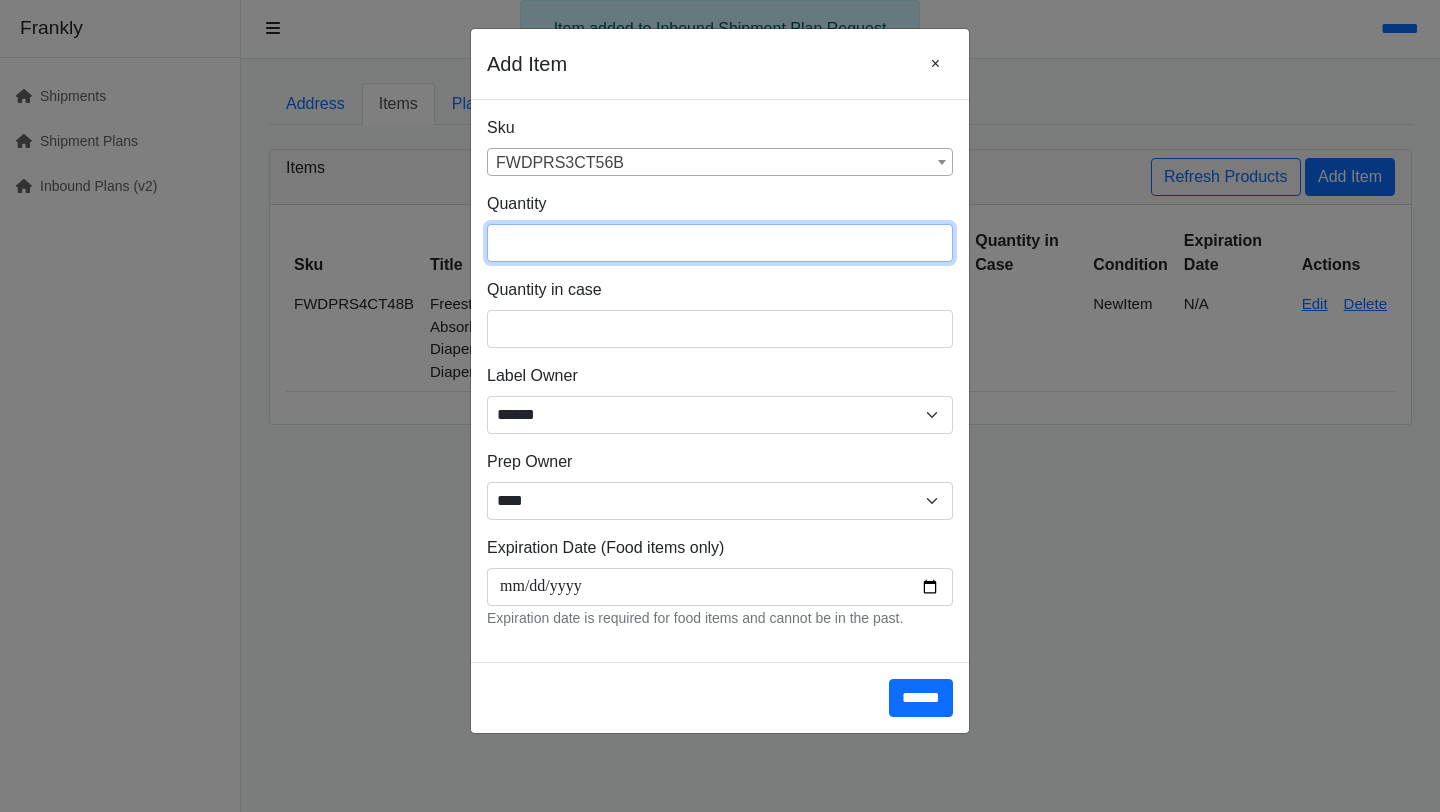 click at bounding box center (720, 243) 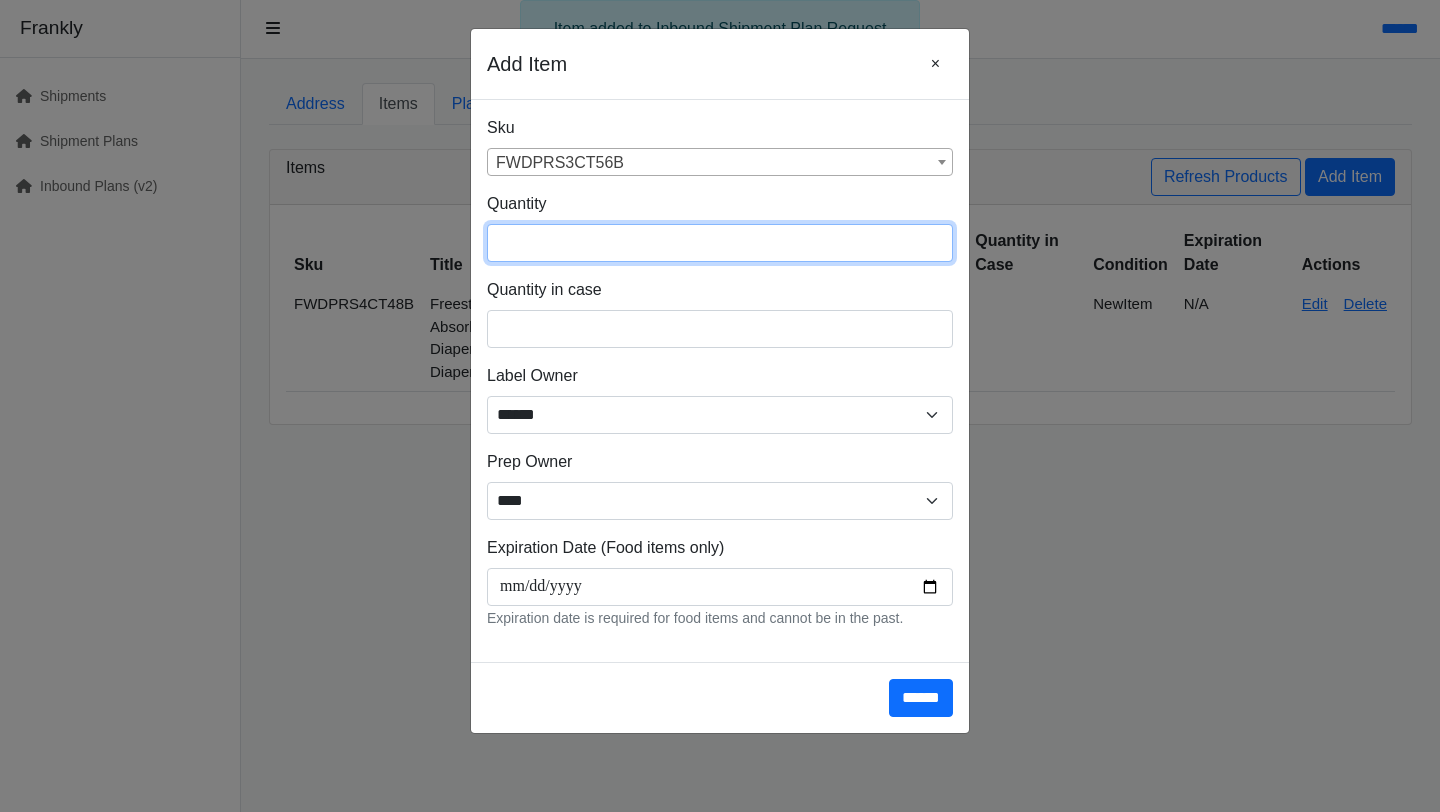 type on "***" 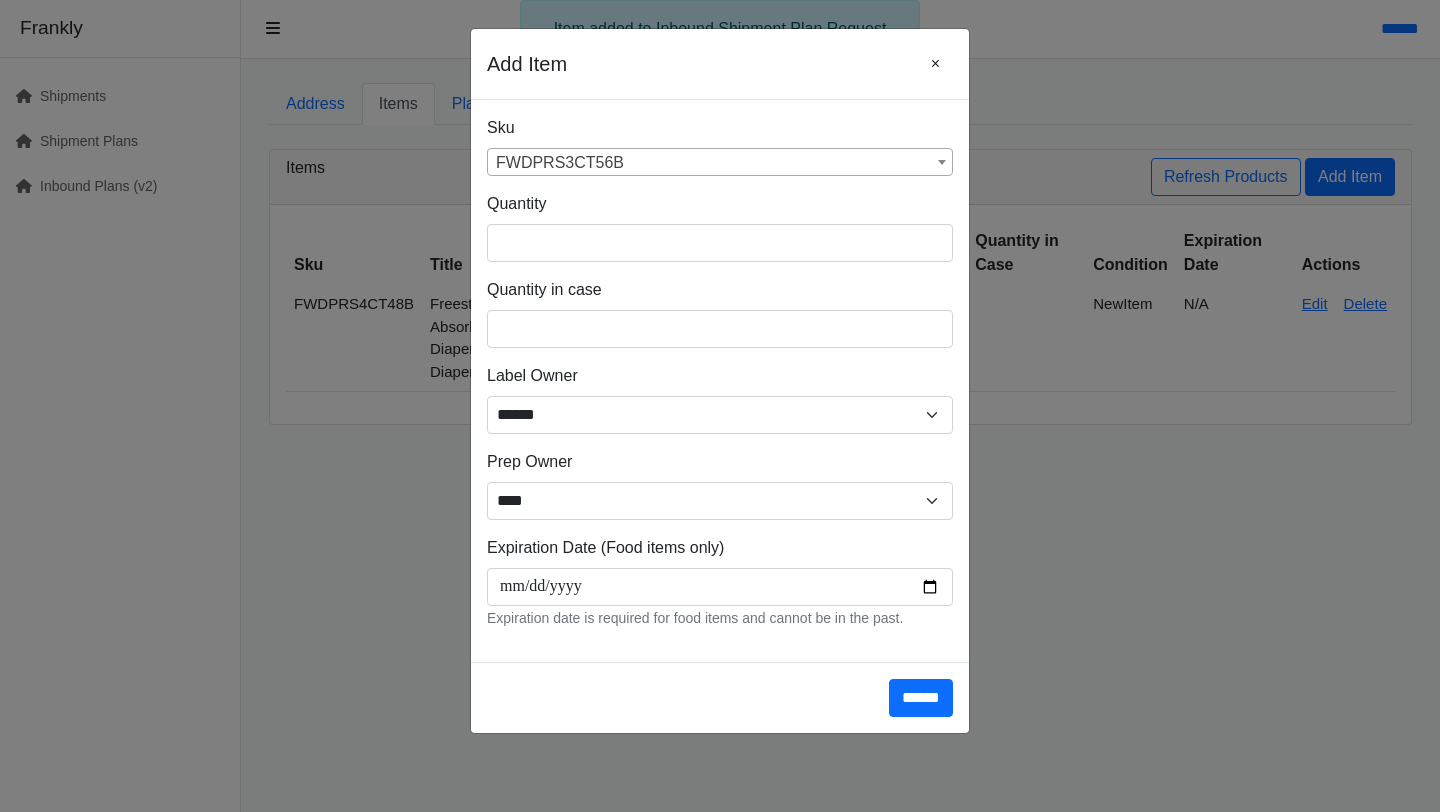 click on "******" at bounding box center (720, 697) 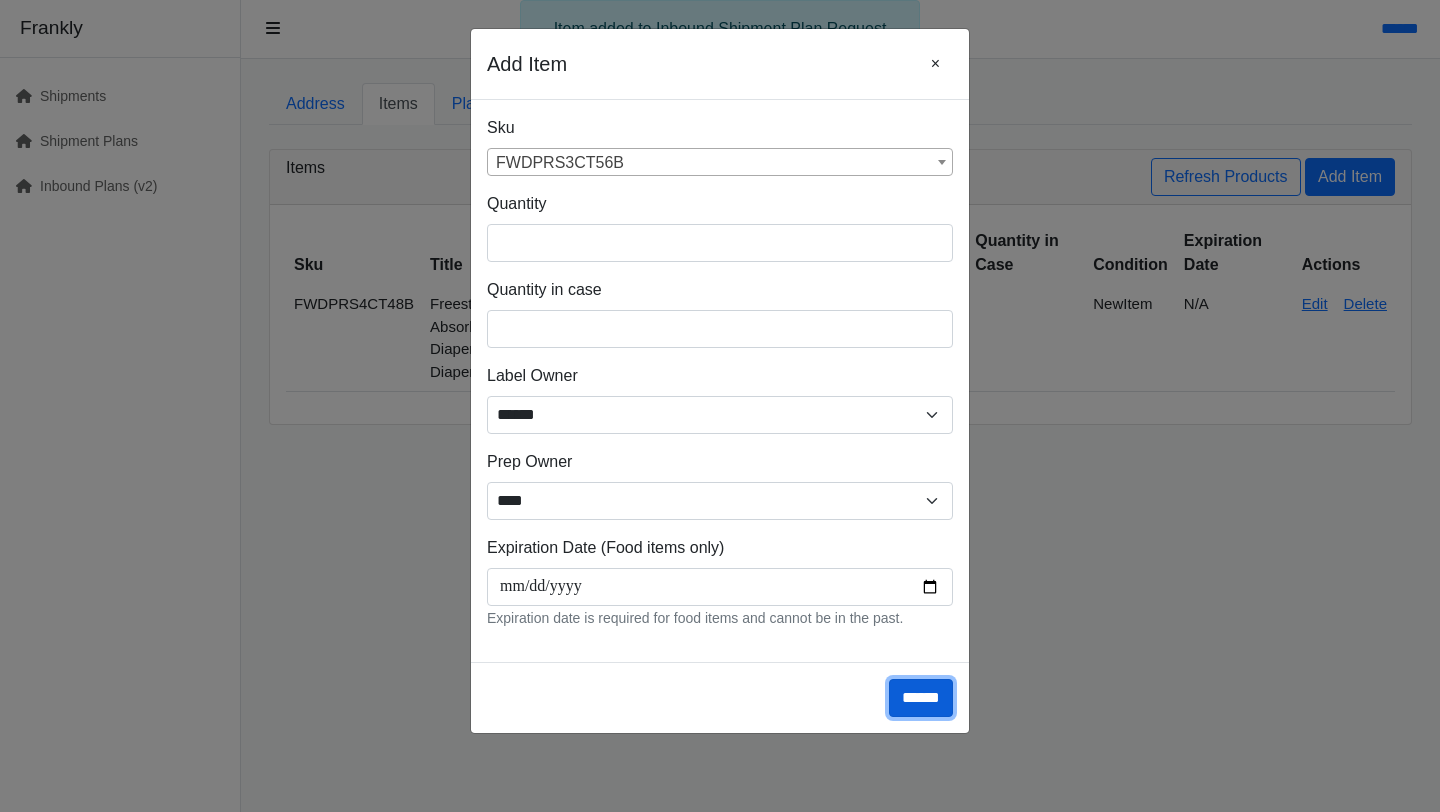 click on "******" at bounding box center (921, 698) 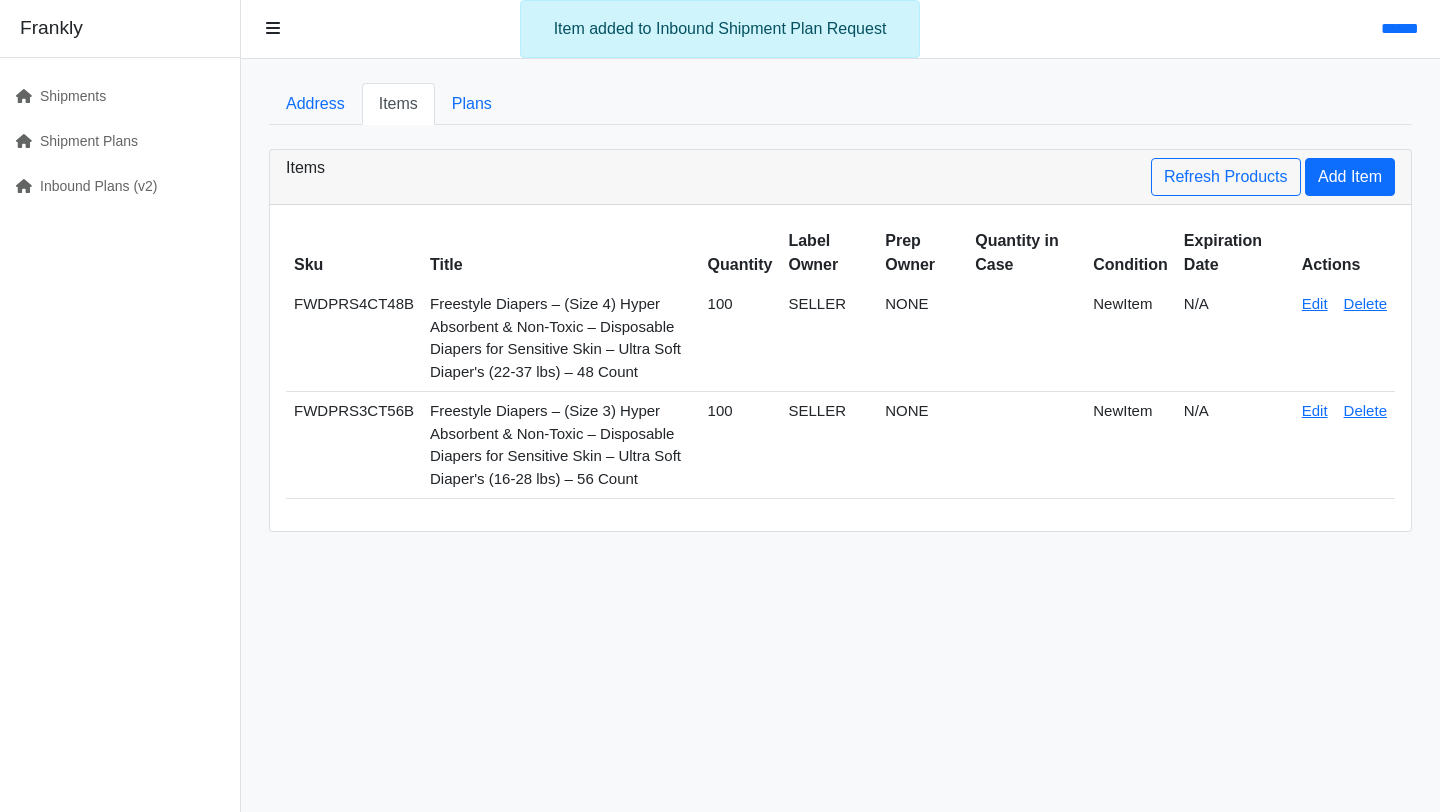 scroll, scrollTop: 0, scrollLeft: 0, axis: both 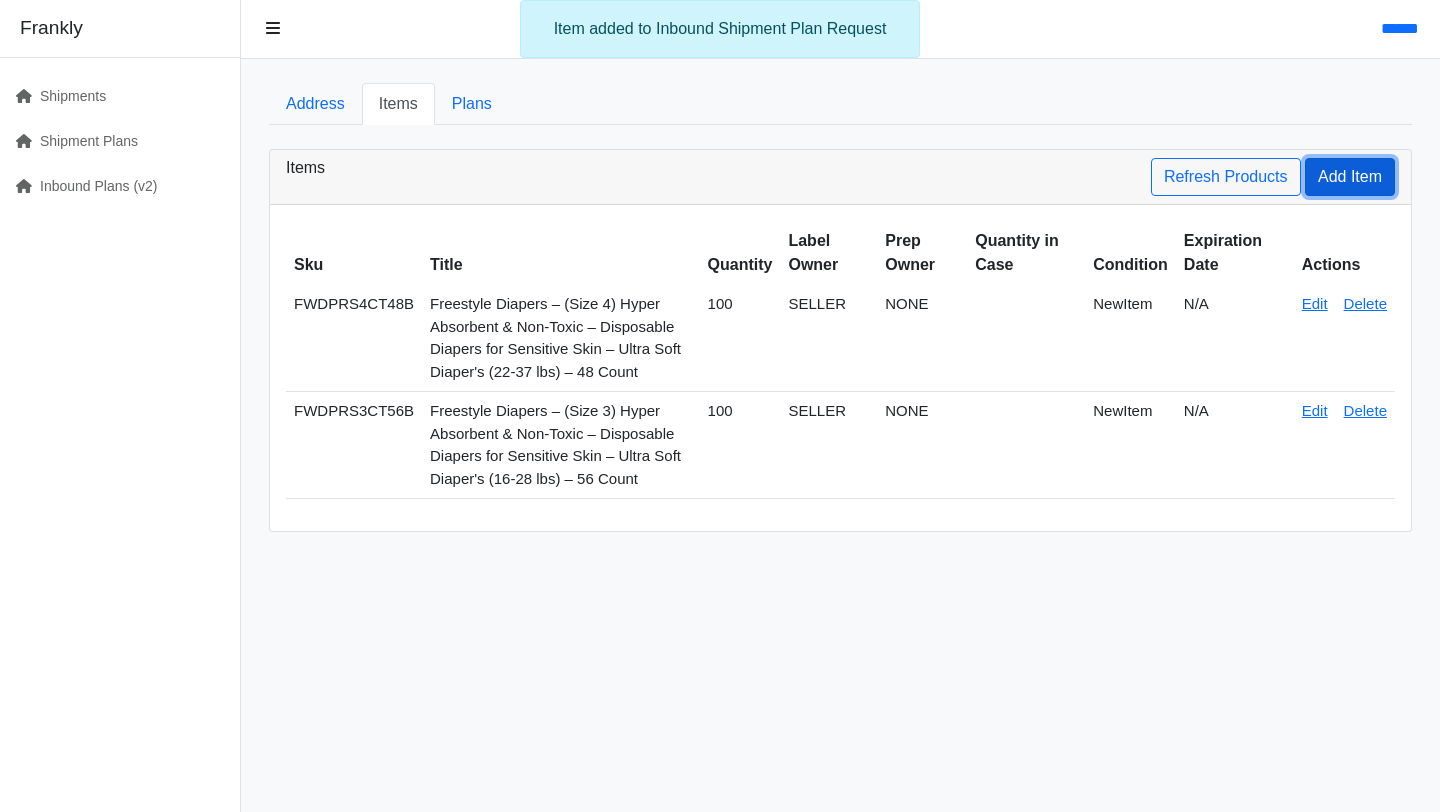 click on "Add Item" at bounding box center [1350, 177] 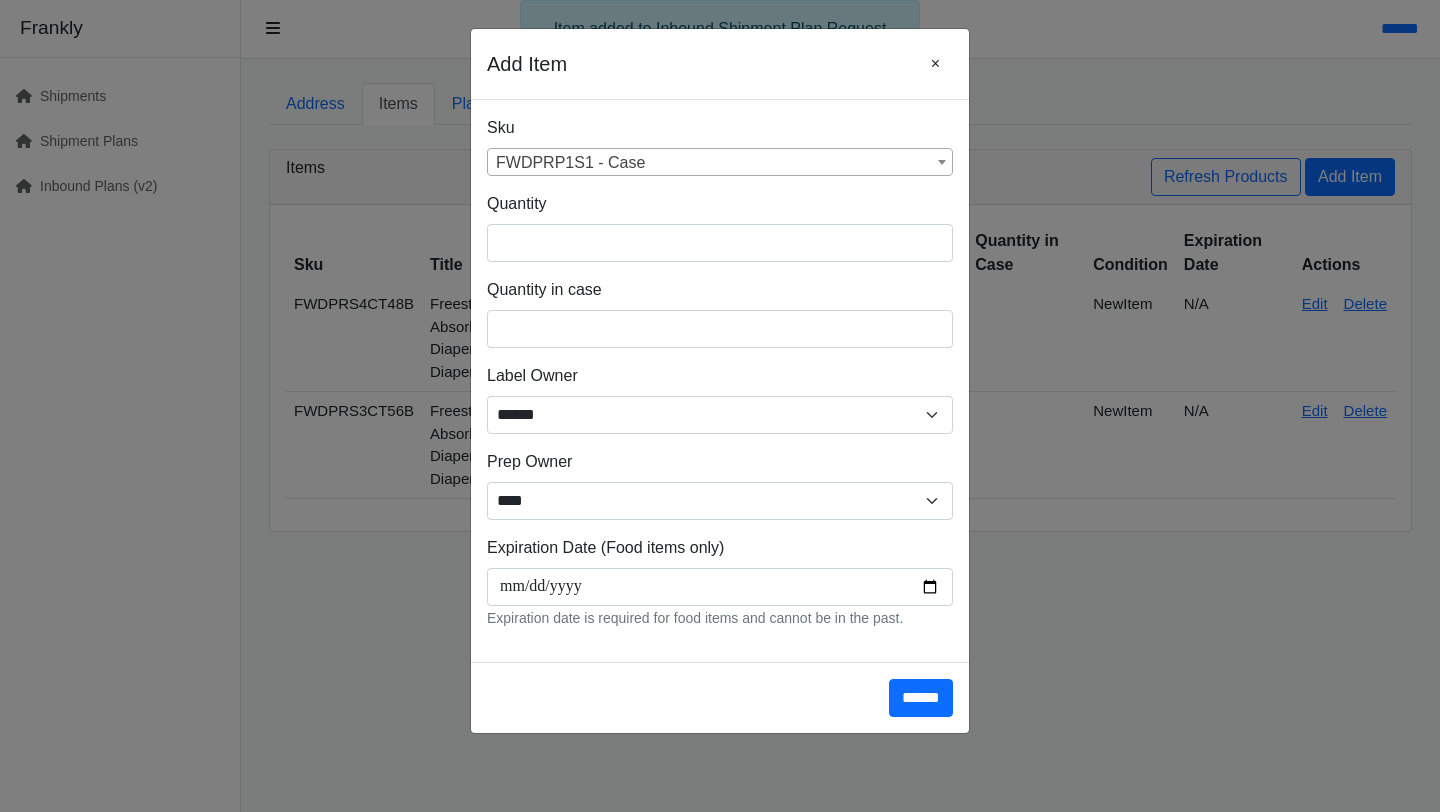 click on "FWDPRP1S1 - Case" at bounding box center [720, 163] 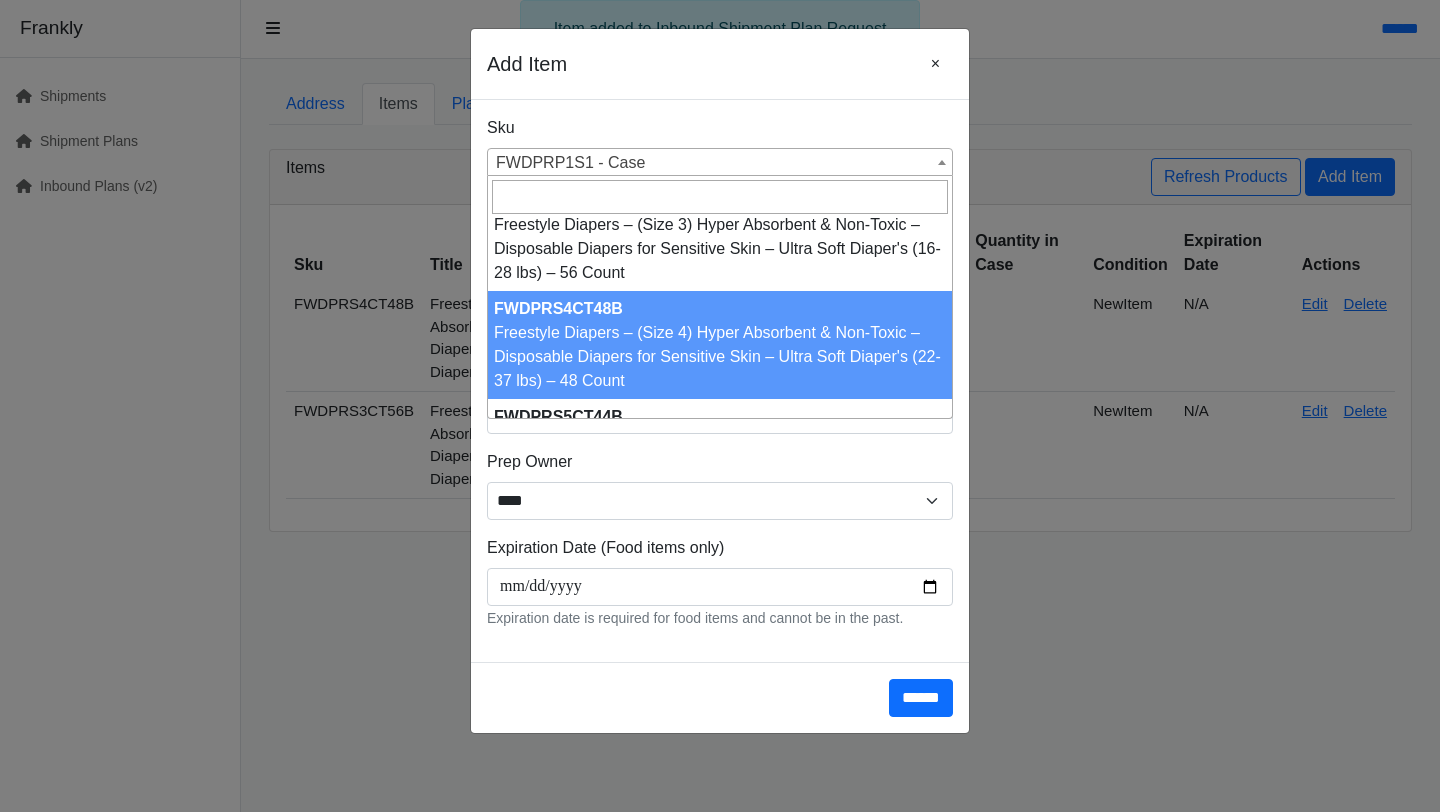 scroll, scrollTop: 2557, scrollLeft: 0, axis: vertical 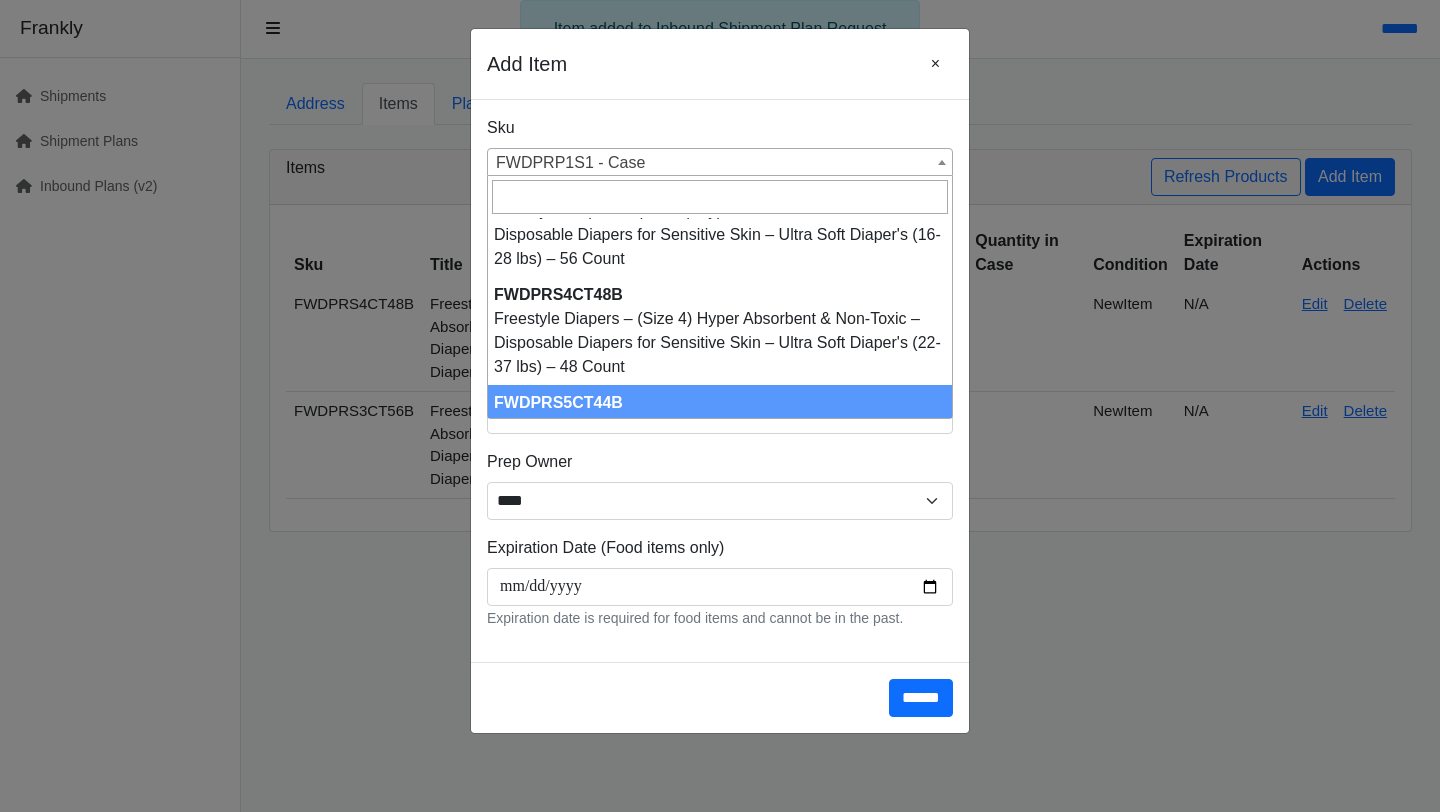 select on "**********" 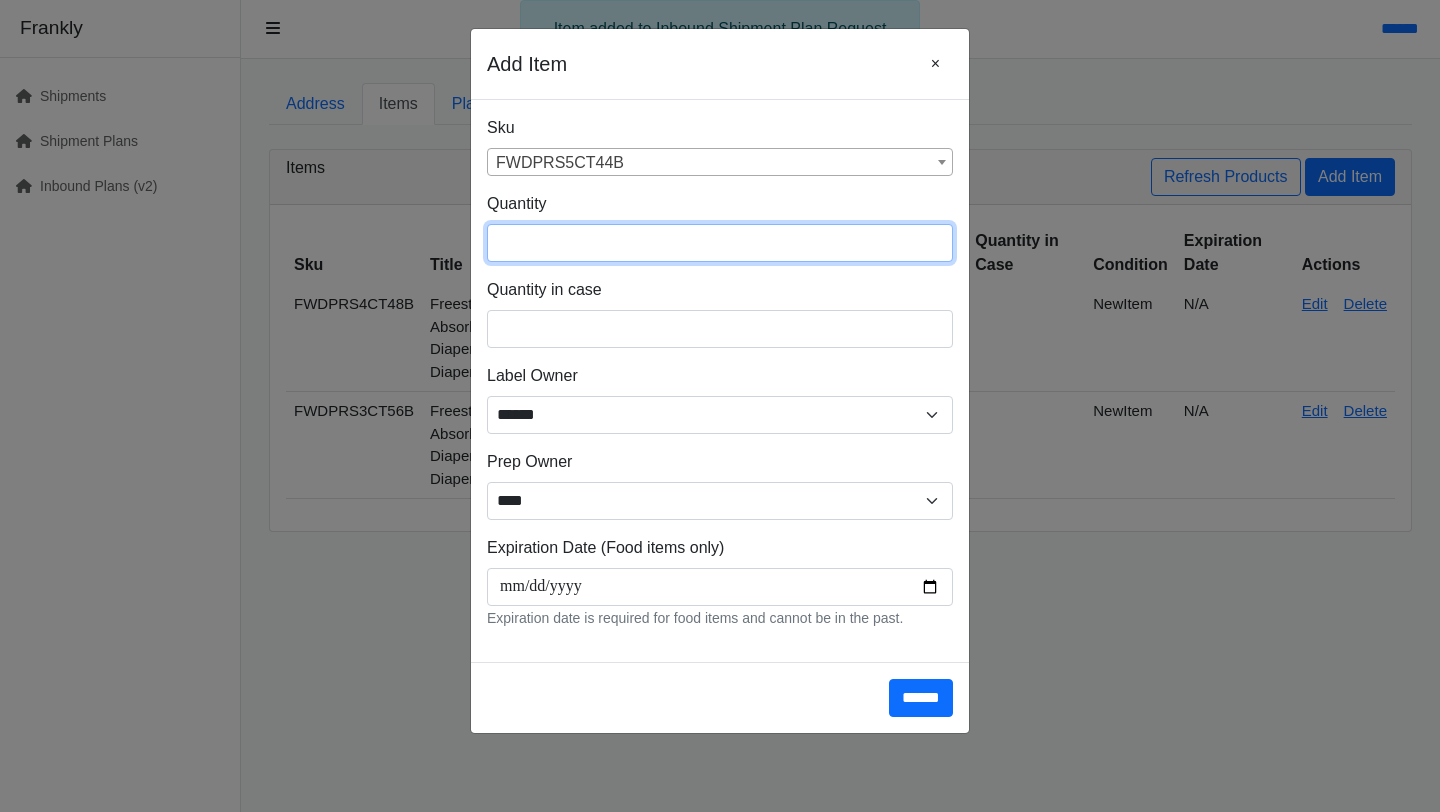 click at bounding box center [720, 243] 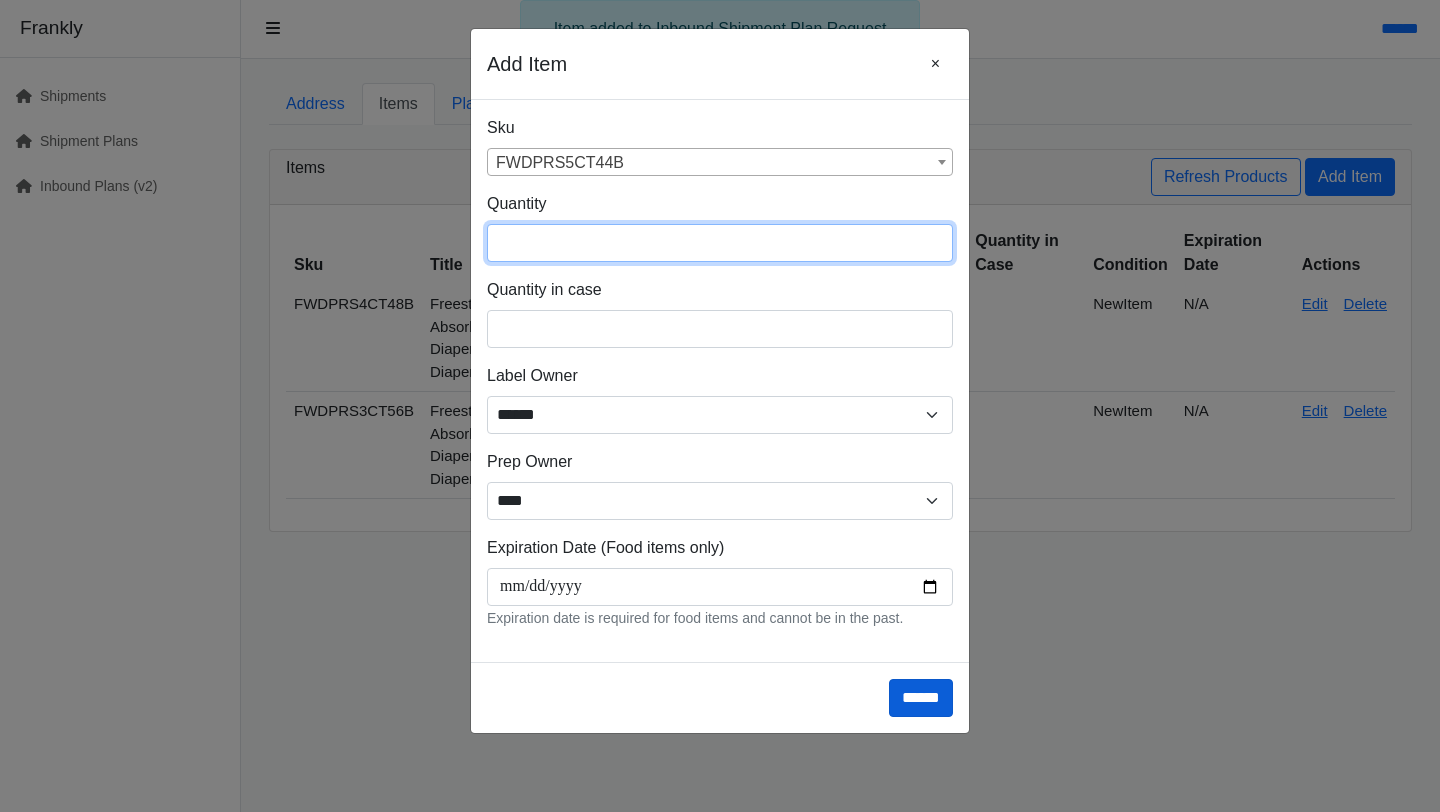 type on "***" 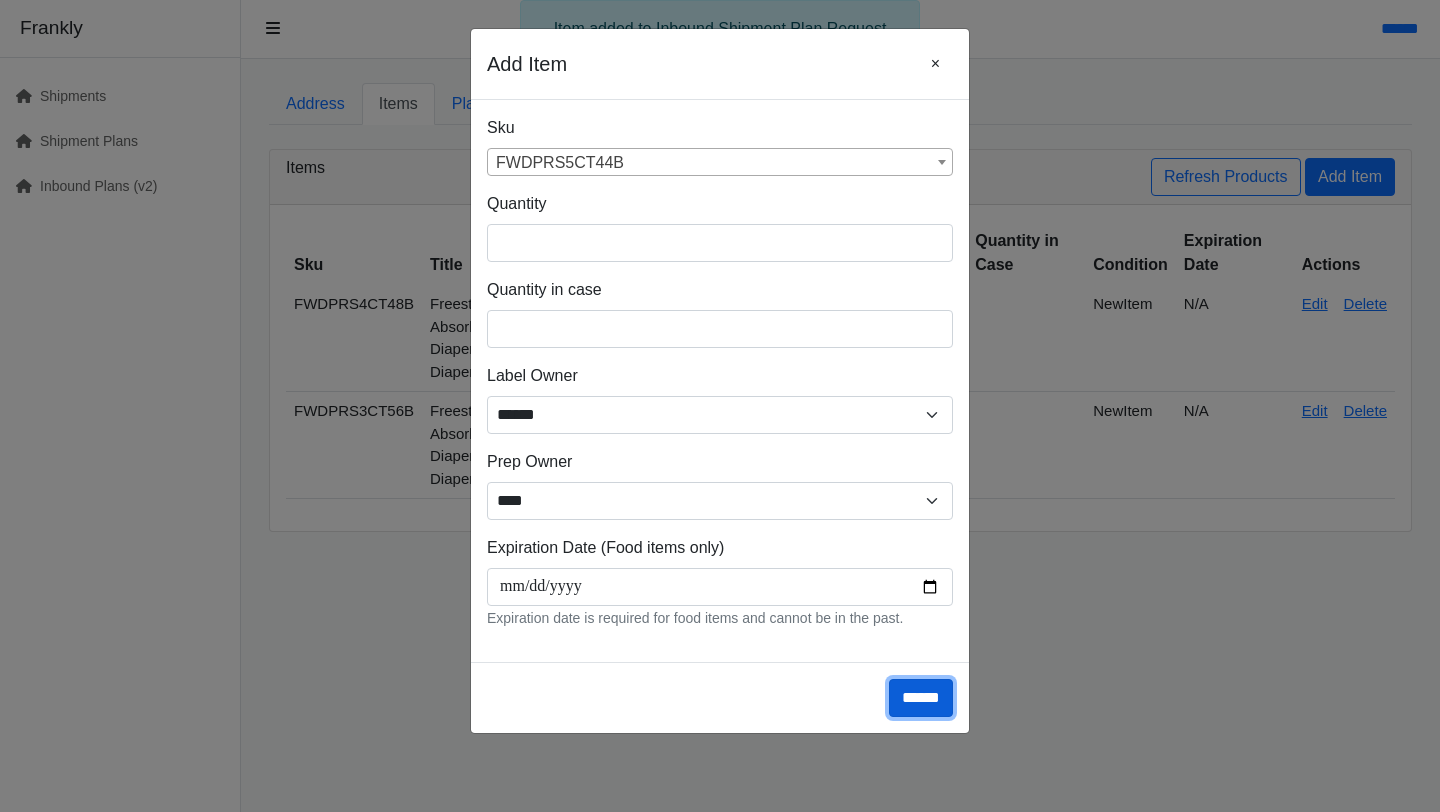 click on "******" at bounding box center [921, 698] 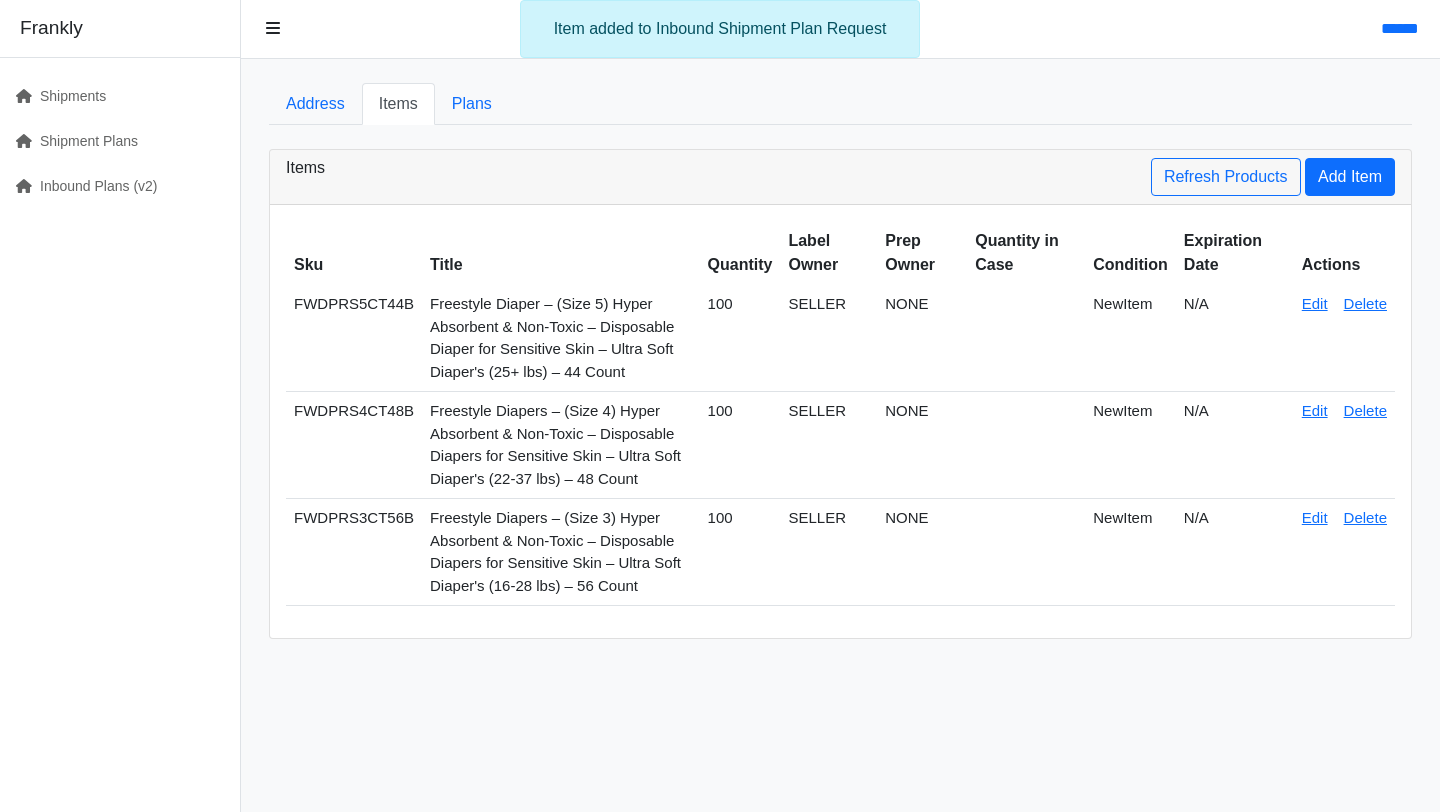 scroll, scrollTop: 0, scrollLeft: 0, axis: both 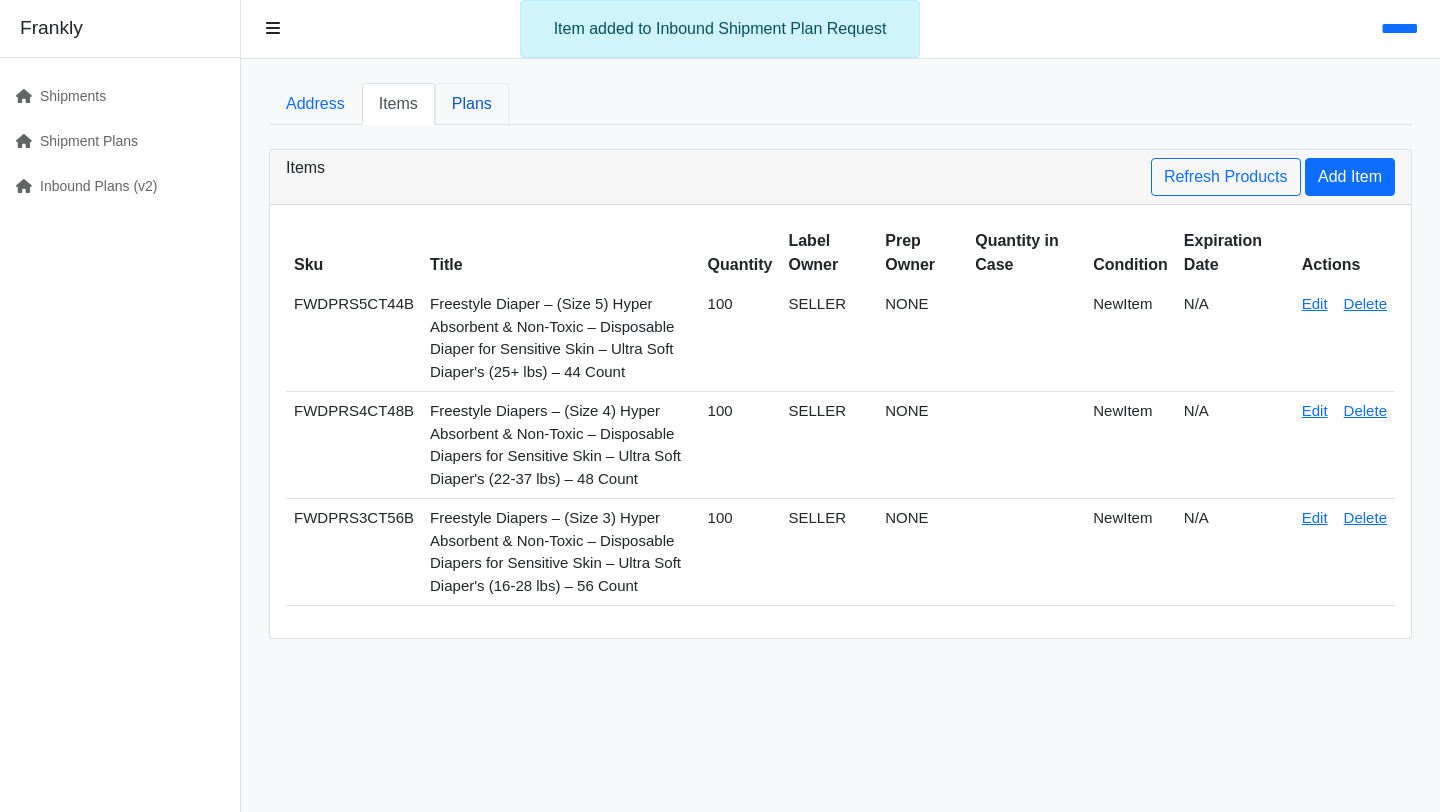click on "Plans" at bounding box center (472, 104) 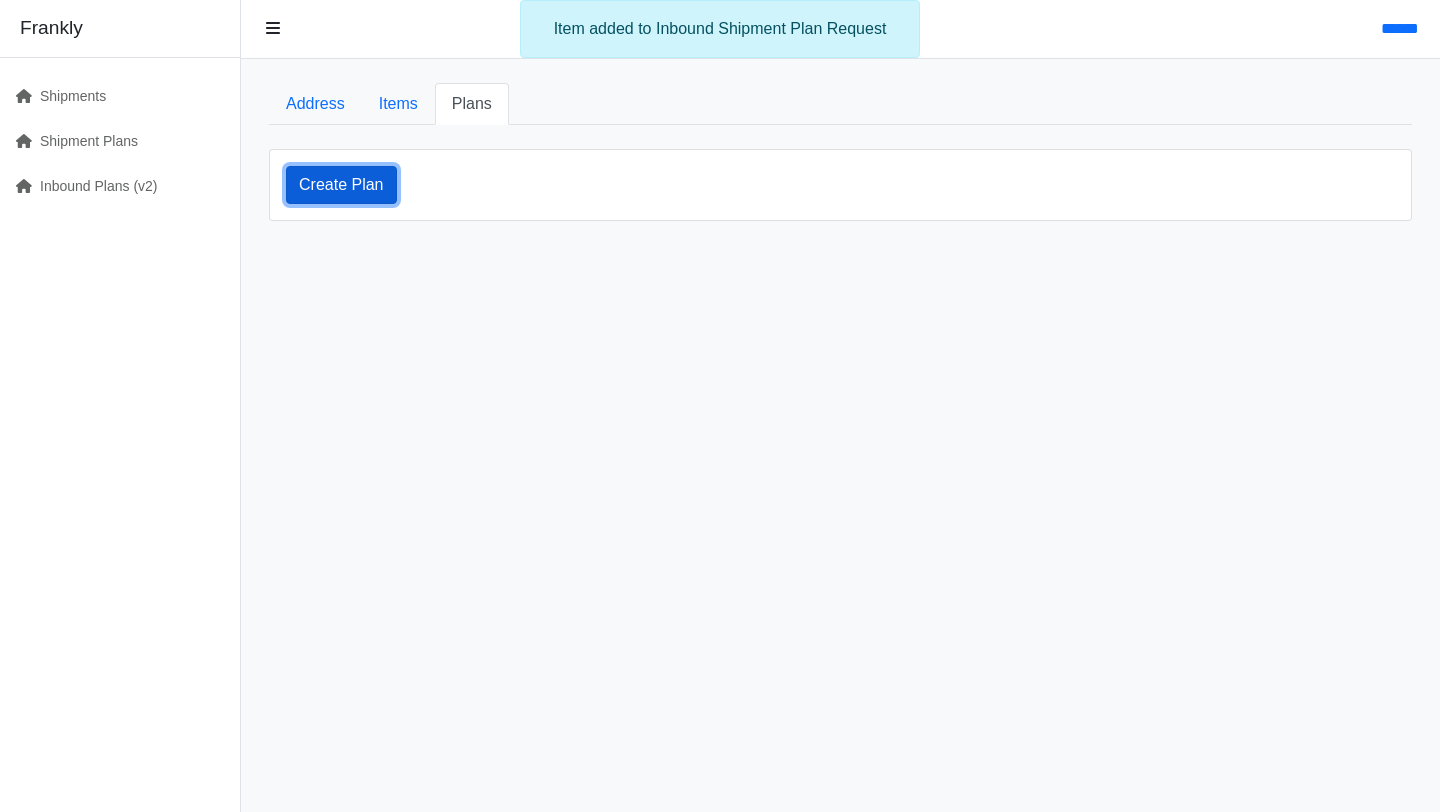 click on "Create Plan" at bounding box center (341, 185) 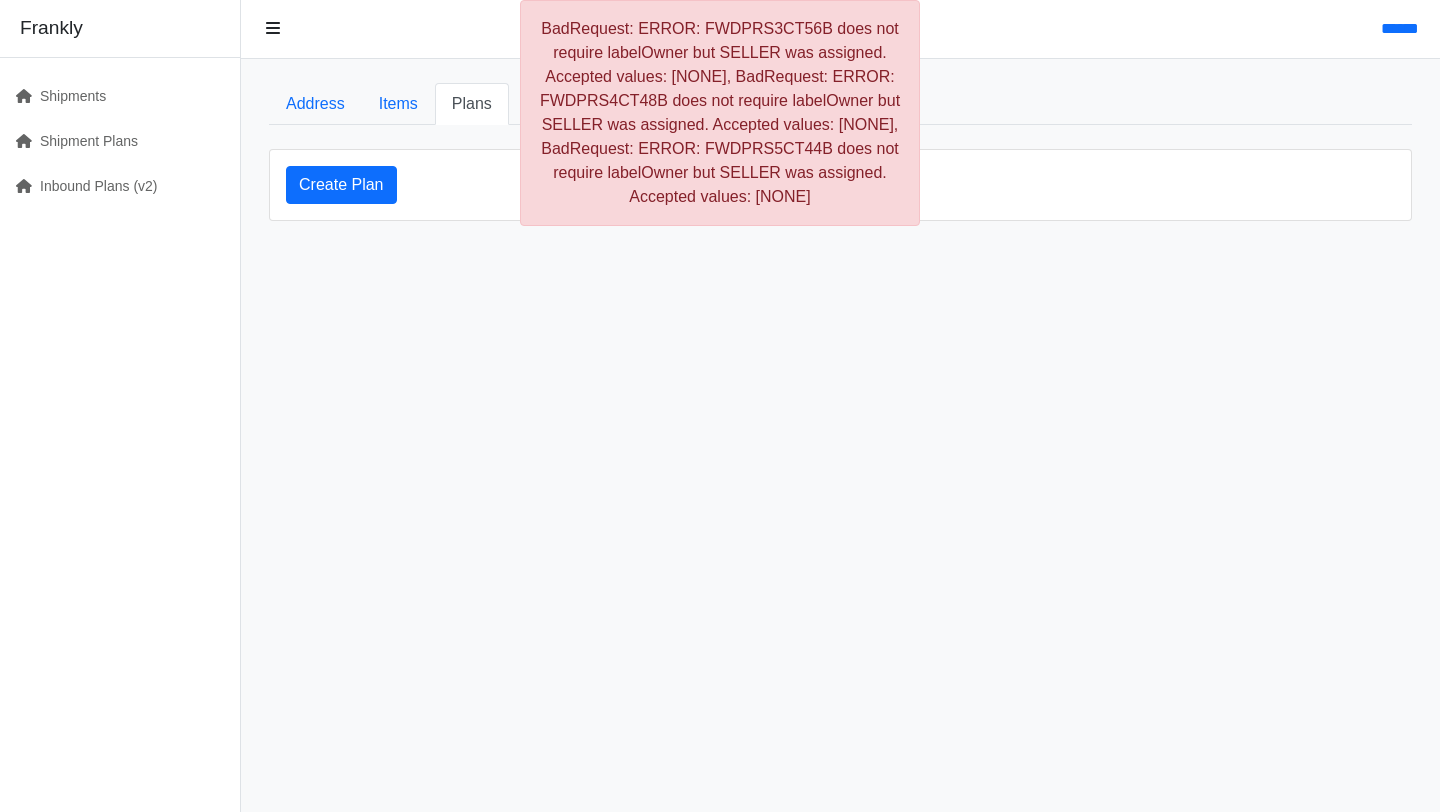 scroll, scrollTop: 0, scrollLeft: 0, axis: both 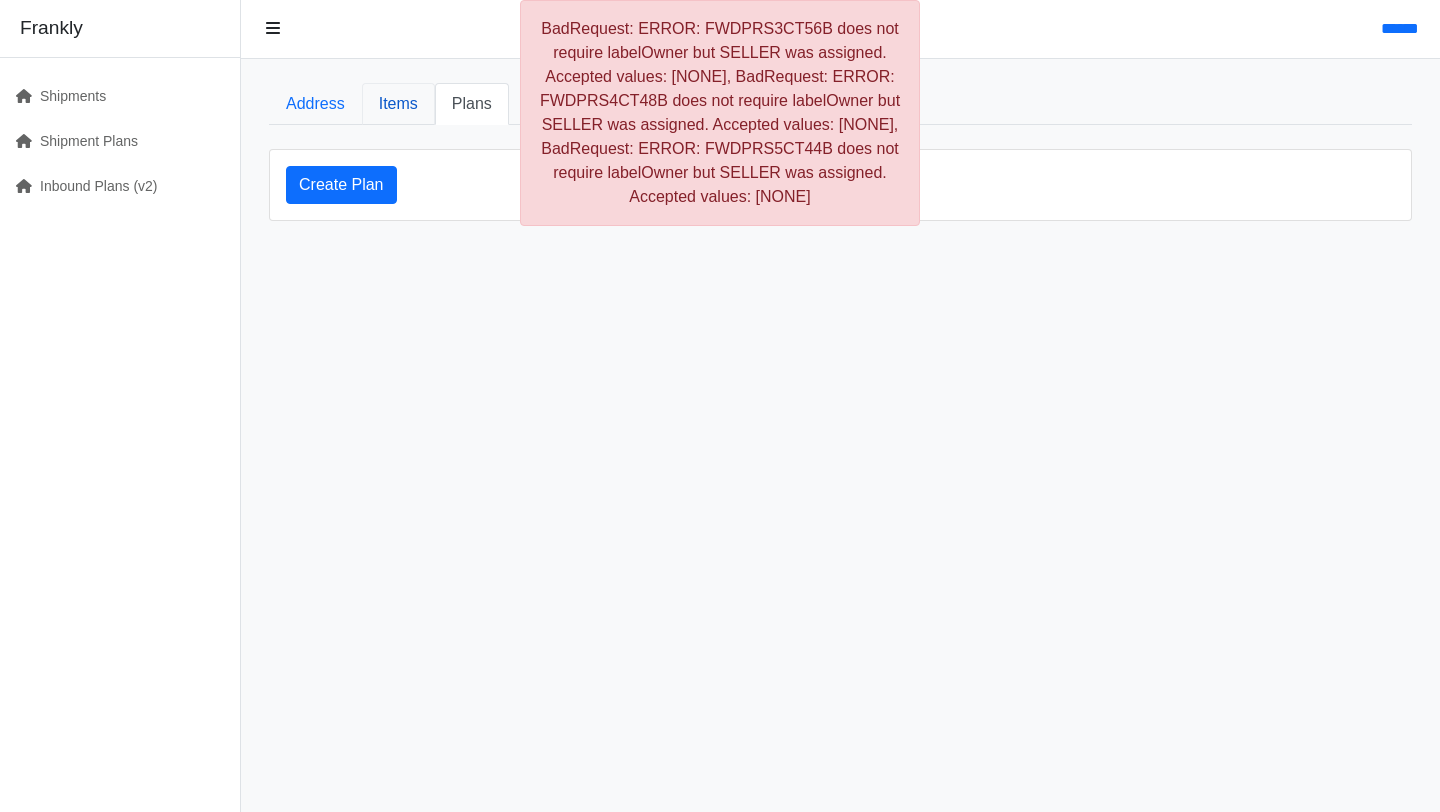click on "Items" at bounding box center (398, 104) 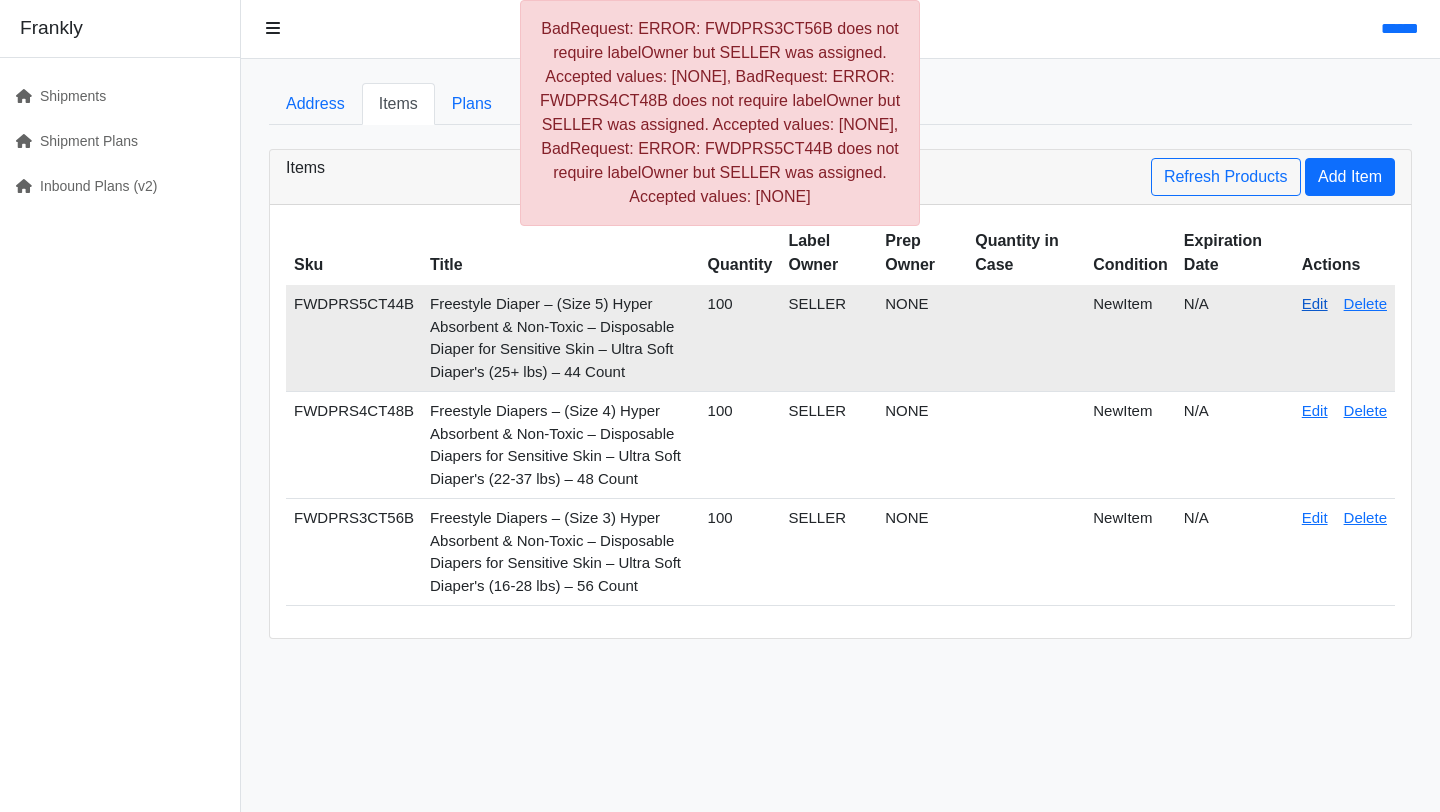 click on "Edit" at bounding box center [1315, 303] 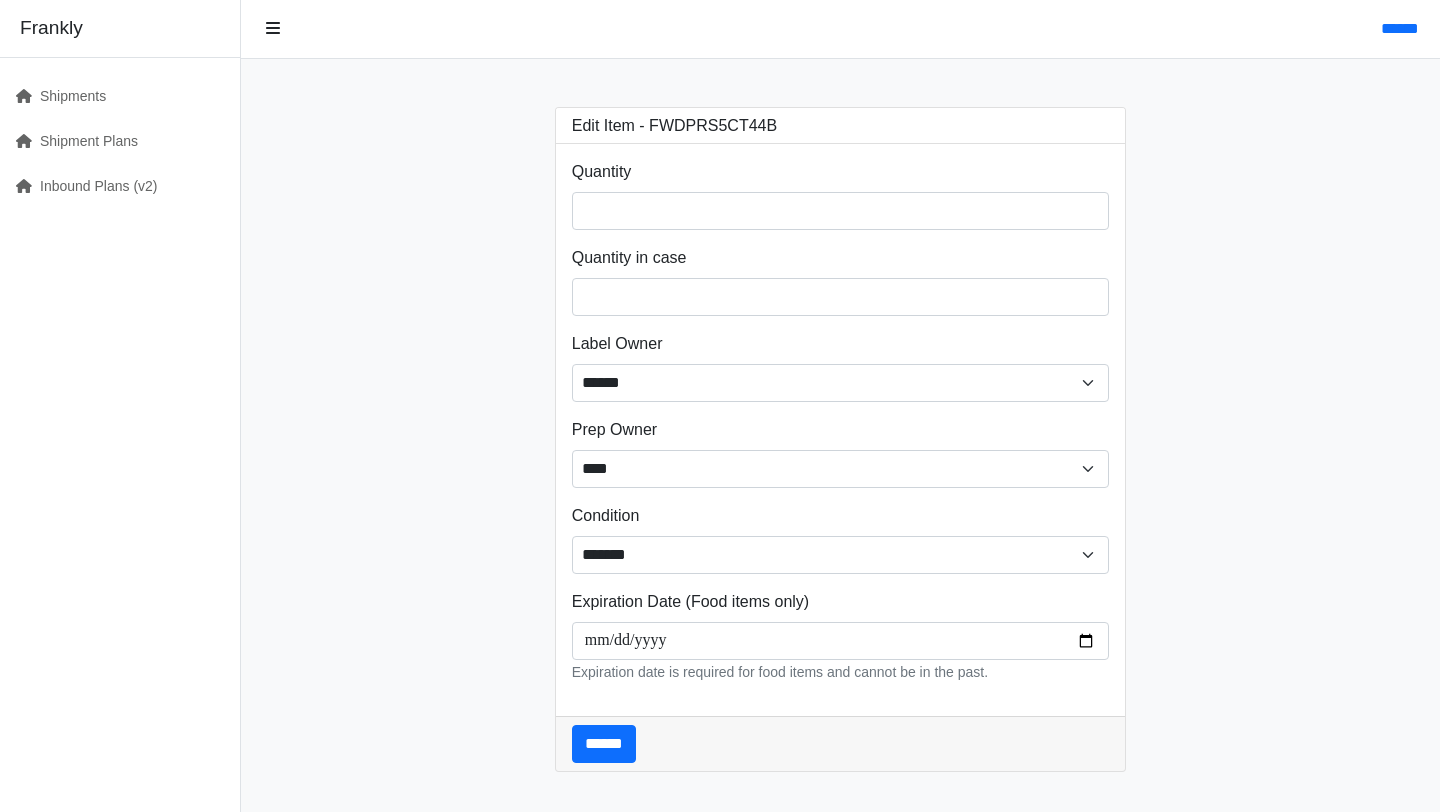 scroll, scrollTop: 0, scrollLeft: 0, axis: both 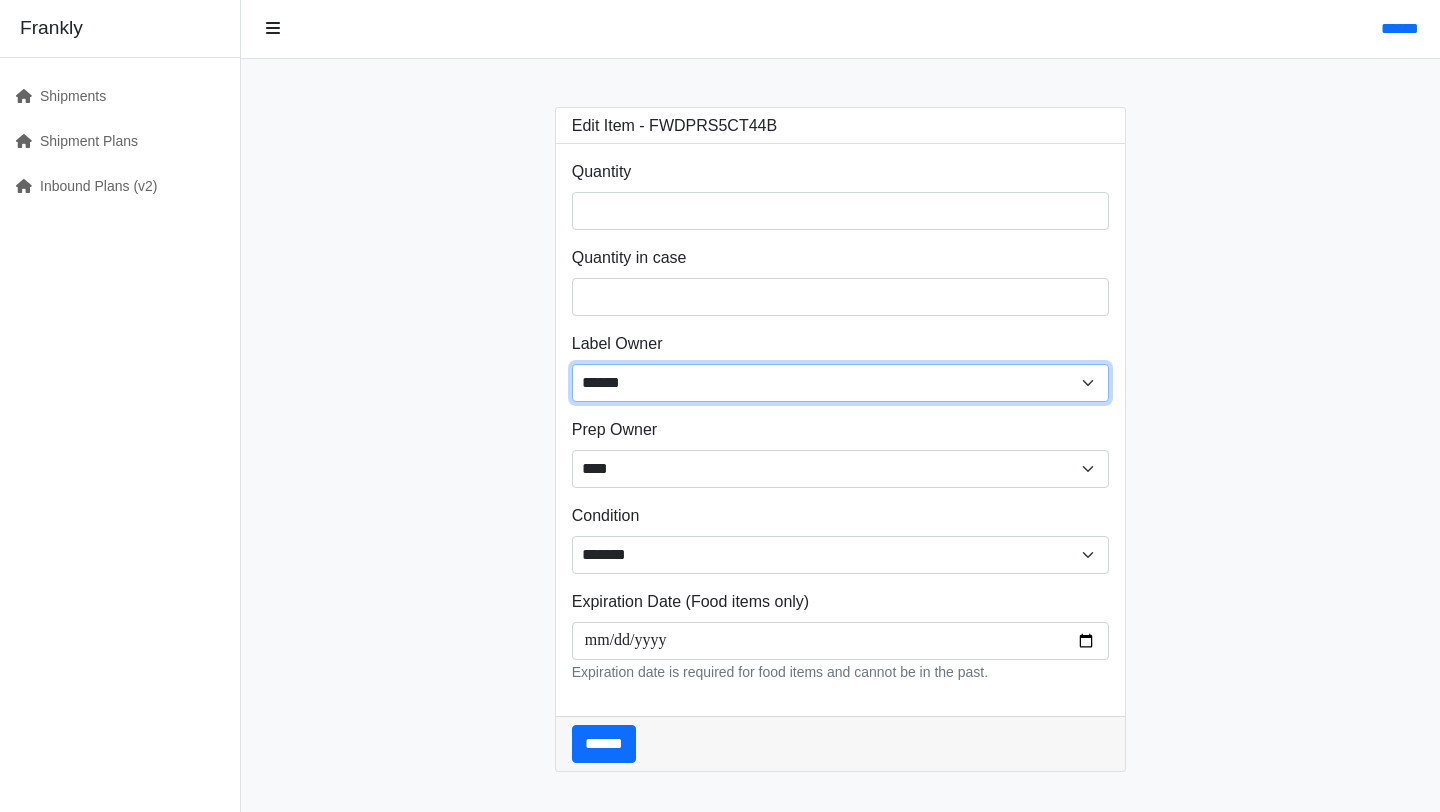 click on "******
******
****" at bounding box center [841, 383] 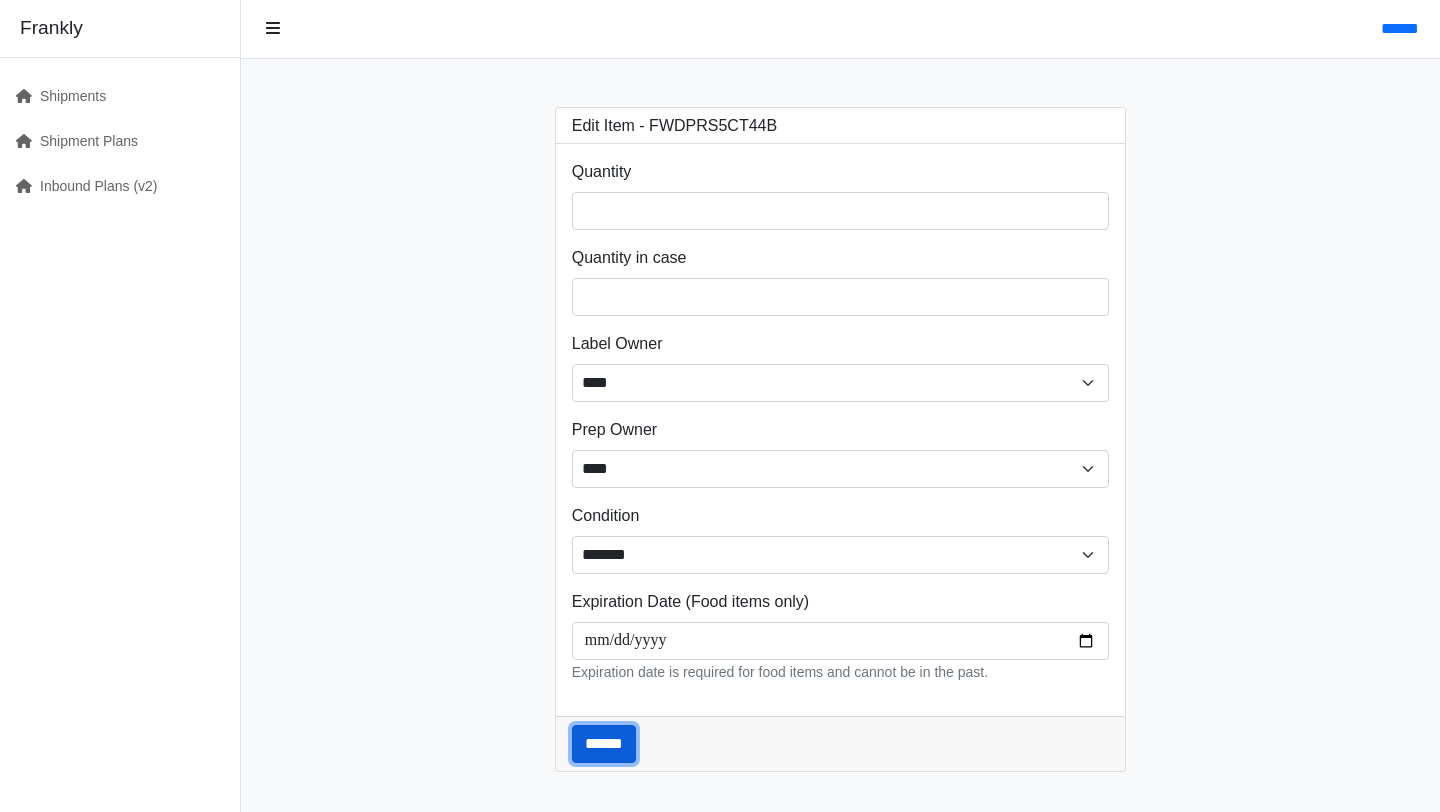 click on "******" at bounding box center [604, 744] 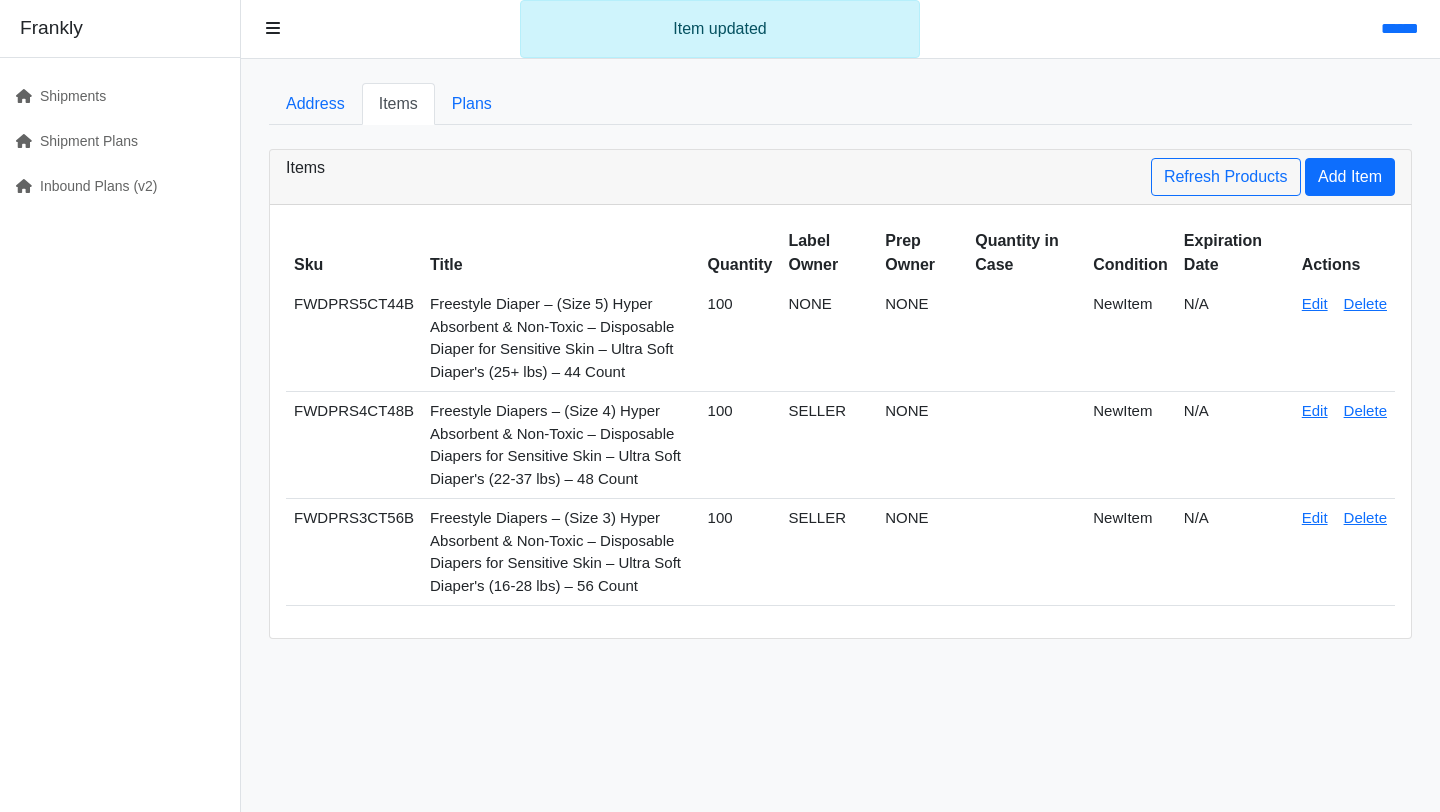scroll, scrollTop: 0, scrollLeft: 0, axis: both 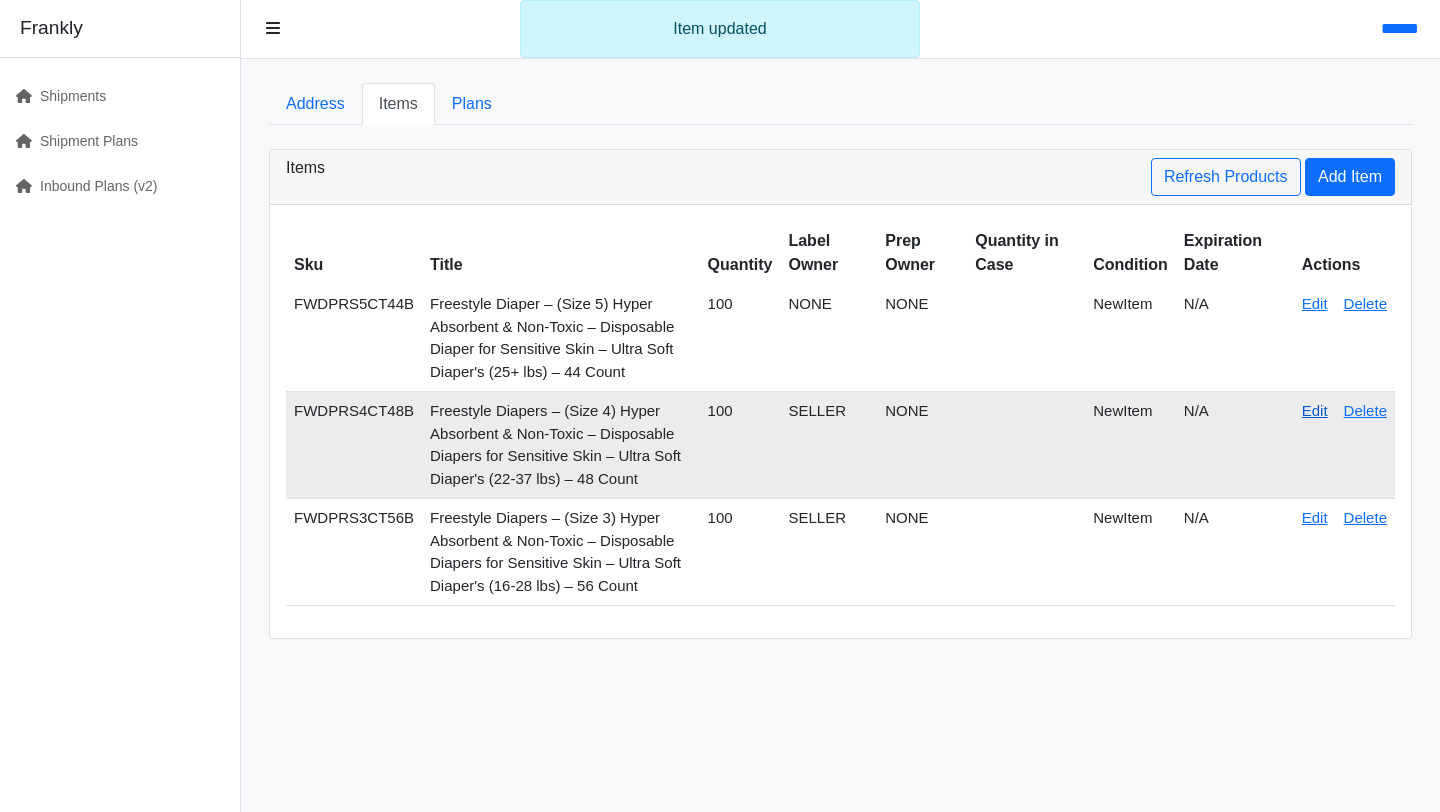 click on "Edit" at bounding box center [1315, 410] 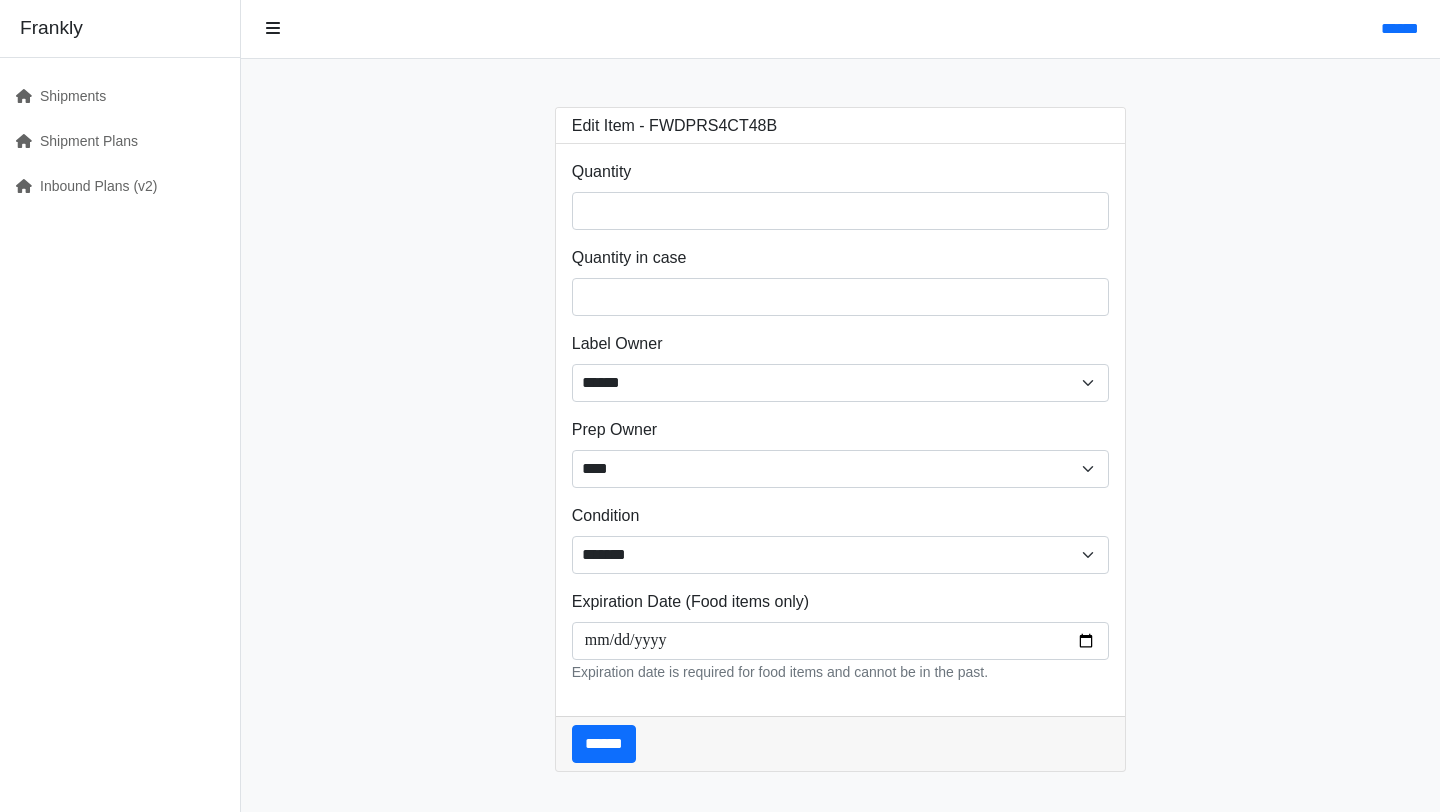 scroll, scrollTop: 0, scrollLeft: 0, axis: both 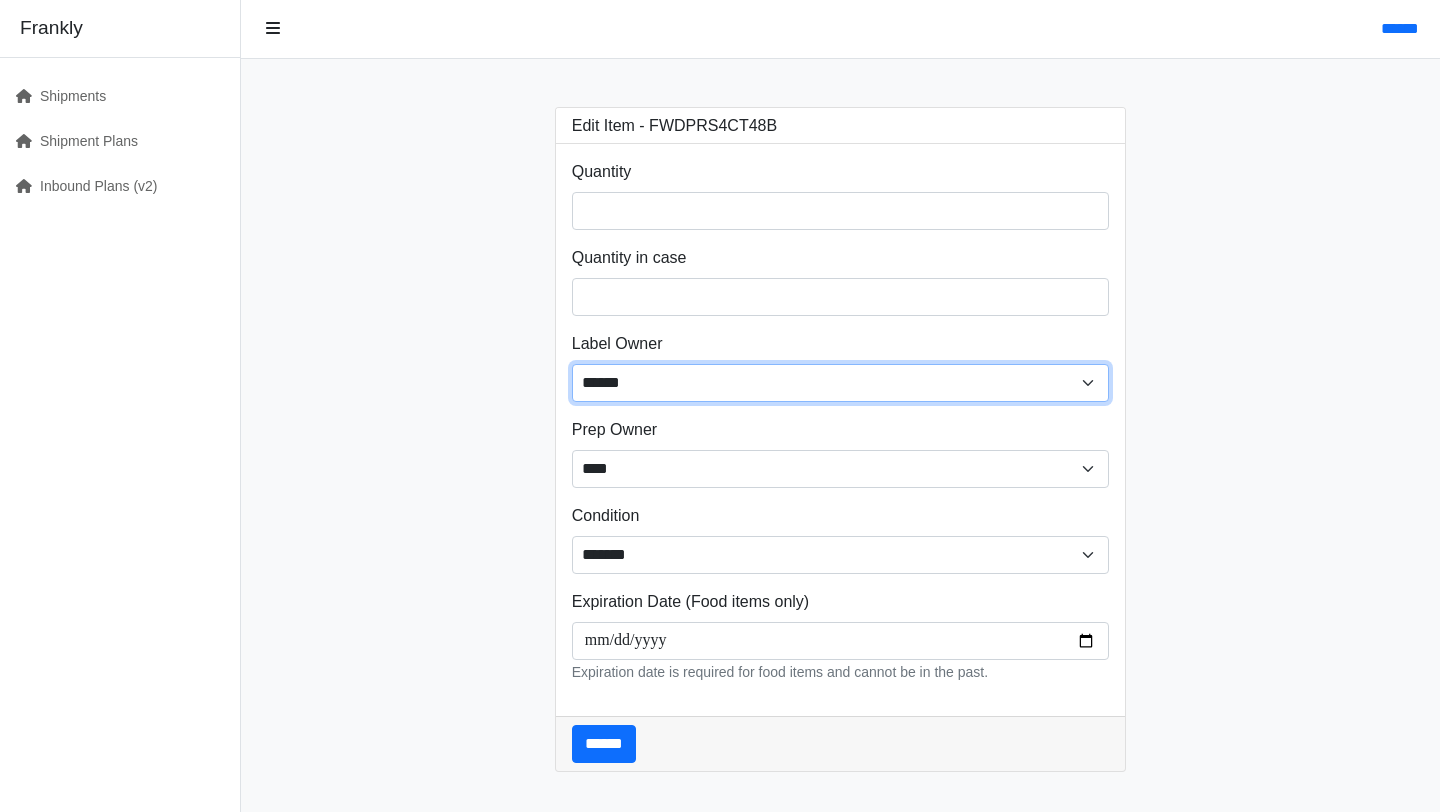 click on "******
******
****" at bounding box center [841, 383] 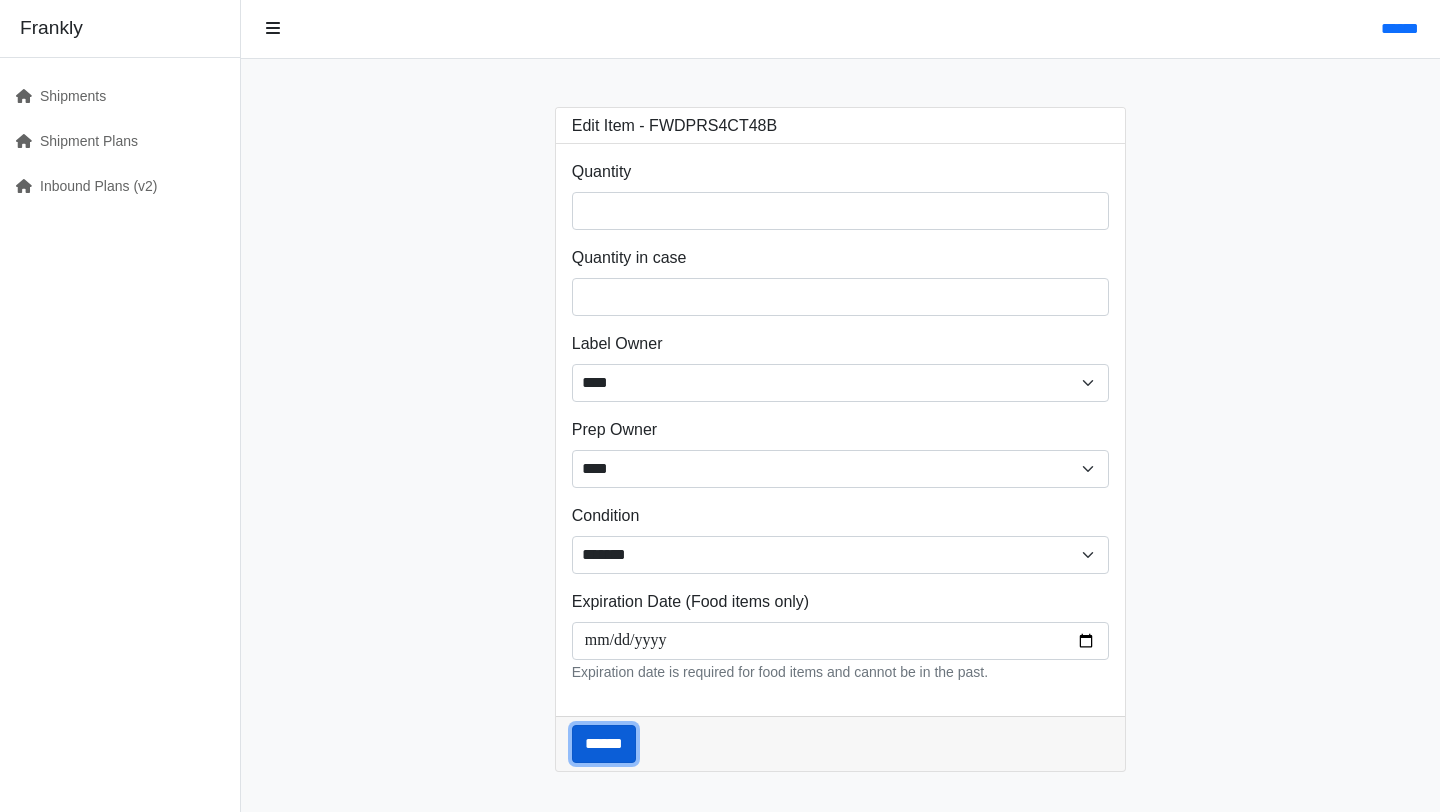click on "******" at bounding box center (604, 744) 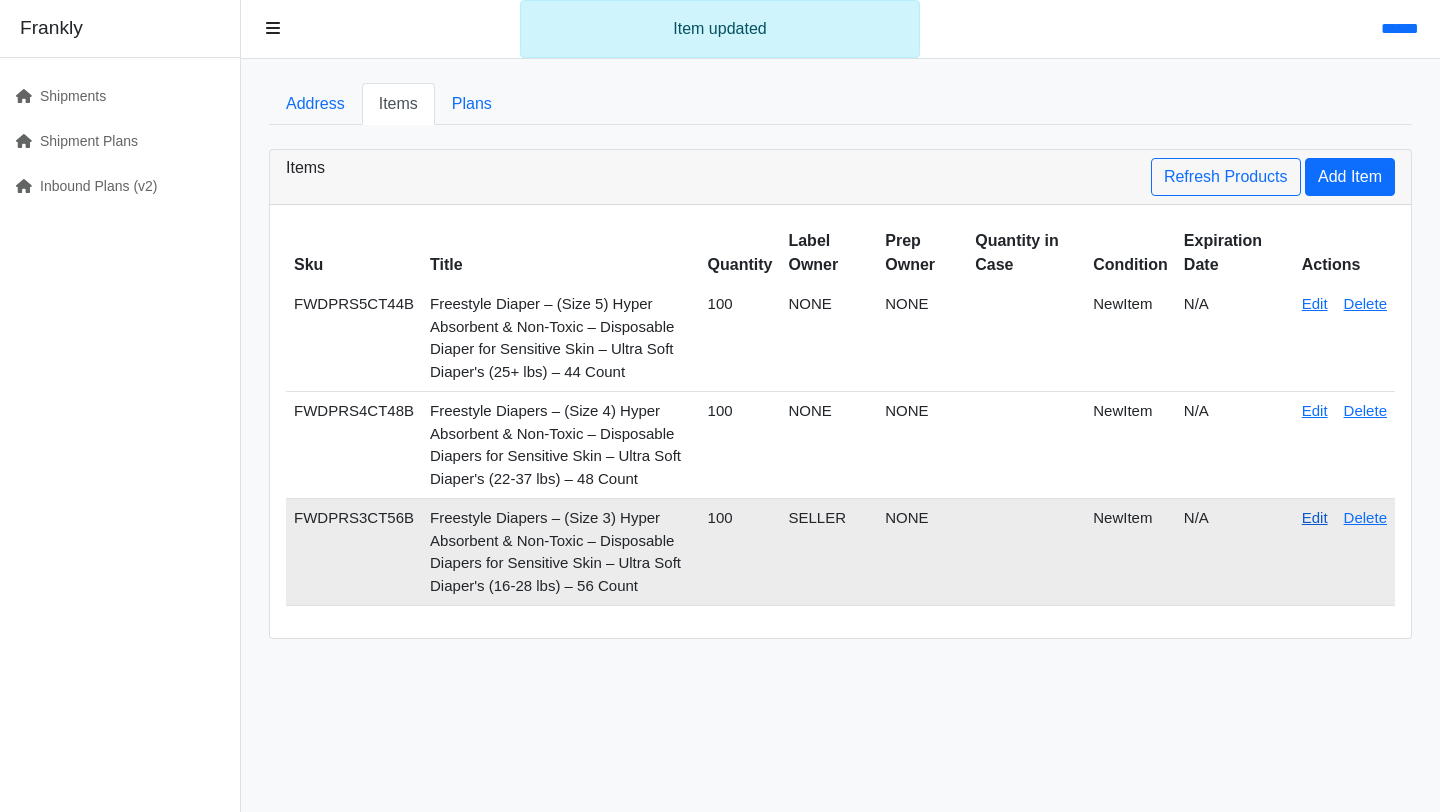 scroll, scrollTop: 0, scrollLeft: 0, axis: both 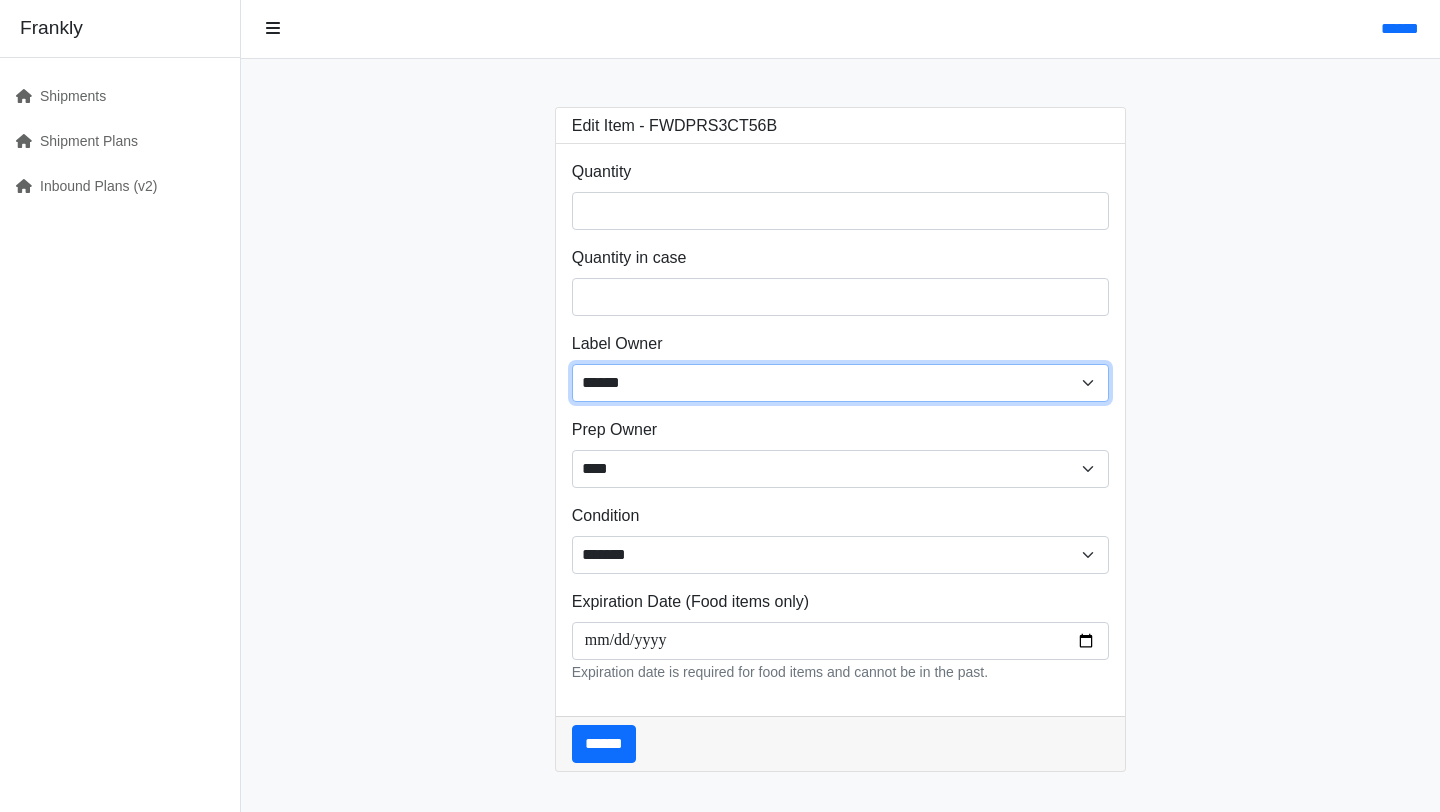 click on "******
******
****" at bounding box center [841, 383] 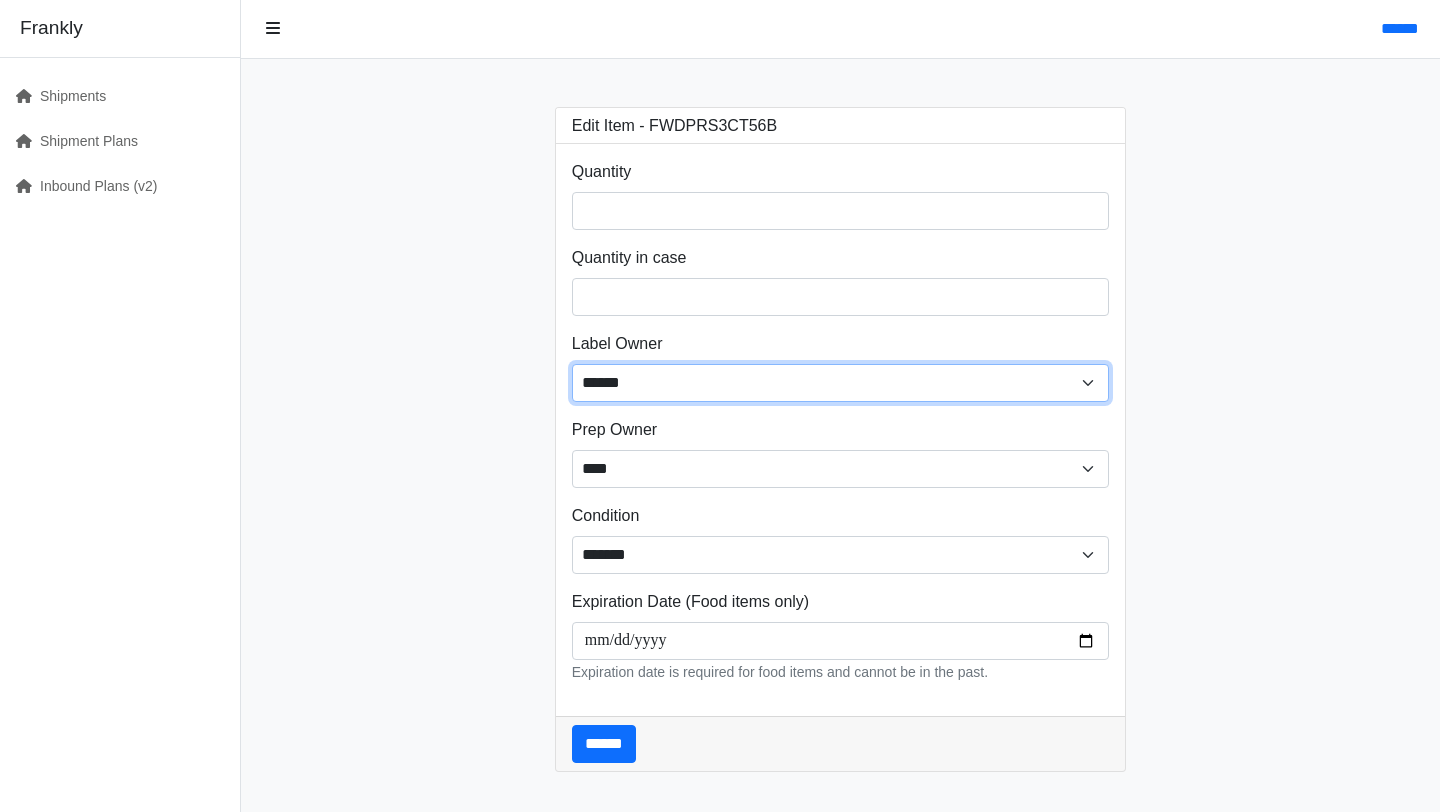 select on "****" 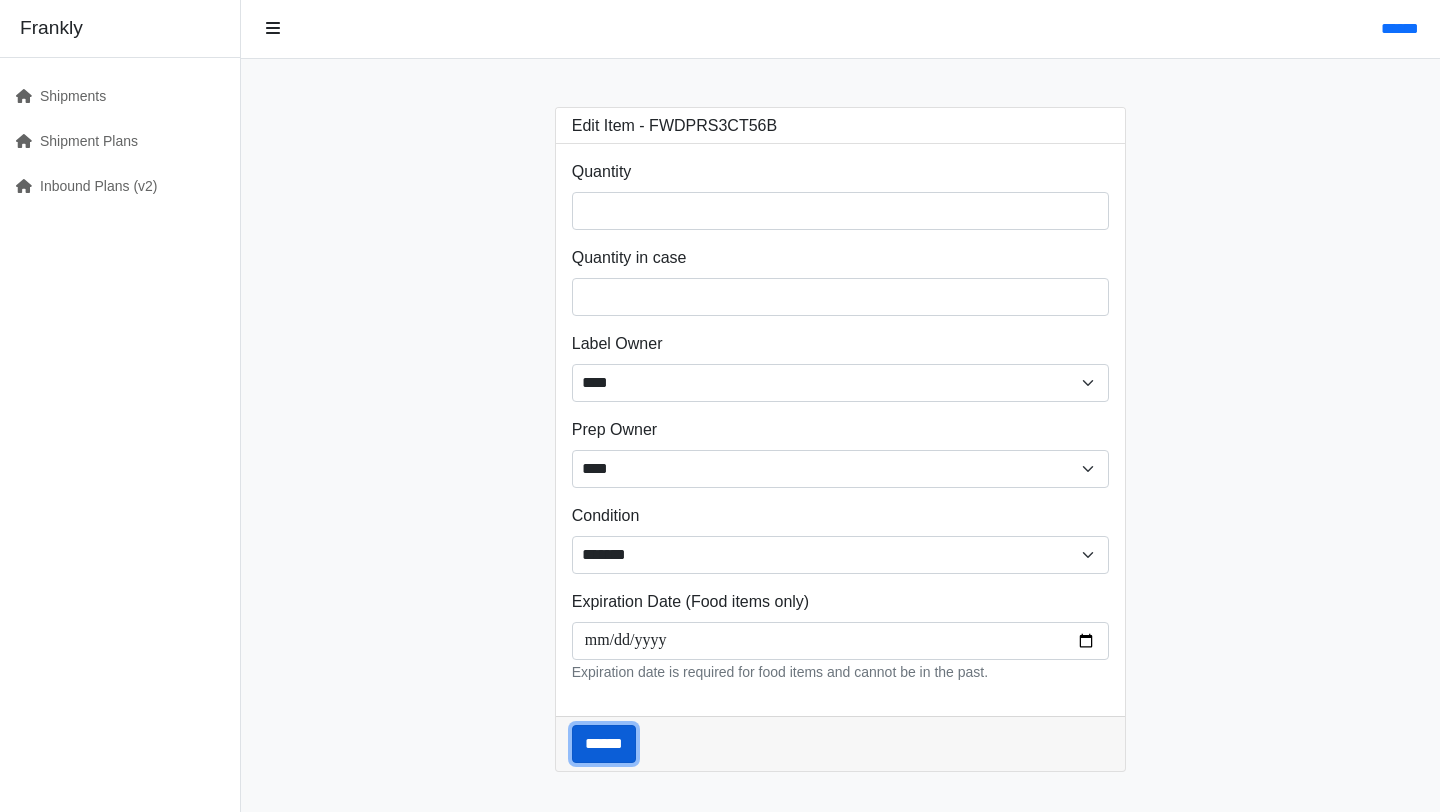 click on "******" at bounding box center [604, 744] 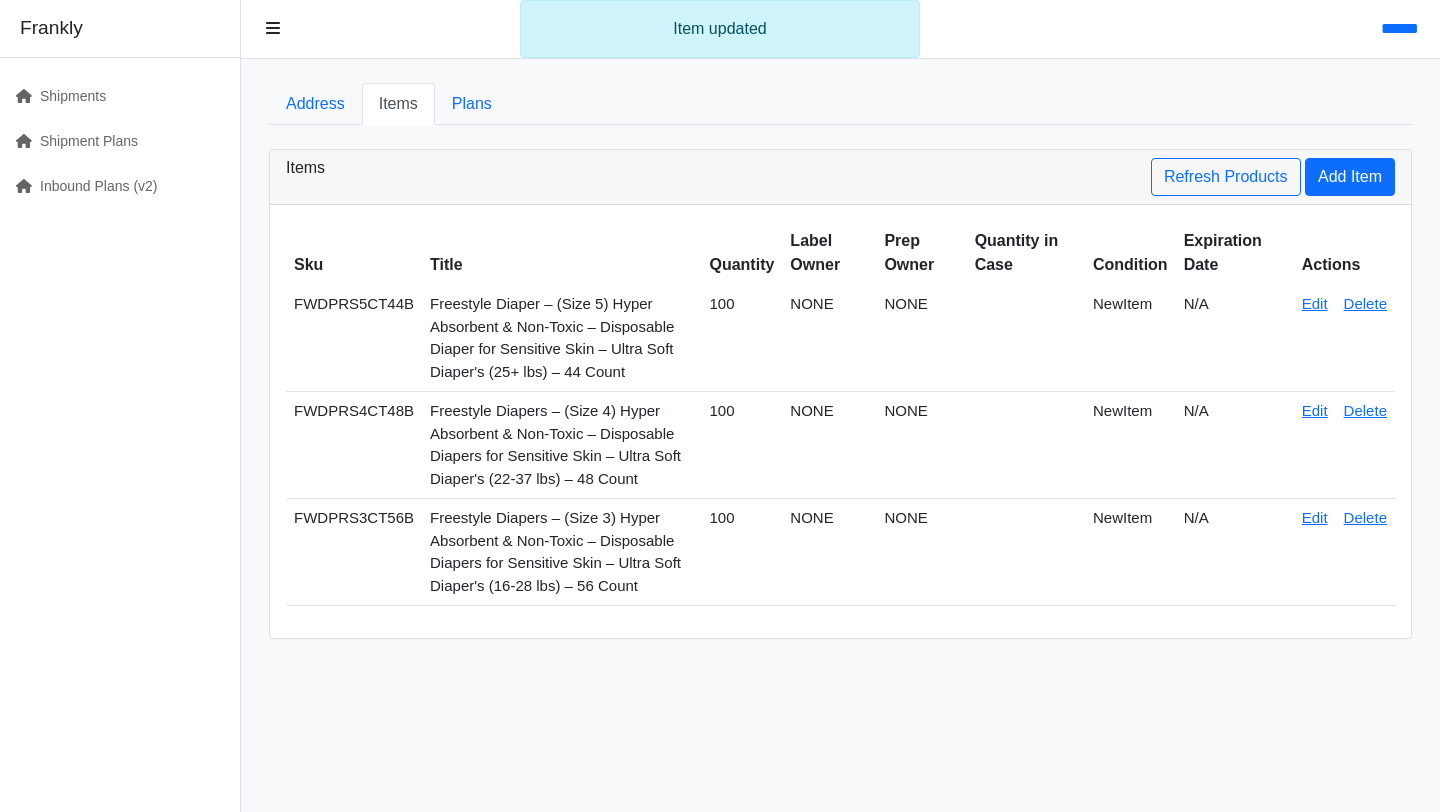 scroll, scrollTop: 0, scrollLeft: 0, axis: both 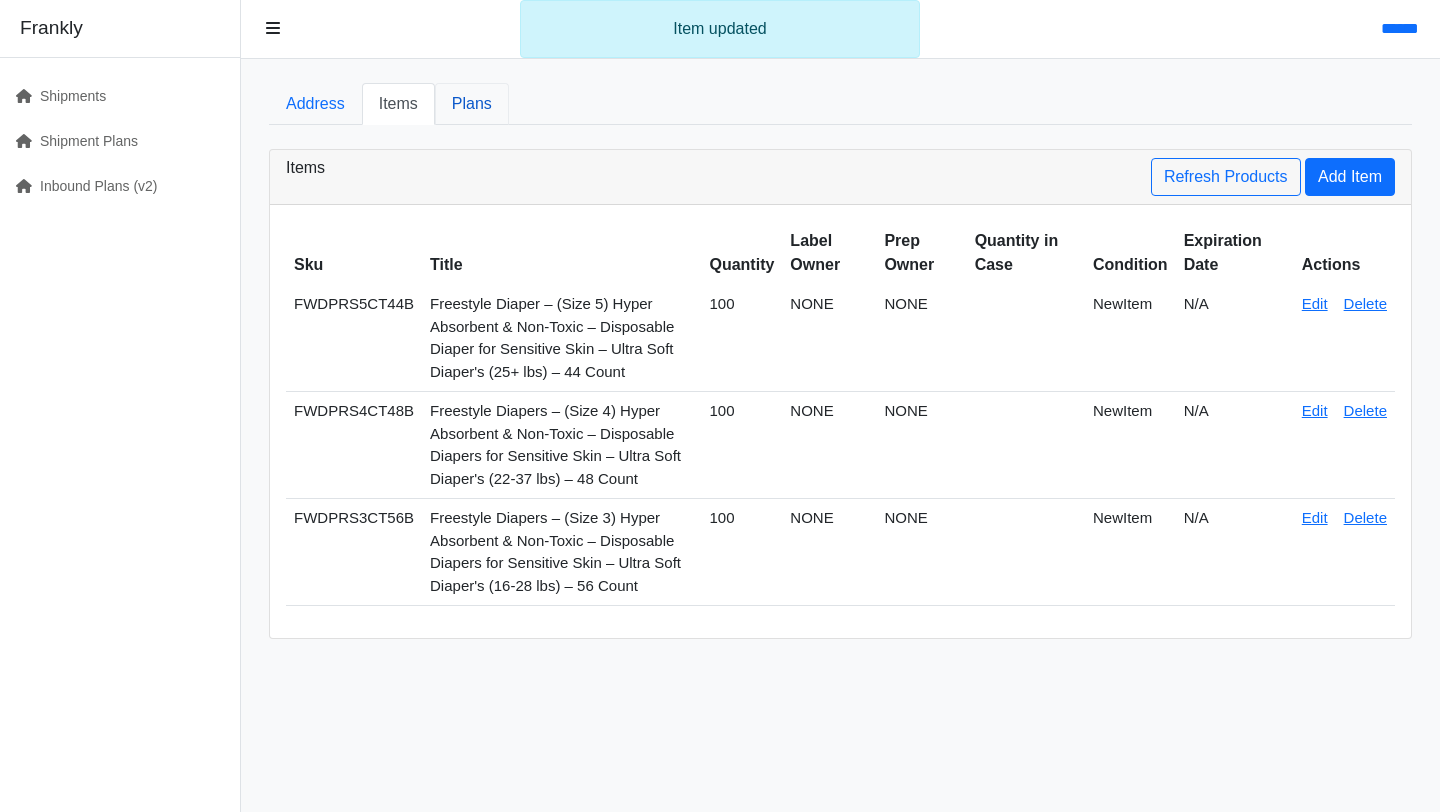 click on "Plans" at bounding box center (472, 104) 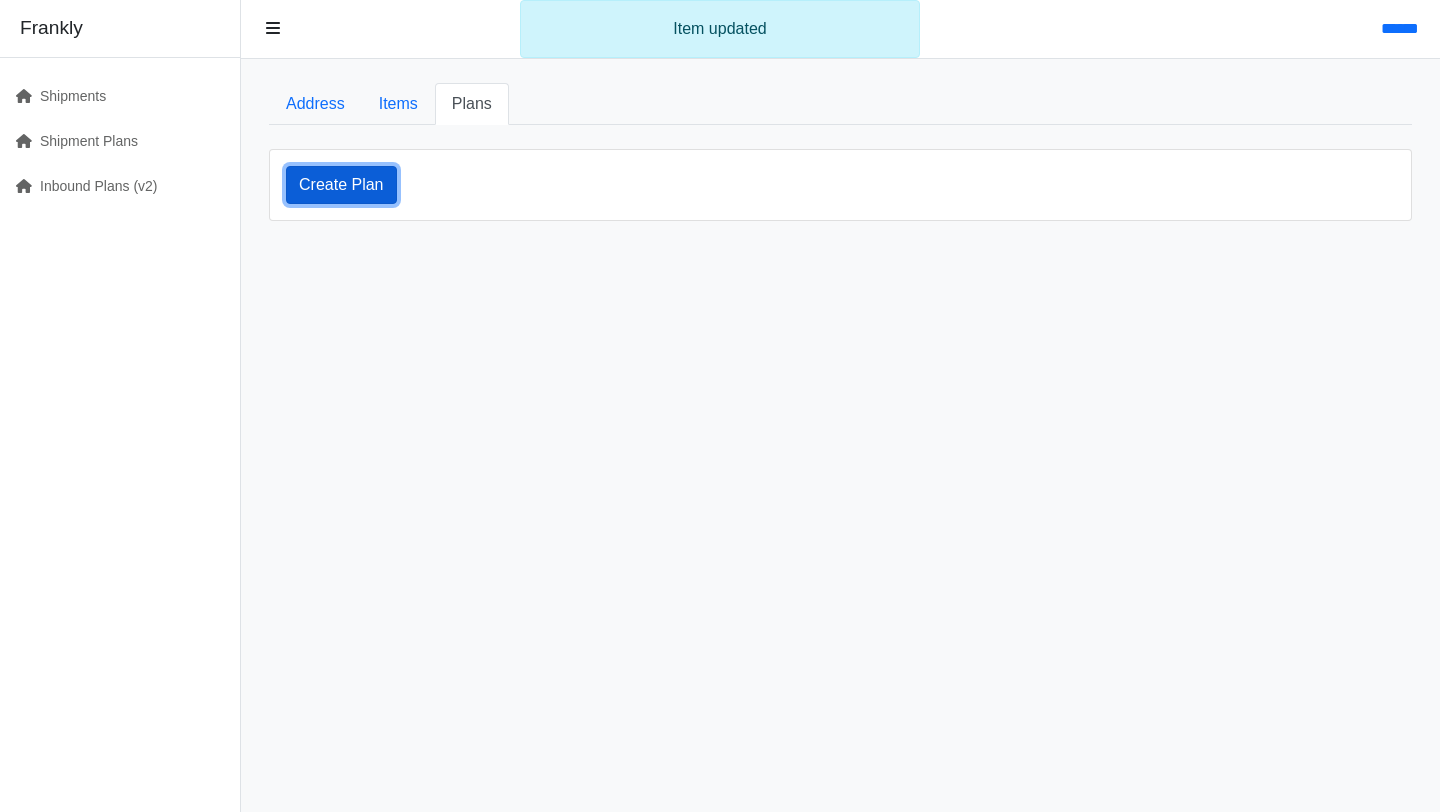 click on "Create Plan" at bounding box center [341, 185] 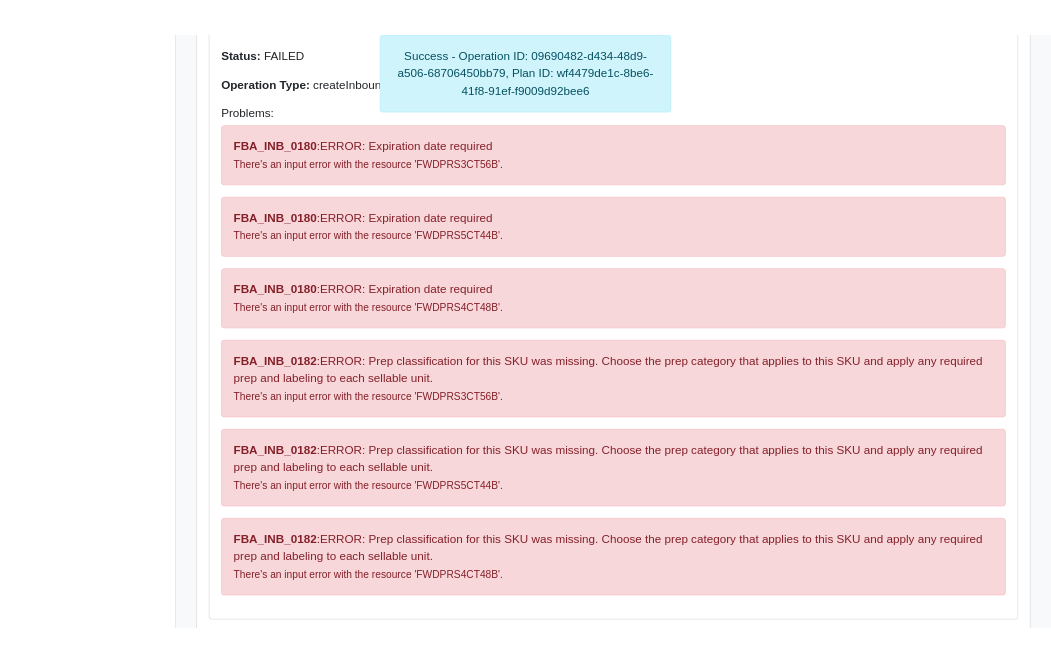 scroll, scrollTop: 392, scrollLeft: 0, axis: vertical 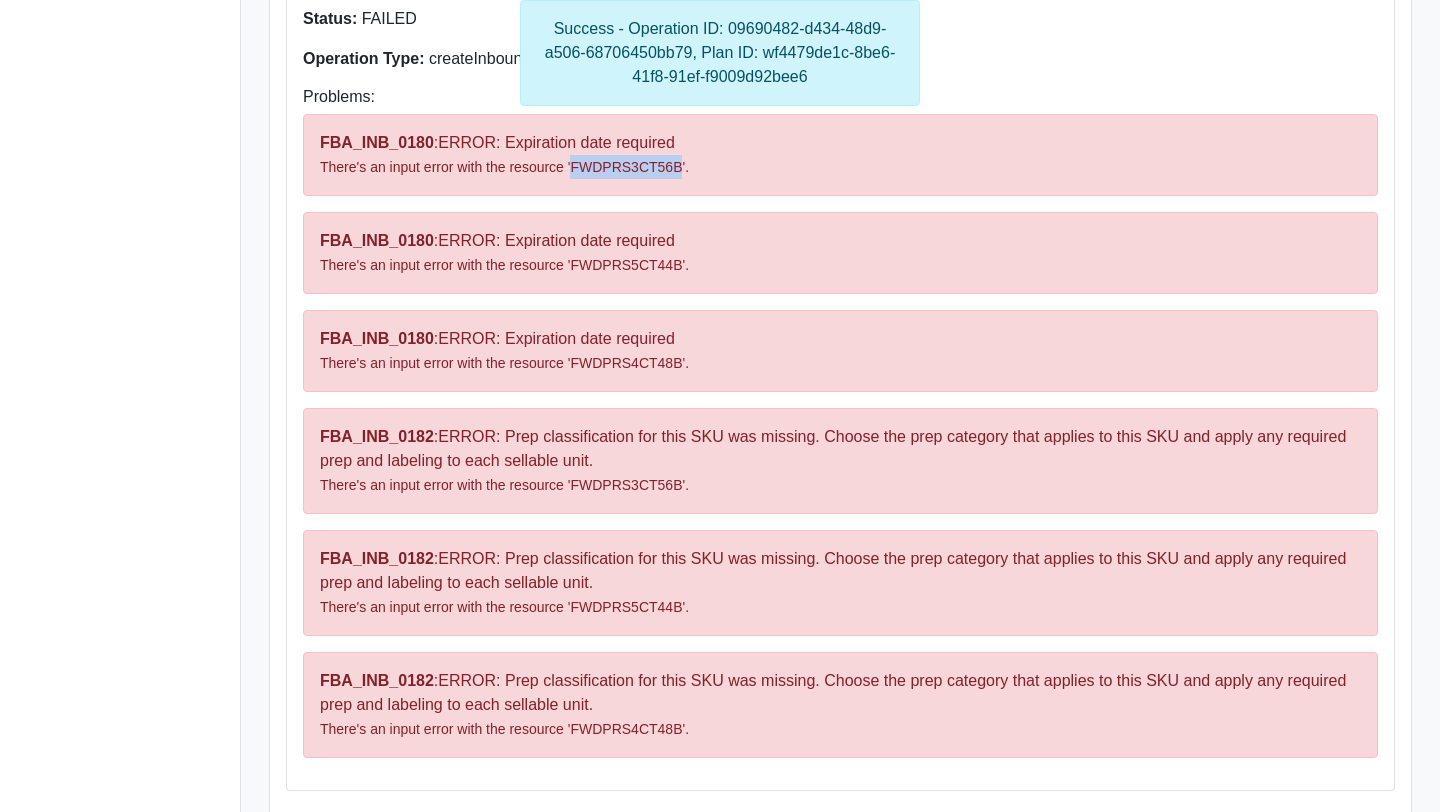 drag, startPoint x: 682, startPoint y: 168, endPoint x: 573, endPoint y: 168, distance: 109 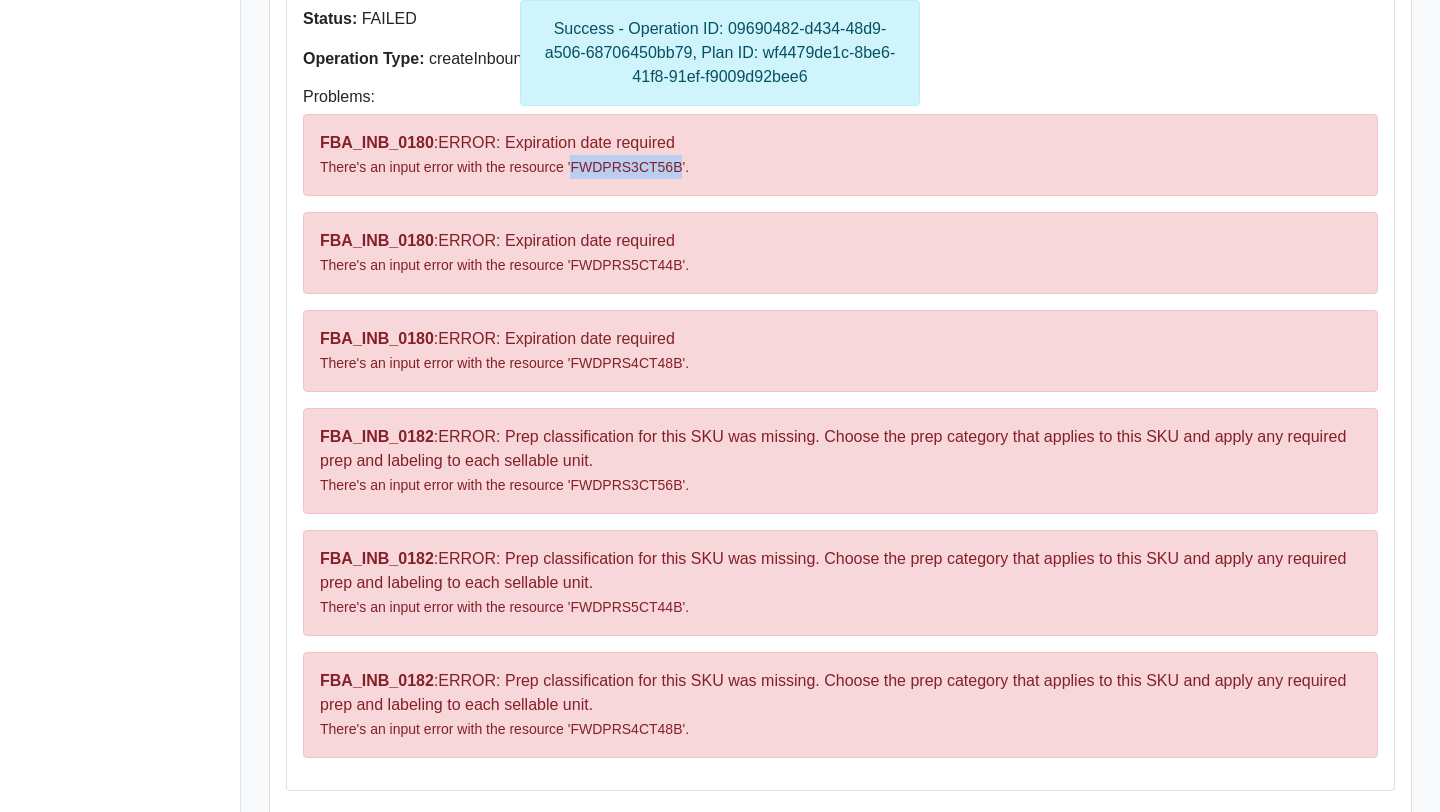 copy on "FWDPRS3CT56B" 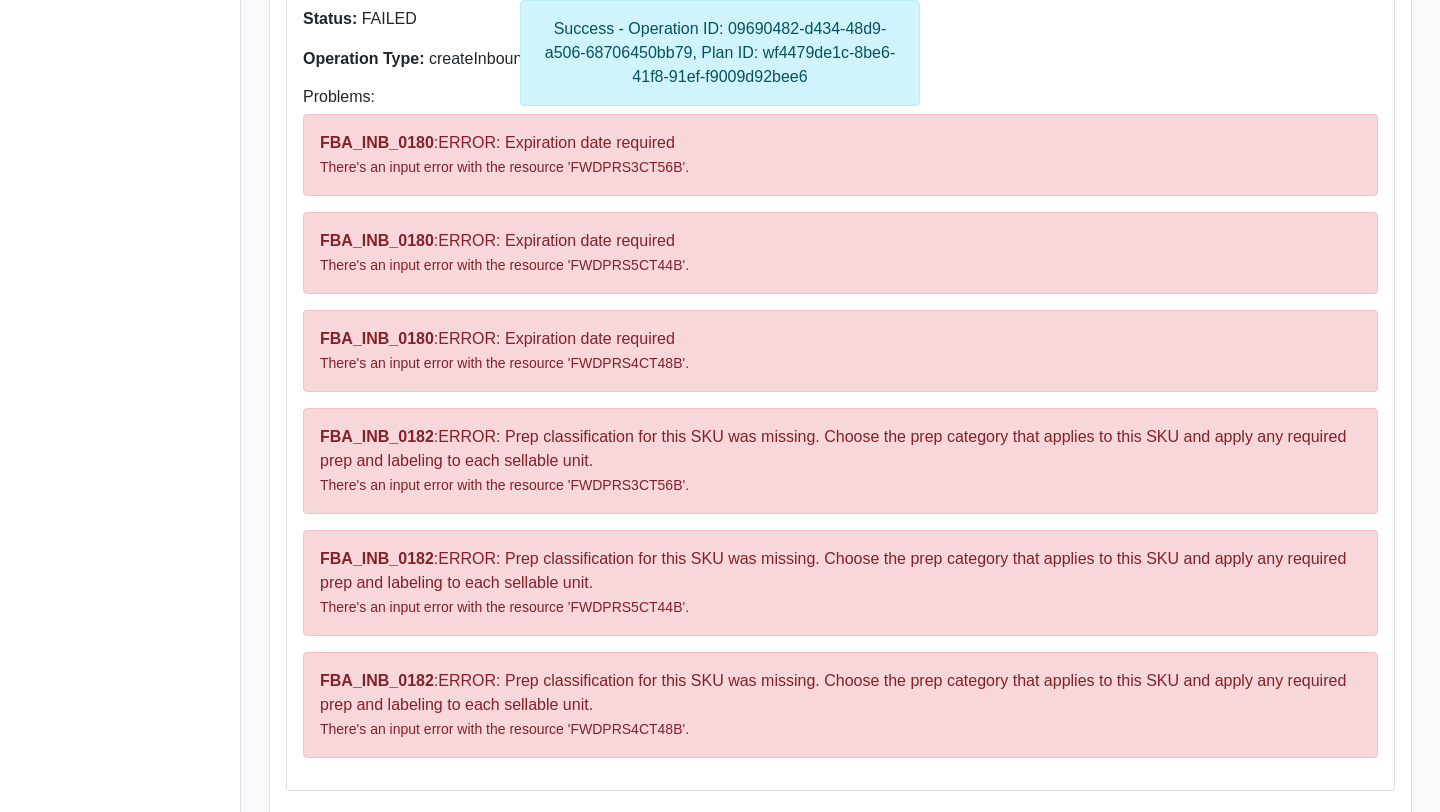 click on "Problems: FBA_INB_0180 :  ERROR: Expiration date required There's an input error with the resource 'FWDPRS3CT56B'. FBA_INB_0180 :  ERROR: Expiration date required There's an input error with the resource 'FWDPRS5CT44B'. FBA_INB_0180 :  ERROR: Expiration date required There's an input error with the resource 'FWDPRS4CT48B'. FBA_INB_0182 :  ERROR: Prep classification for this SKU was missing. Choose the prep category that applies to this SKU and apply any required prep and labeling to each sellable unit. There's an input error with the resource 'FWDPRS3CT56B'. FBA_INB_0182 :  ERROR: Prep classification for this SKU was missing. Choose the prep category that applies to this SKU and apply any required prep and labeling to each sellable unit. There's an input error with the resource 'FWDPRS5CT44B'. FBA_INB_0182 :  ERROR: Prep classification for this SKU was missing. Choose the prep category that applies to this SKU and apply any required prep and labeling to each sellable unit." at bounding box center (840, 422) 